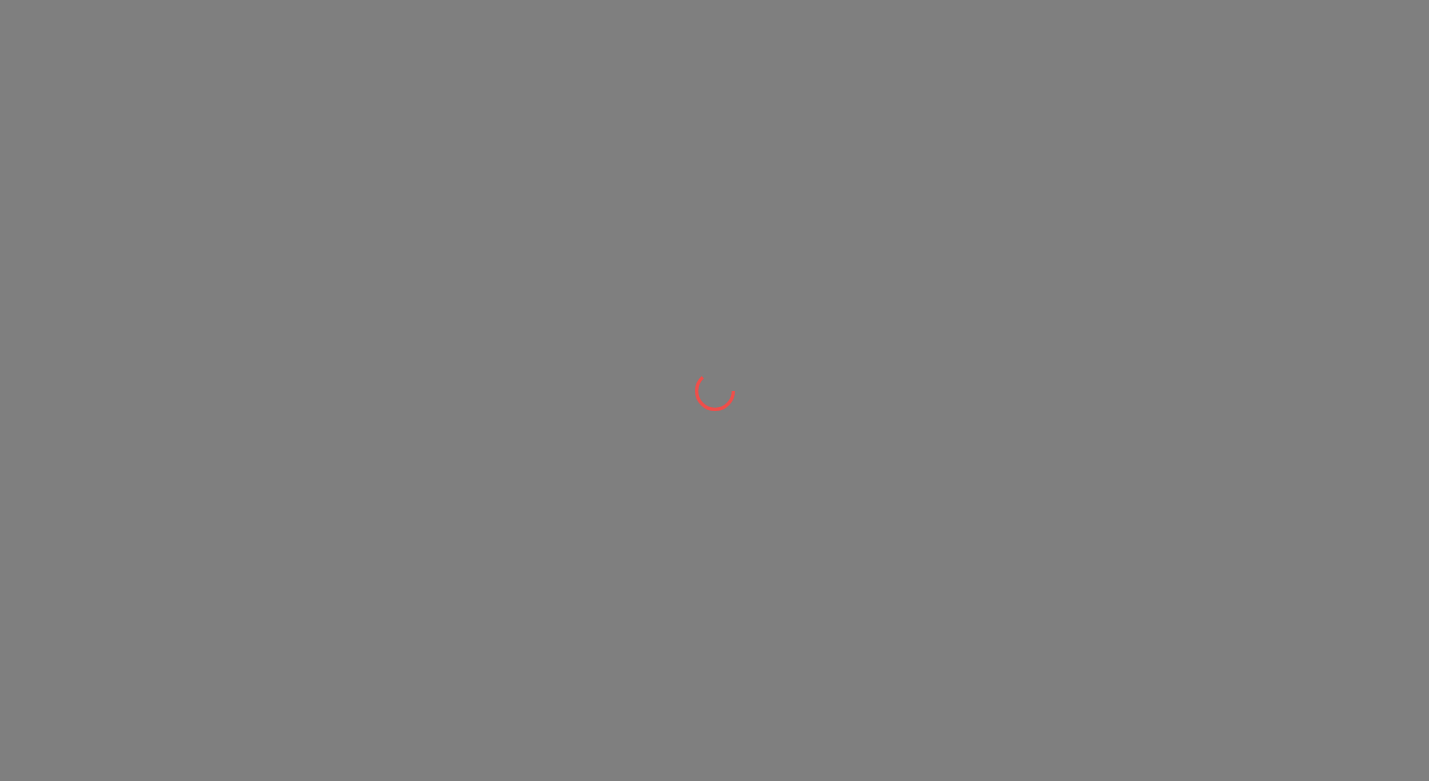 scroll, scrollTop: 0, scrollLeft: 0, axis: both 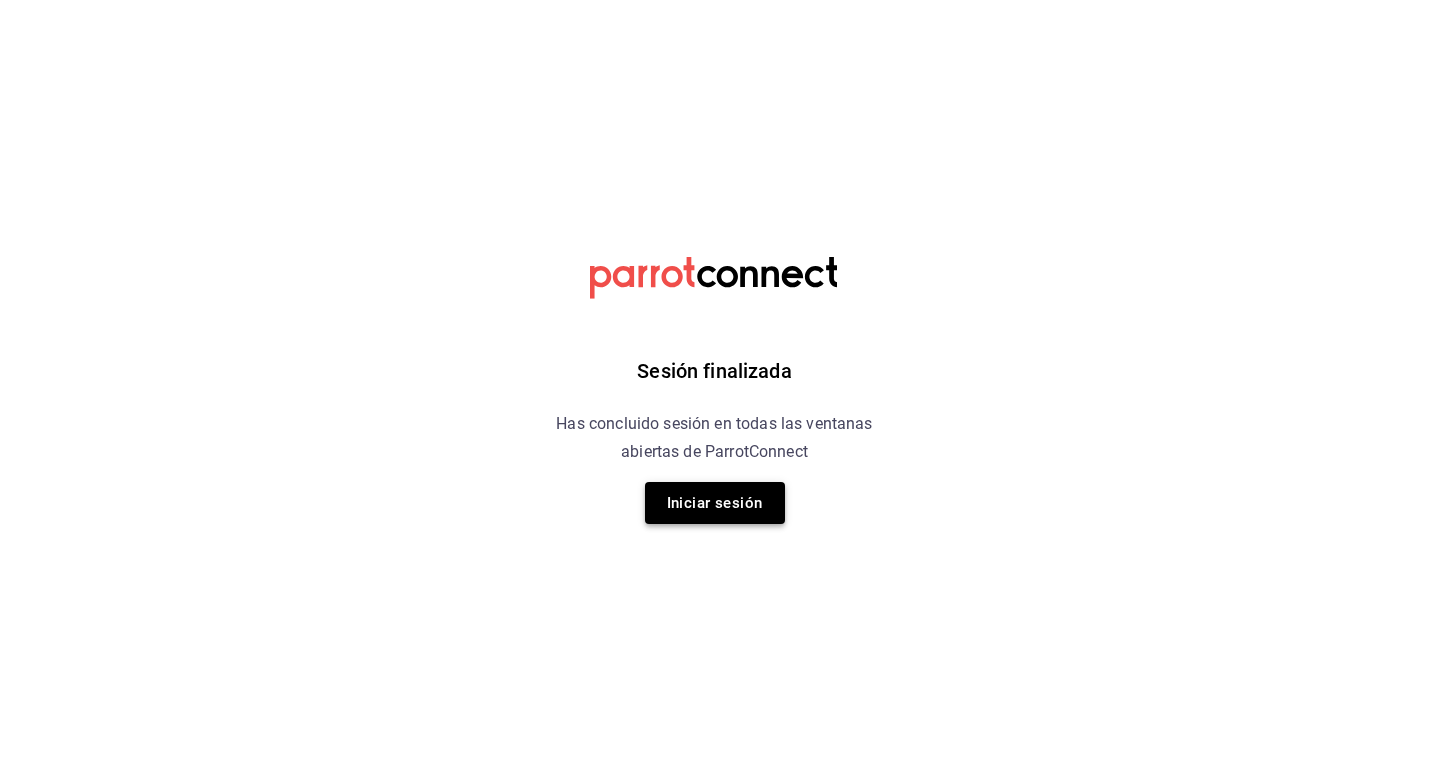 click on "Iniciar sesión" at bounding box center (715, 503) 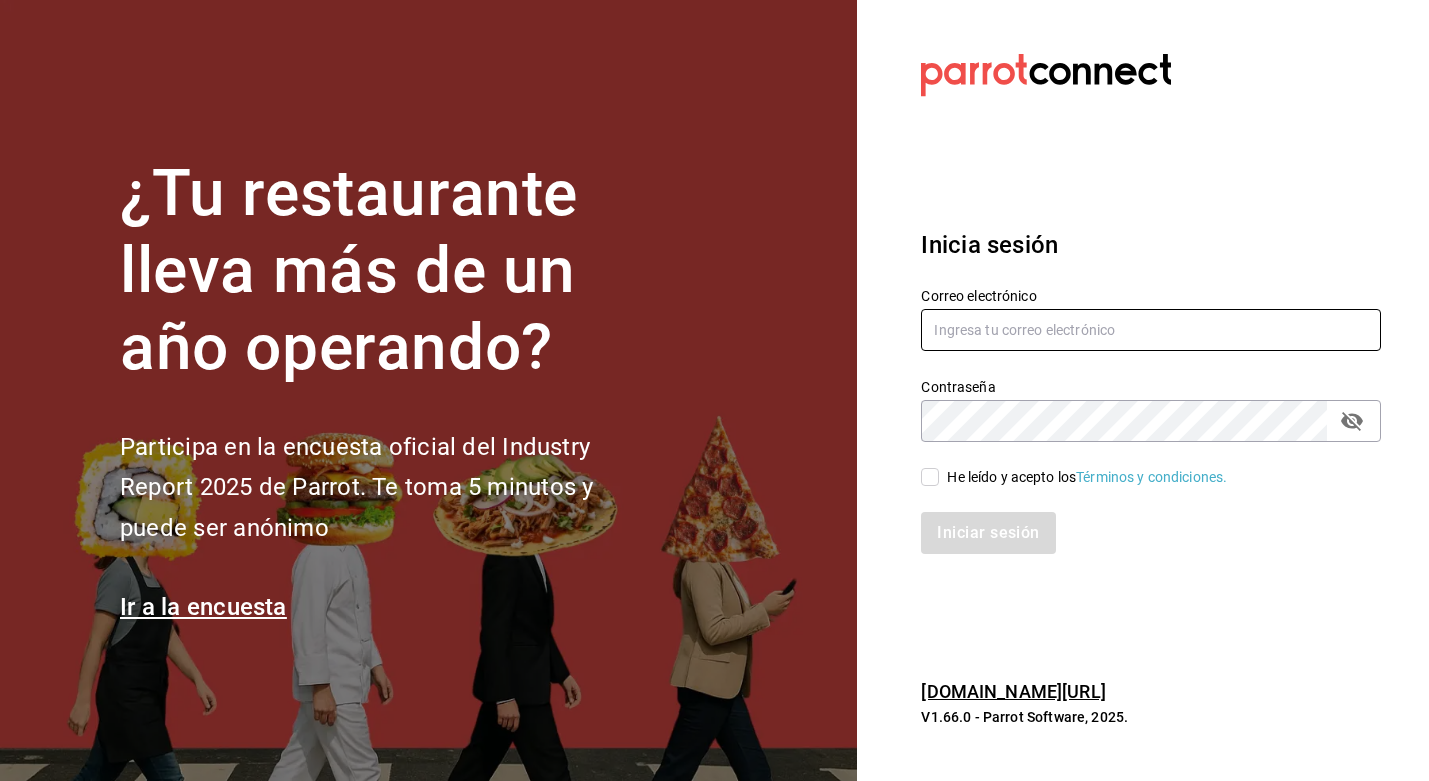 type on "[EMAIL_ADDRESS][DOMAIN_NAME]" 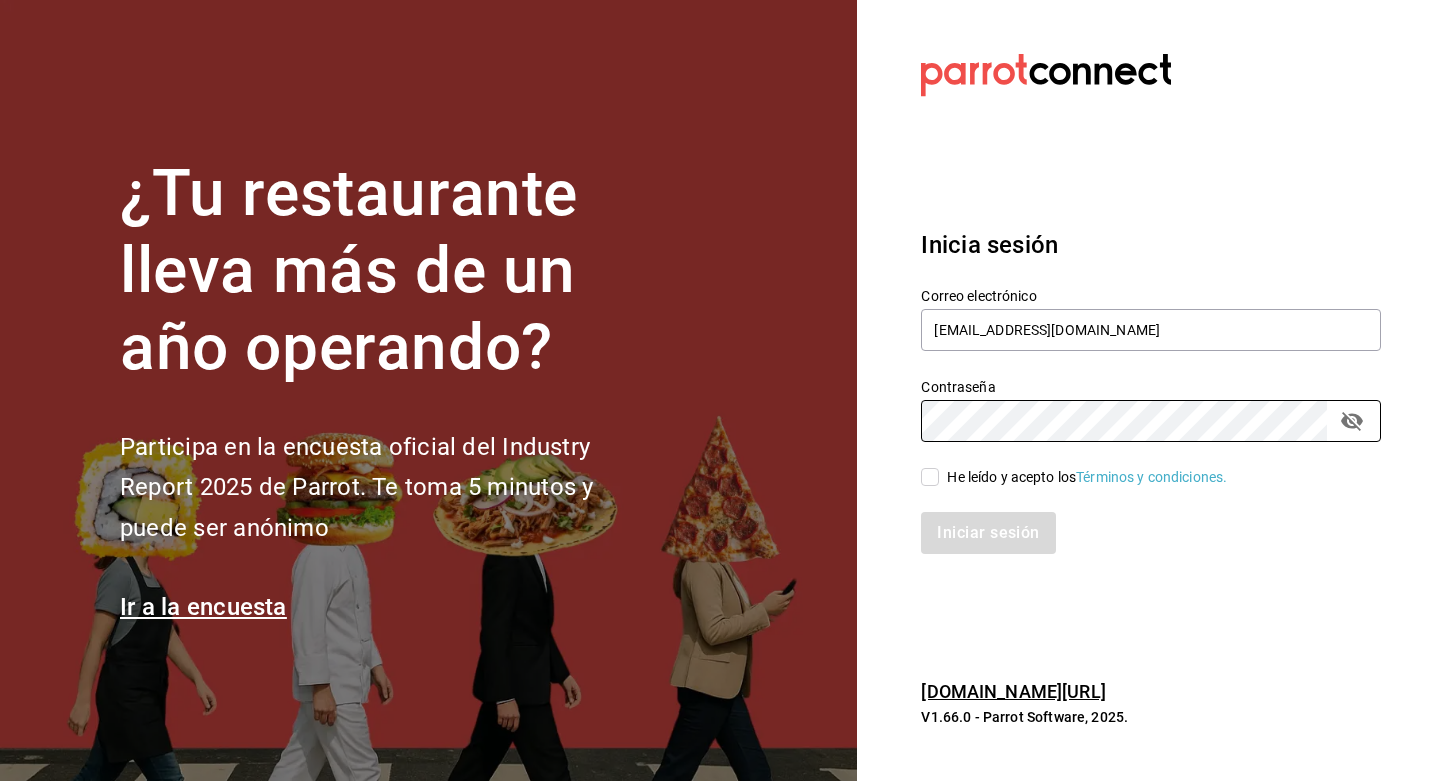 click on "He leído y acepto los  Términos y condiciones." at bounding box center (930, 477) 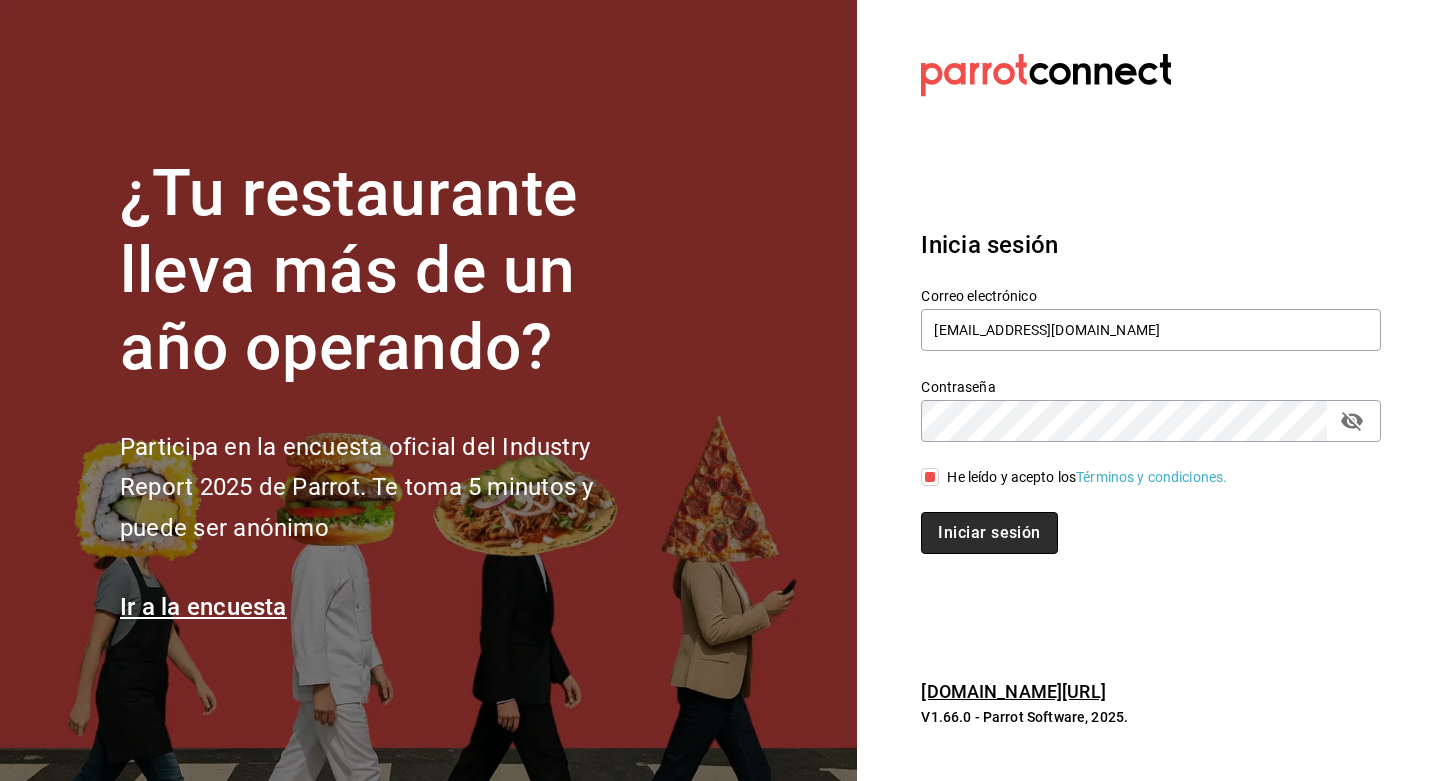 click on "Iniciar sesión" at bounding box center (989, 533) 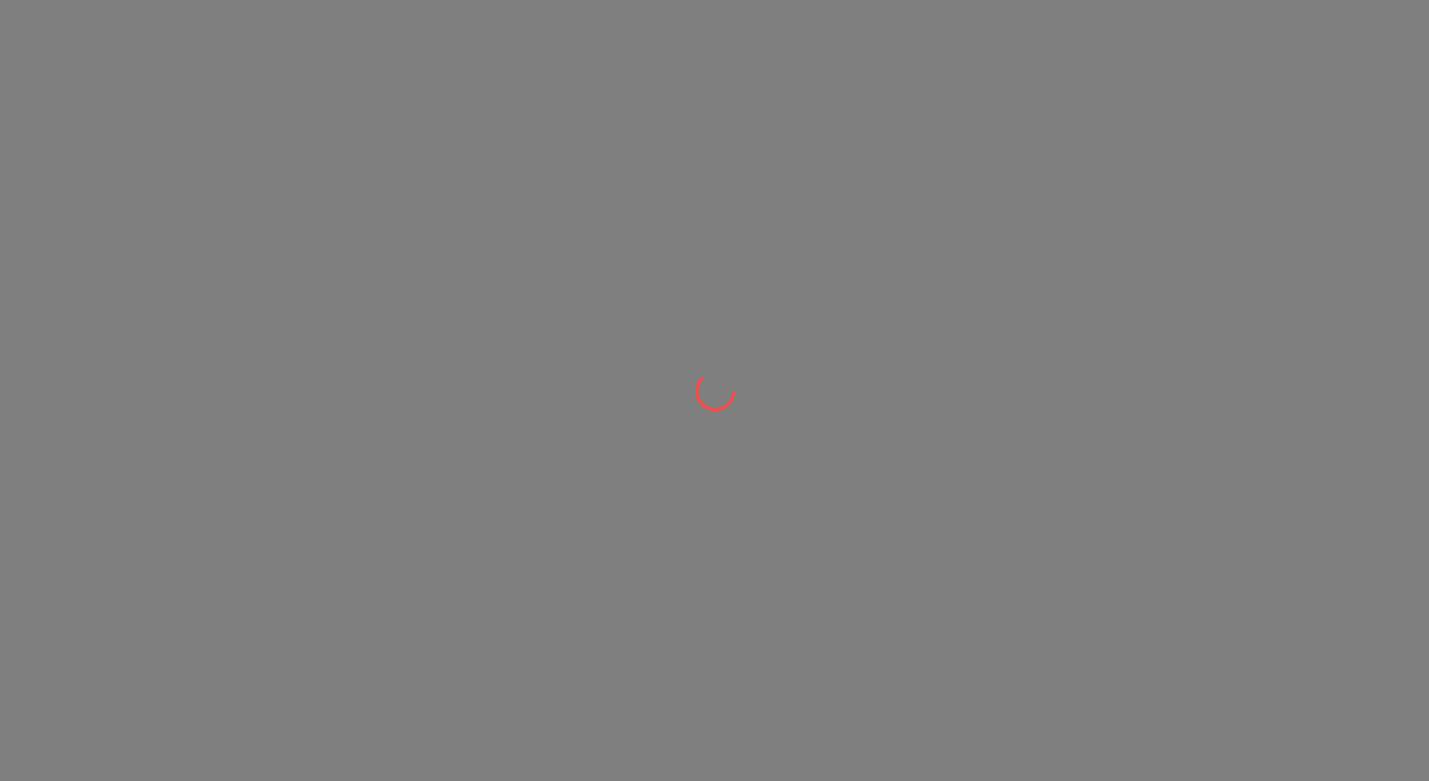 scroll, scrollTop: 0, scrollLeft: 0, axis: both 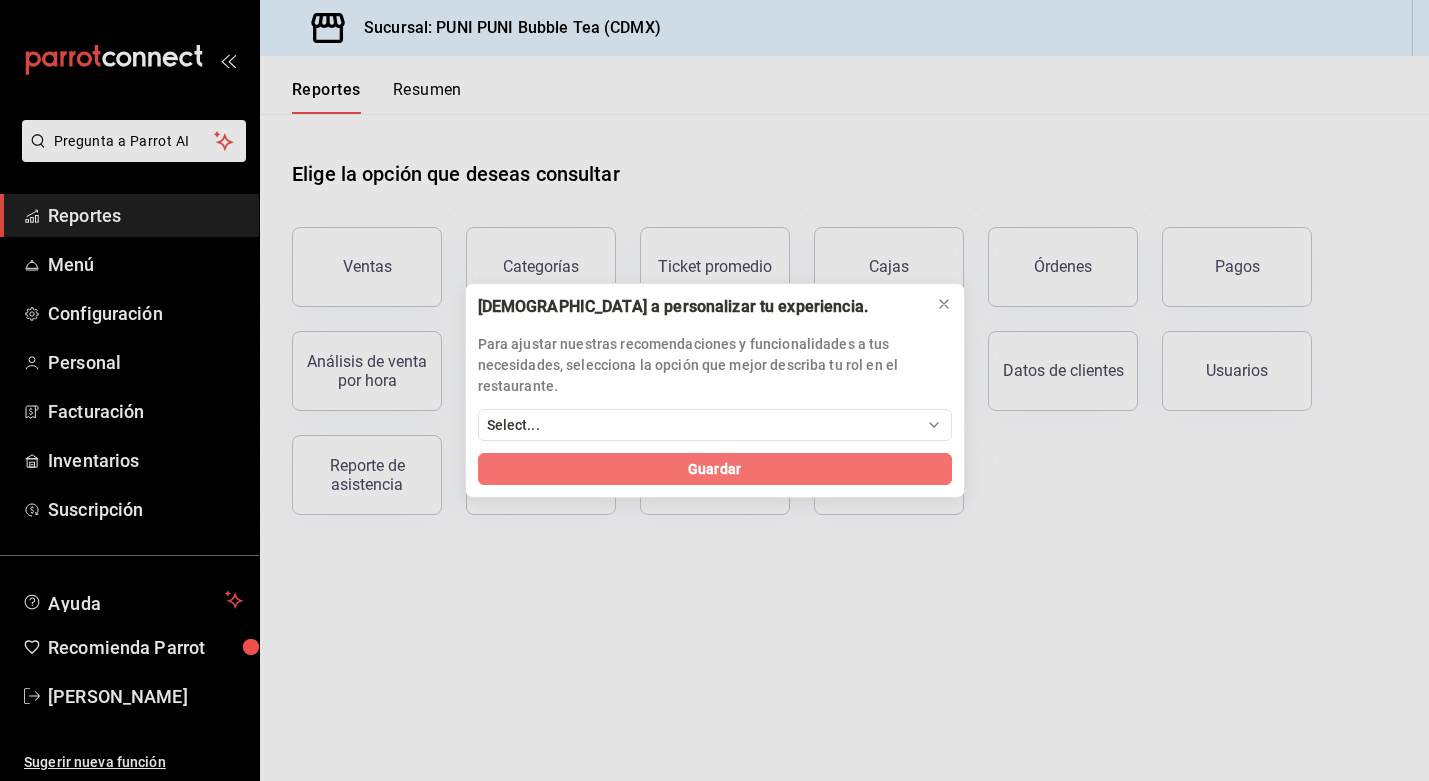 click on "Guardar" at bounding box center [715, 469] 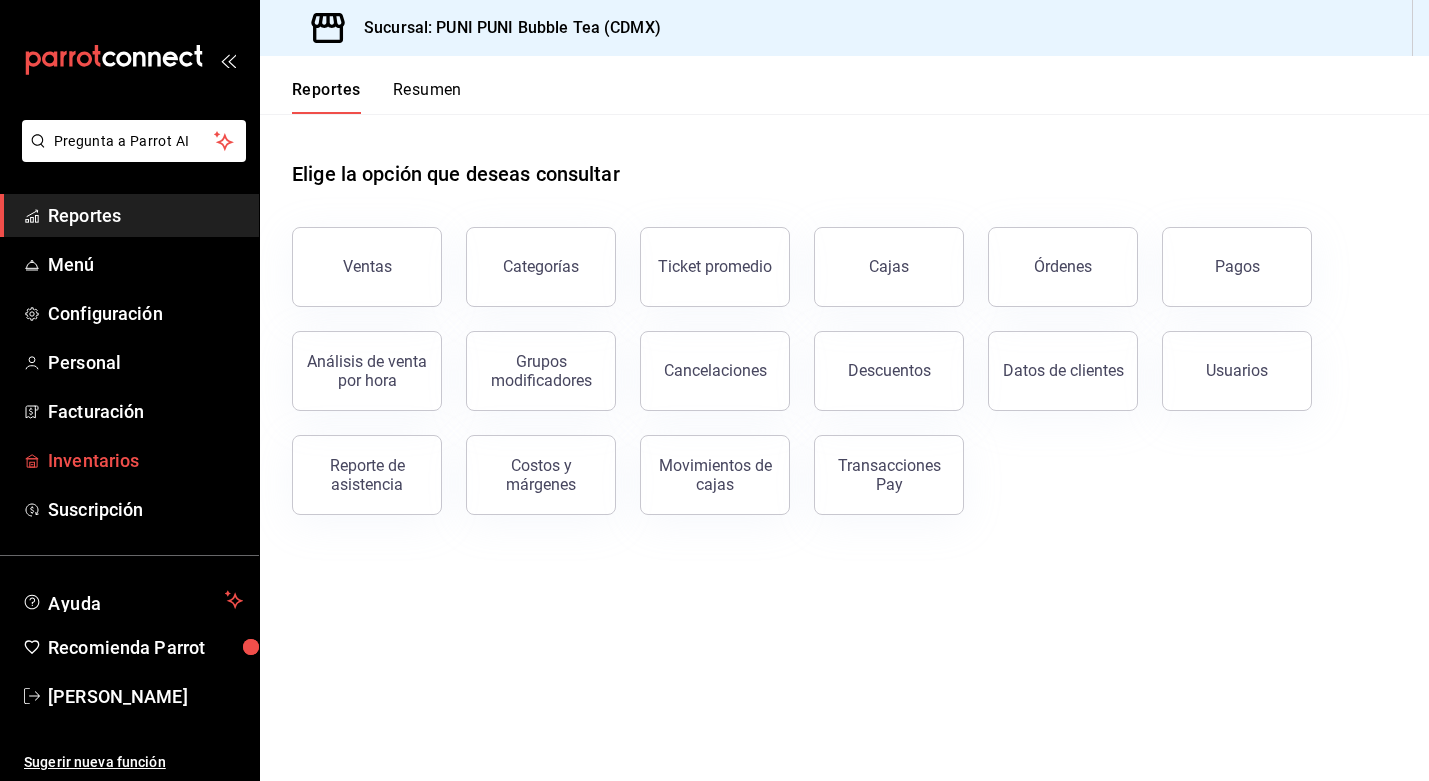 click on "Inventarios" at bounding box center (129, 460) 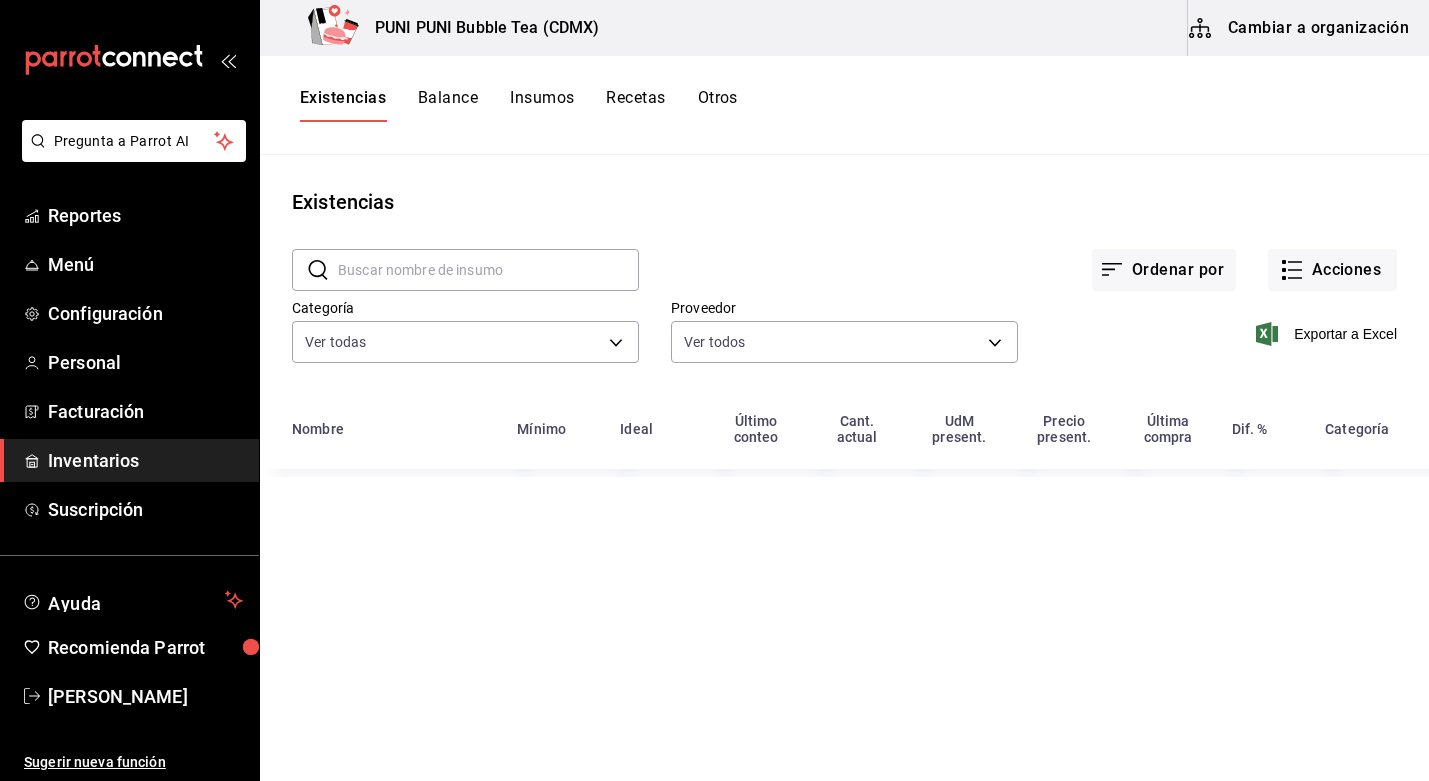 type on "e8a080a3-70ea-4af1-9bc6-9fa225eda4b3,51f45eb3-a585-4fac-82d4-fb7082af0caf,918c17e8-a4b0-4a67-be7c-4cd6accbcb79,6ae337e1-df2d-4e75-9943-d174d25ab6d5,8623efea-11a5-4c20-b626-5edea796d4fd,e1d7a7ad-de7c-42b1-9e05-6cb56173a308,03176bd5-f87b-4d1e-af11-f01aa8ffcb8a,056443f7-31ff-4135-ade3-120f9bd88fca,357cc744-a342-4e60-8d38-68a8524642bb" 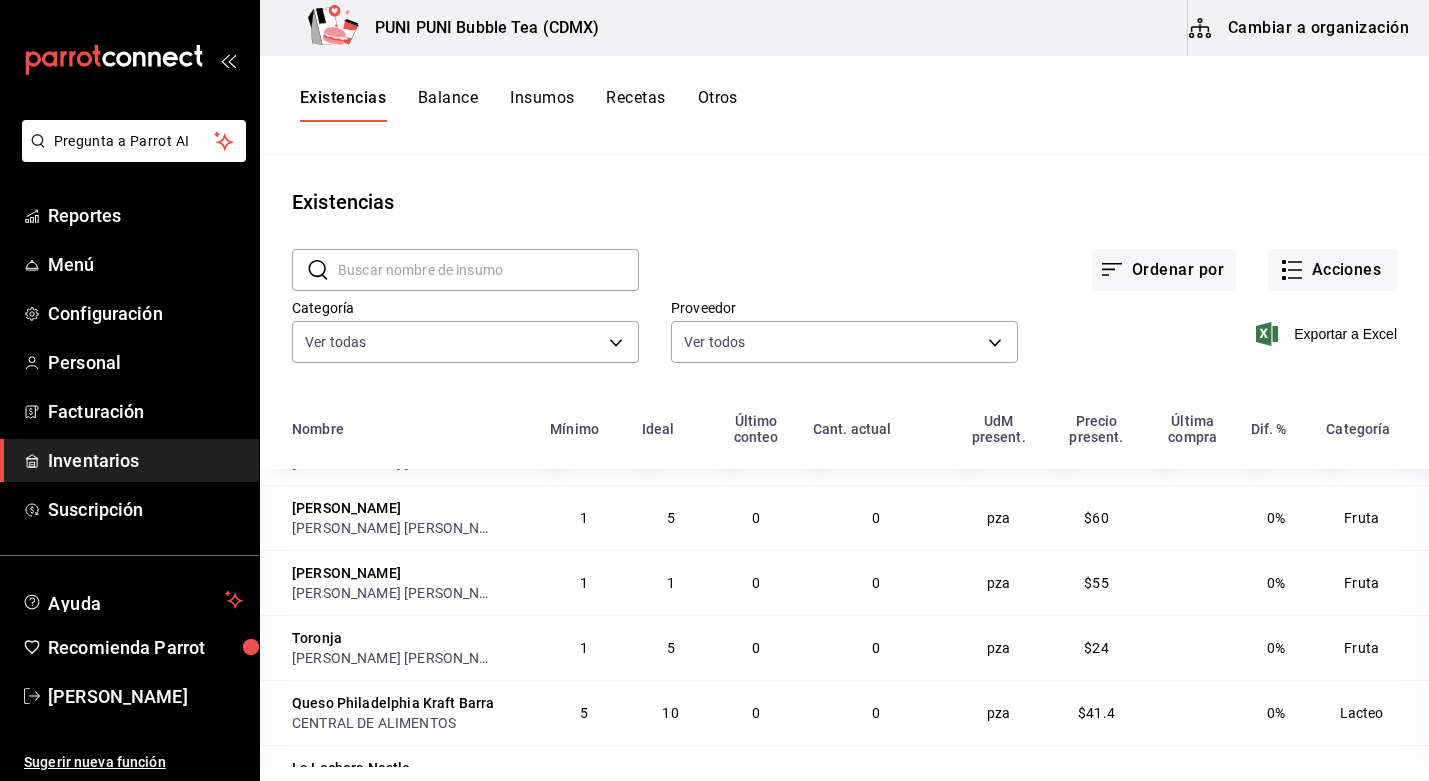 scroll, scrollTop: 0, scrollLeft: 0, axis: both 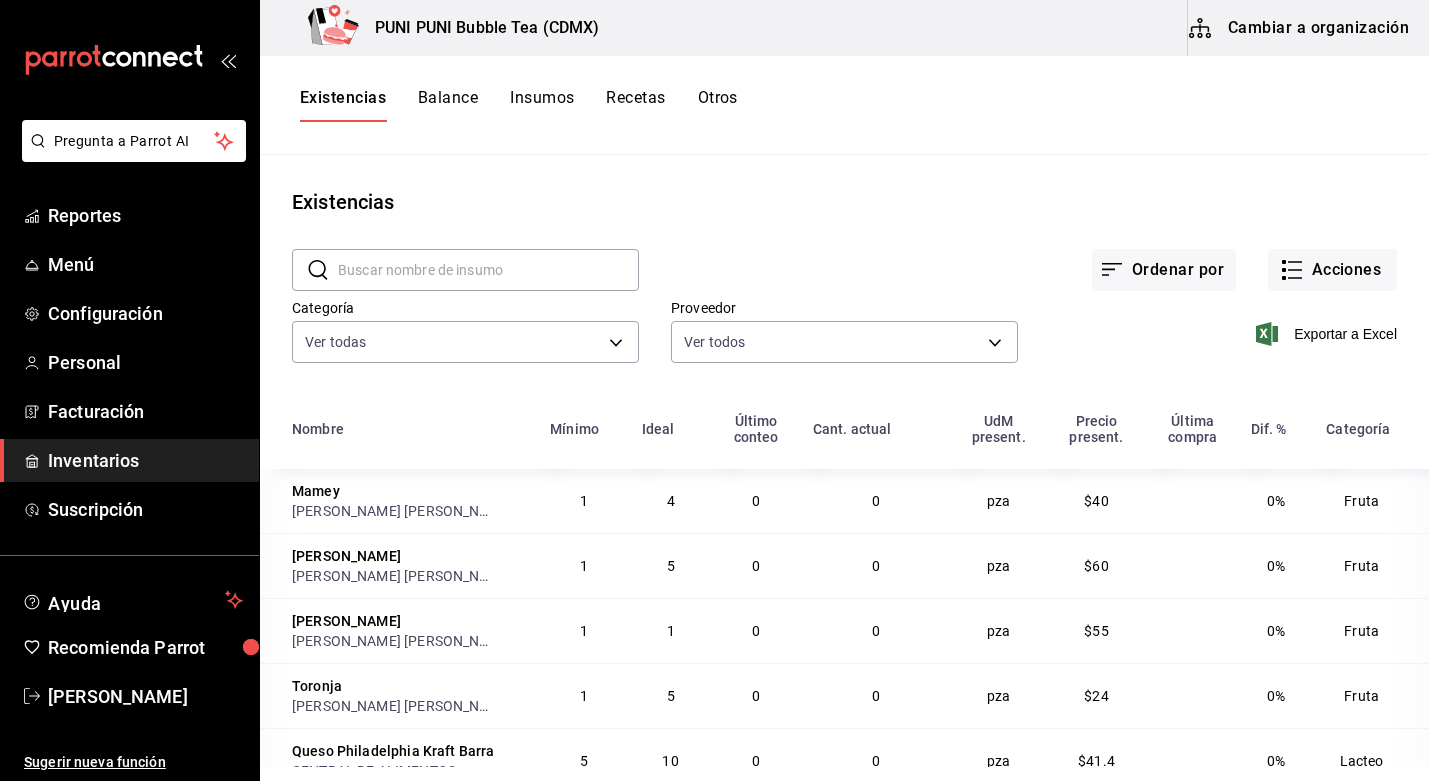 click on "Insumos" at bounding box center (542, 105) 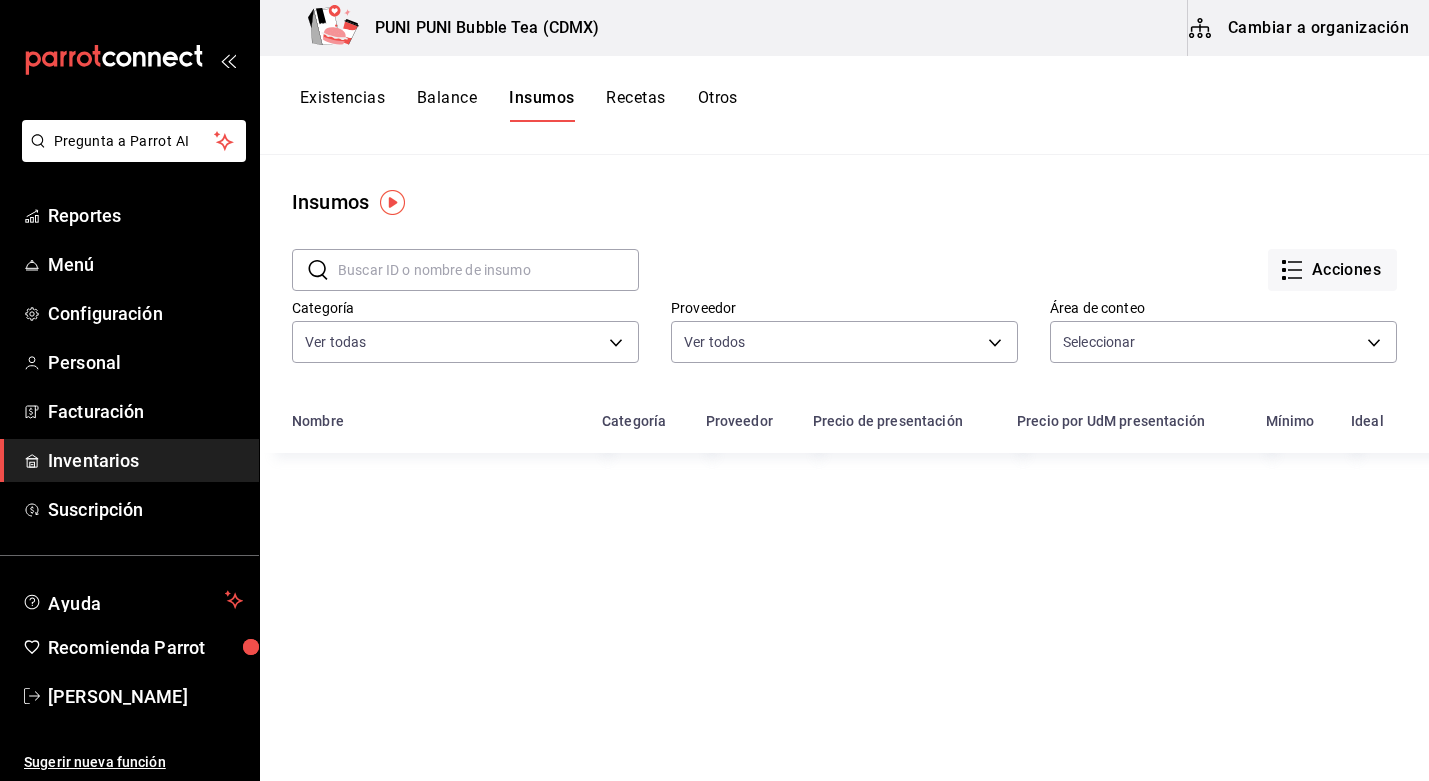 type on "4b2c57a6-25d6-40b5-8e02-c2eaeb631736,300ea2b3-a187-4c9a-b624-5ecdbd557d3f" 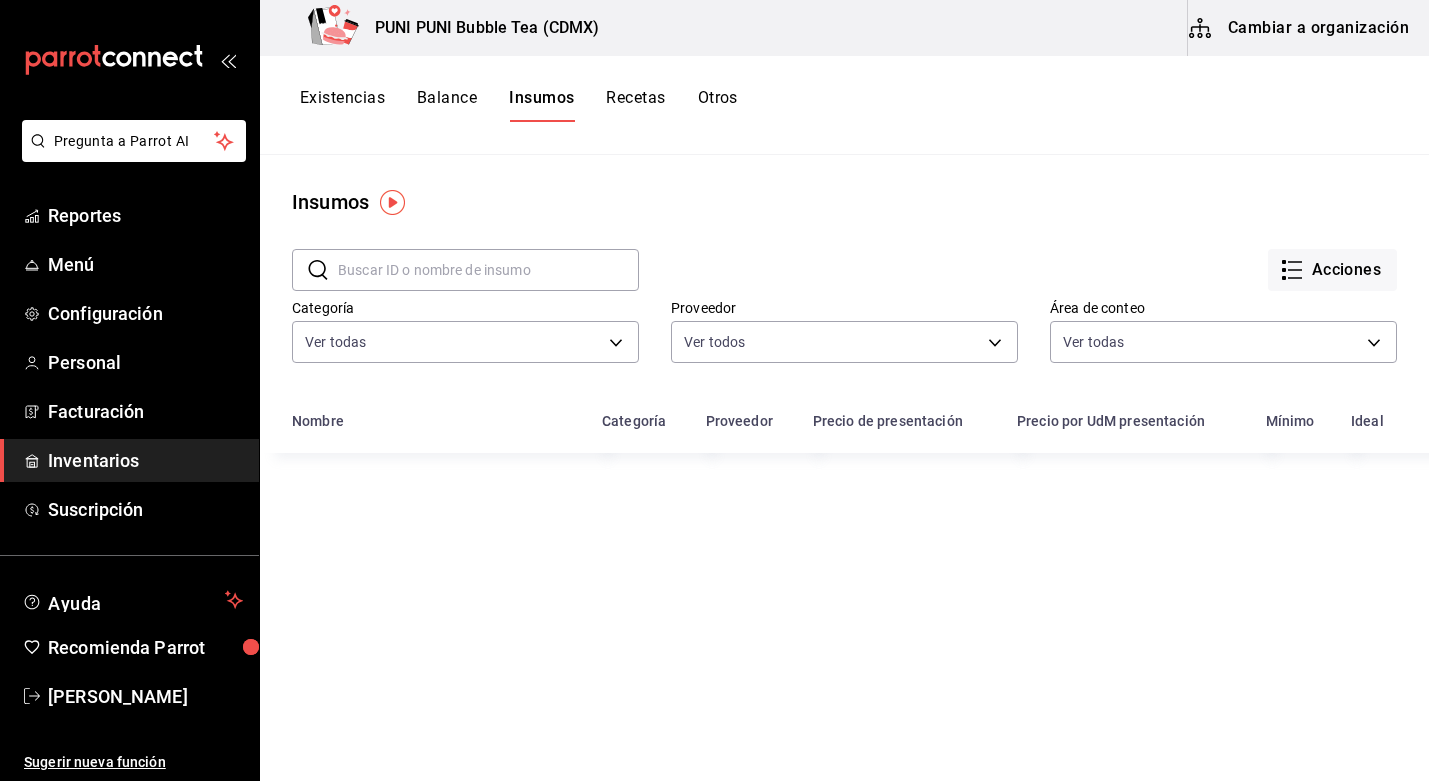 click on "Recetas" at bounding box center (635, 105) 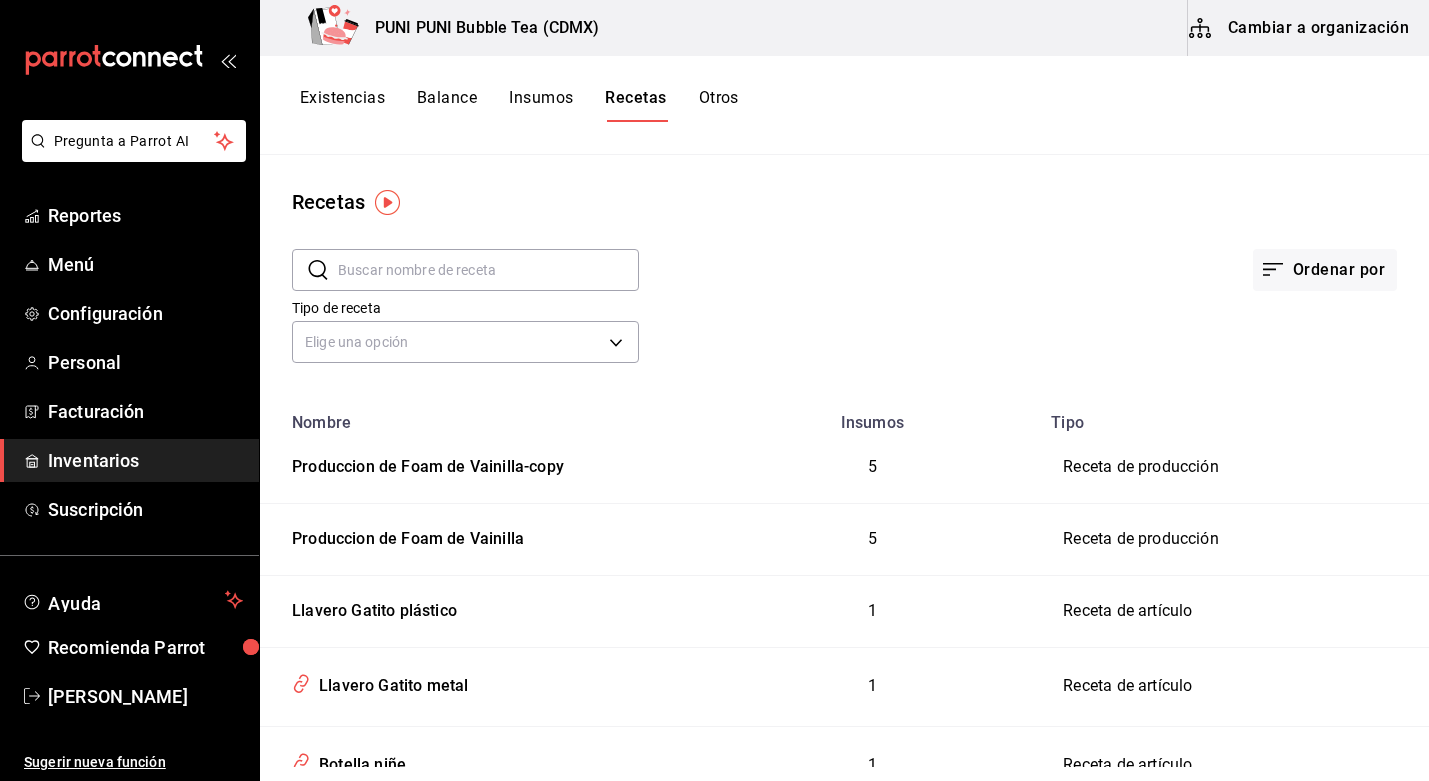 click on "Cambiar a organización" at bounding box center (1300, 28) 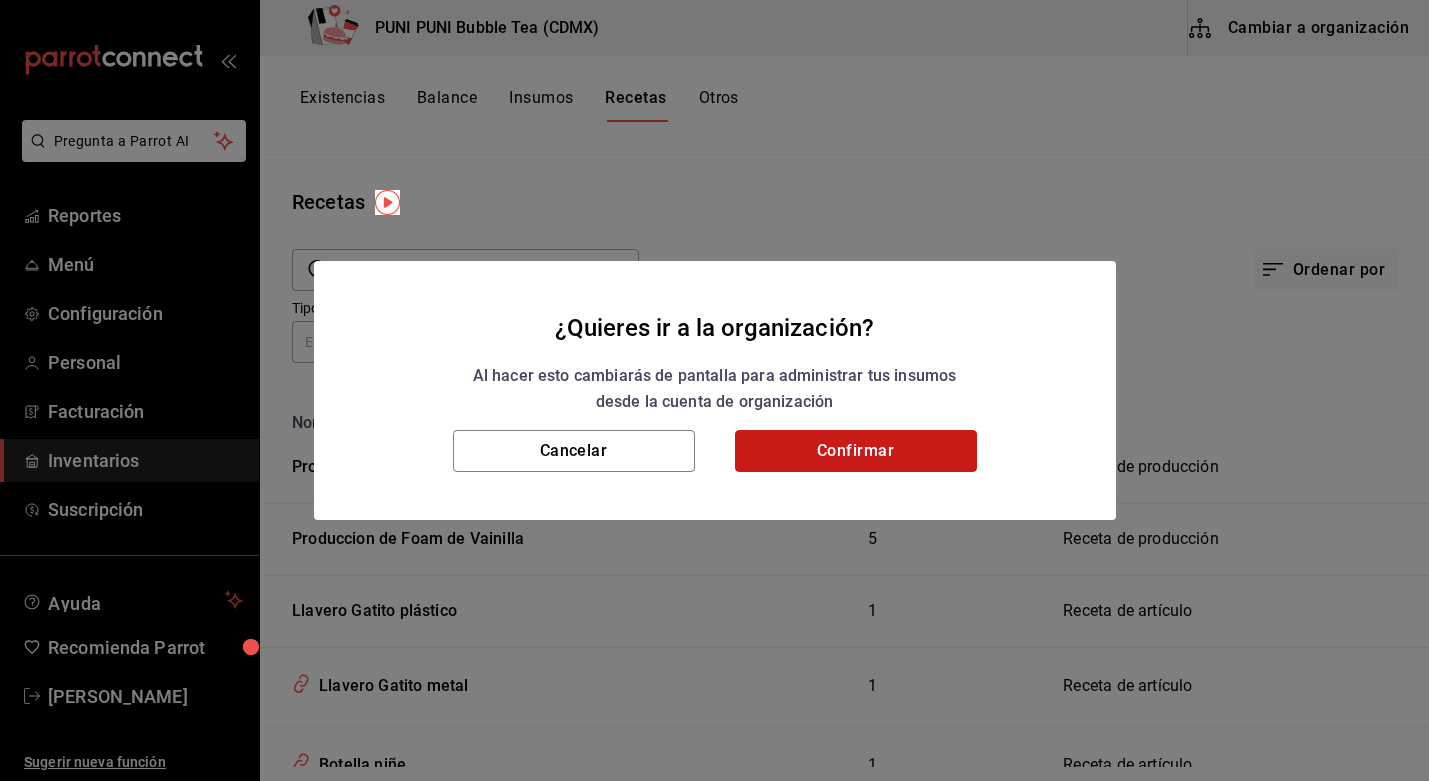 click on "Confirmar" at bounding box center [856, 451] 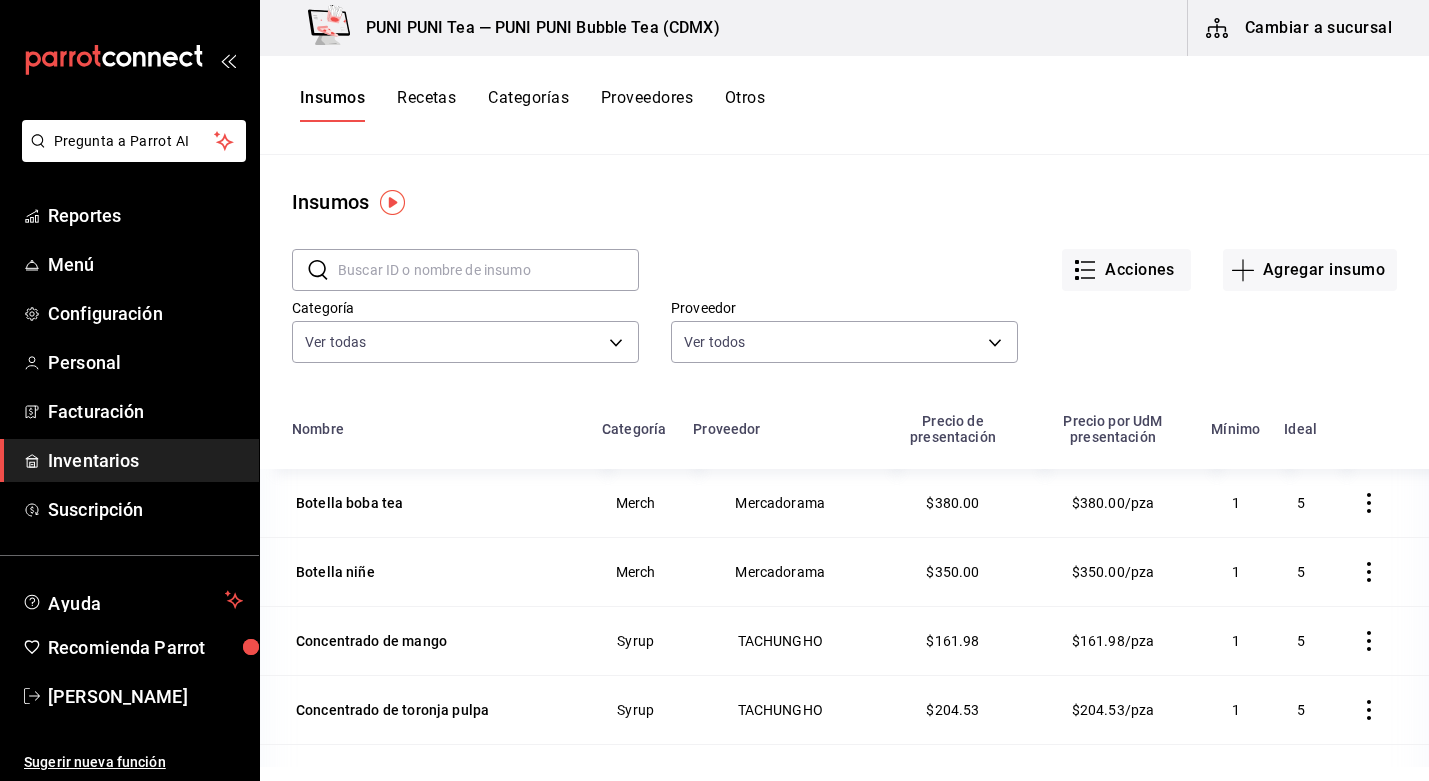 click on "Recetas" at bounding box center [426, 105] 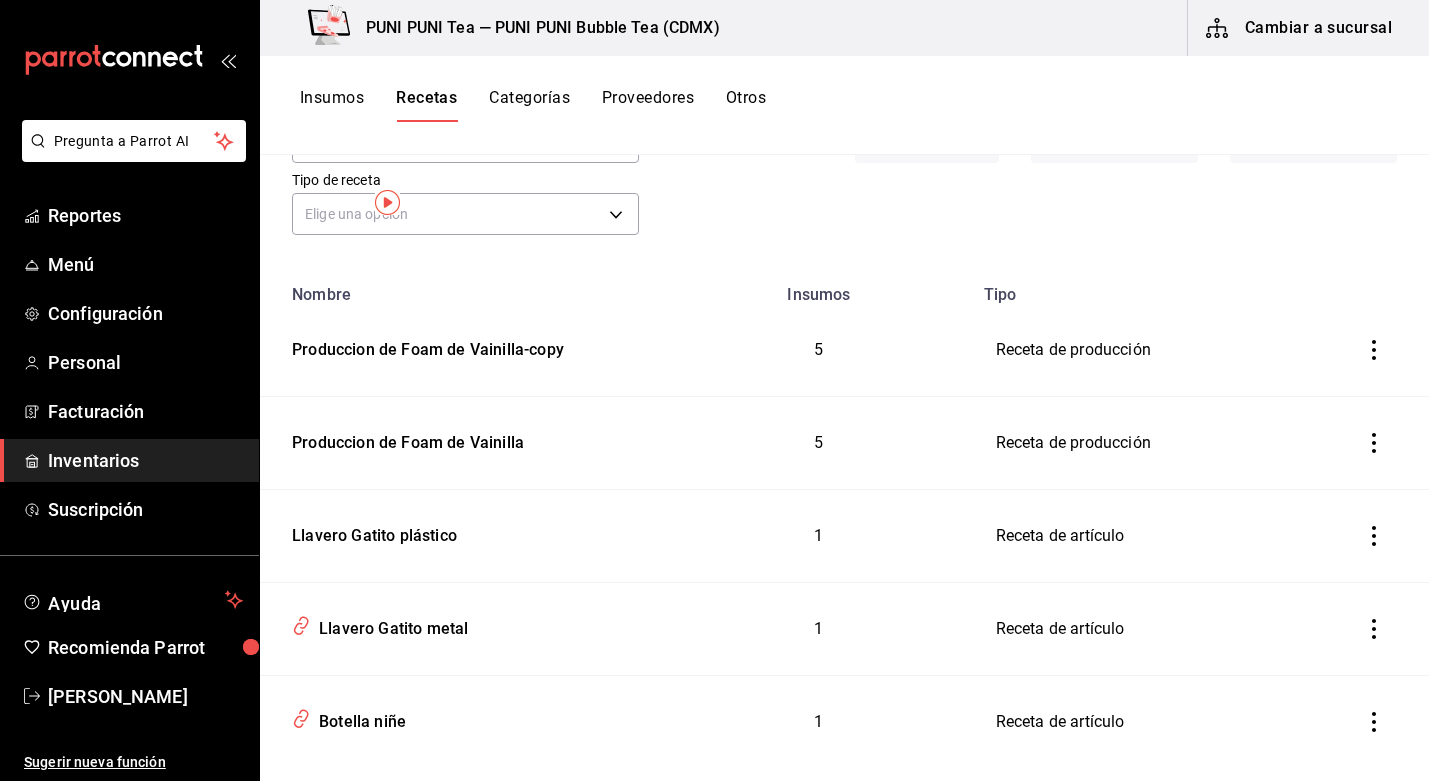 scroll, scrollTop: 0, scrollLeft: 0, axis: both 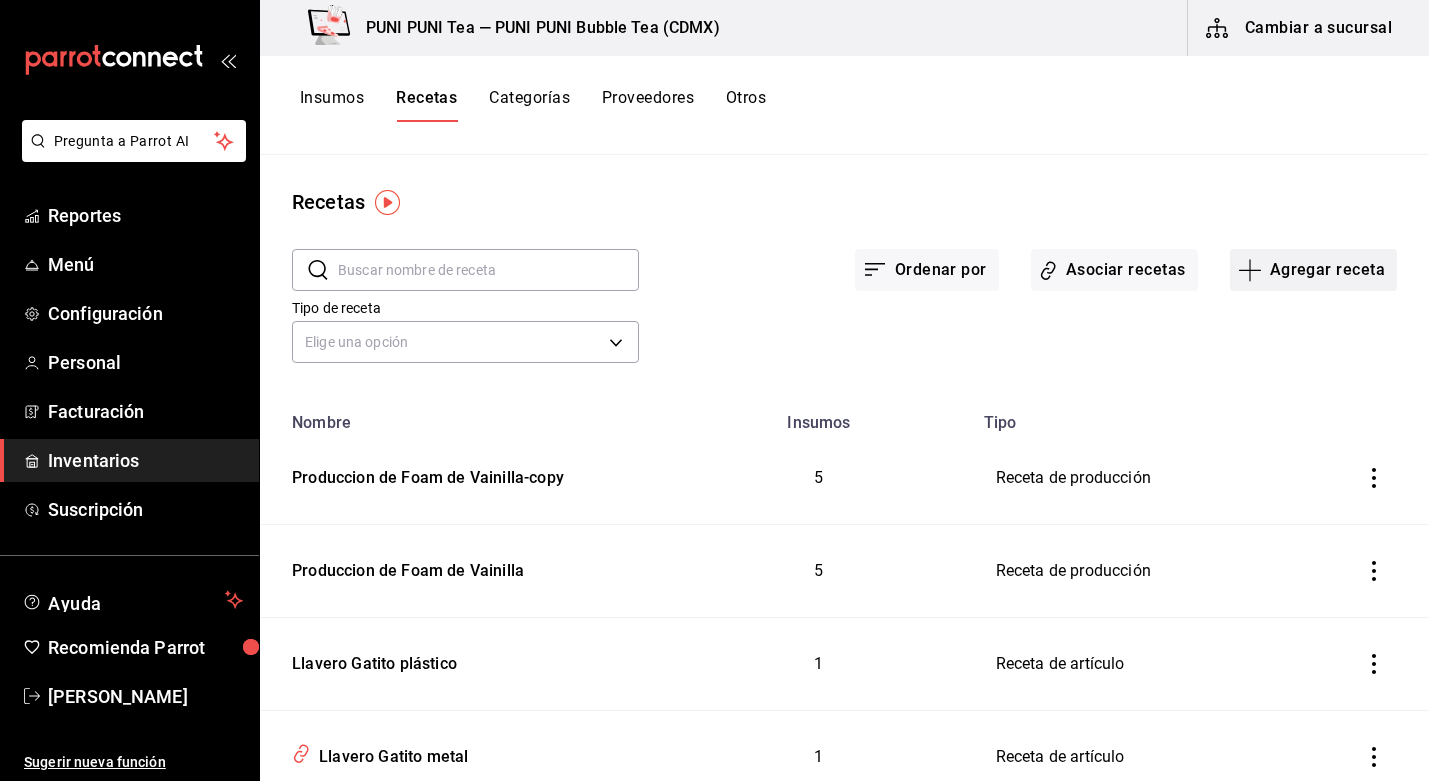 click on "Agregar receta" at bounding box center (1313, 270) 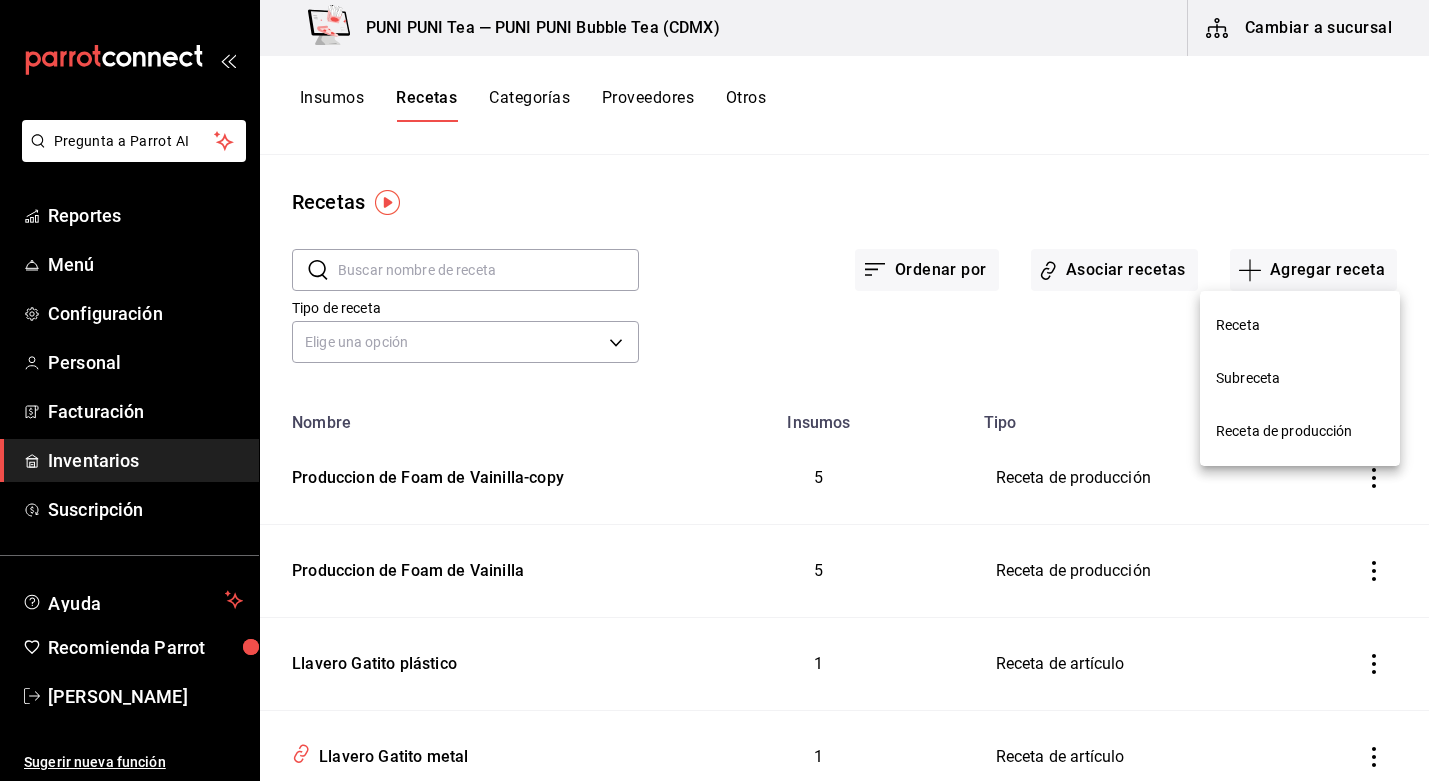 click on "Receta" at bounding box center [1300, 325] 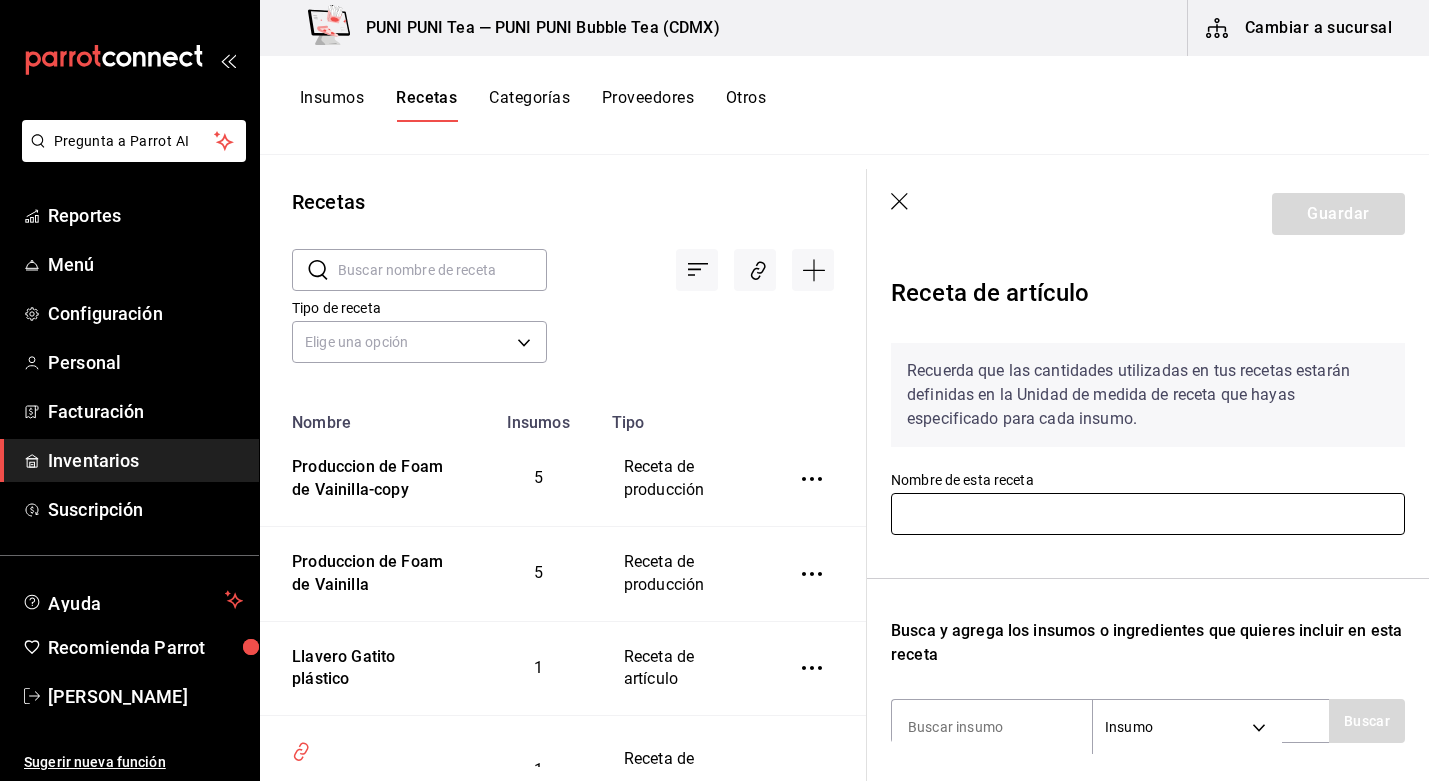 click at bounding box center (1148, 514) 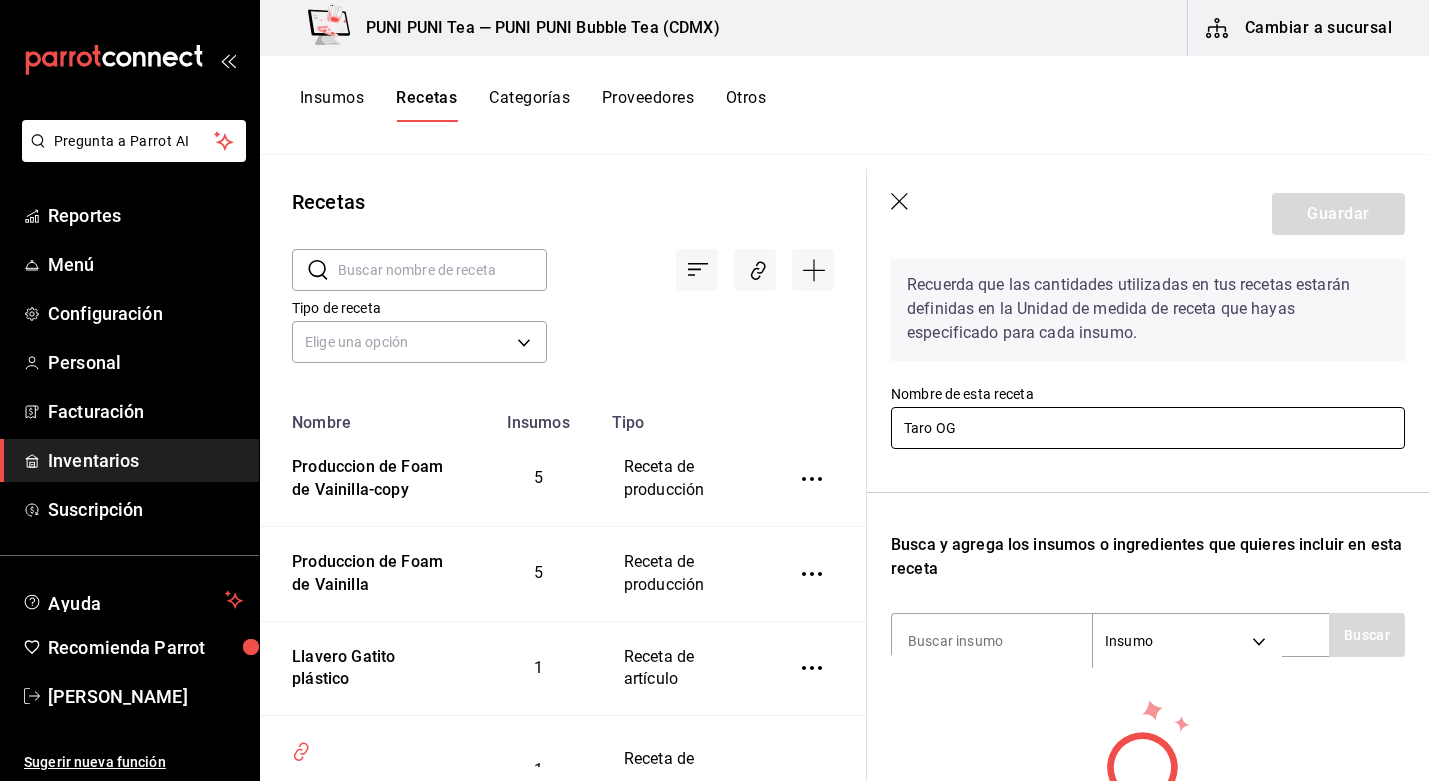 scroll, scrollTop: 0, scrollLeft: 0, axis: both 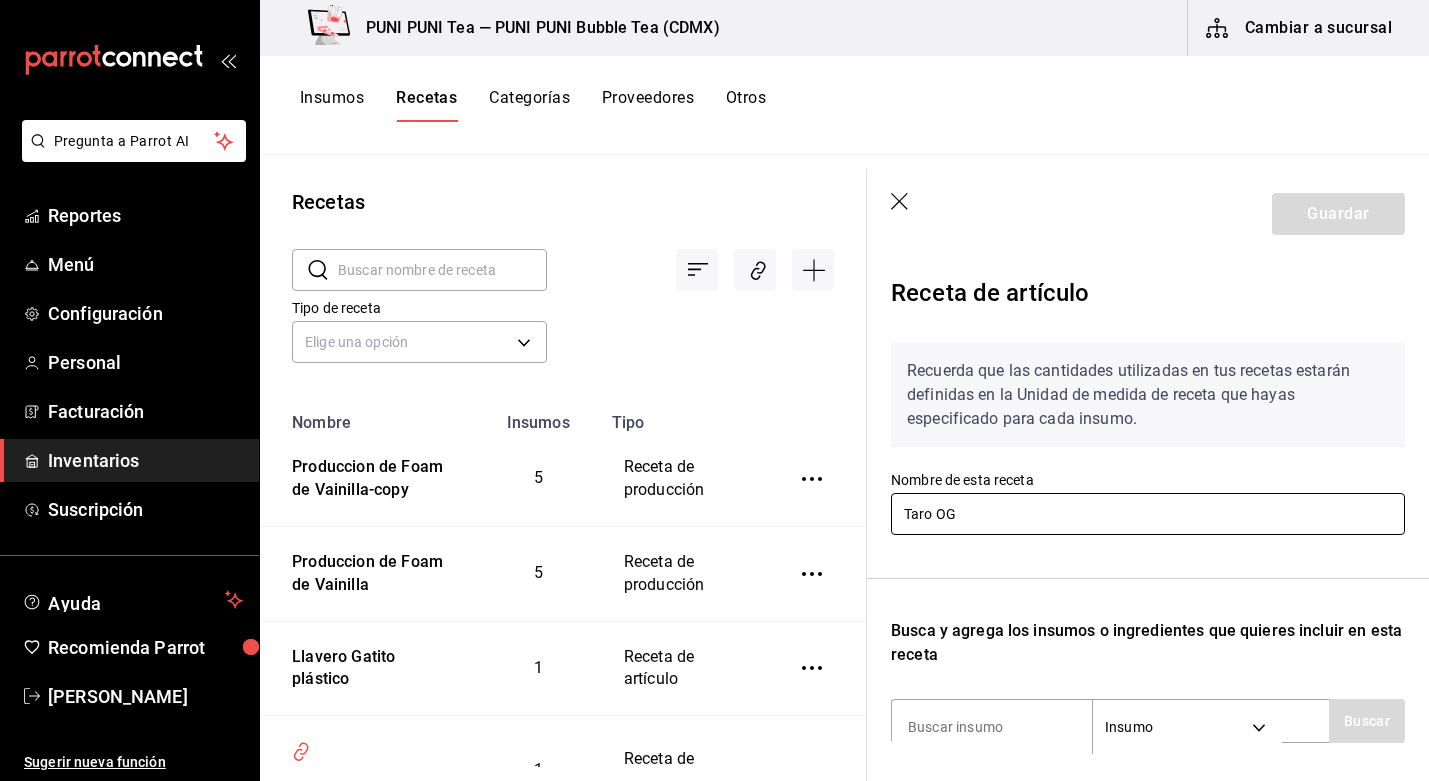 type on "Taro OG" 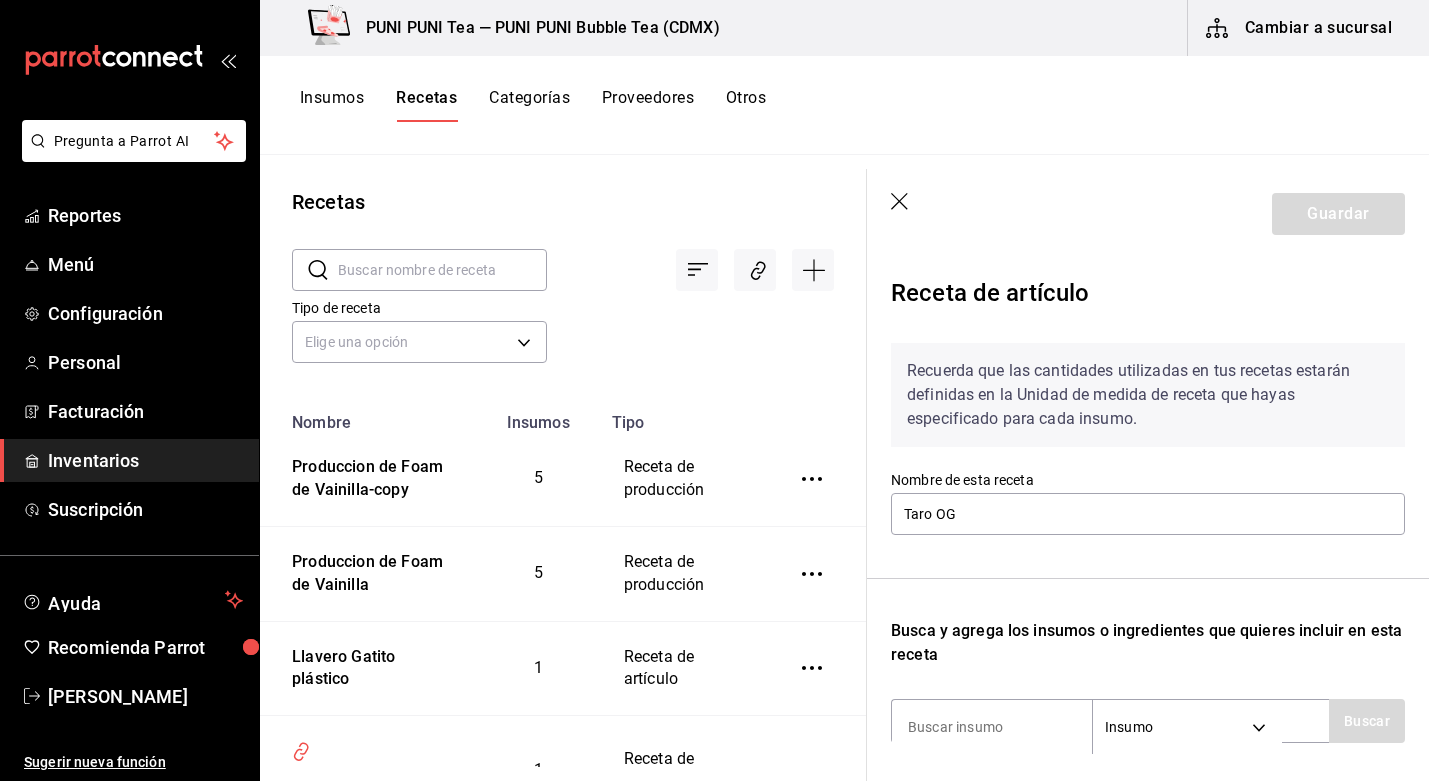 click on "Recuerda que las cantidades utilizadas en tus recetas estarán definidas en la Unidad de medida de receta que hayas especificado para cada insumo. Nombre de esta receta Taro OG Busca y agrega los insumos o ingredientes que quieres incluir en esta receta Insumo SUPPLY Buscar No hay insumos a mostrar. Busca un insumo para agregarlo a la lista" at bounding box center [1148, 651] 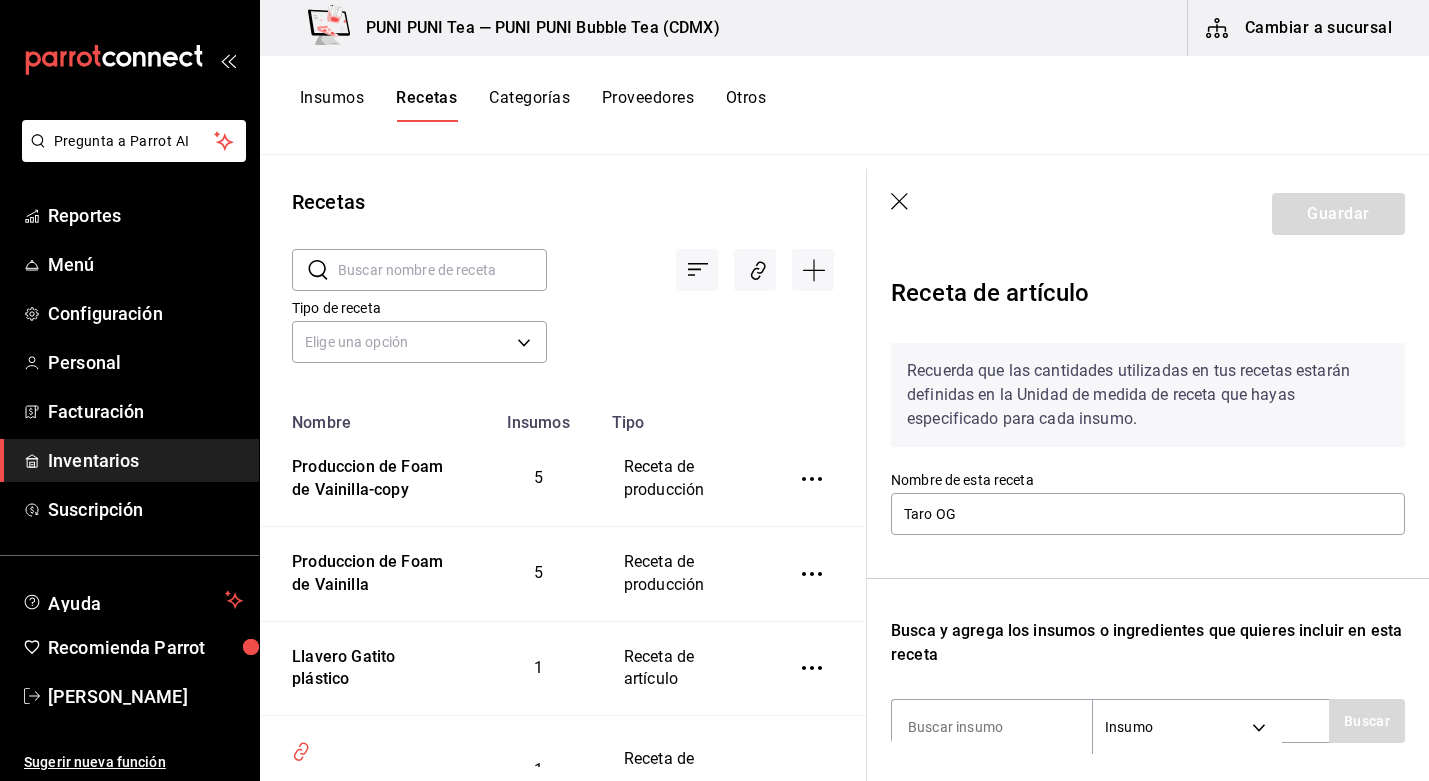 click 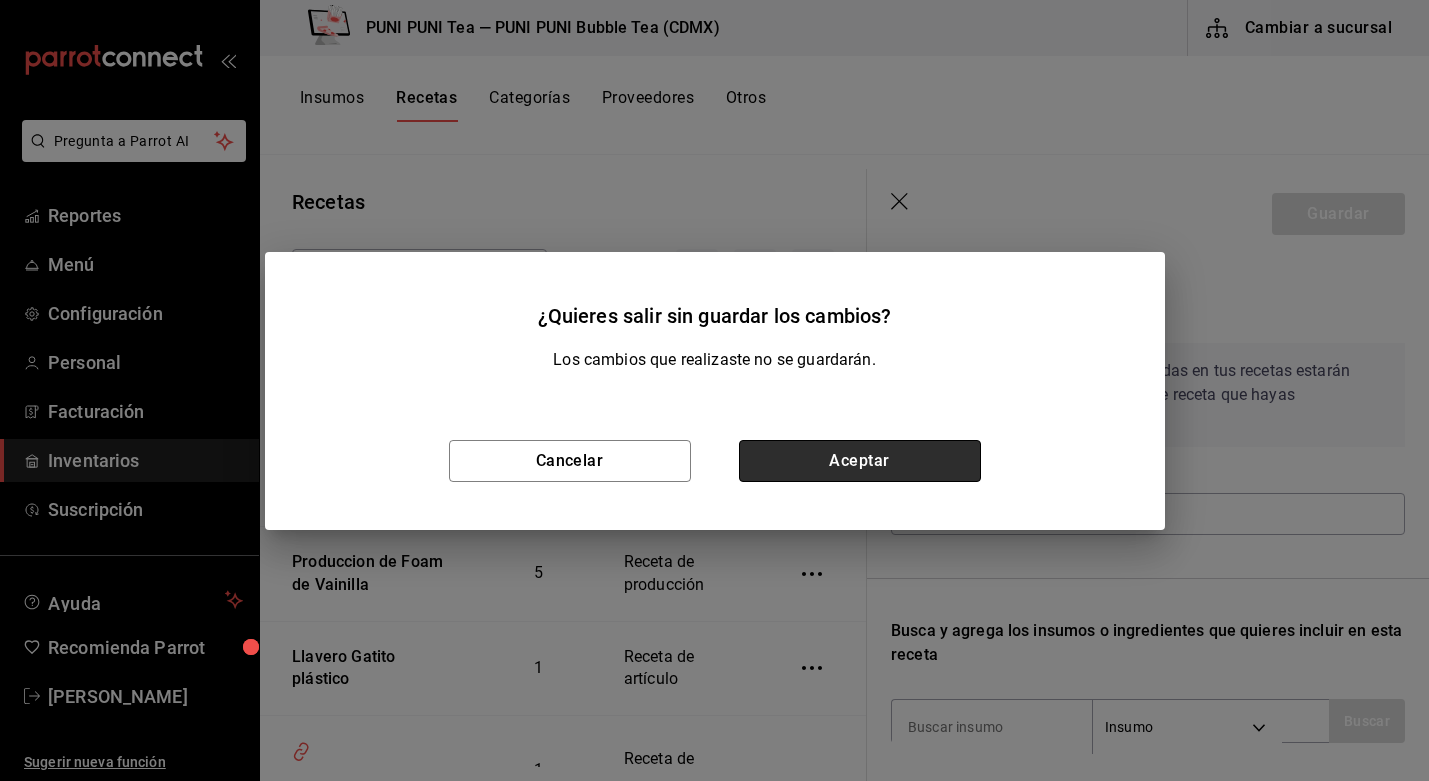 click on "Aceptar" at bounding box center [860, 461] 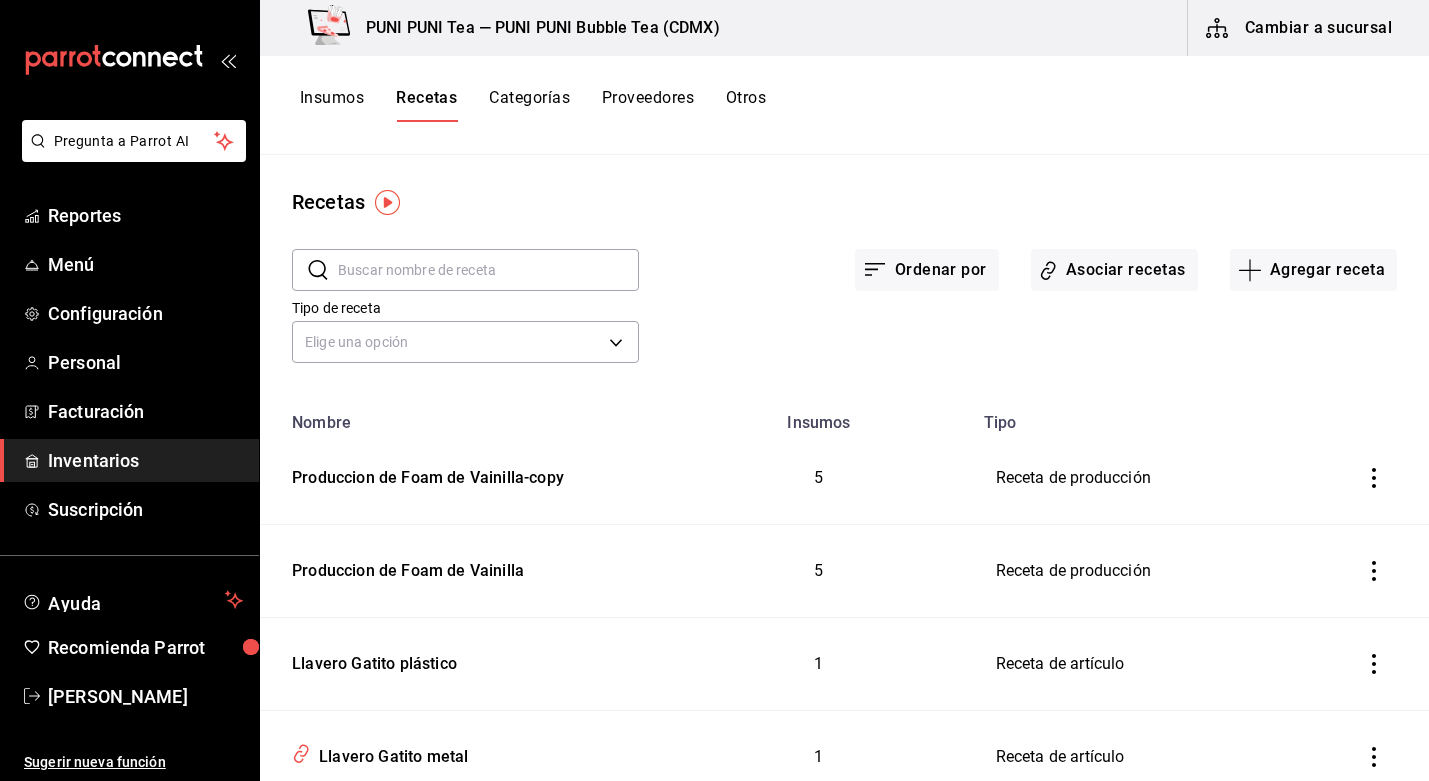click on "Cambiar a sucursal" at bounding box center [1300, 28] 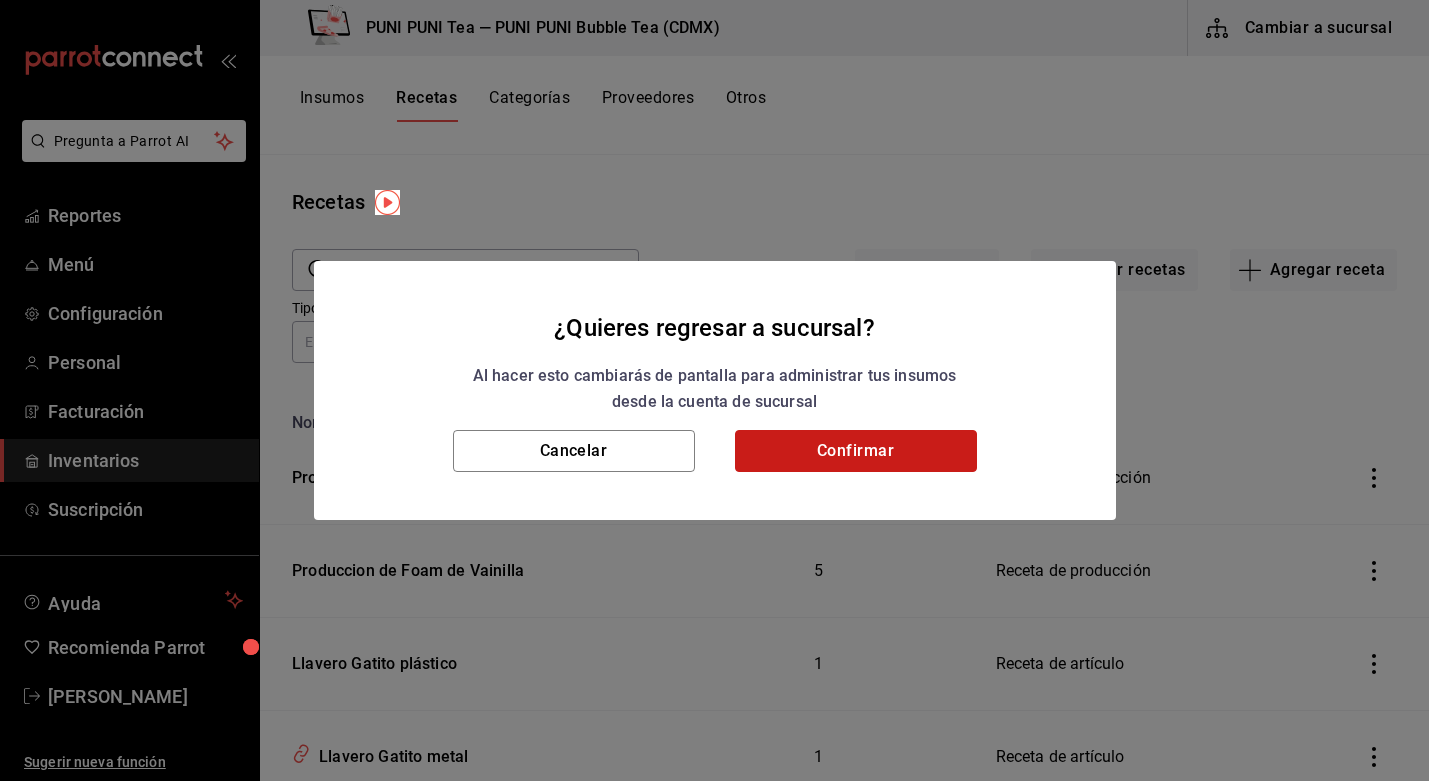 click on "Confirmar" at bounding box center (856, 451) 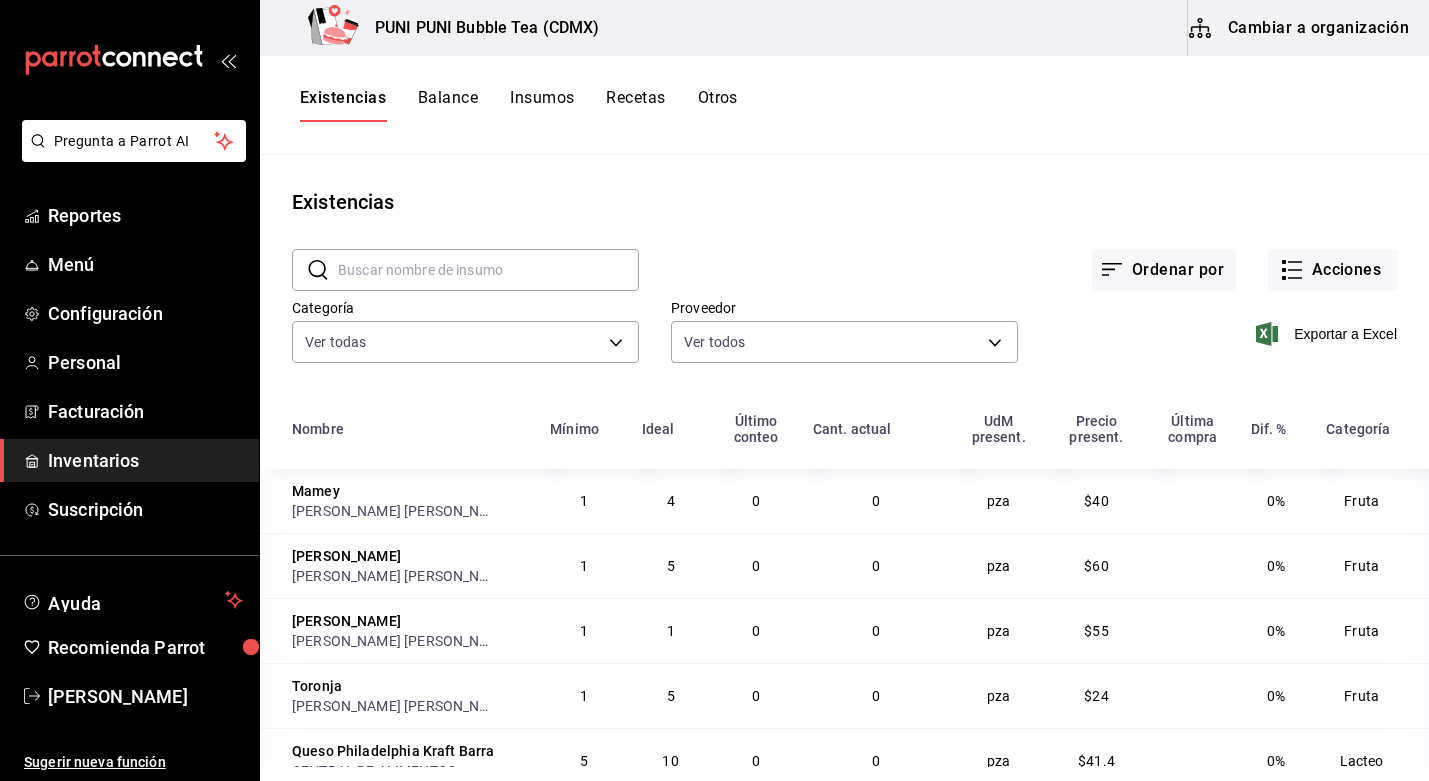 click on "Recetas" at bounding box center (635, 105) 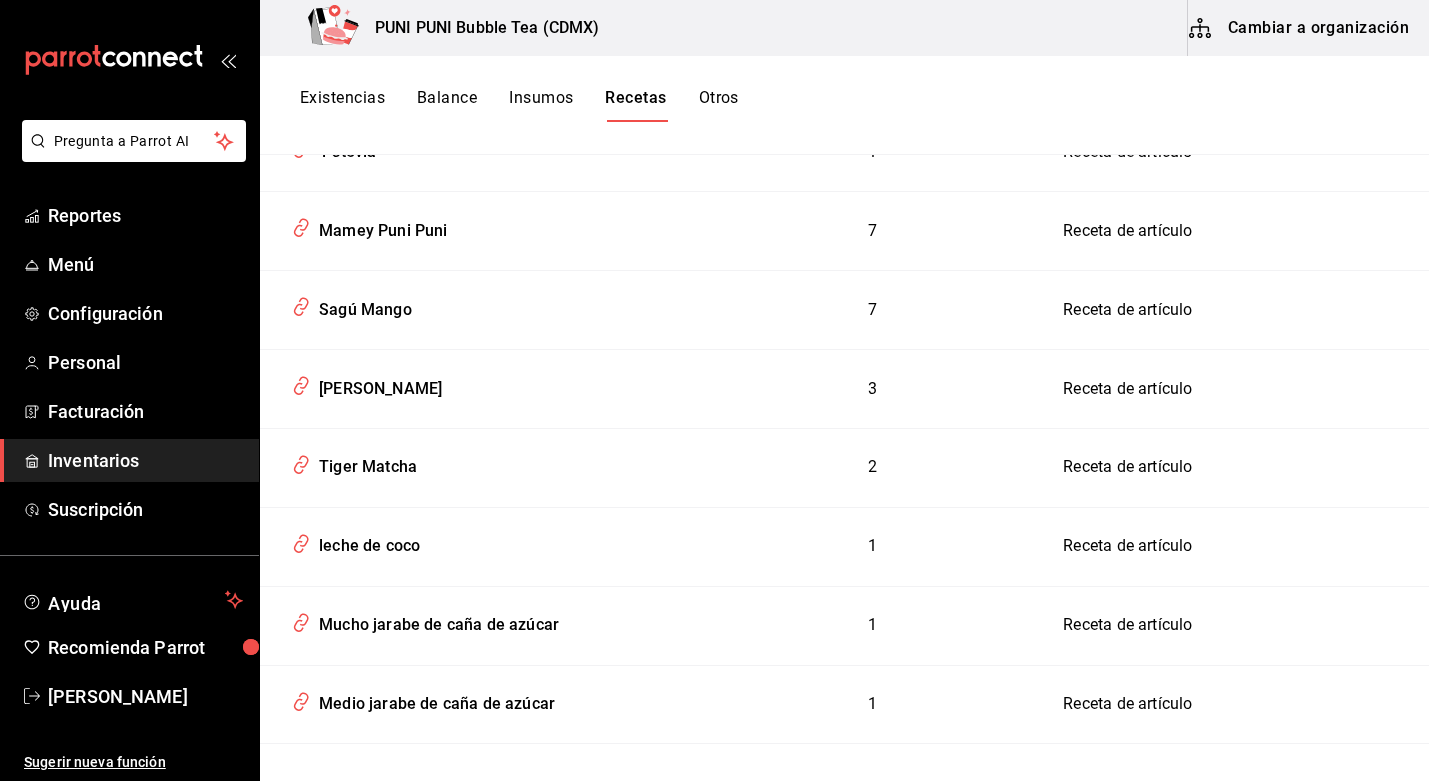 scroll, scrollTop: 1900, scrollLeft: 0, axis: vertical 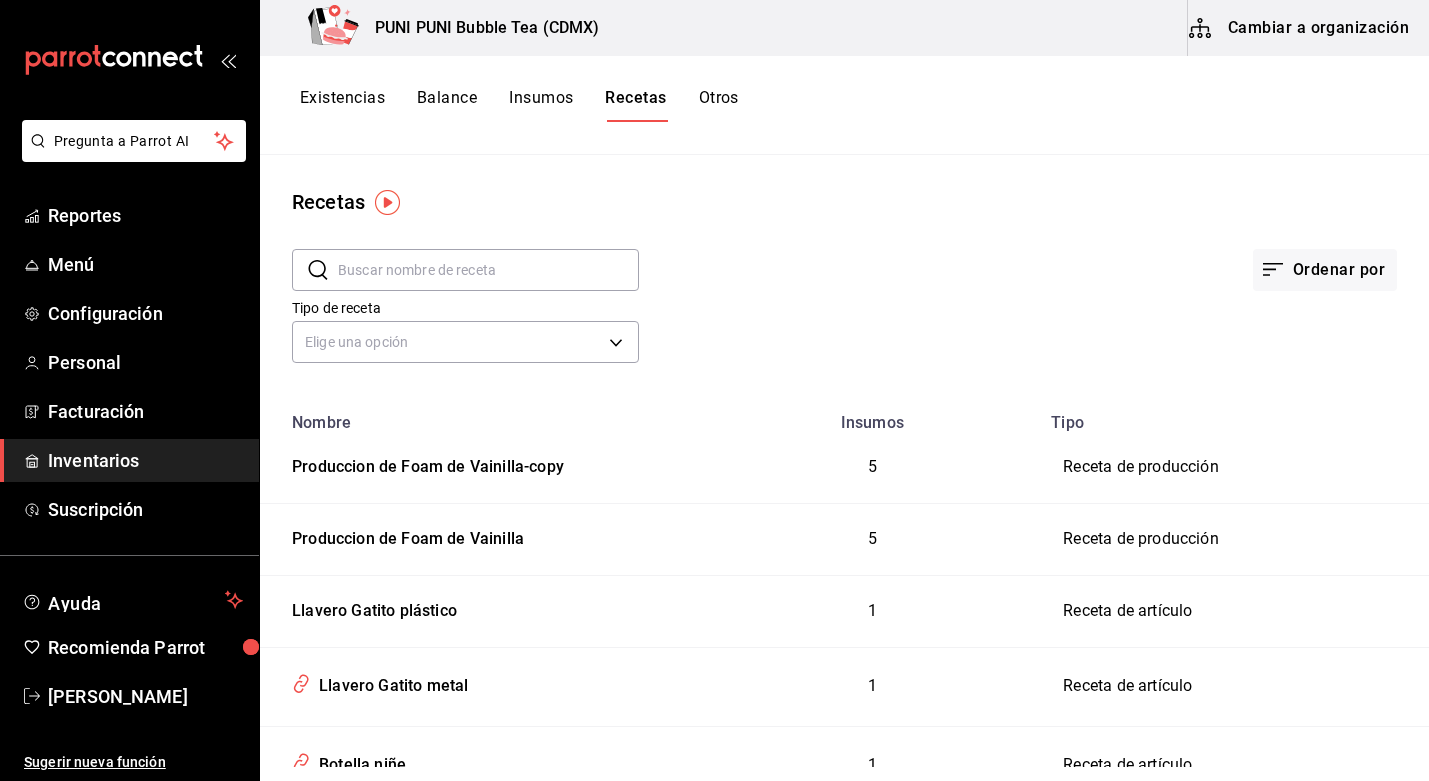 click at bounding box center [387, 202] 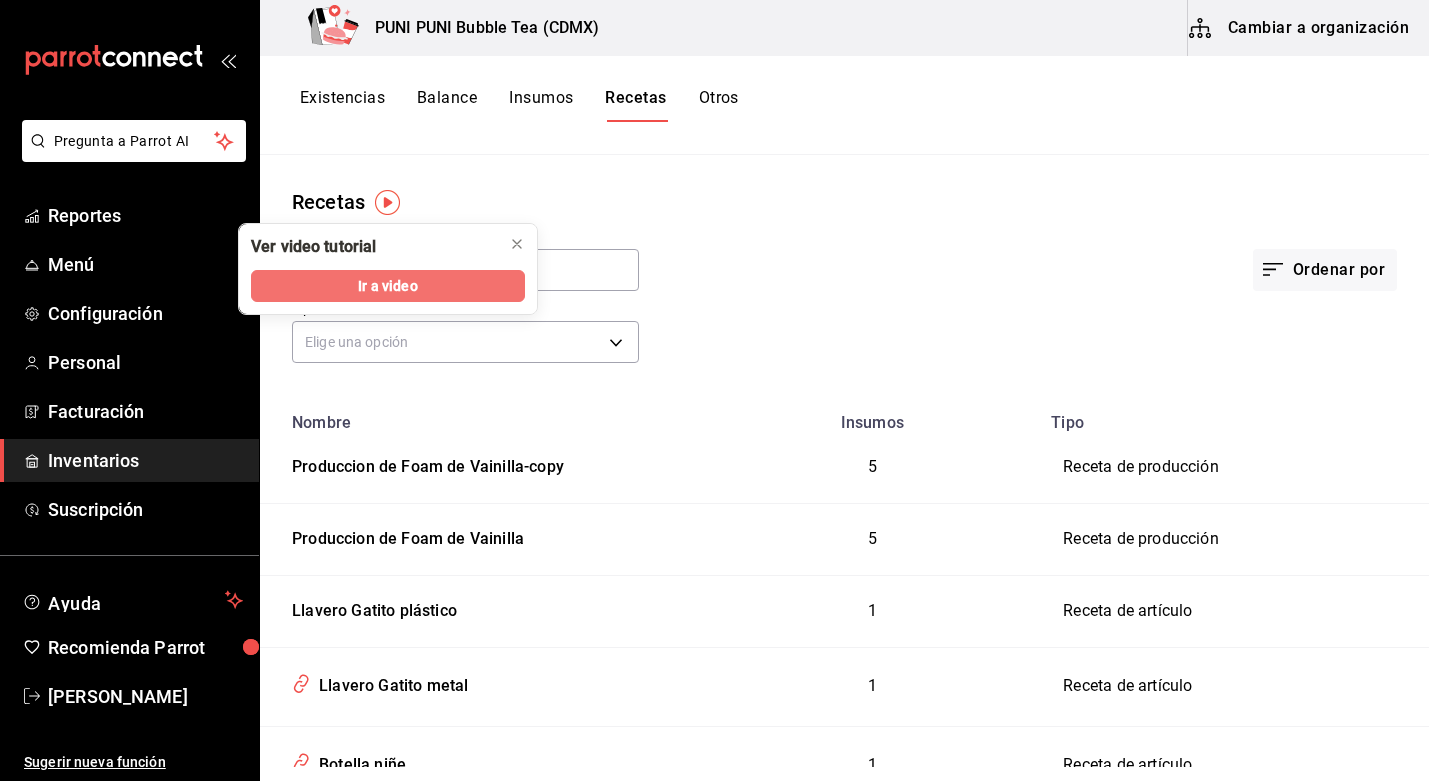 click on "Ir a video" at bounding box center (388, 286) 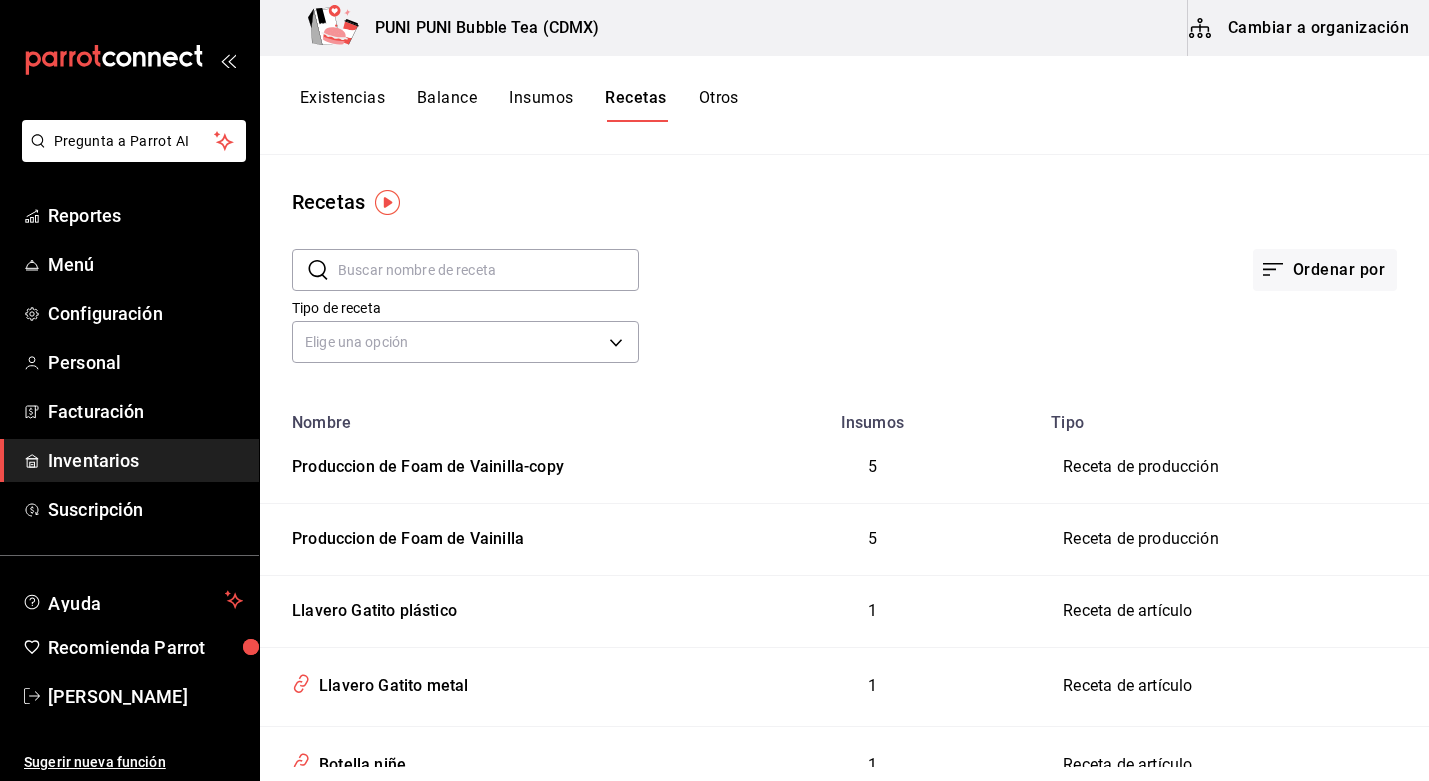 scroll, scrollTop: 0, scrollLeft: 0, axis: both 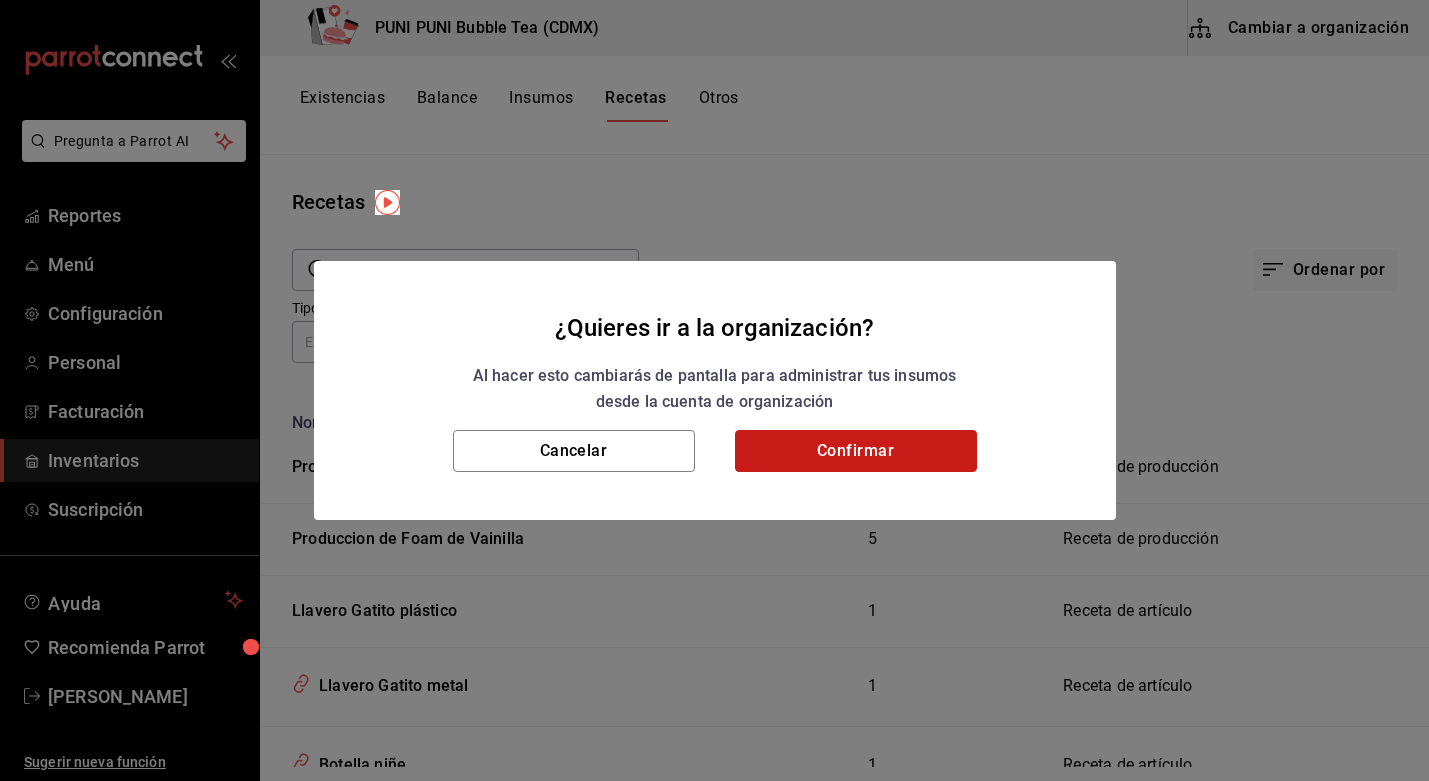 click on "Confirmar" at bounding box center (856, 451) 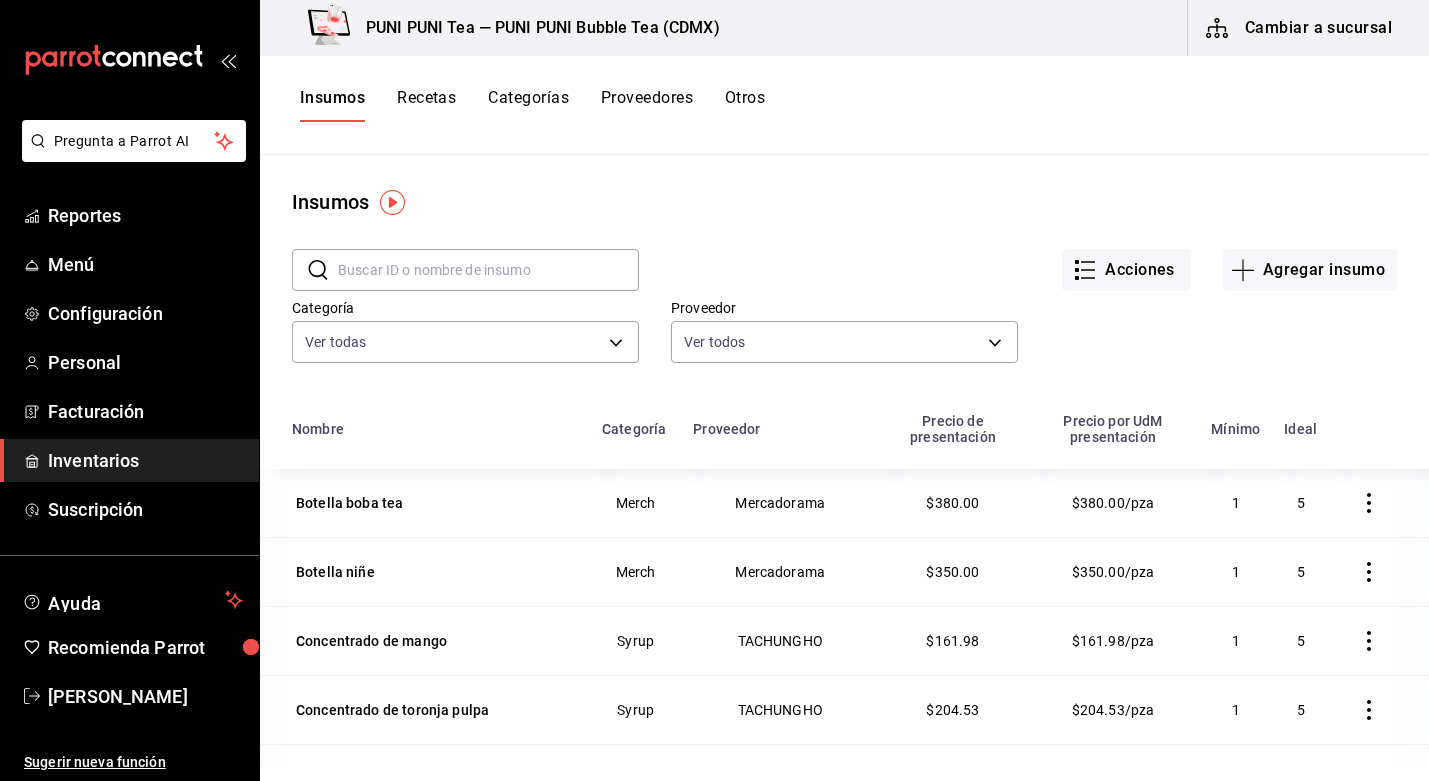 click on "Recetas" at bounding box center (426, 105) 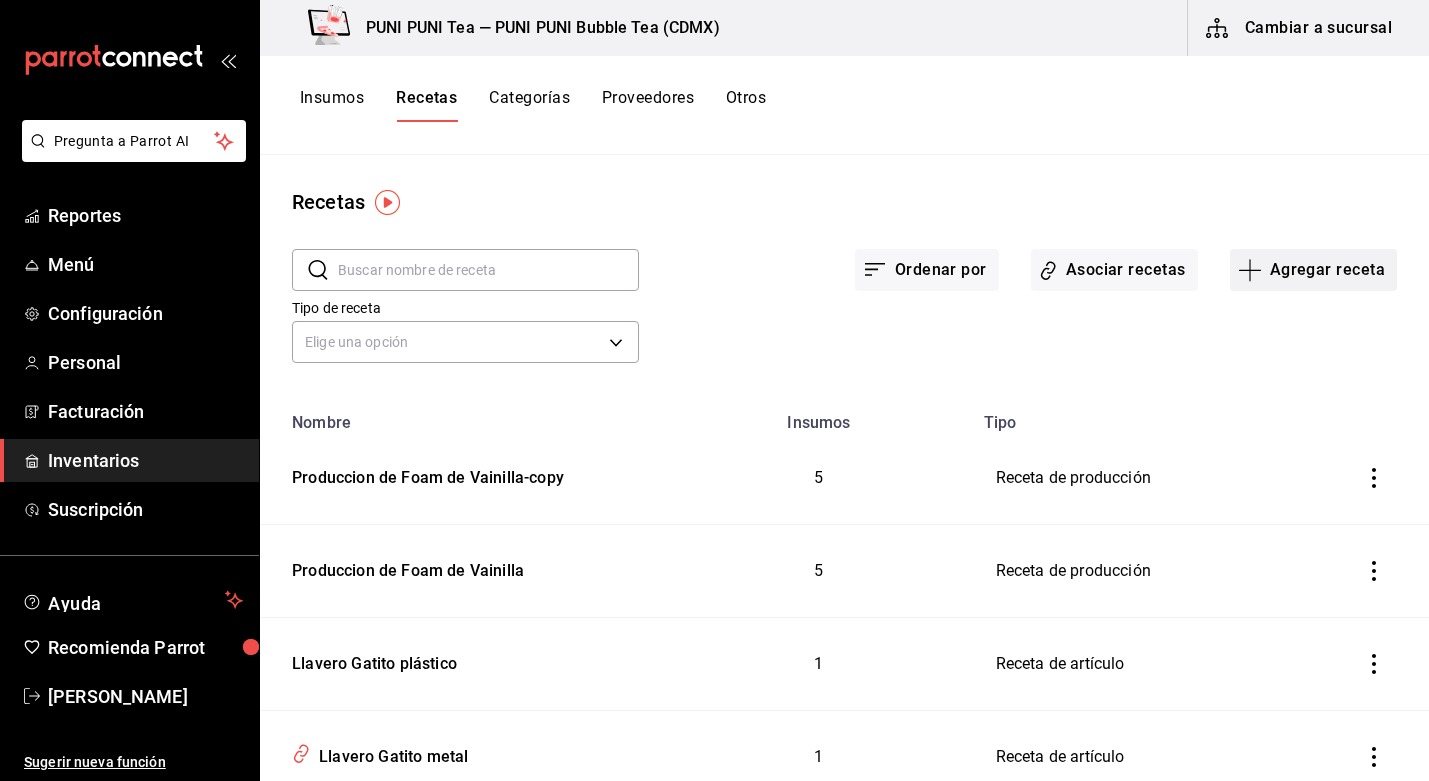 click on "Agregar receta" at bounding box center (1313, 270) 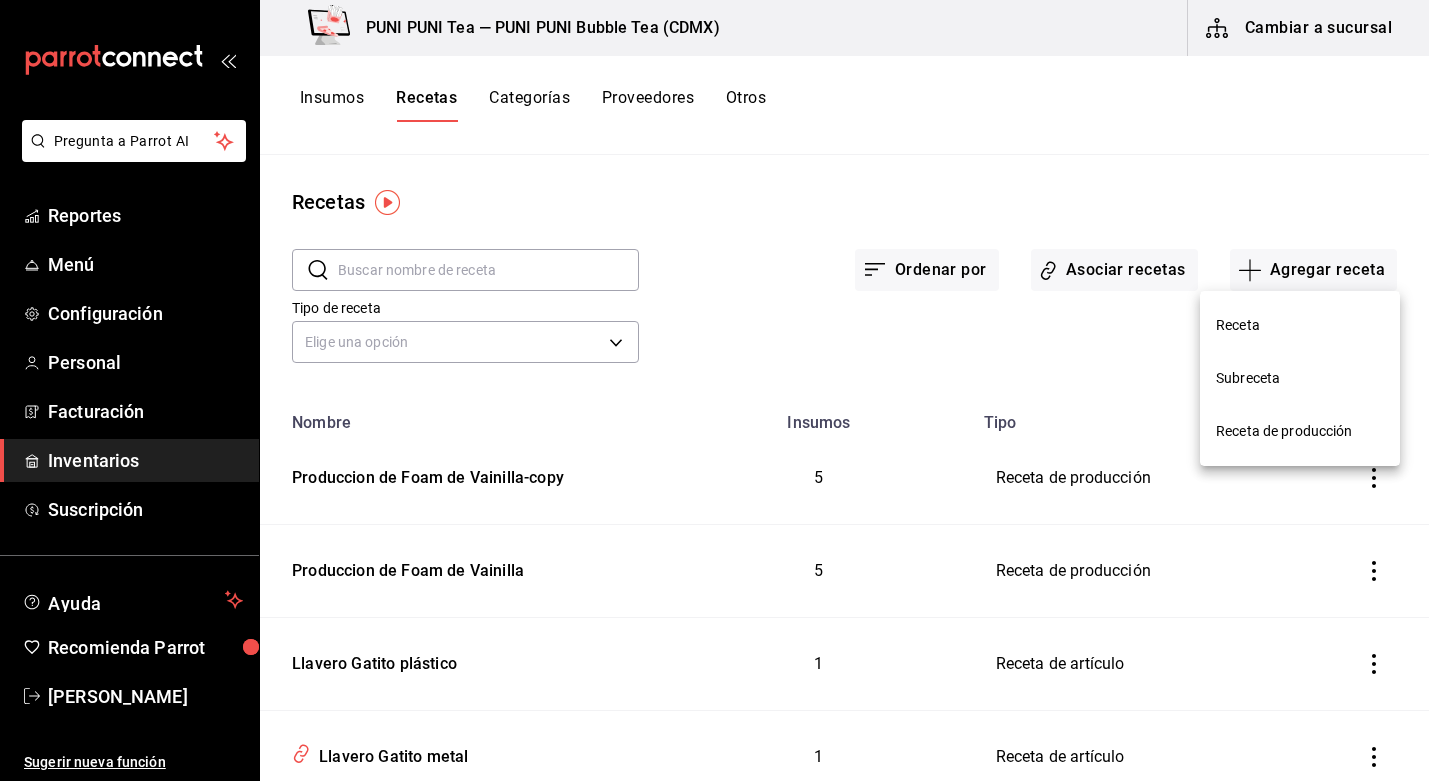 click on "Receta" at bounding box center [1300, 325] 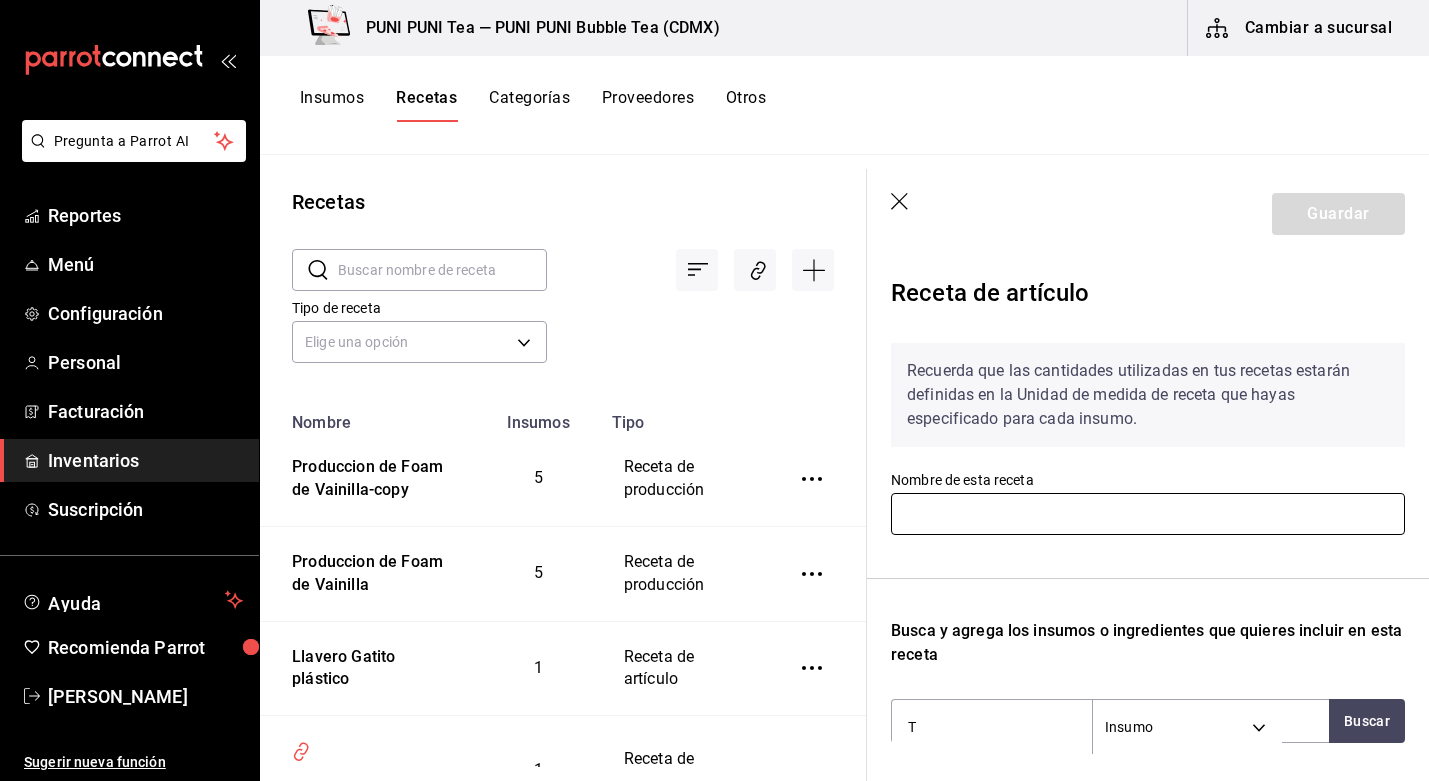 type on "T" 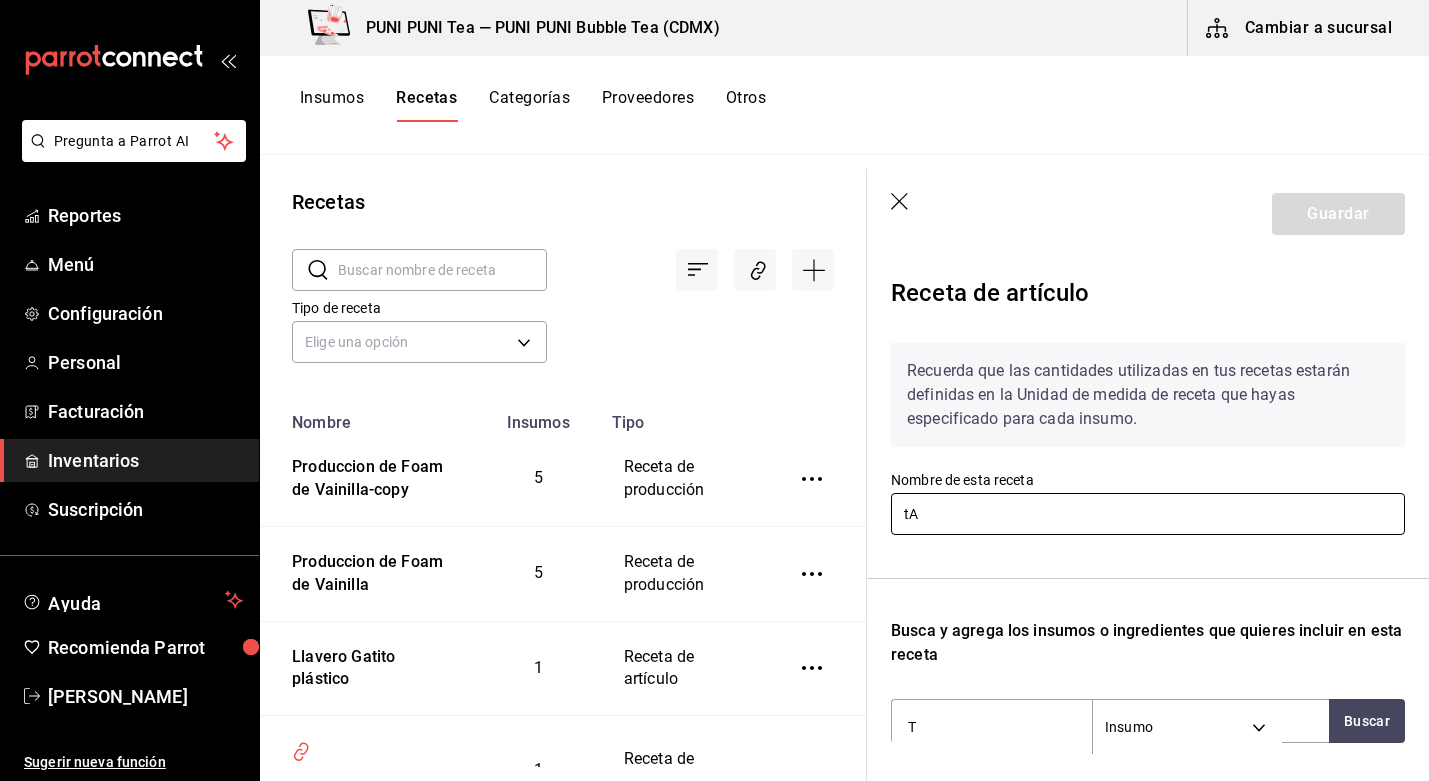 type on "t" 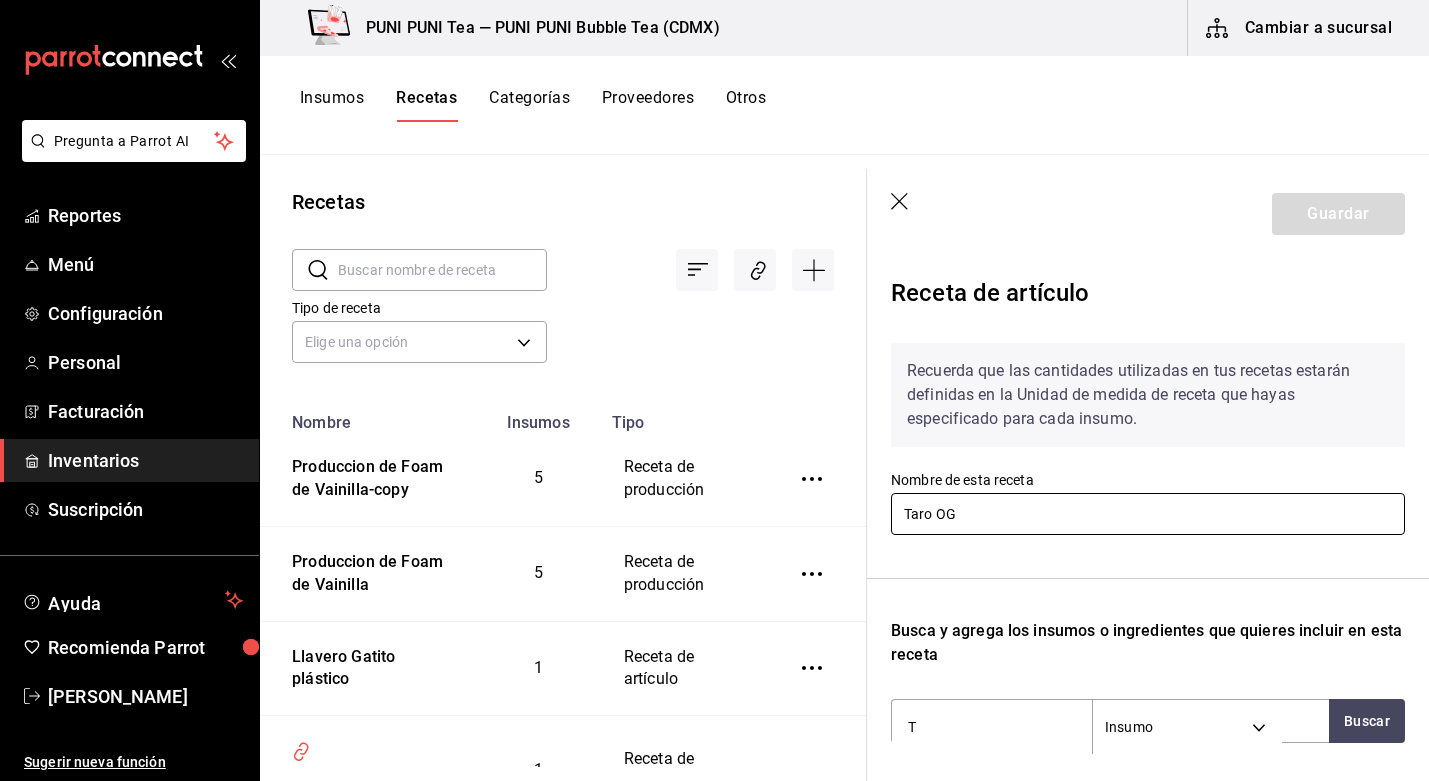 scroll, scrollTop: 243, scrollLeft: 0, axis: vertical 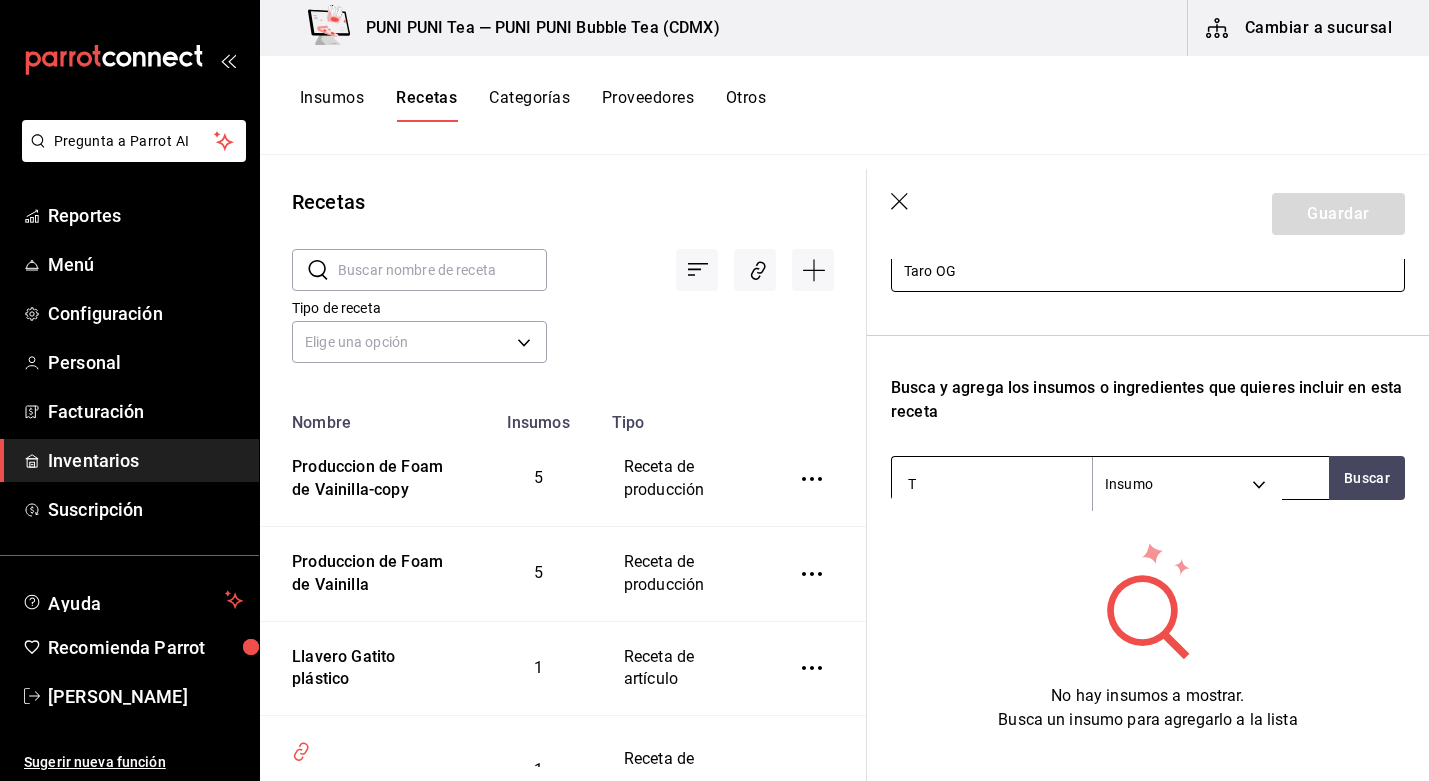 type on "Taro OG" 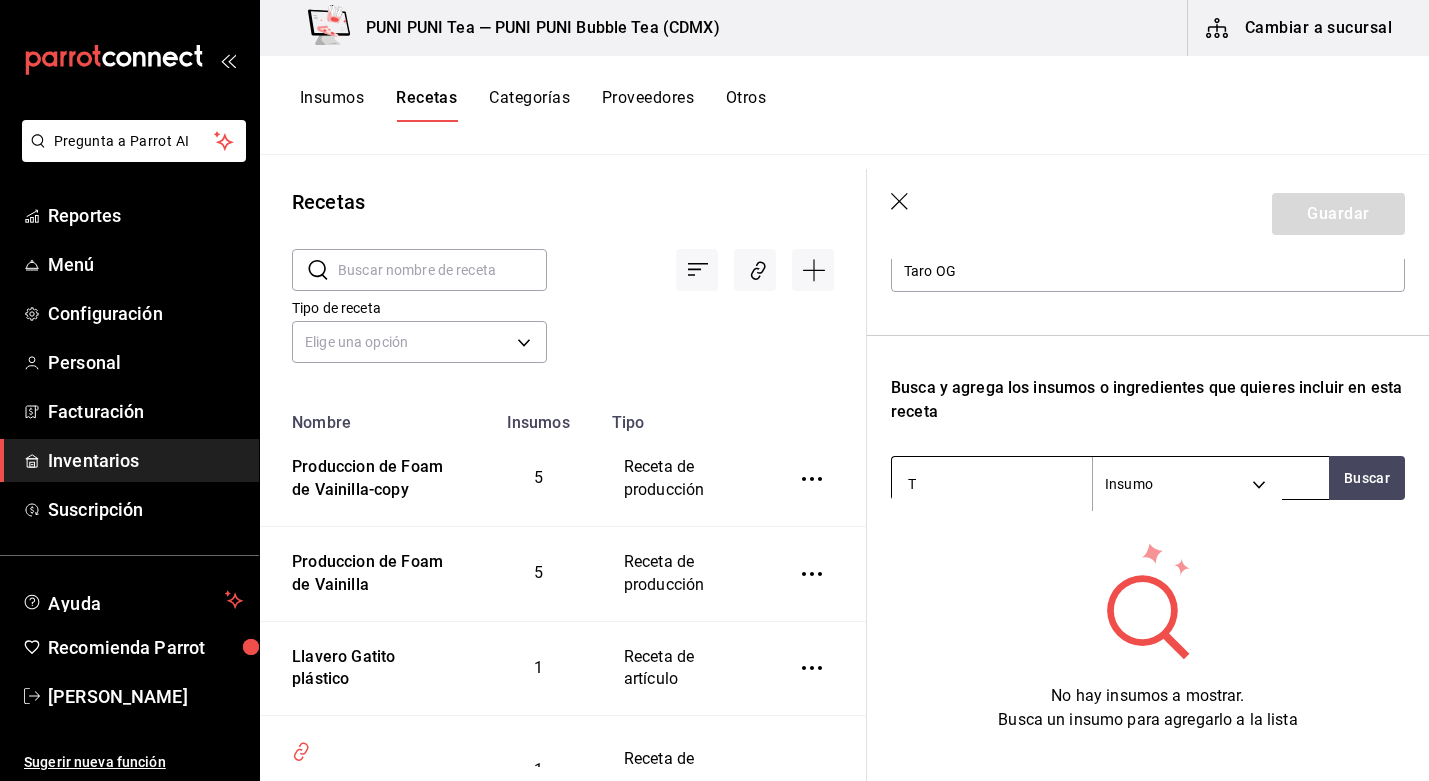 click on "T" at bounding box center [992, 484] 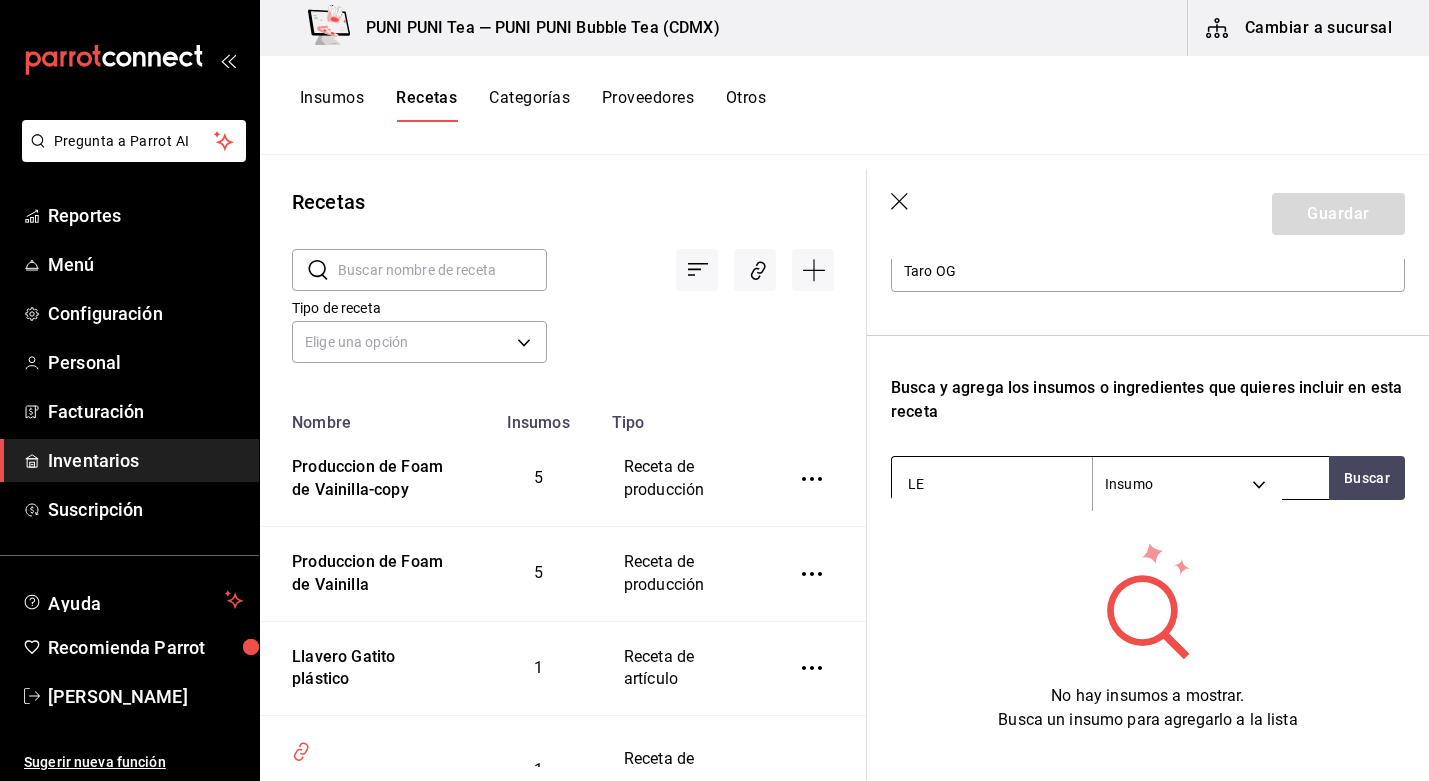 type on "L" 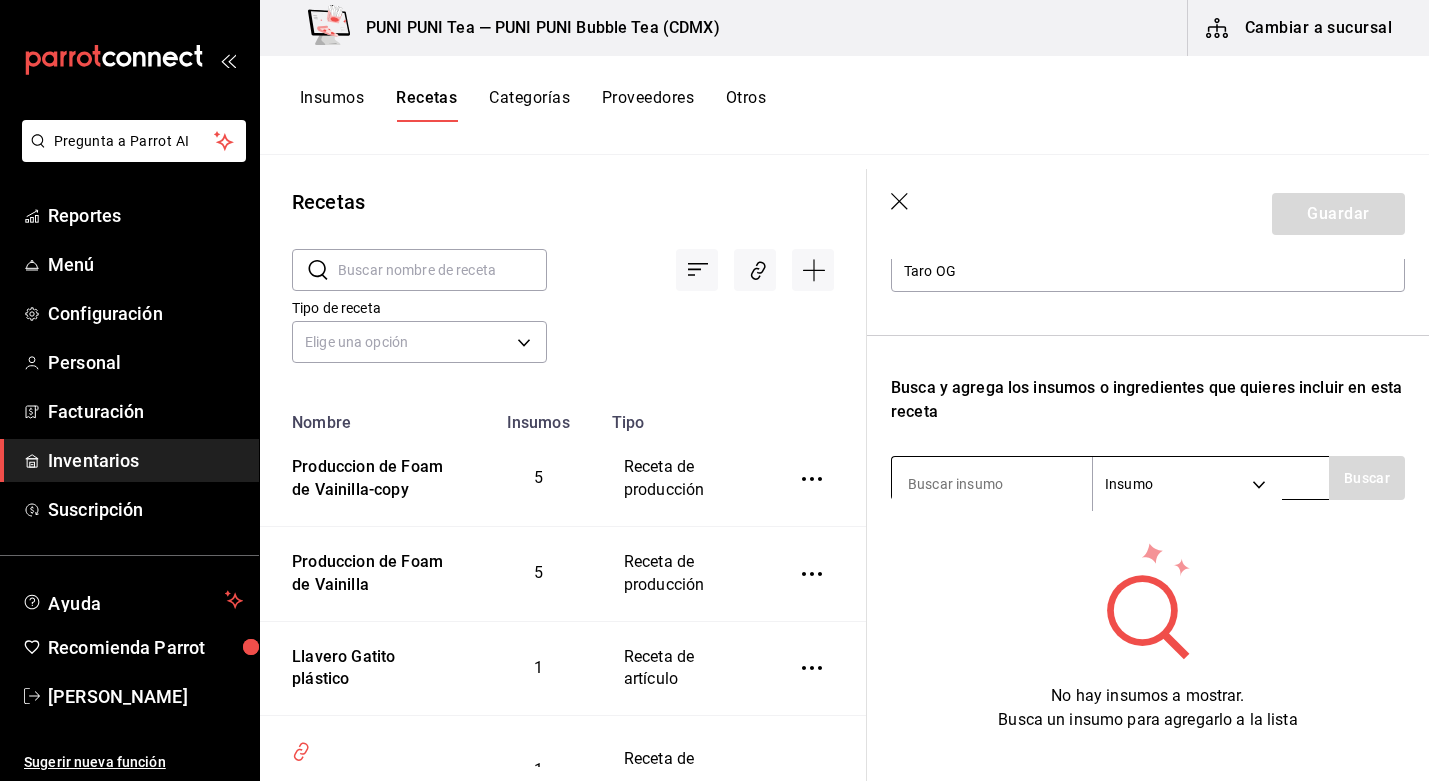 click at bounding box center [992, 484] 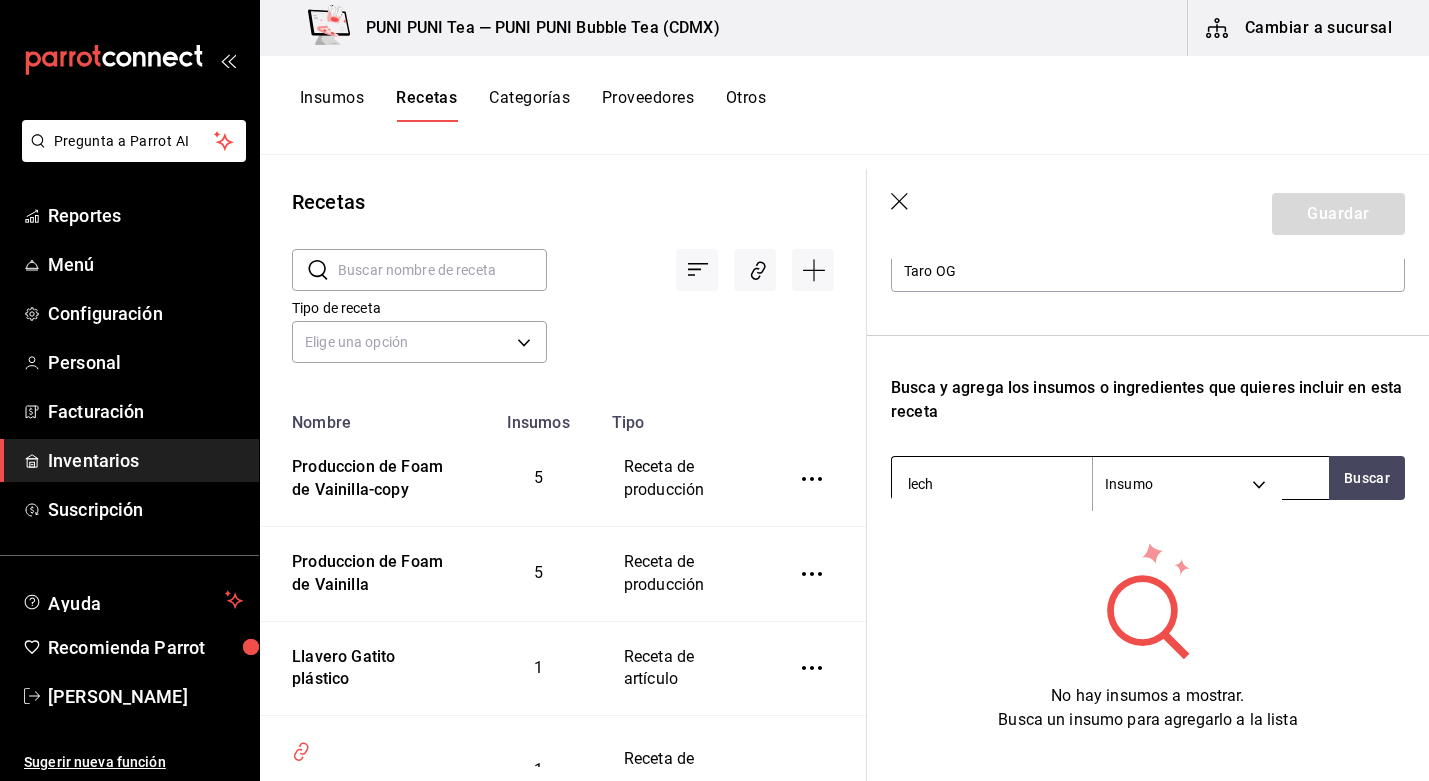 type on "leche" 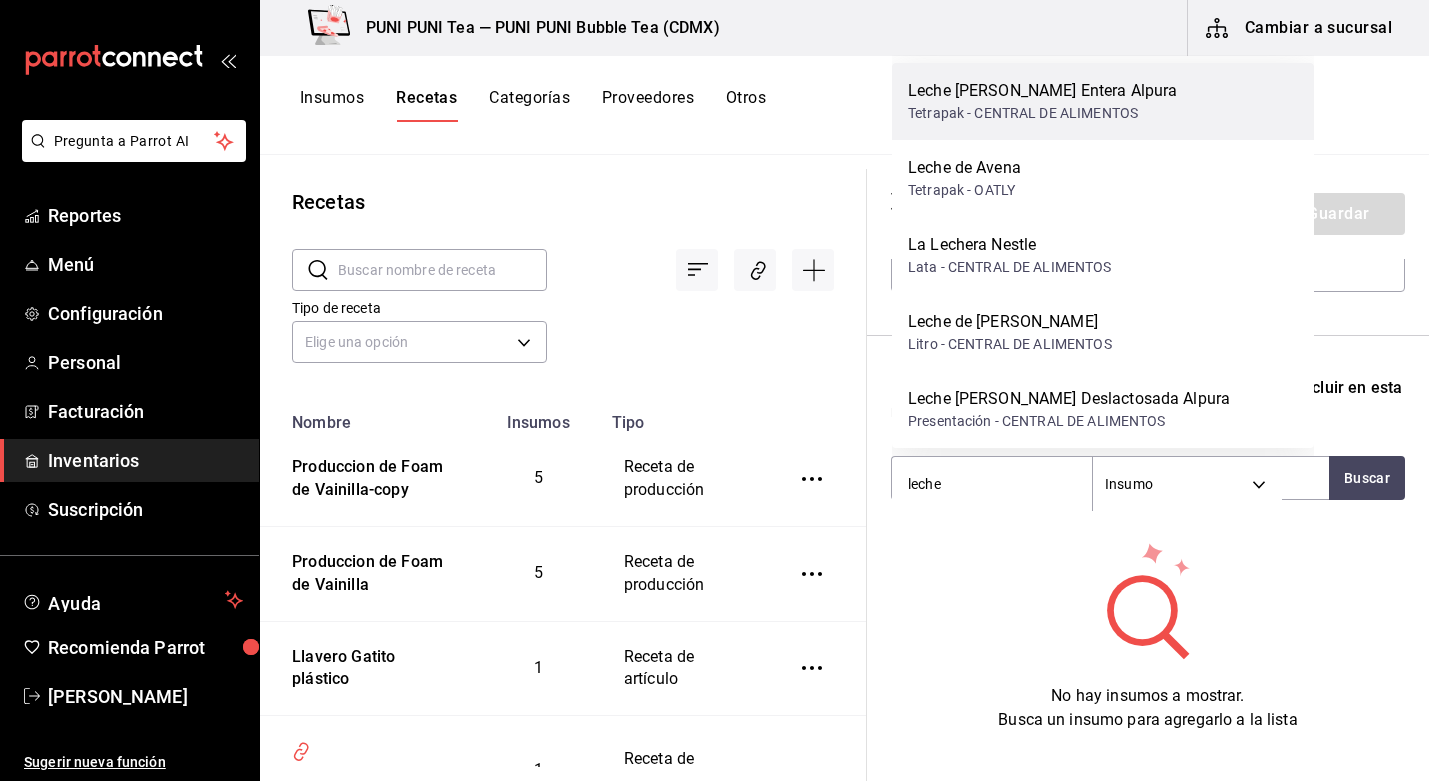click on "Tetrapak  - CENTRAL DE ALIMENTOS" at bounding box center (1042, 113) 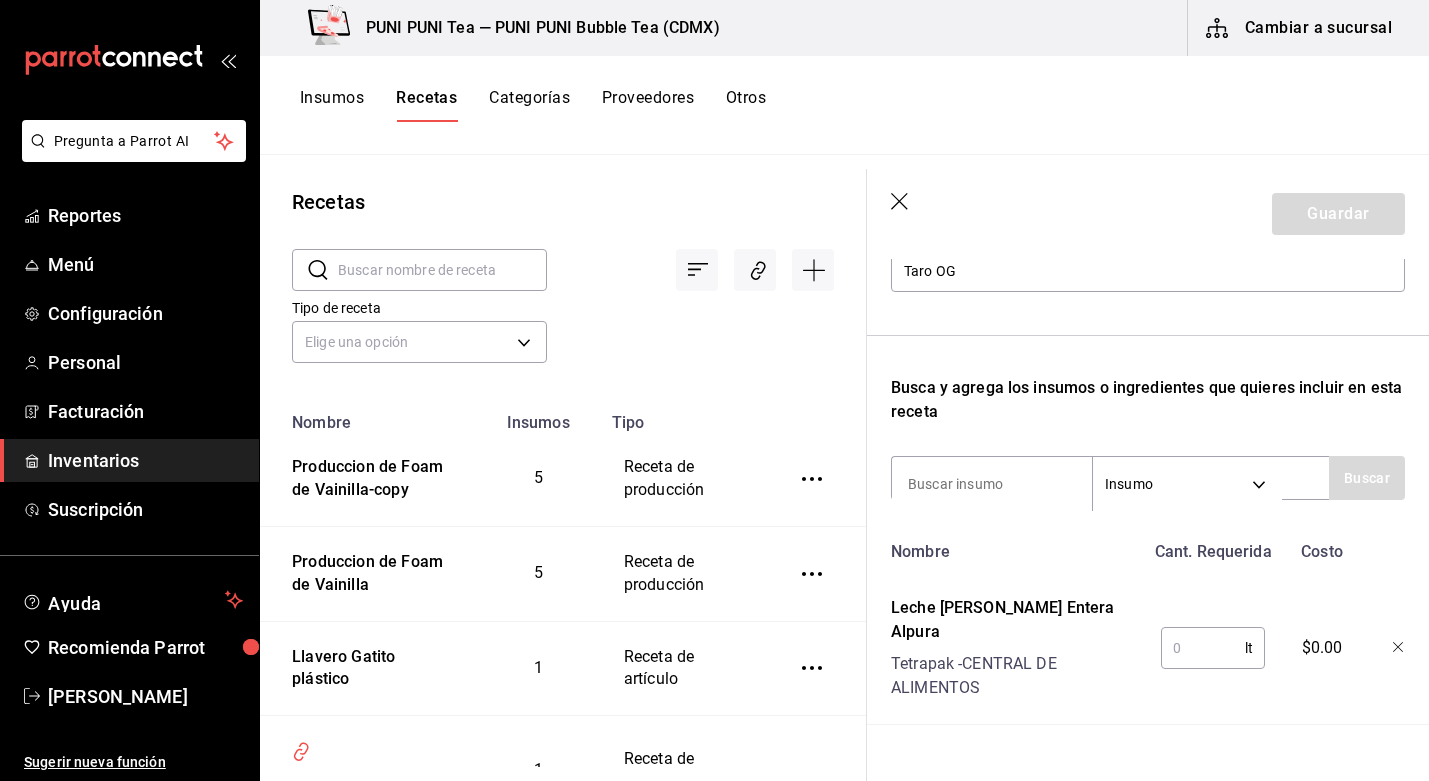 click 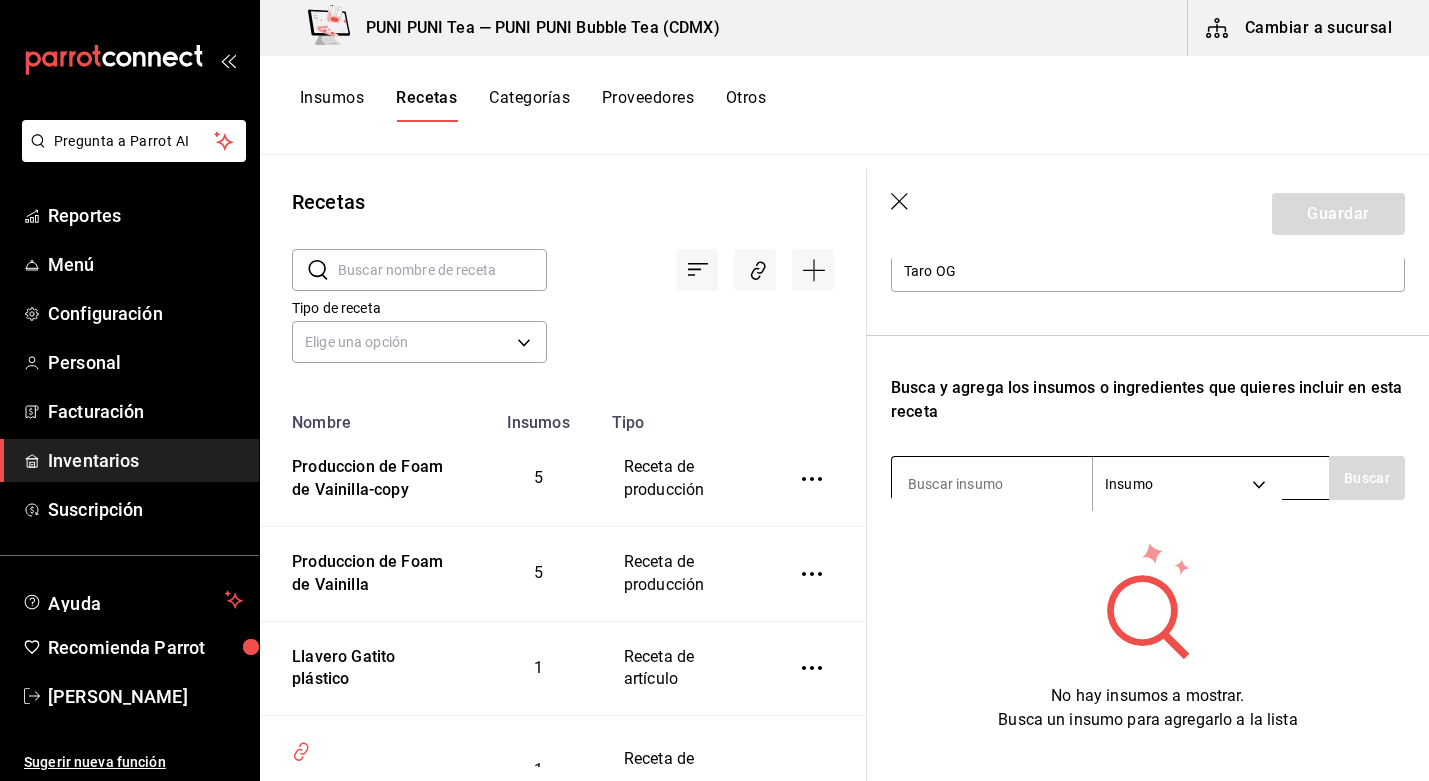 click at bounding box center (992, 484) 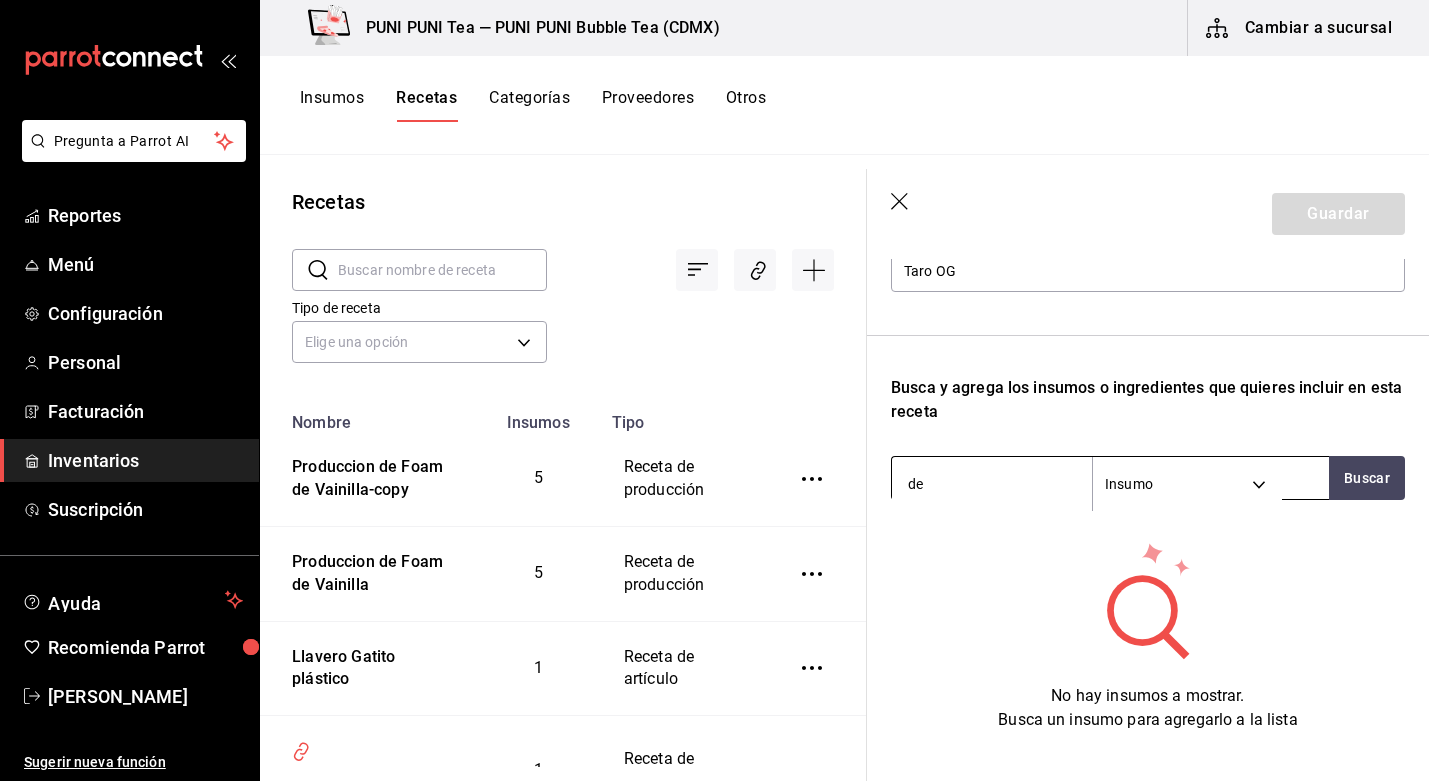 type on "d" 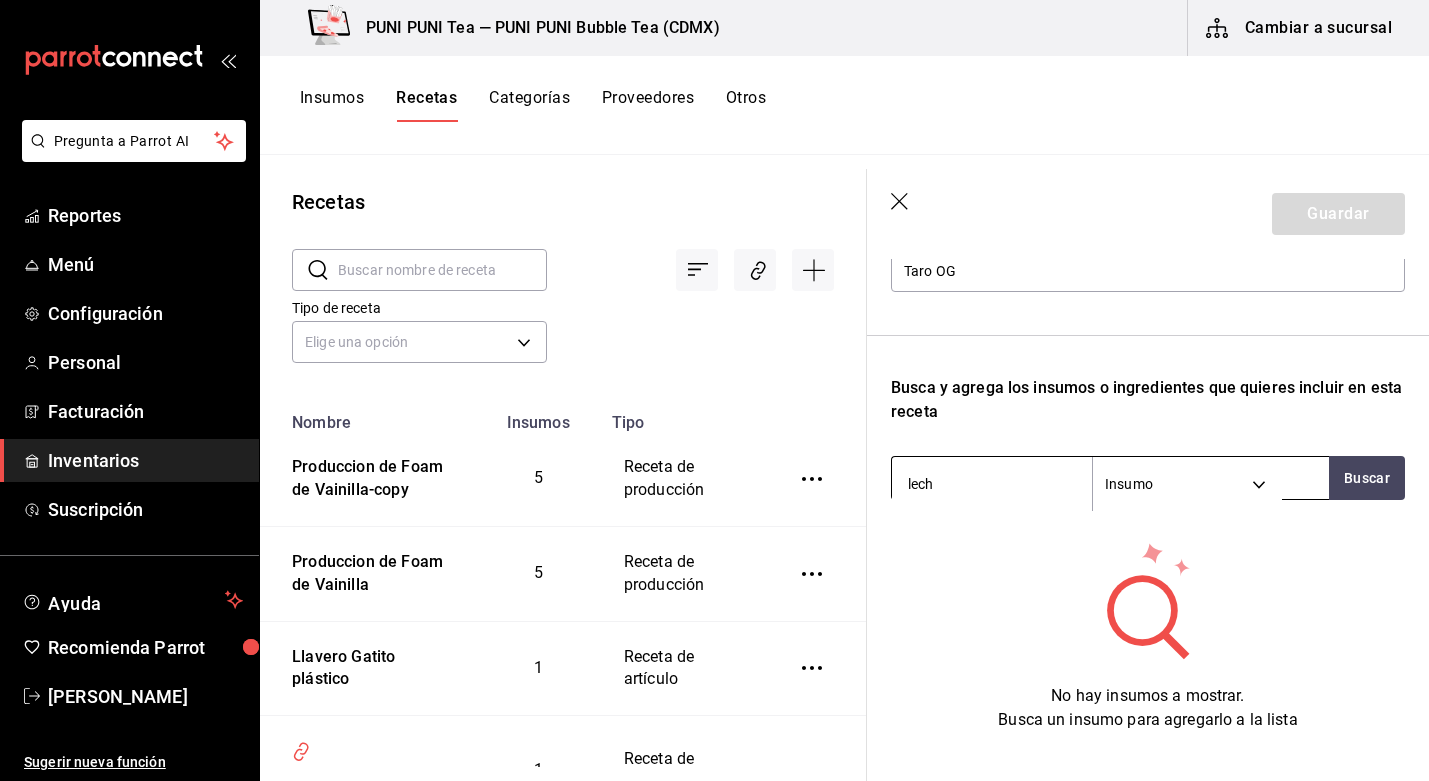 type on "leche" 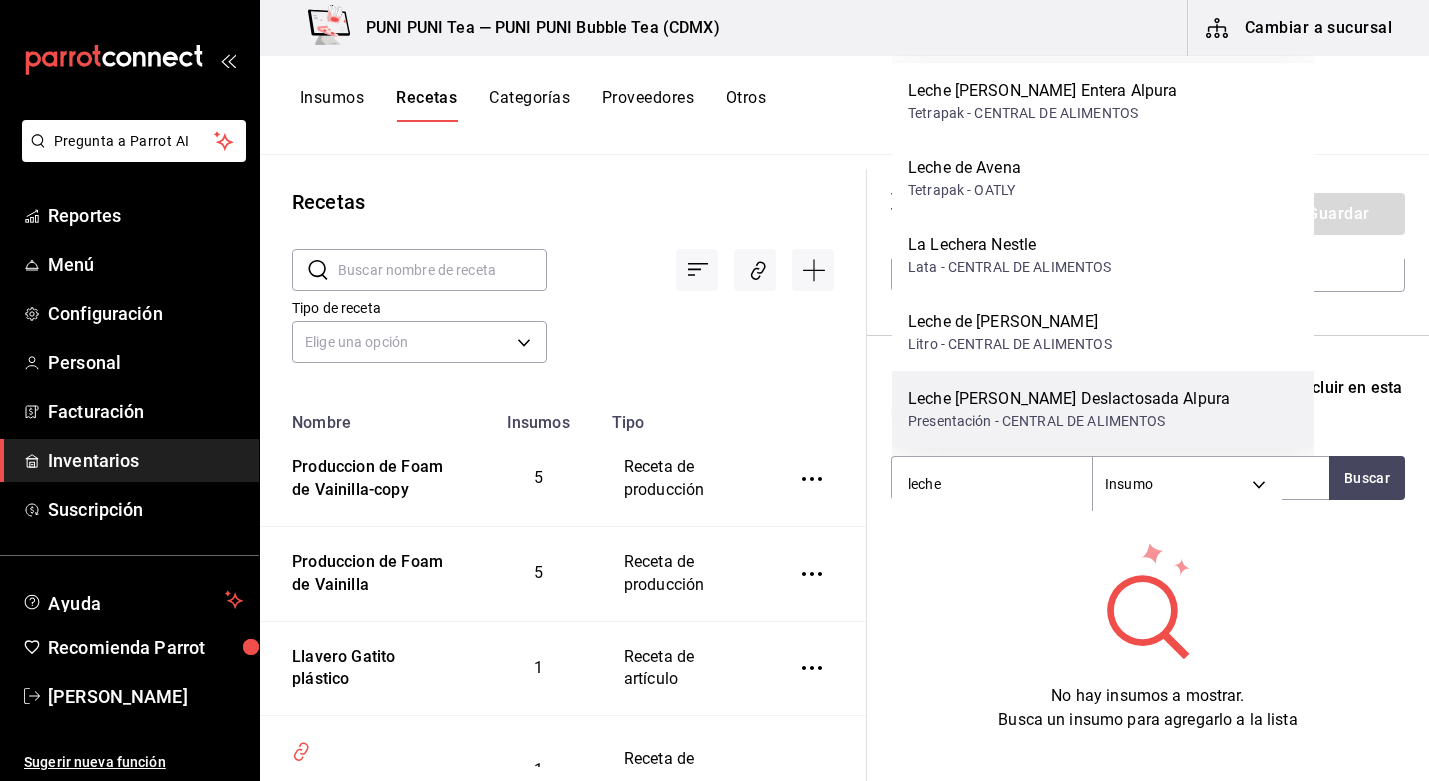 click on "Presentación - CENTRAL DE ALIMENTOS" at bounding box center (1069, 421) 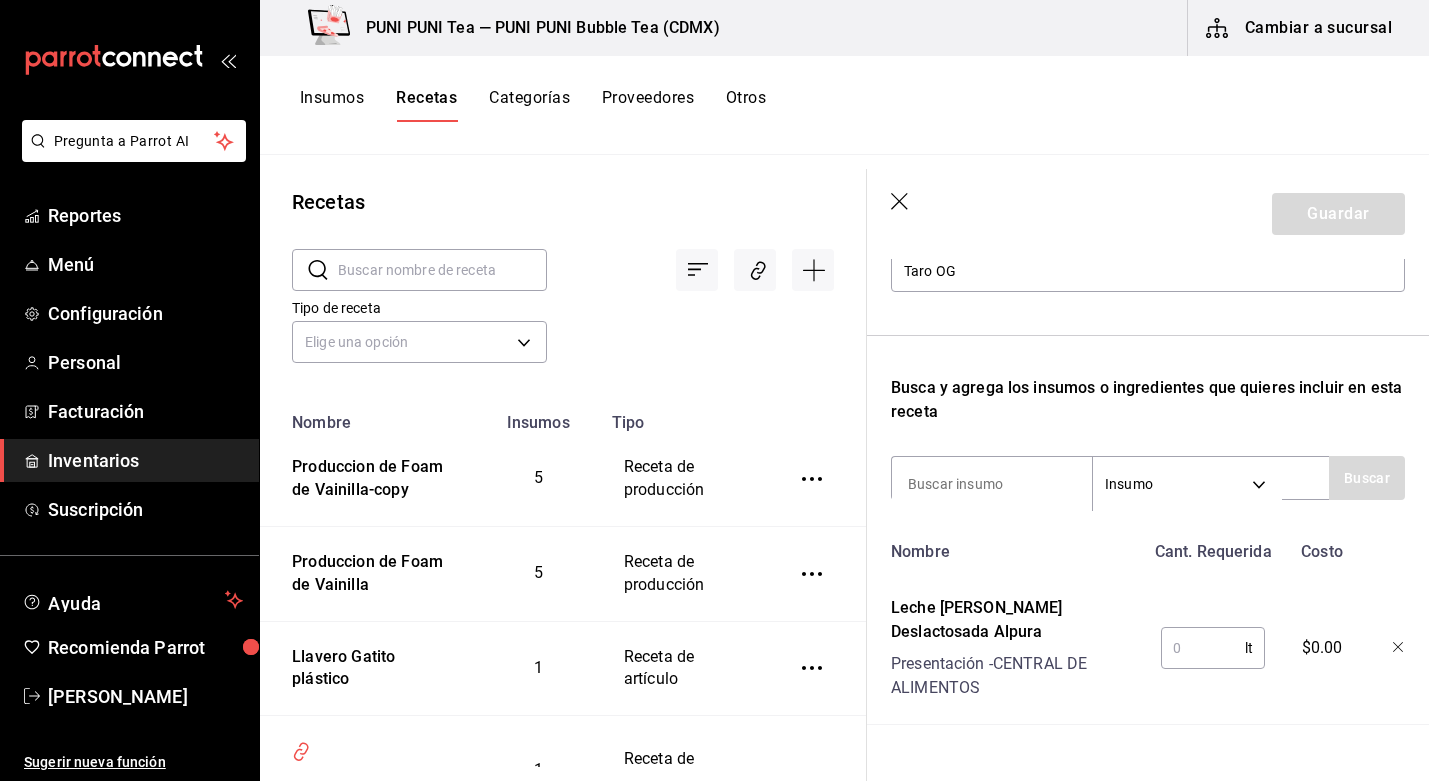 click at bounding box center (1203, 648) 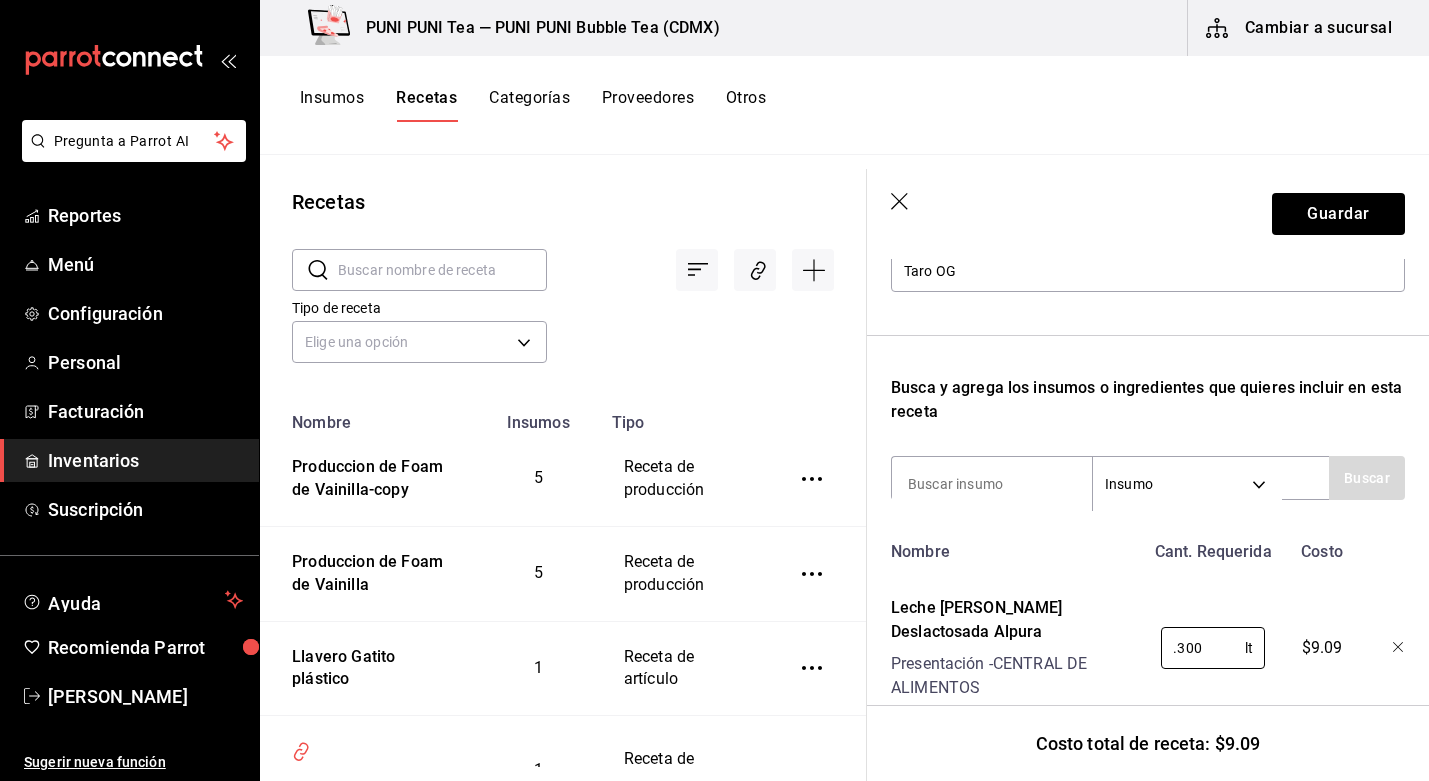 scroll, scrollTop: 306, scrollLeft: 0, axis: vertical 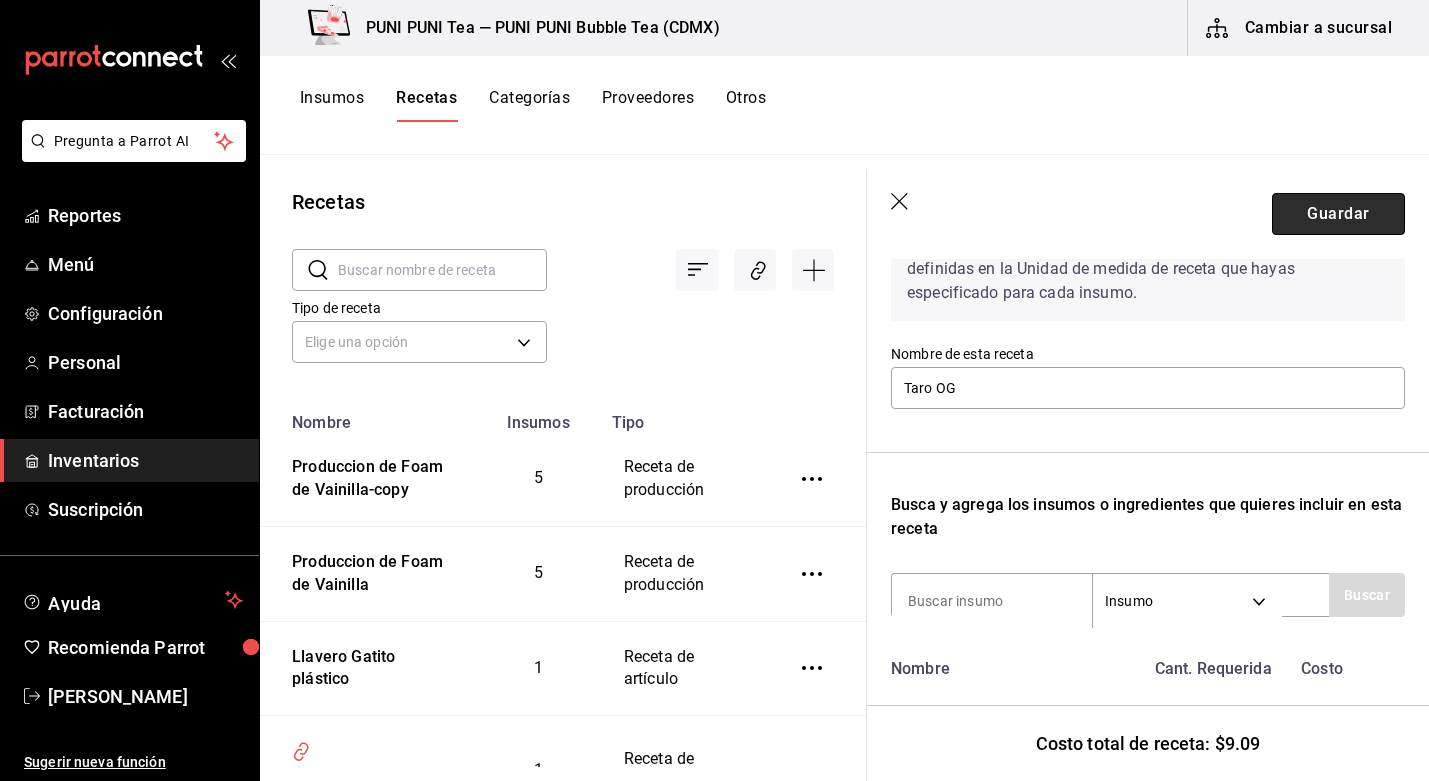 type on "0.300" 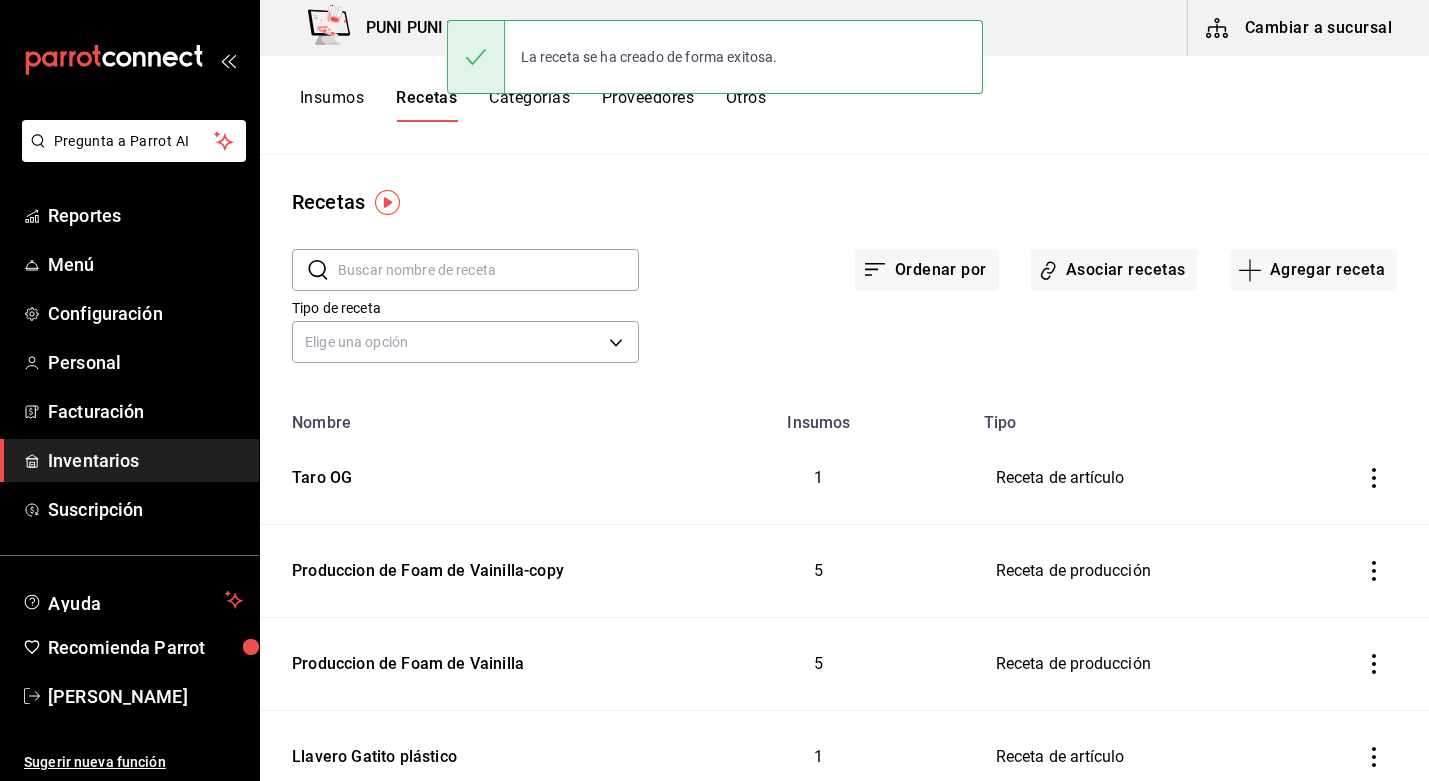 scroll, scrollTop: 0, scrollLeft: 0, axis: both 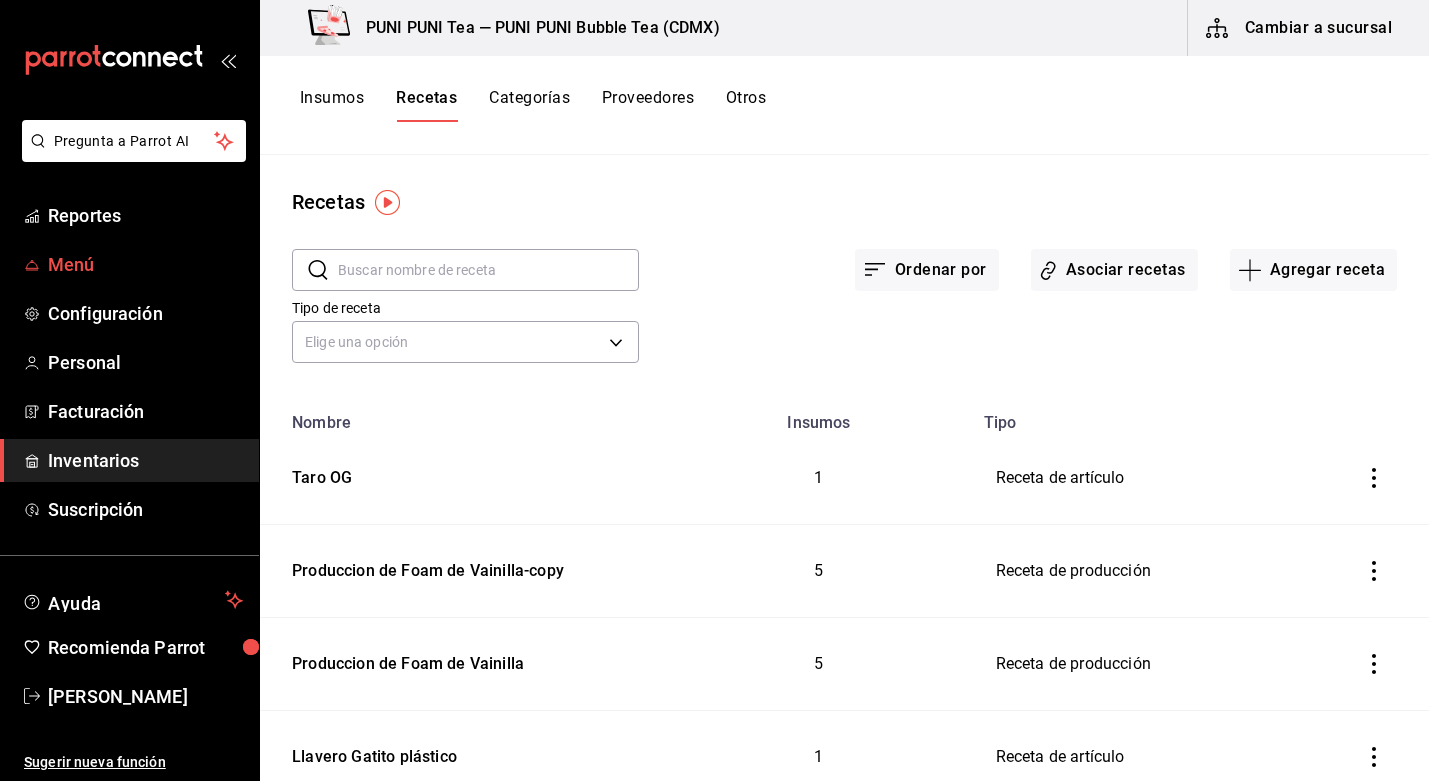 click on "Menú" at bounding box center [145, 264] 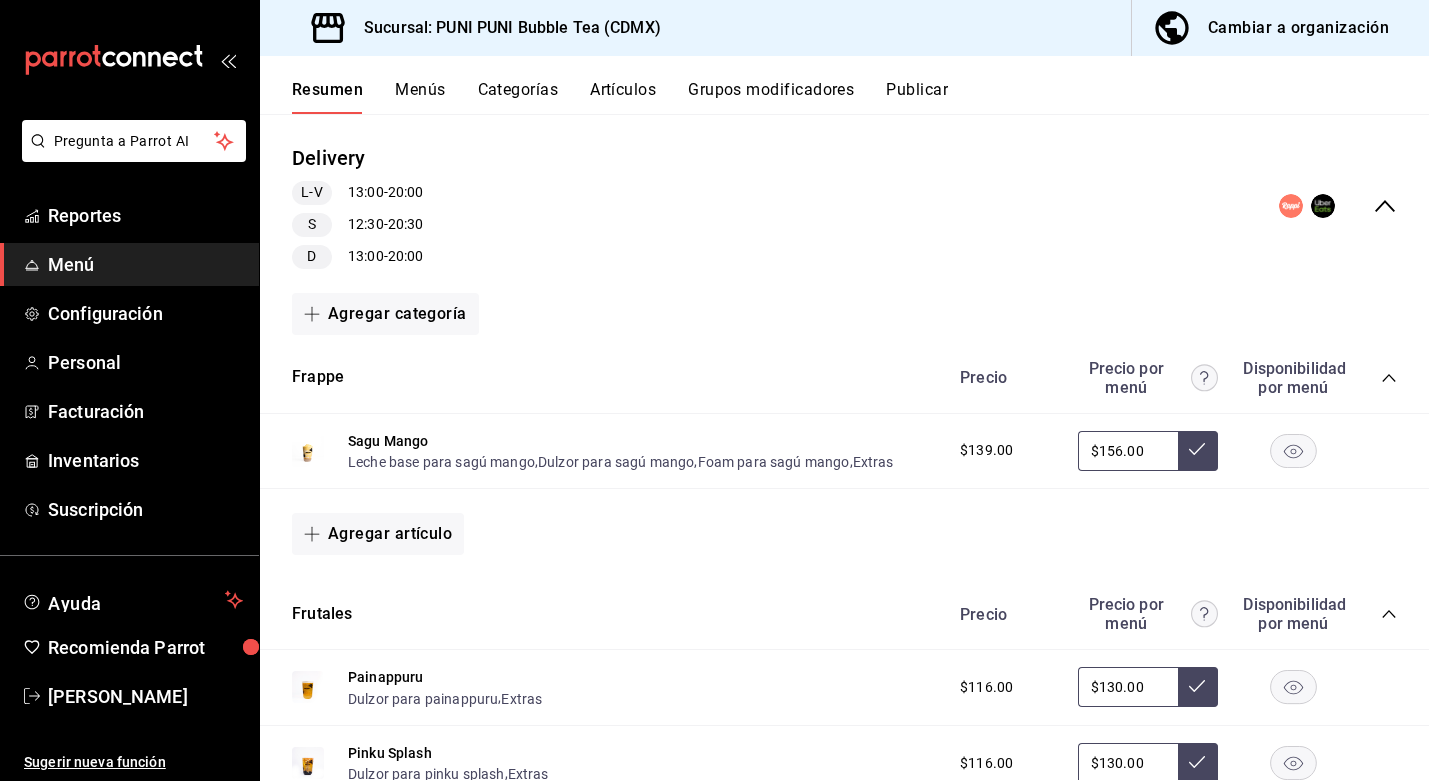 scroll, scrollTop: 176, scrollLeft: 0, axis: vertical 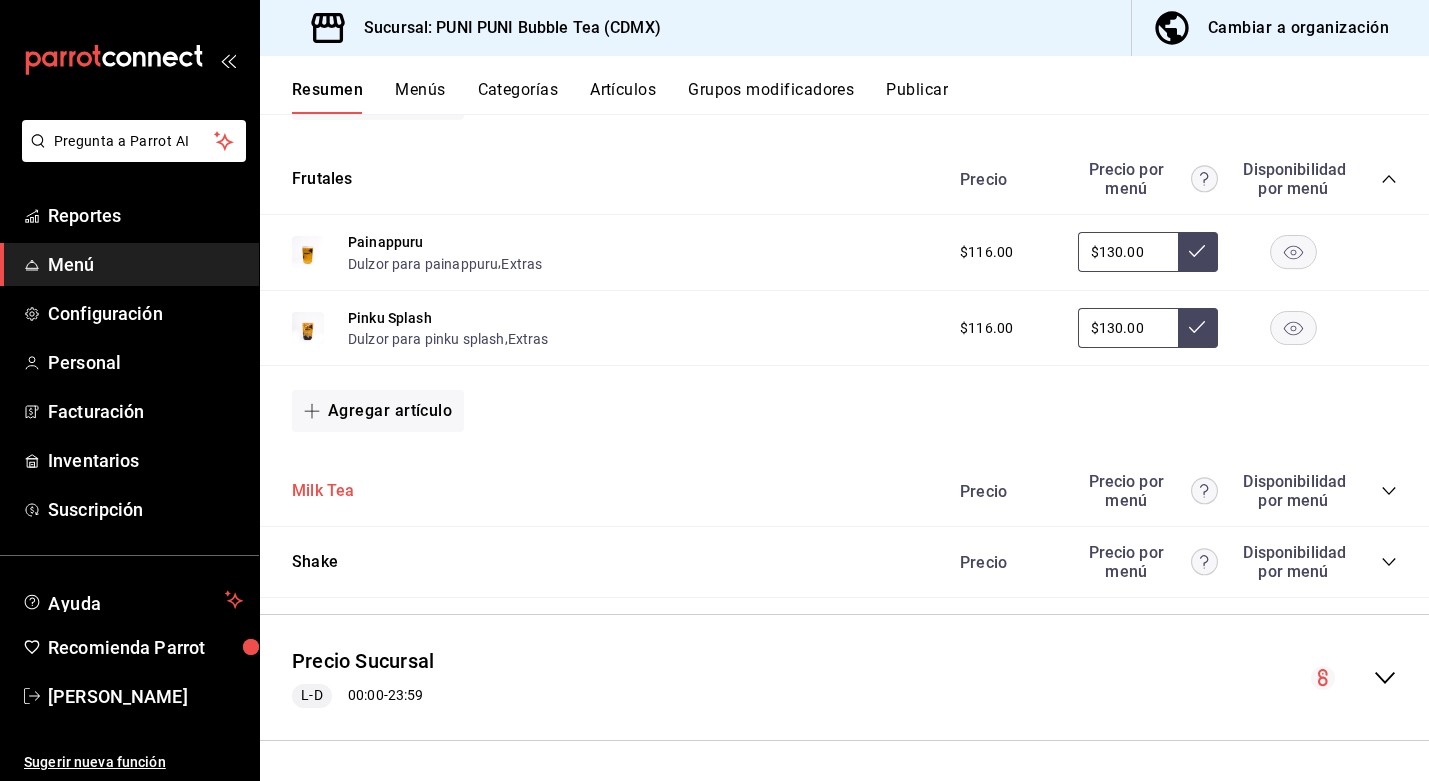 click on "Milk Tea" at bounding box center (323, 491) 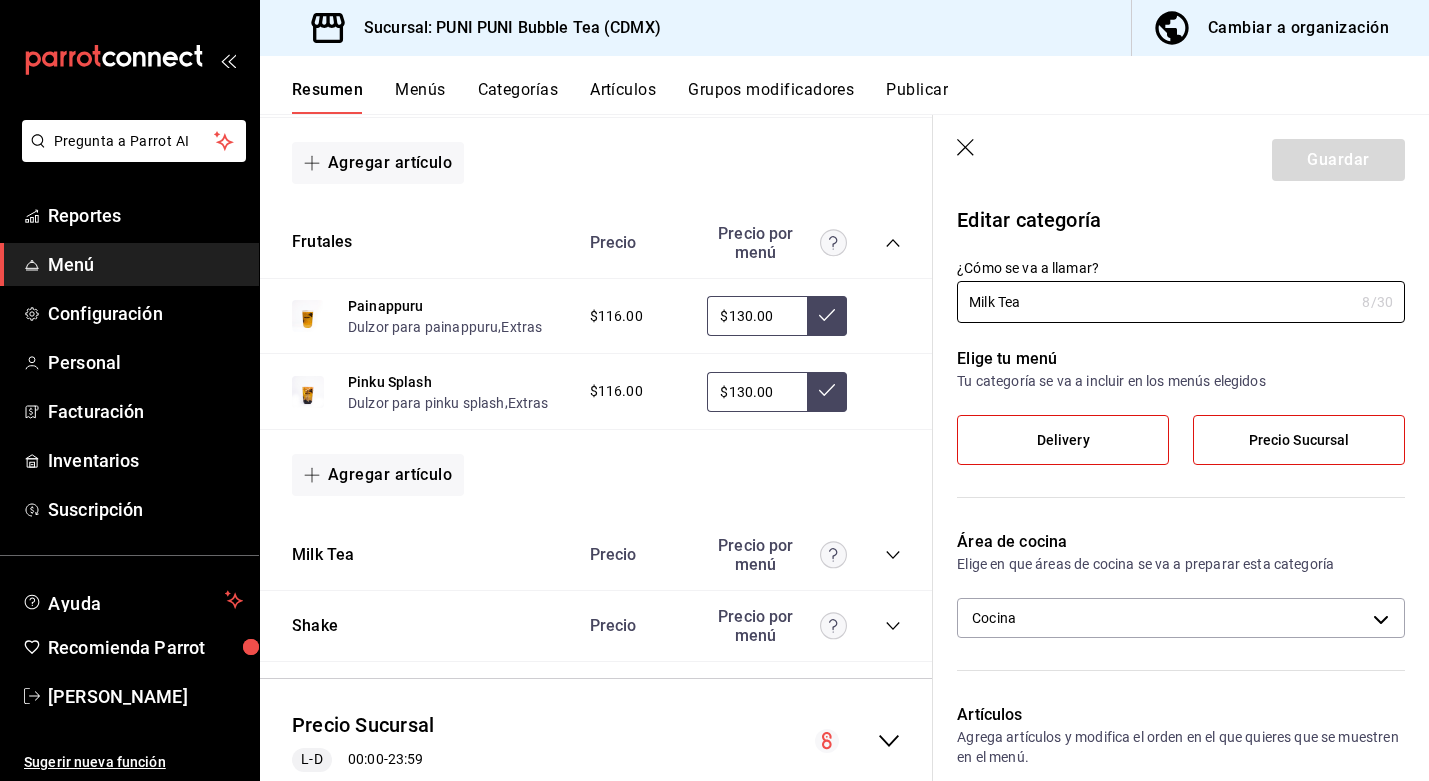 type on "9fa746b7-6284-4b0b-8add-c8e8d225cede" 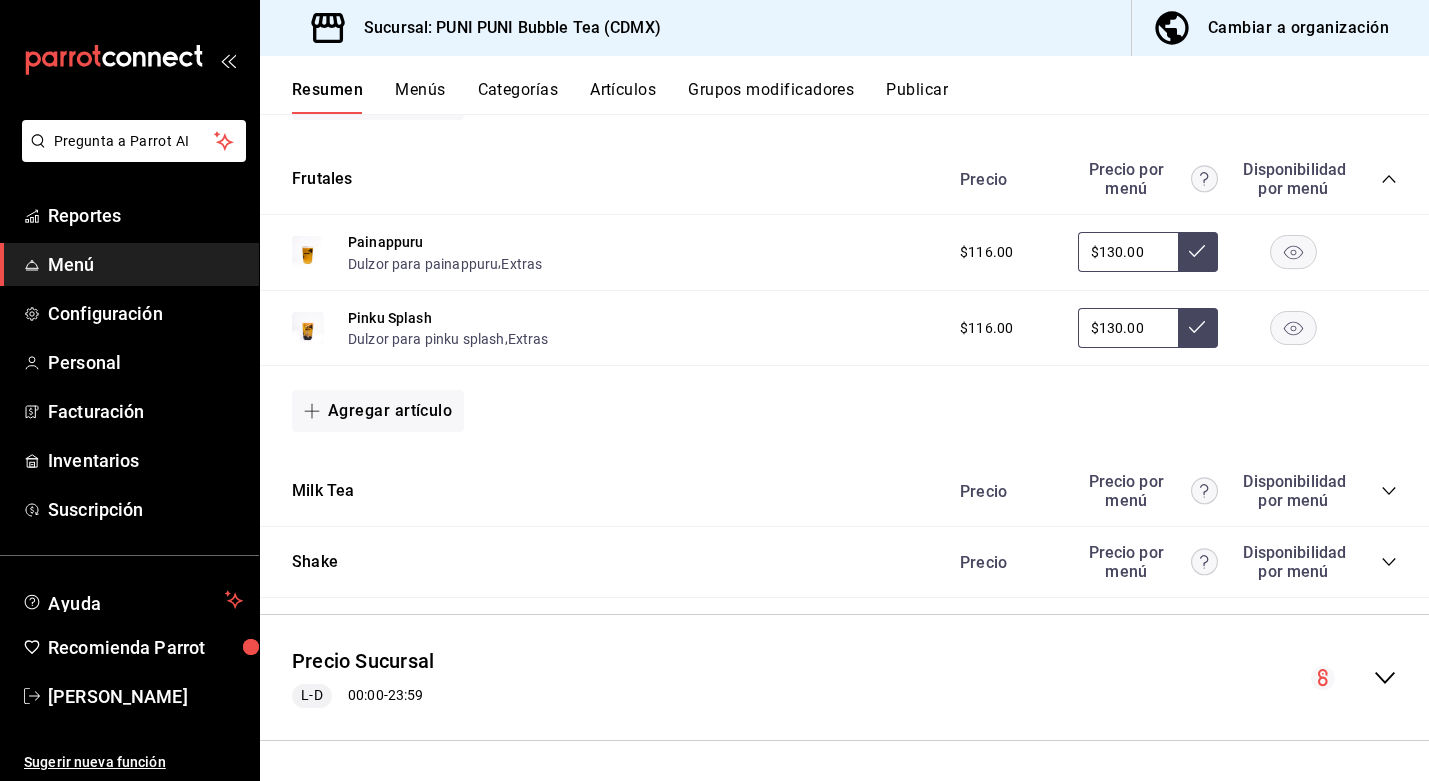 click 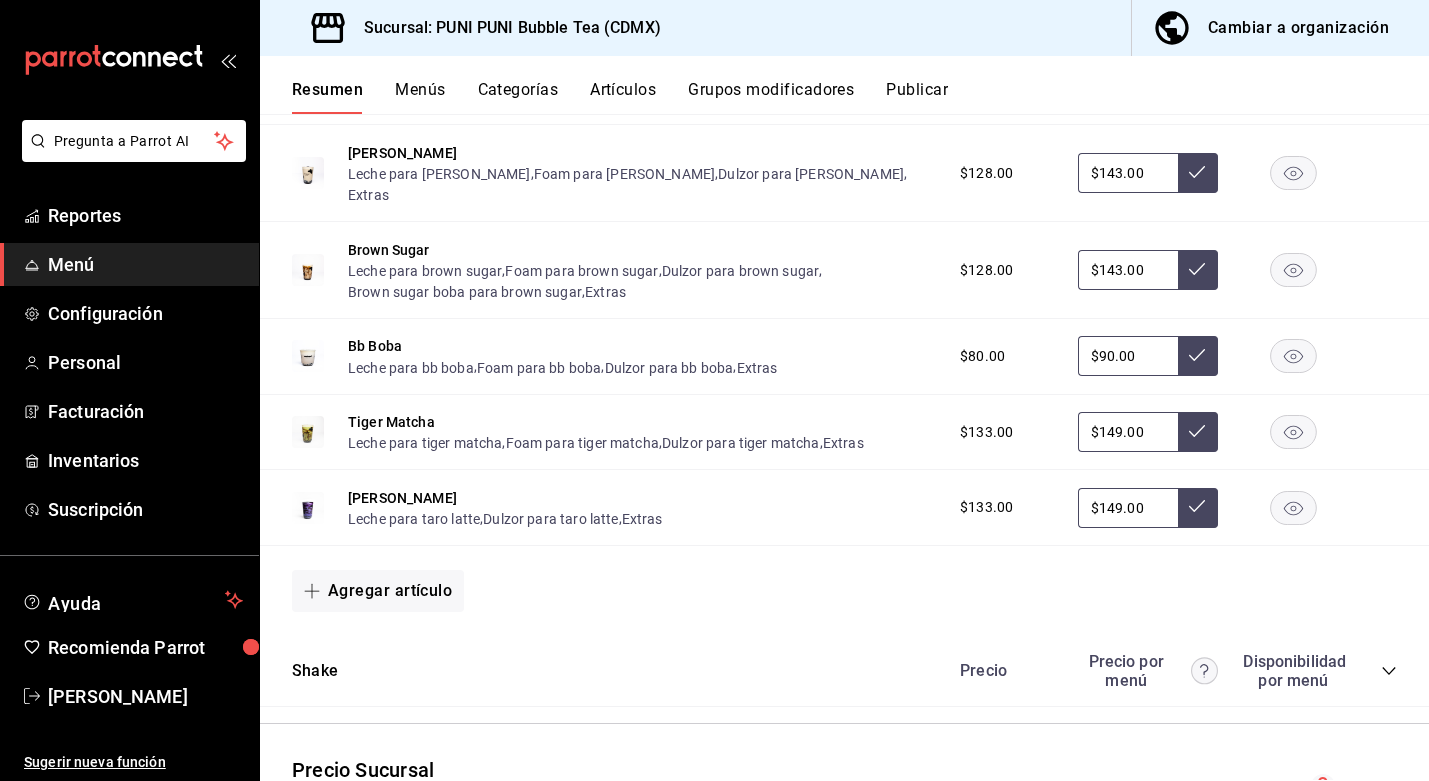 scroll, scrollTop: 1027, scrollLeft: 0, axis: vertical 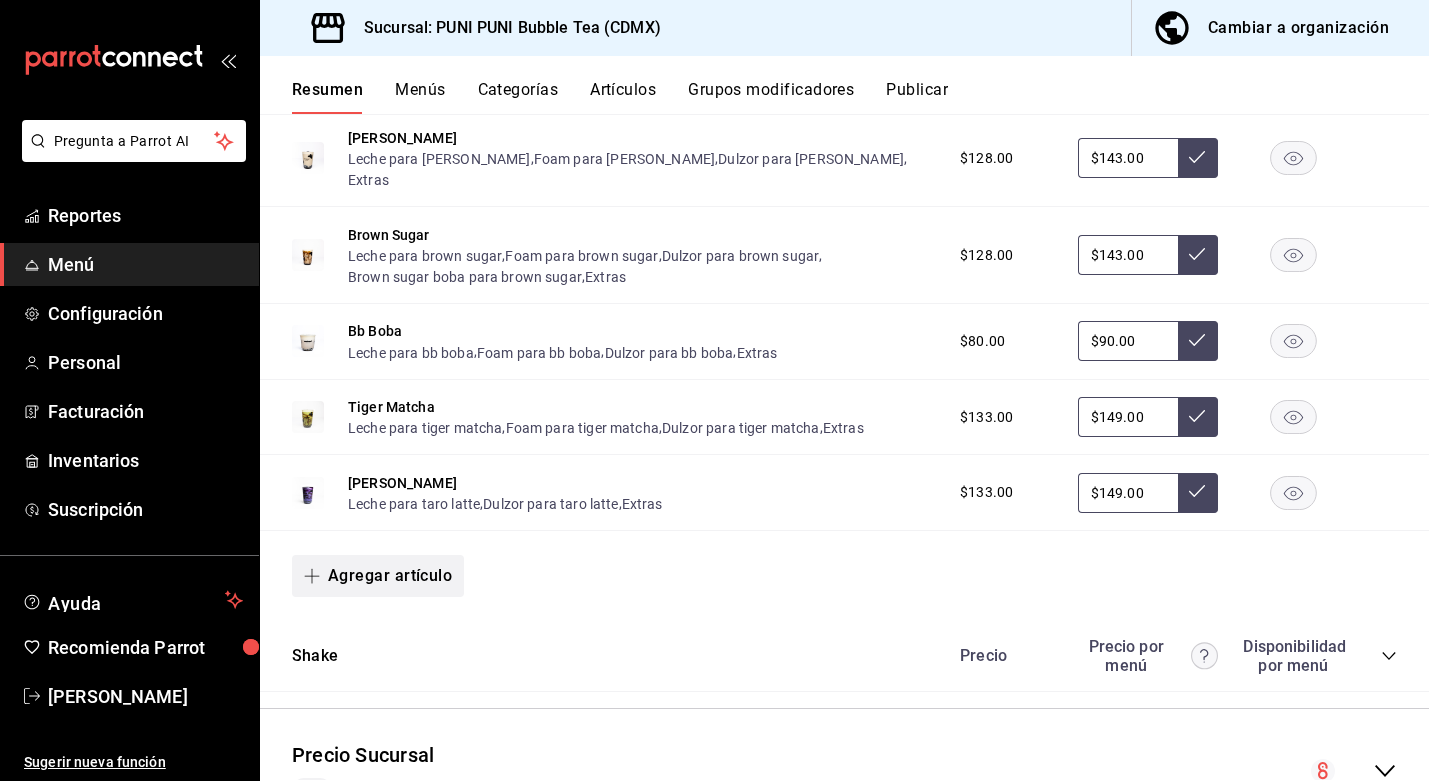 click on "Agregar artículo" at bounding box center [378, 576] 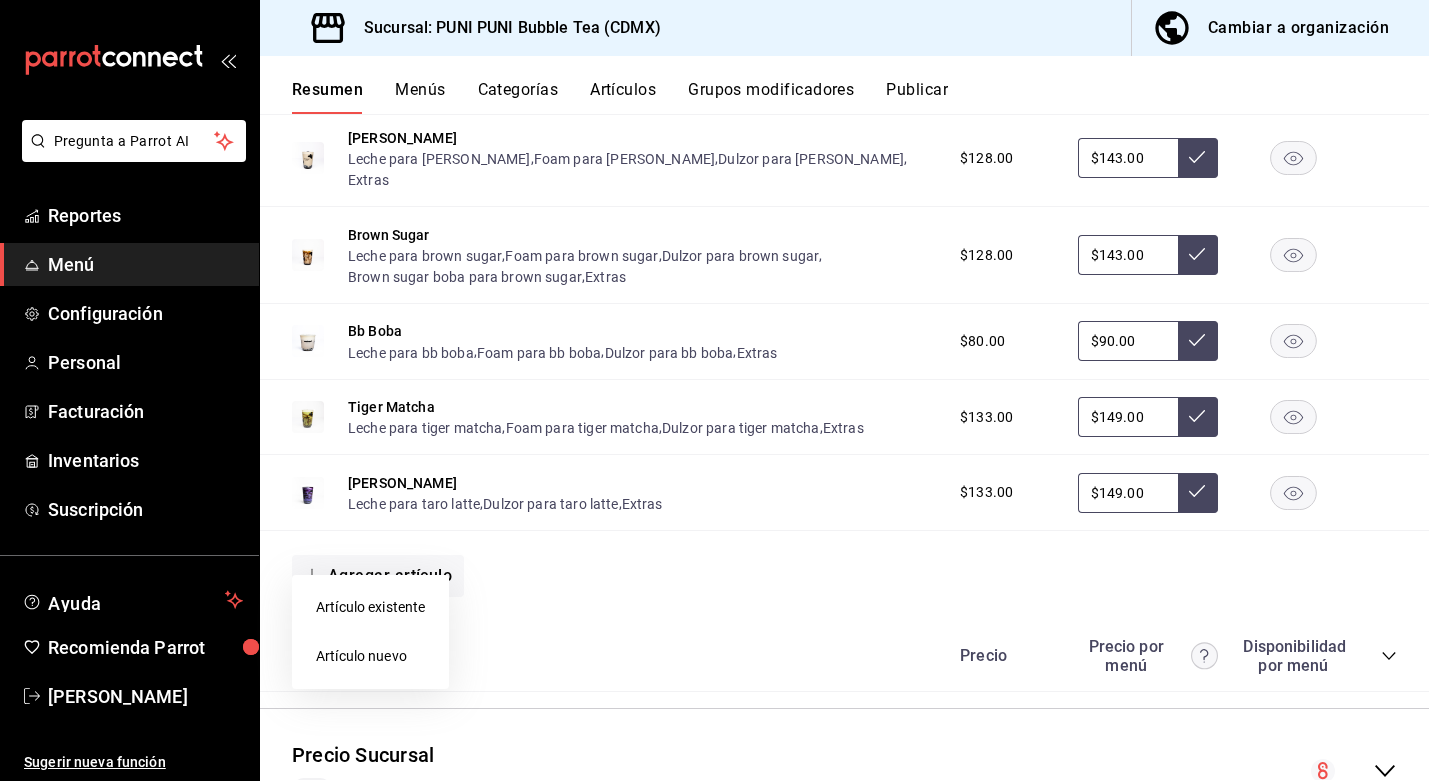 click on "Artículo nuevo" at bounding box center (370, 656) 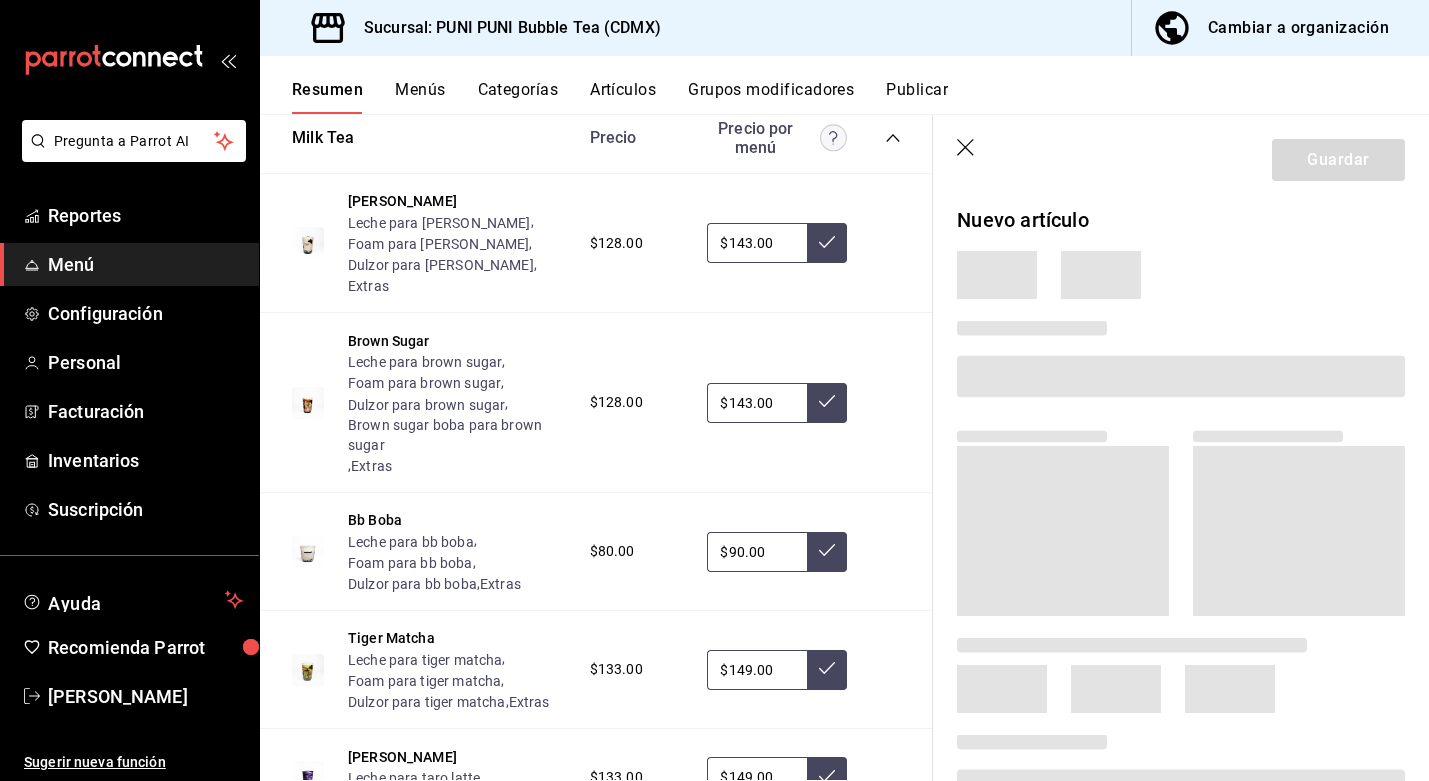scroll, scrollTop: 1416, scrollLeft: 0, axis: vertical 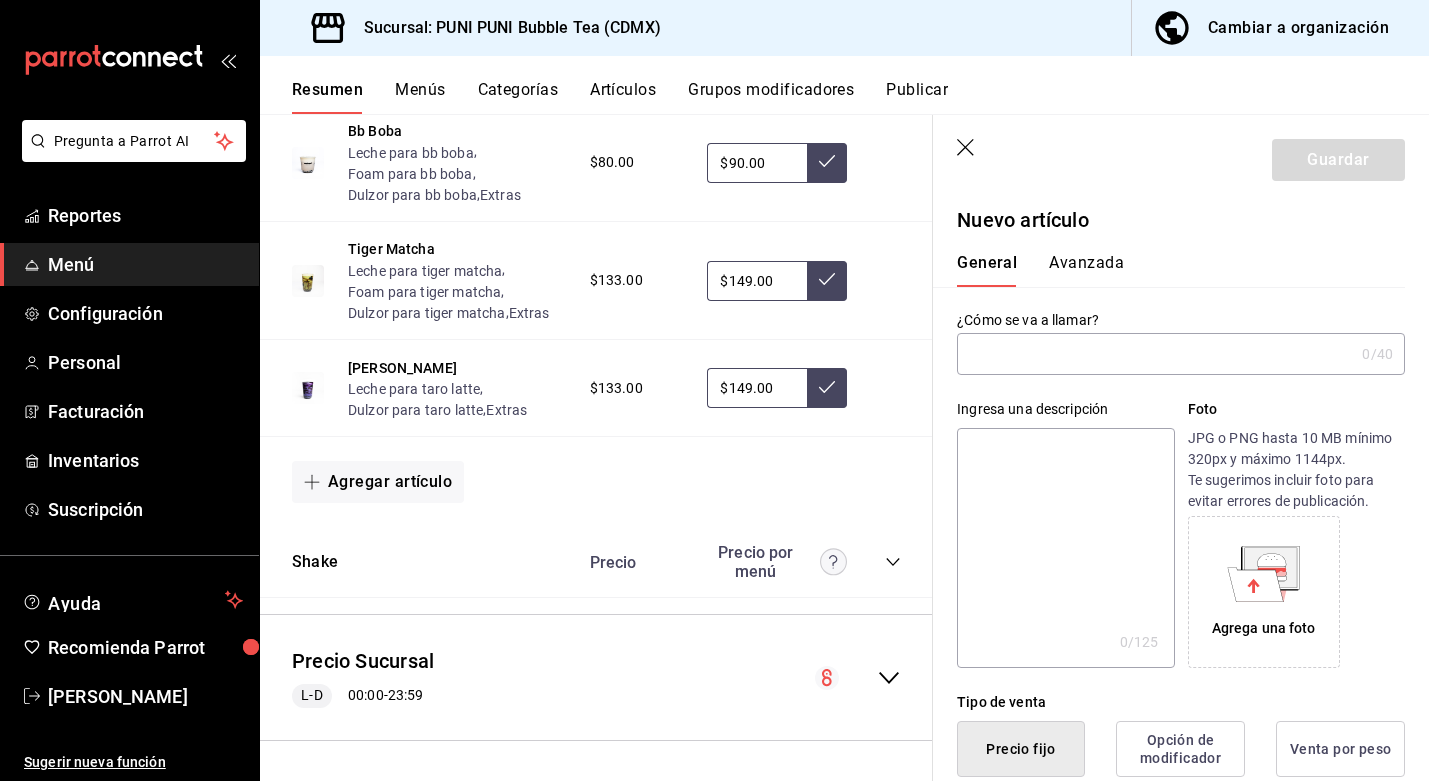 type on "a" 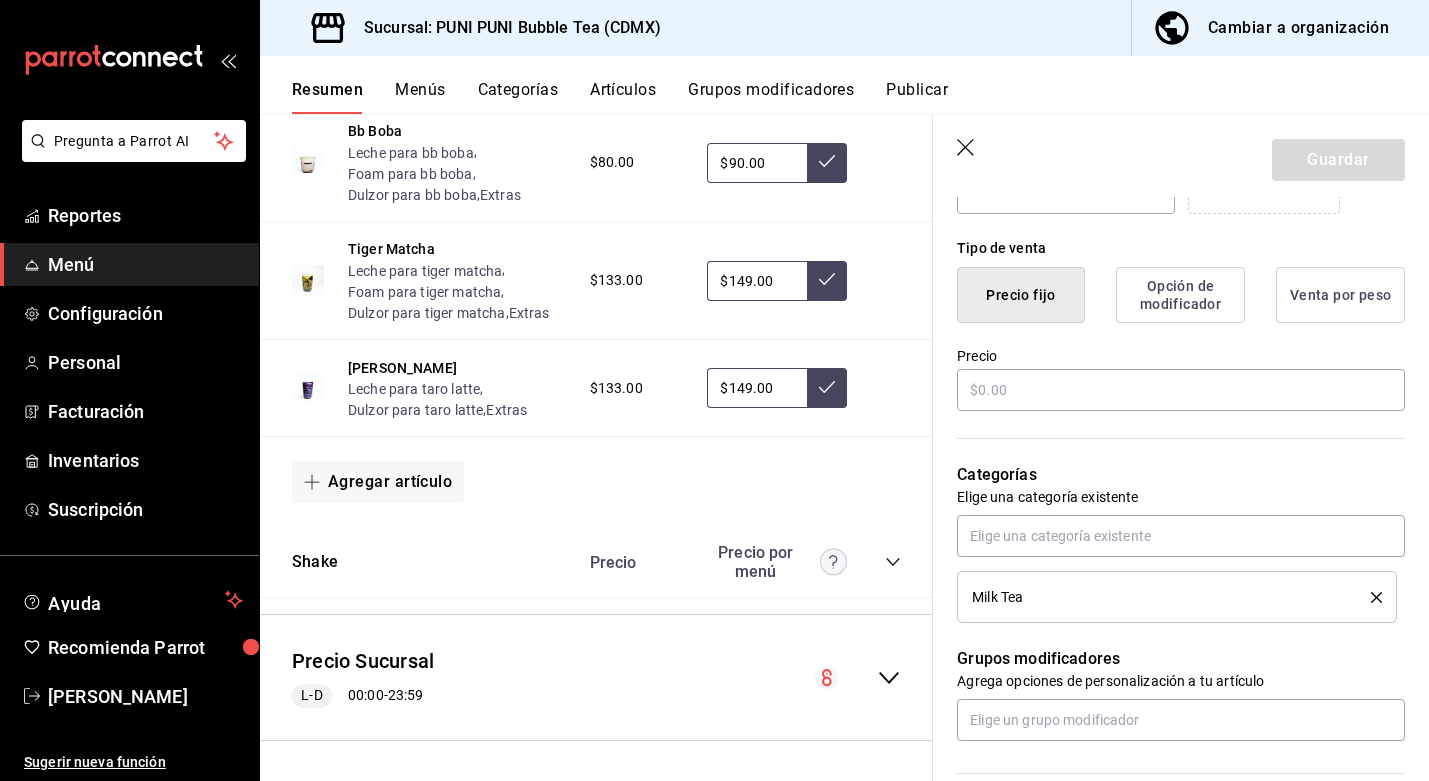 scroll, scrollTop: 456, scrollLeft: 0, axis: vertical 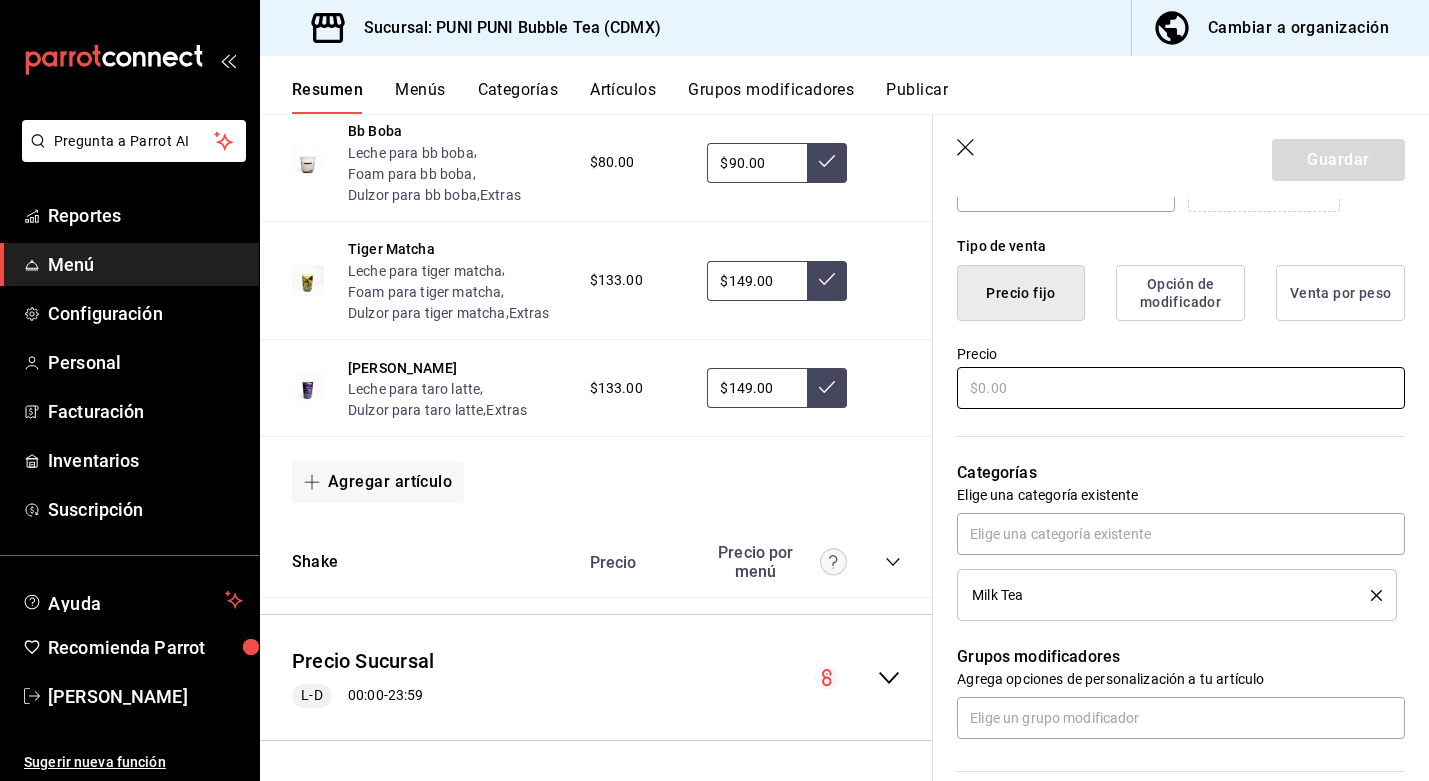 type on "Taro OG" 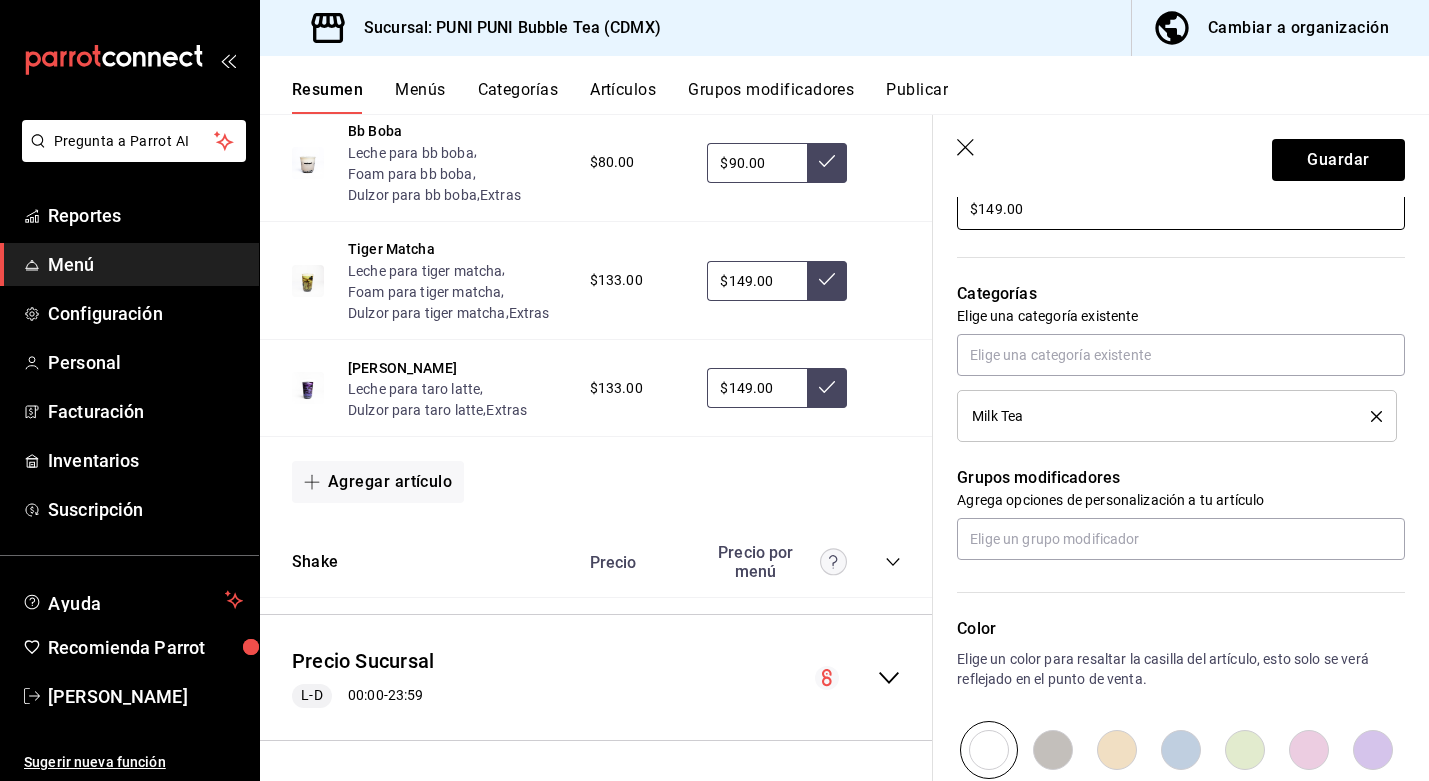 scroll, scrollTop: 647, scrollLeft: 0, axis: vertical 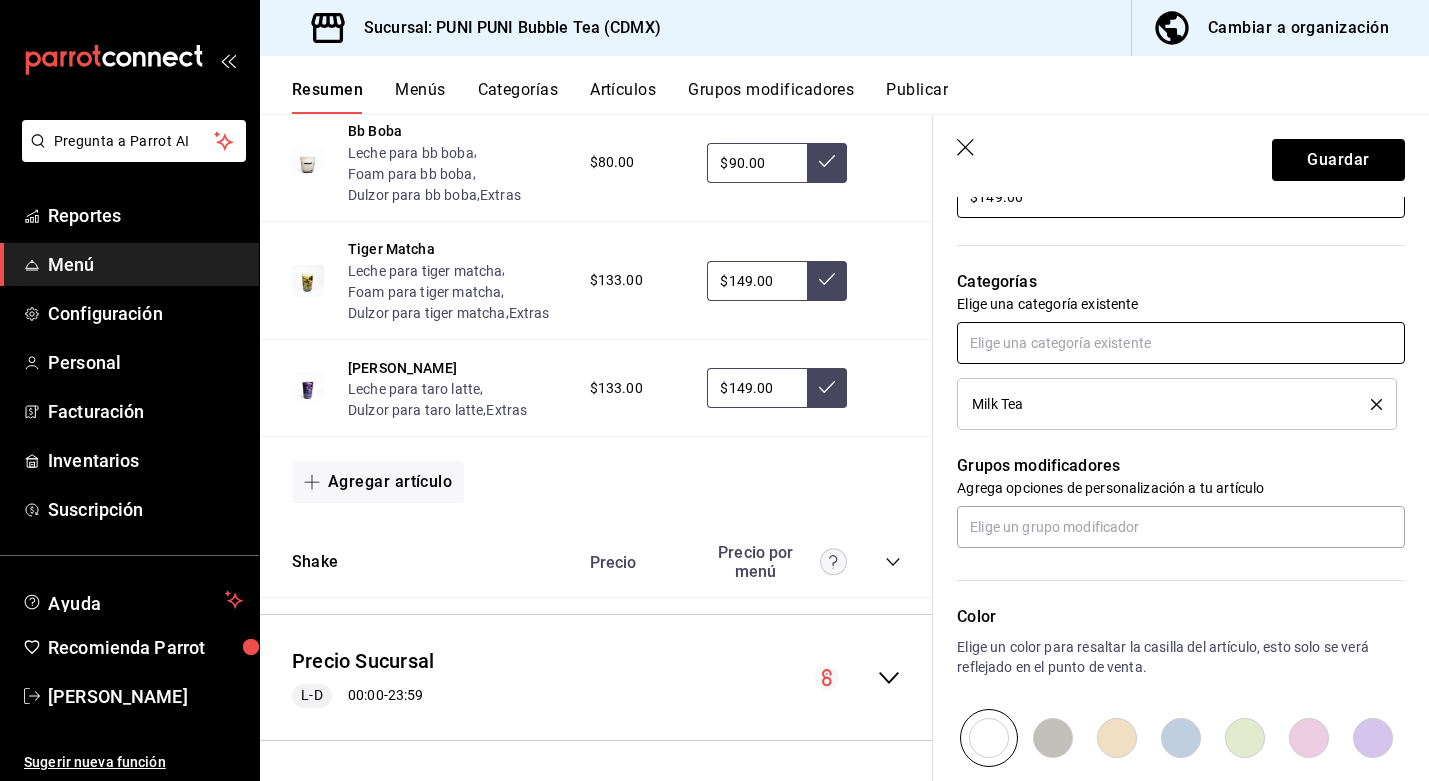 type on "$149.00" 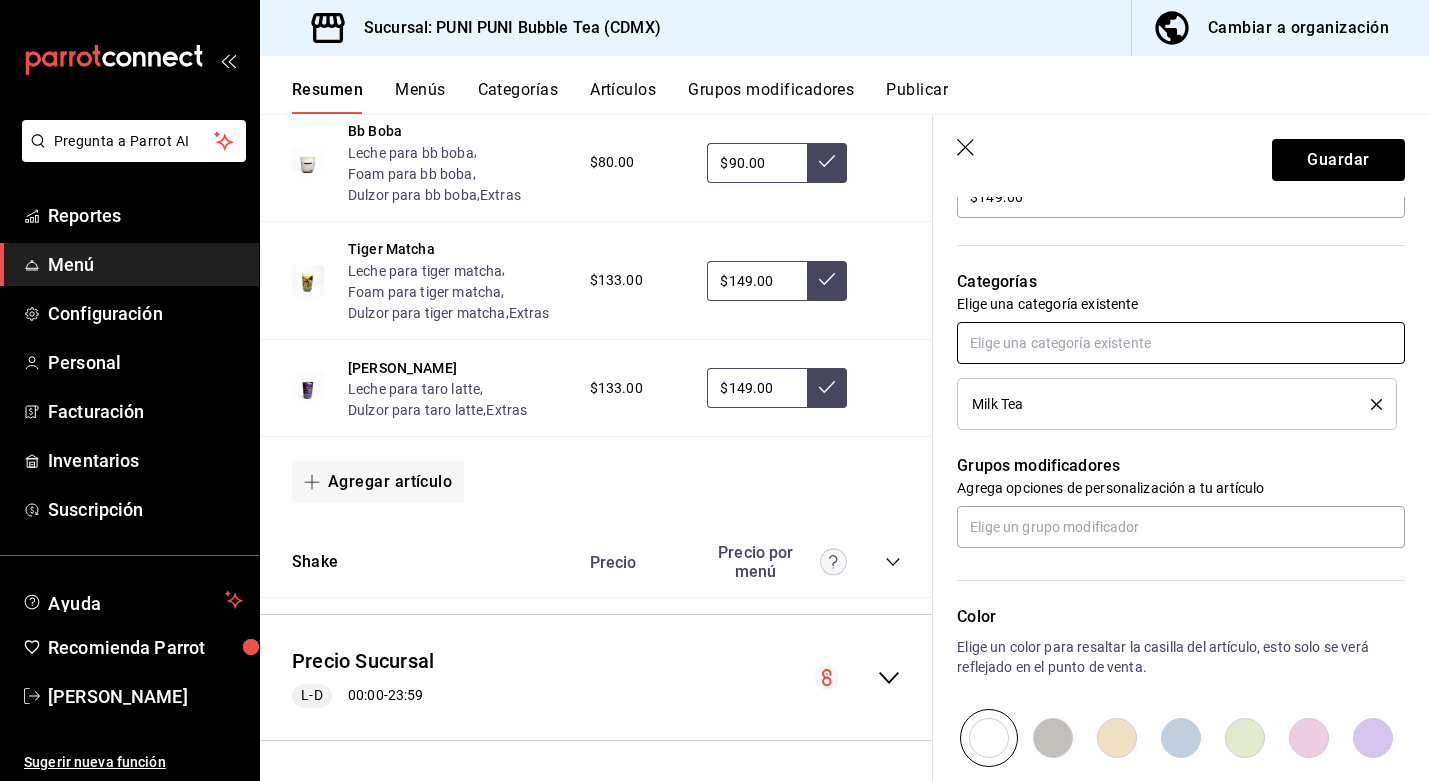 click at bounding box center (1181, 343) 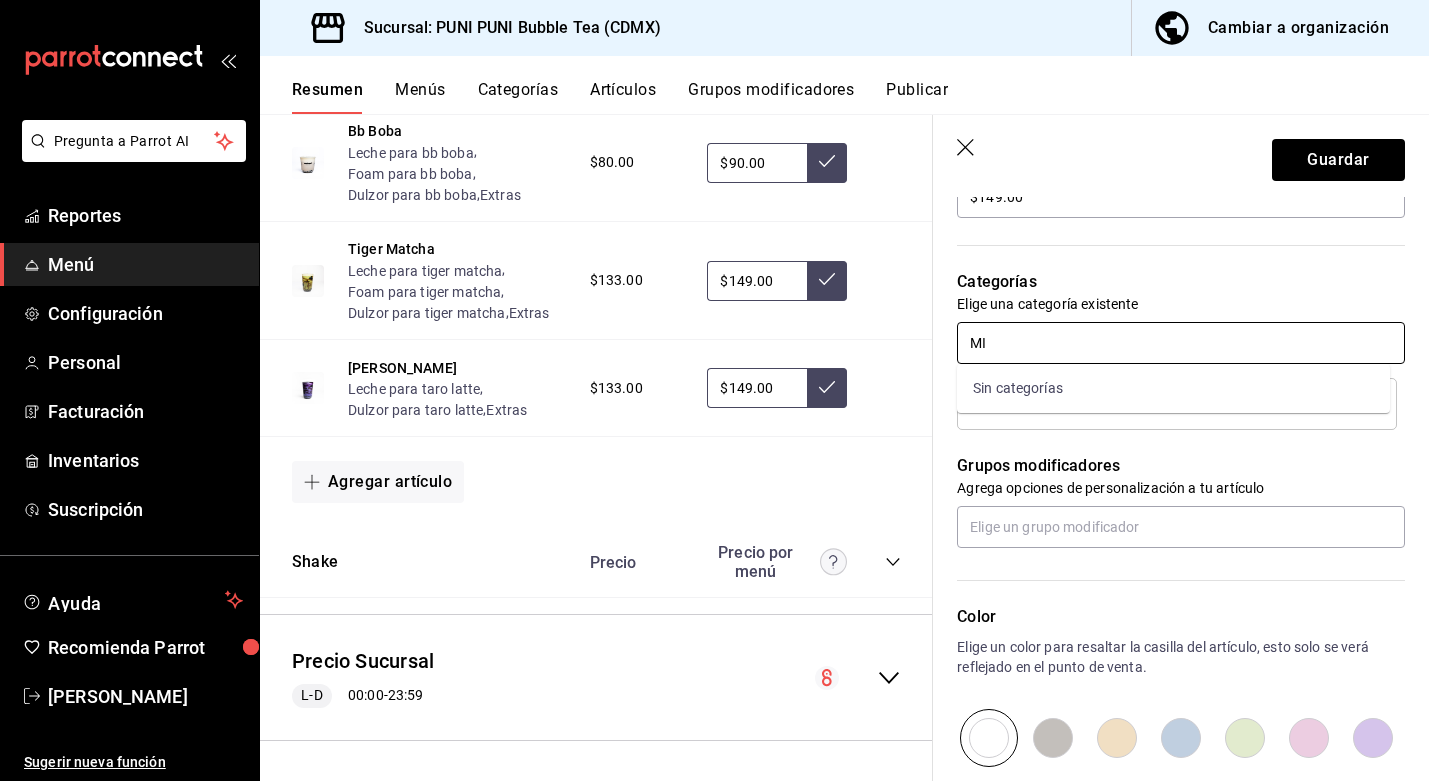 type on "M" 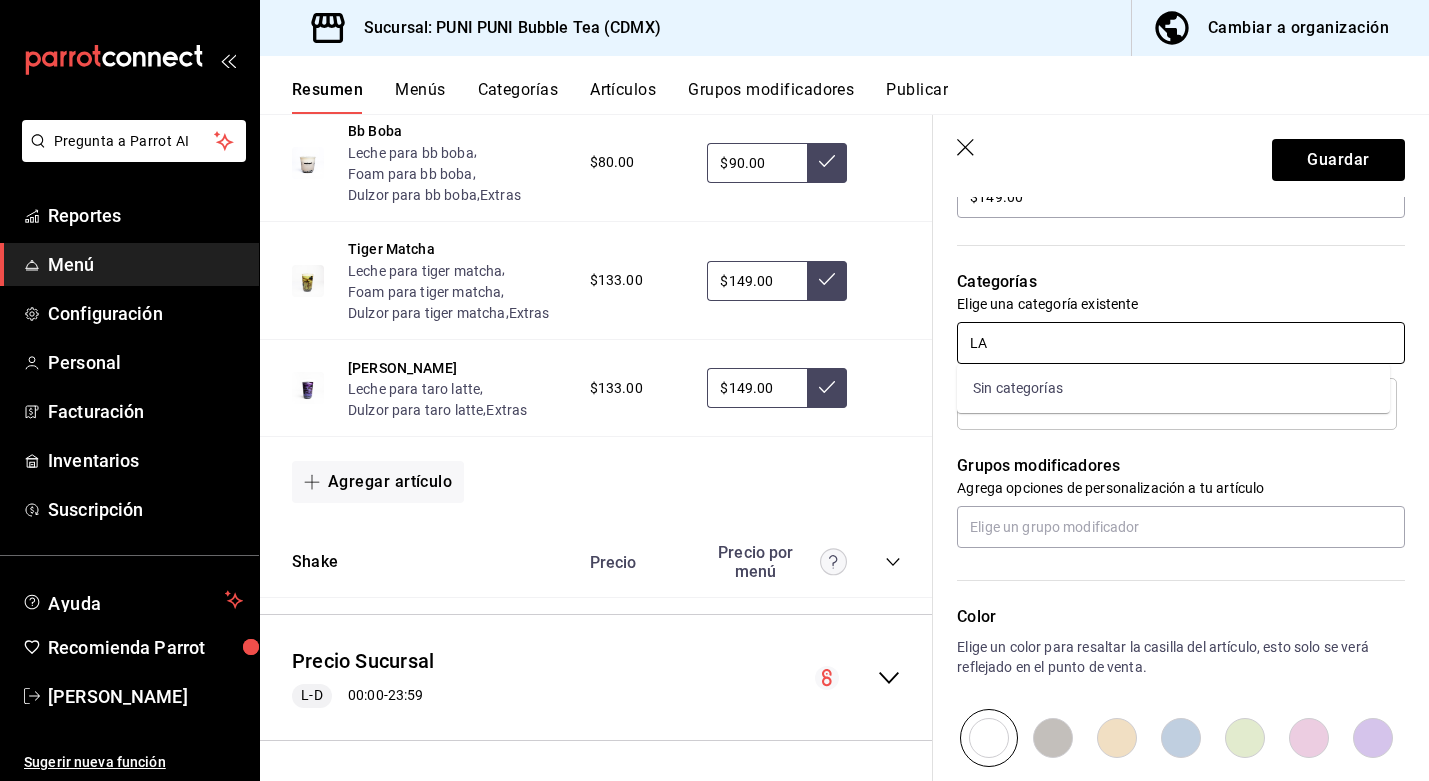 type on "L" 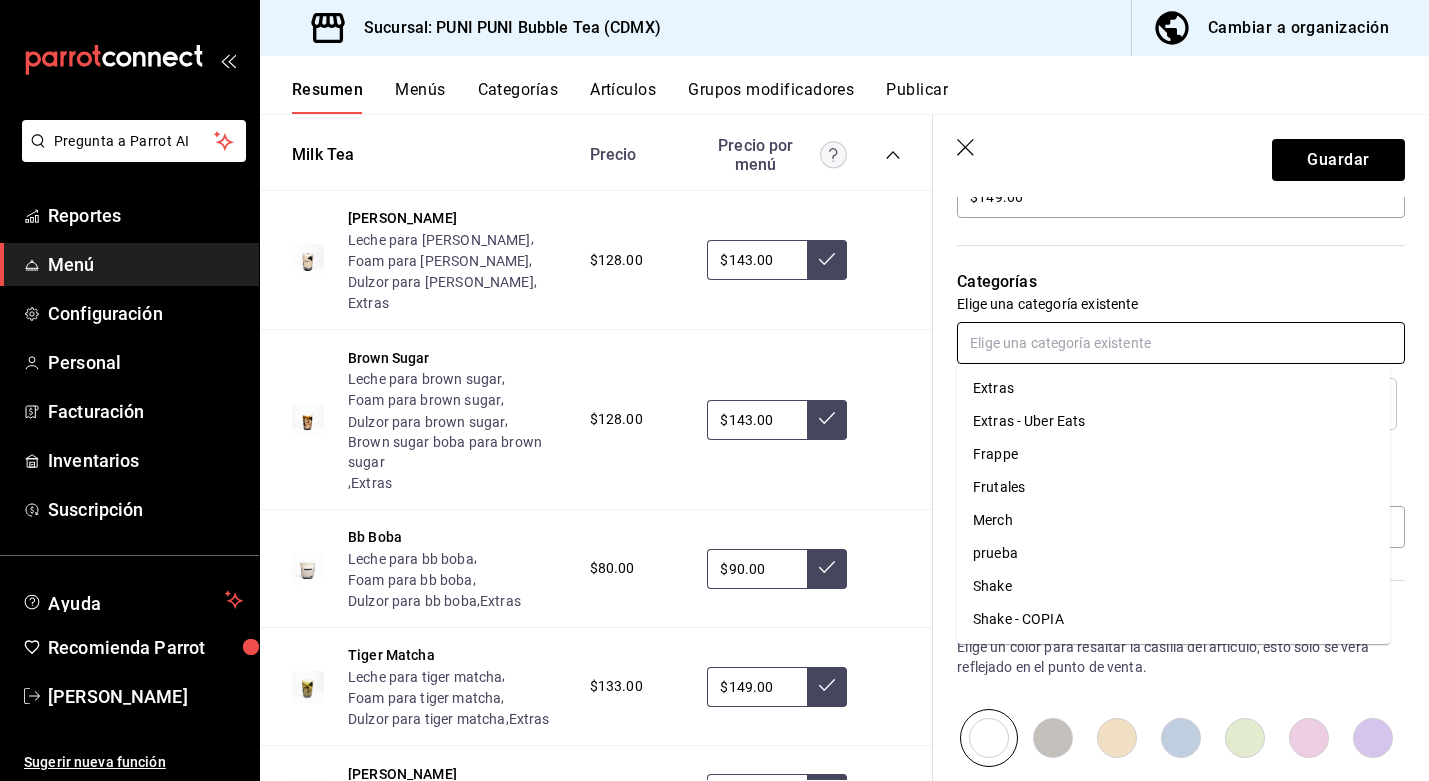 scroll, scrollTop: 1044, scrollLeft: 0, axis: vertical 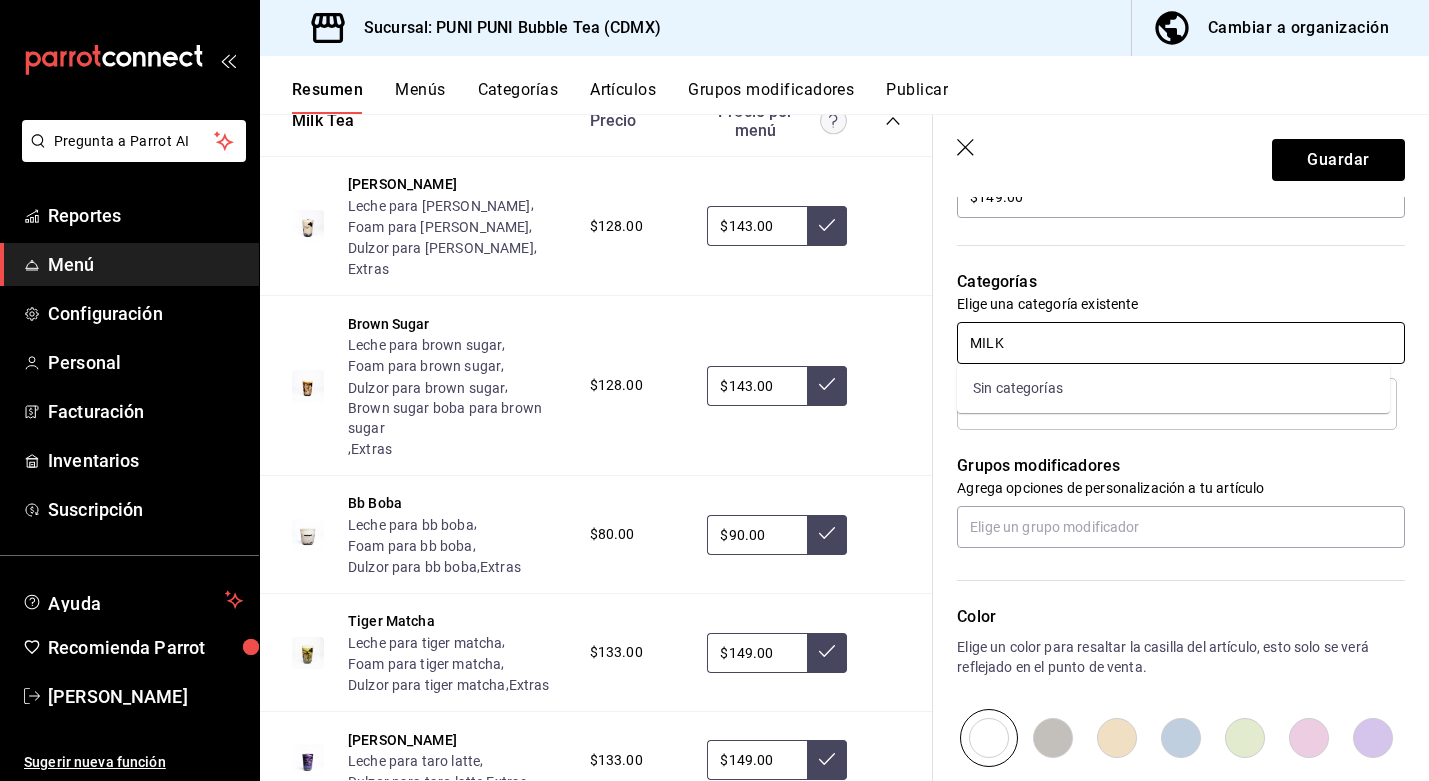 type on "MILK" 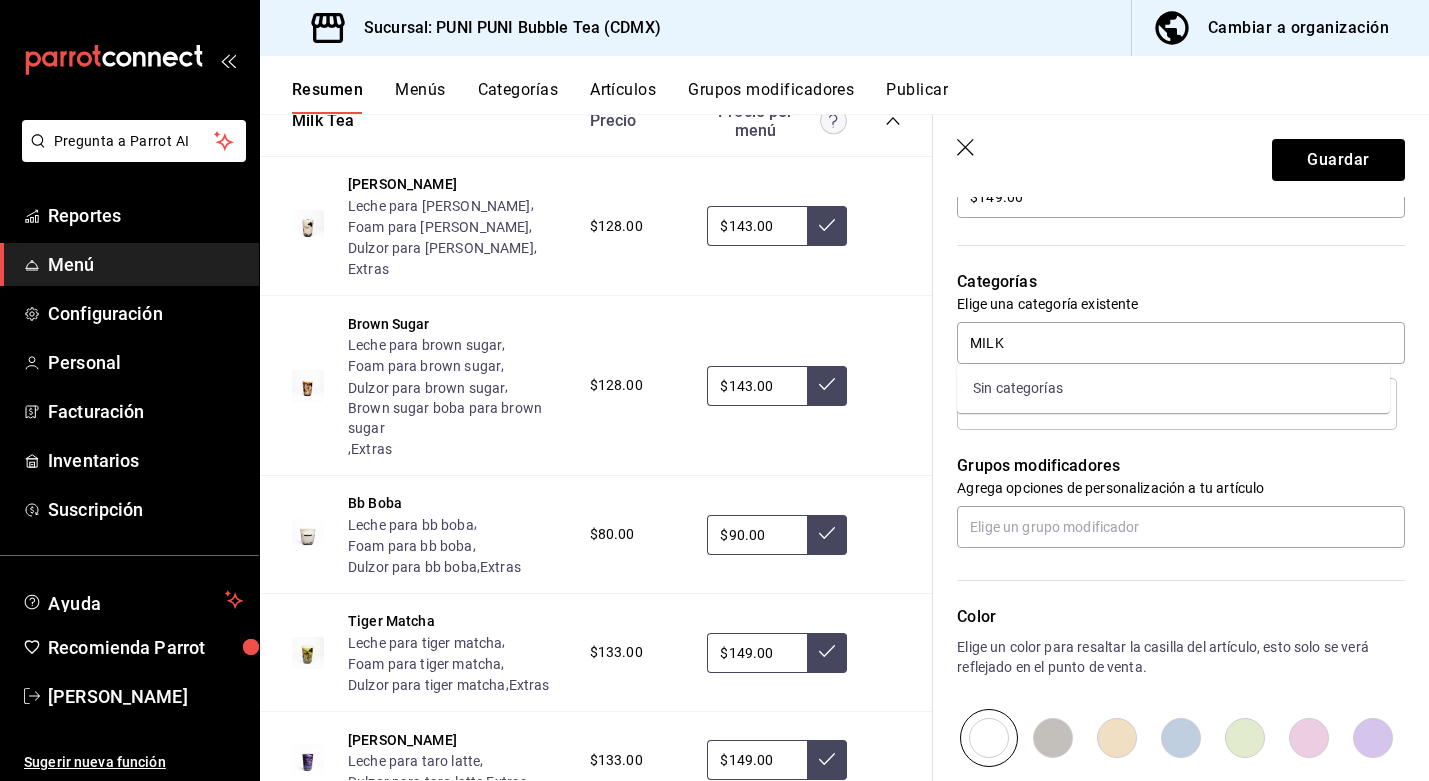 type 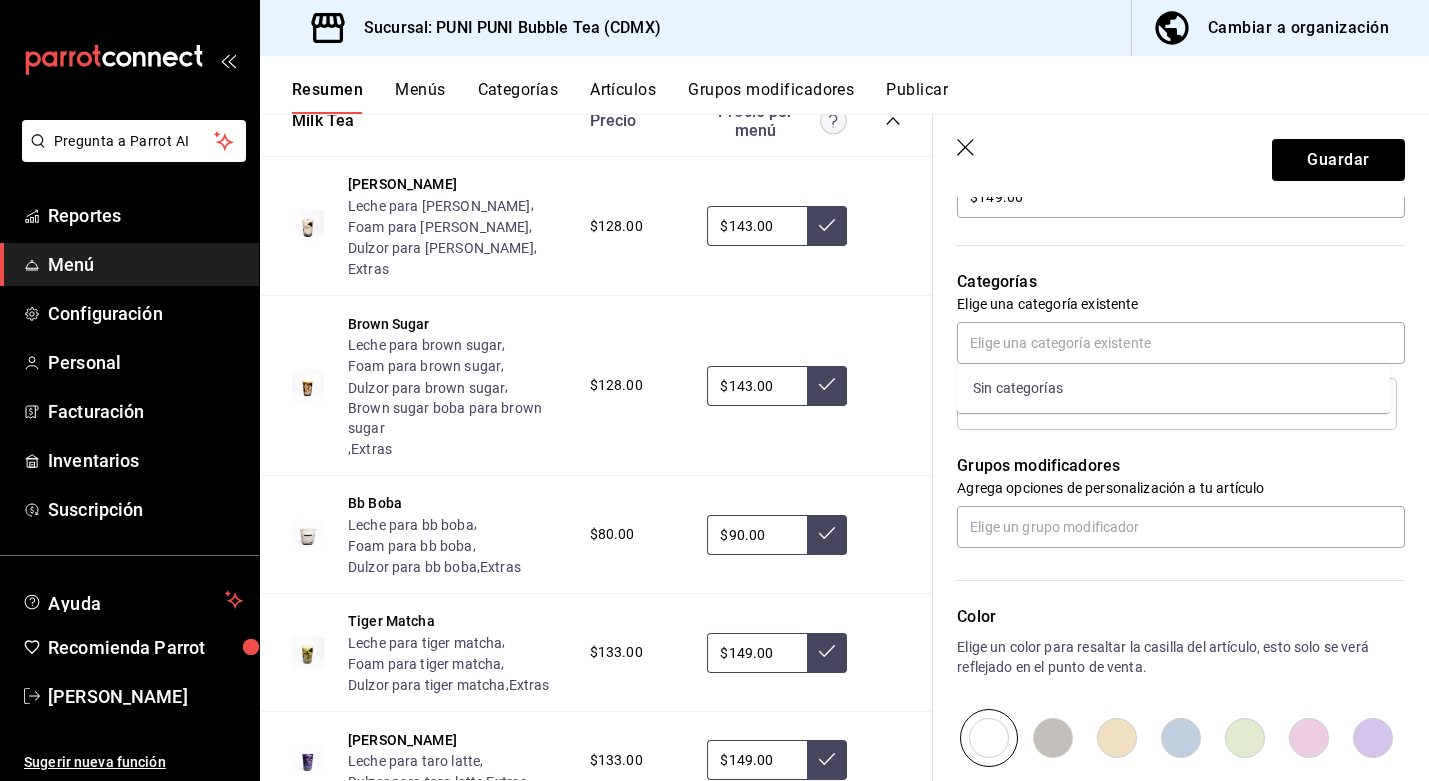 click on "Categorías" at bounding box center [518, 97] 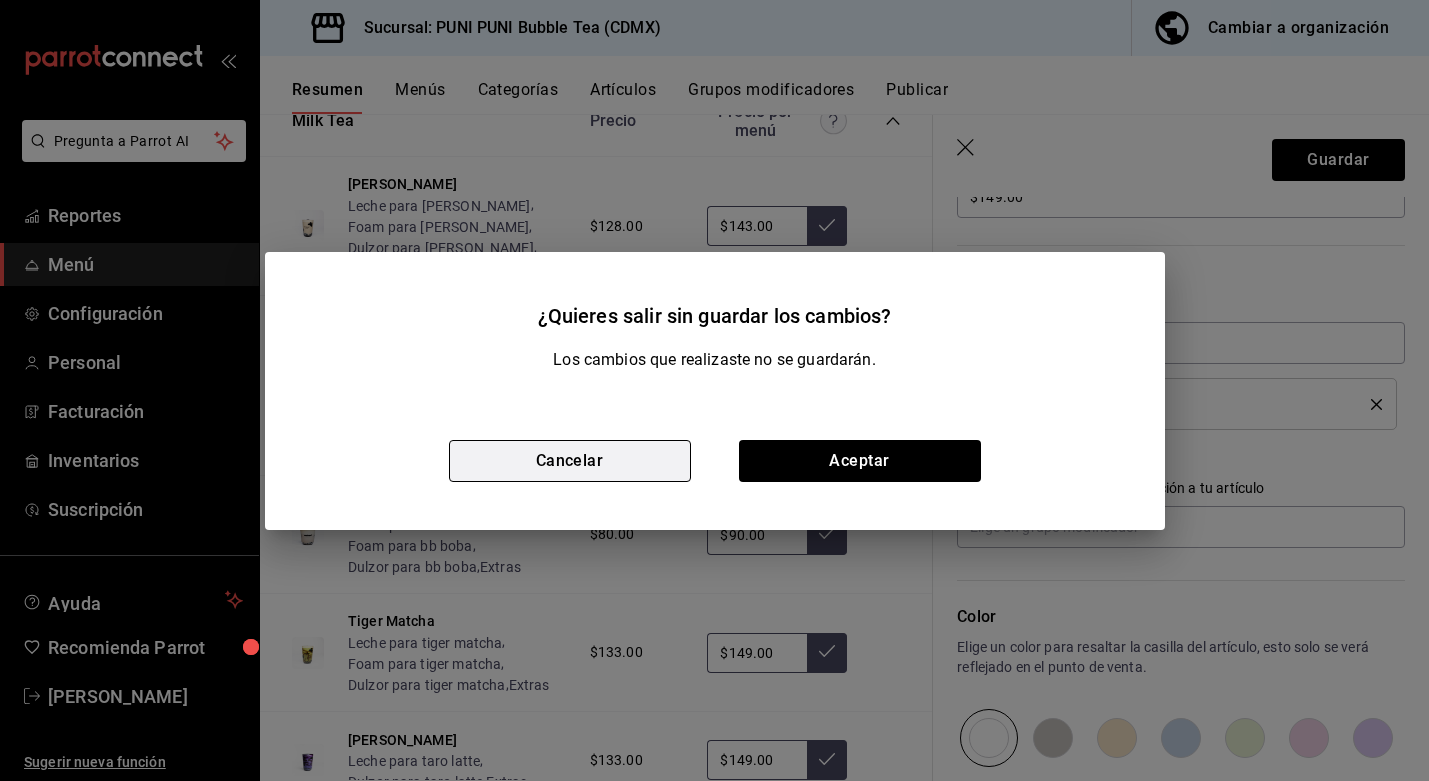 click on "Cancelar" at bounding box center (570, 461) 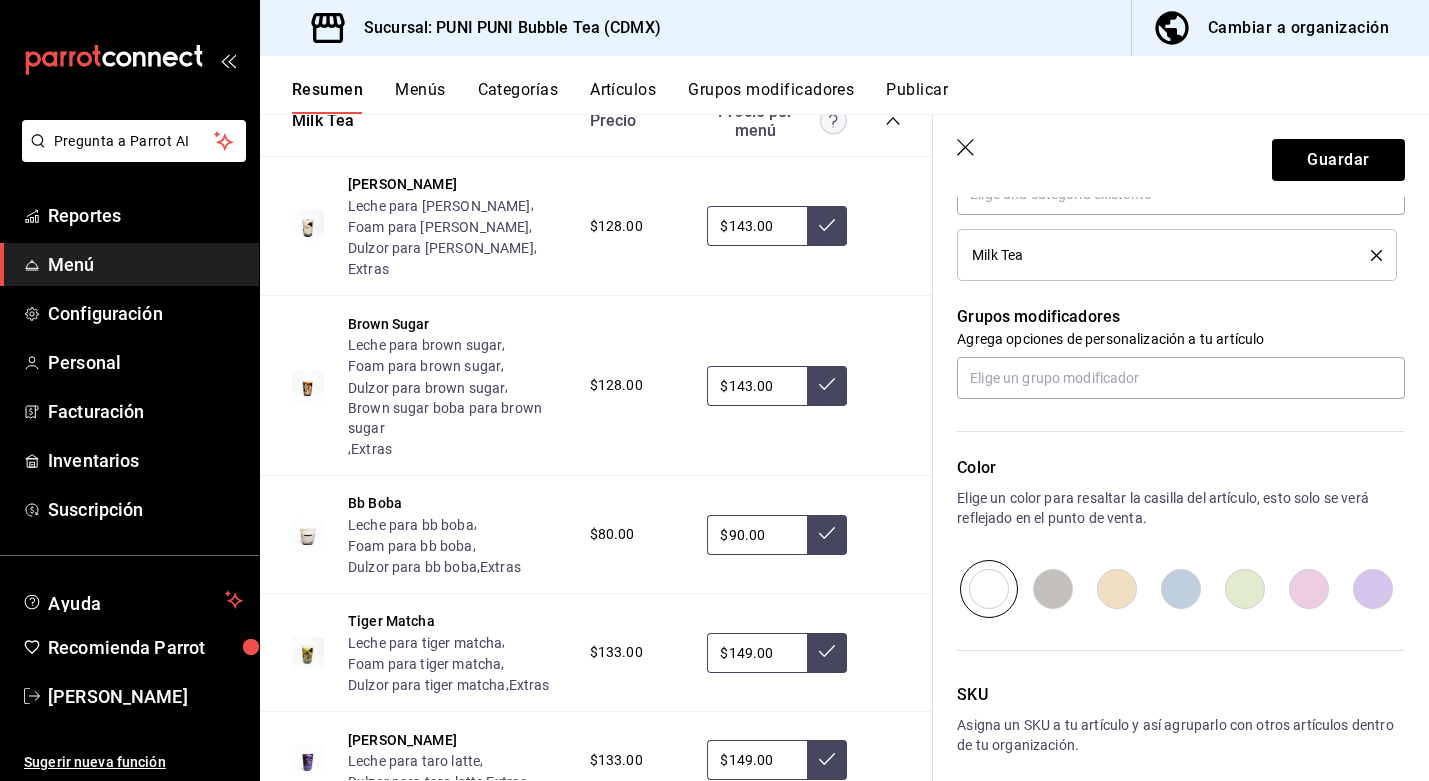 scroll, scrollTop: 814, scrollLeft: 0, axis: vertical 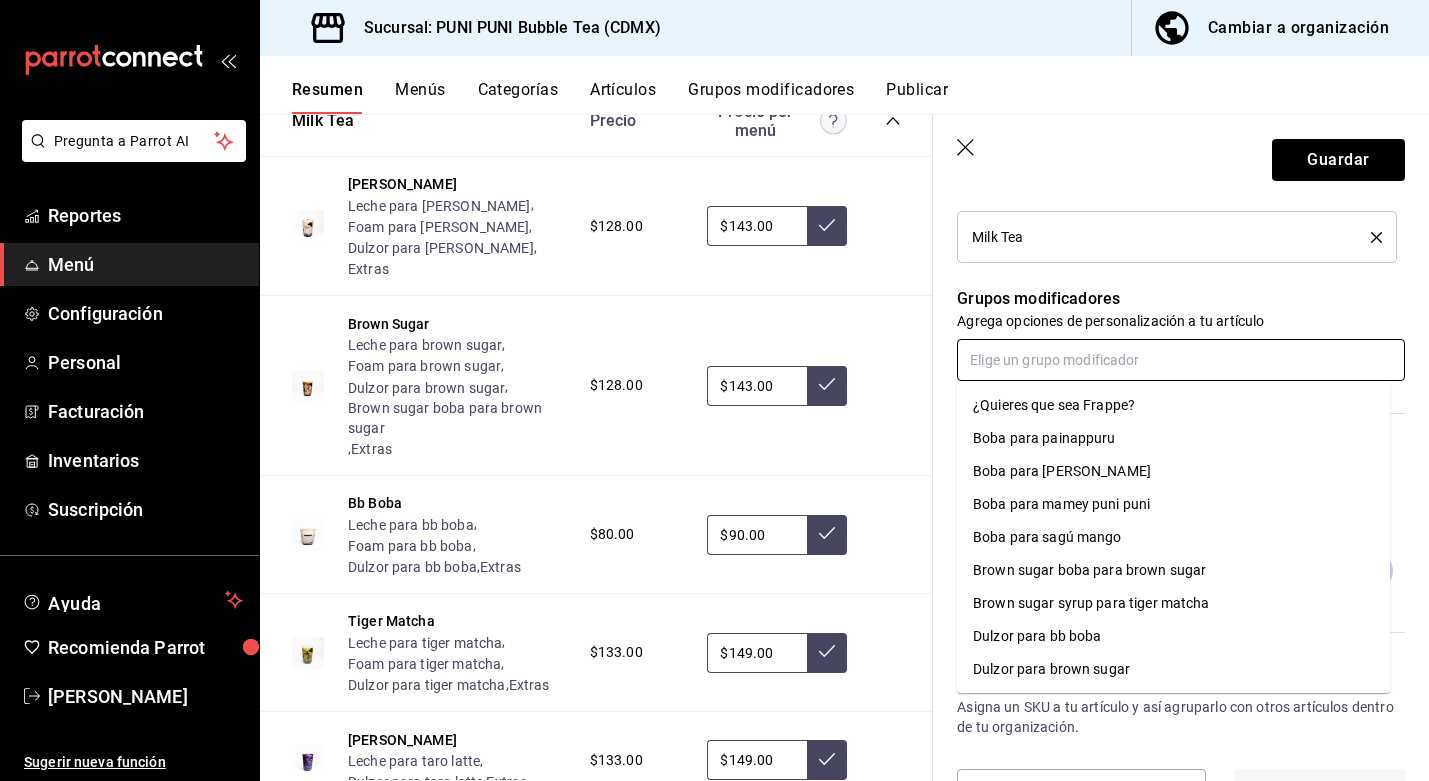 click at bounding box center [1181, 360] 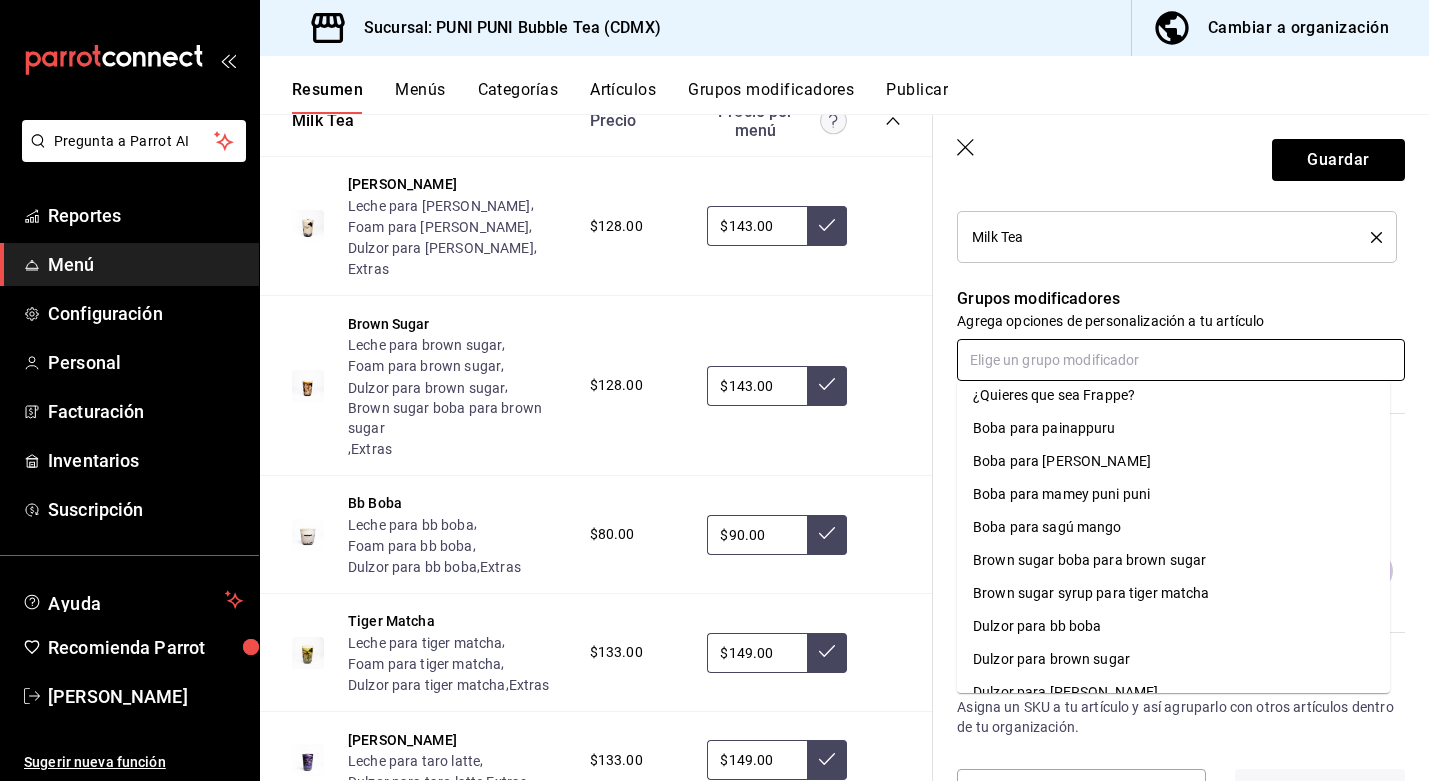 scroll, scrollTop: 0, scrollLeft: 0, axis: both 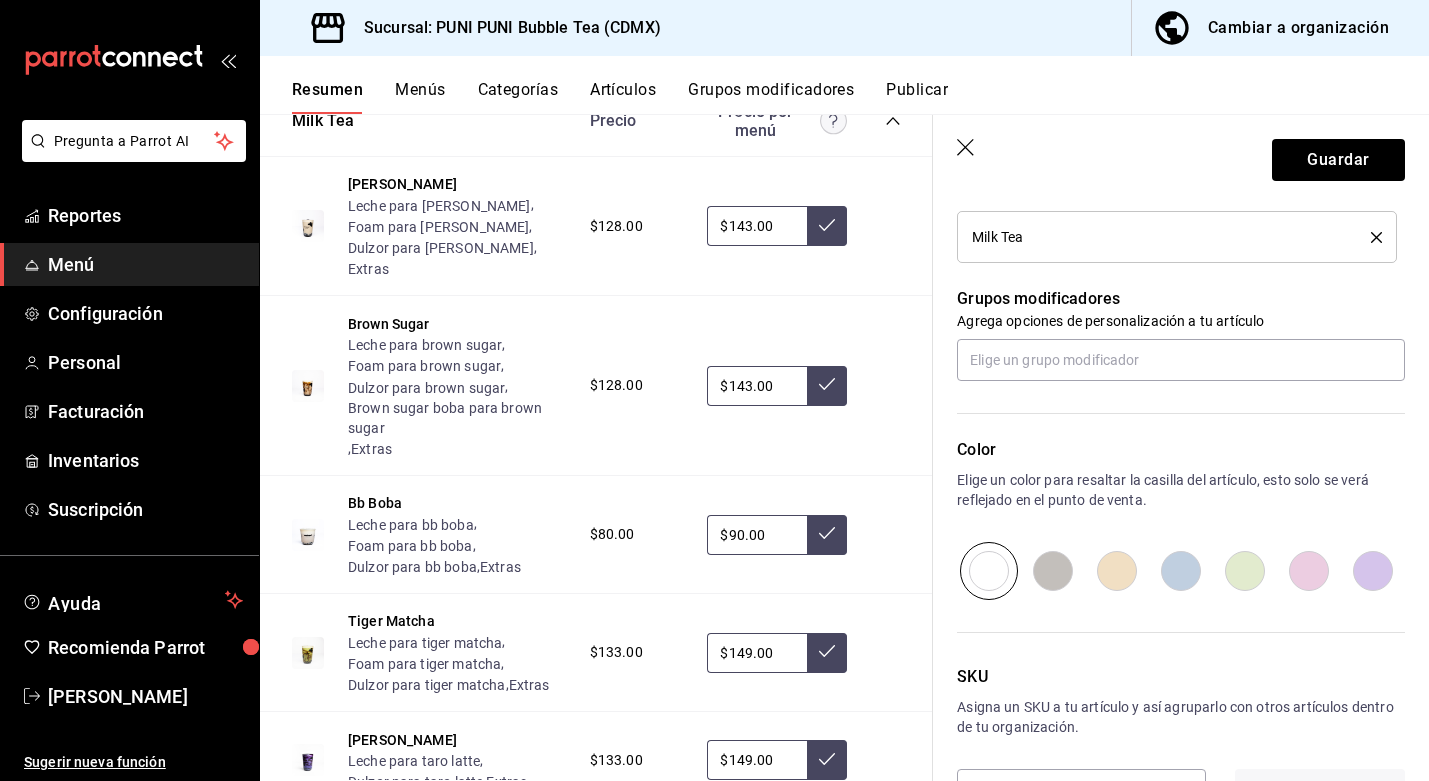 click on "Agrega opciones de personalización a tu artículo" at bounding box center (1181, 321) 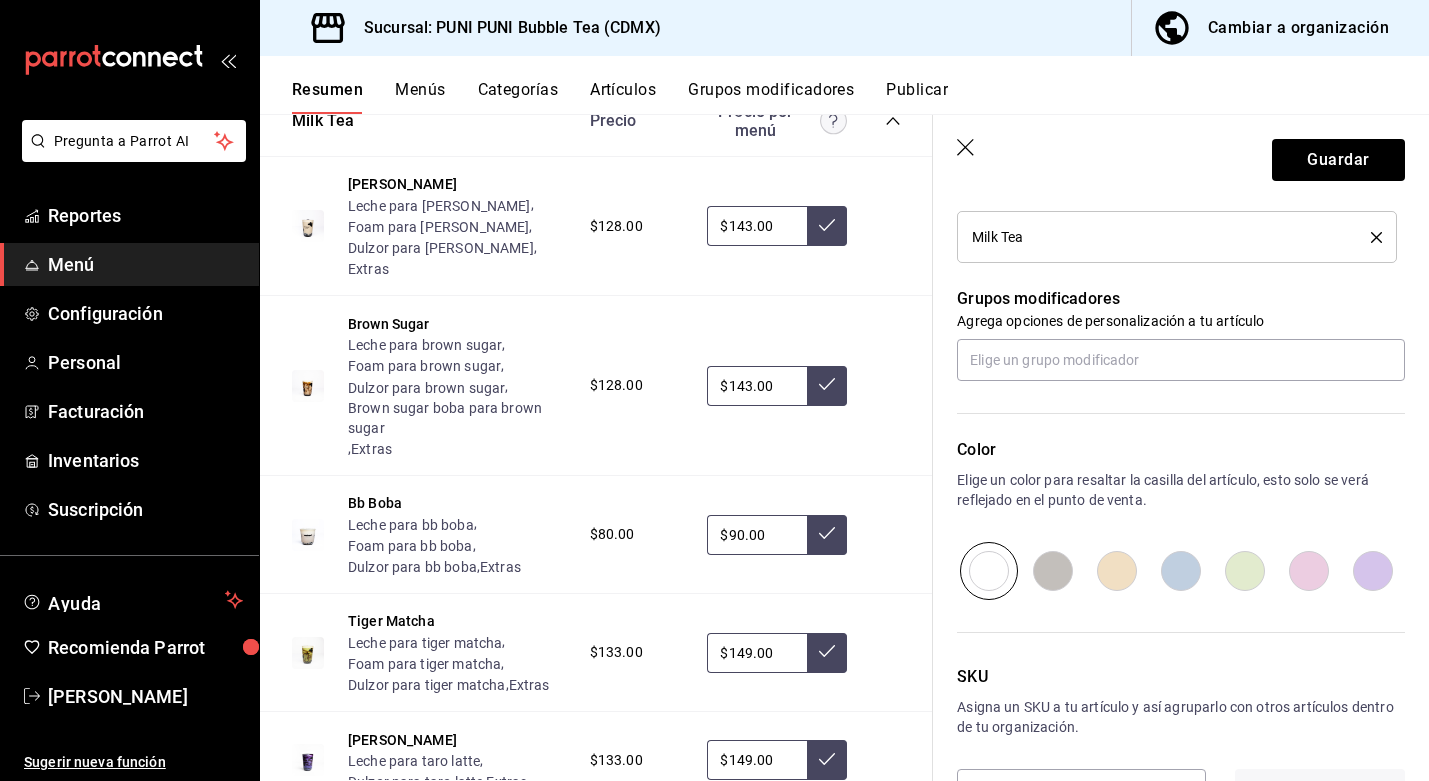 scroll, scrollTop: 884, scrollLeft: 0, axis: vertical 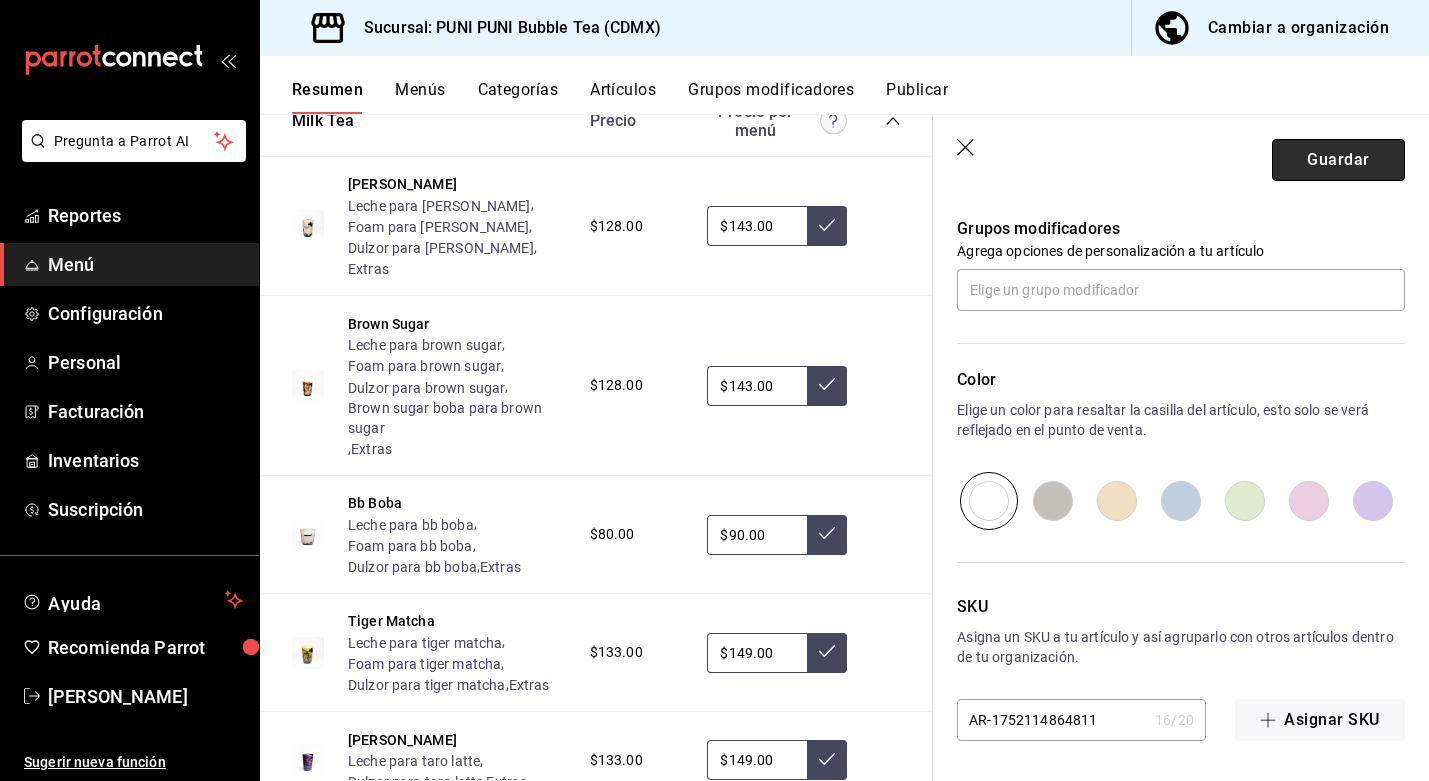 click on "Guardar" at bounding box center (1338, 160) 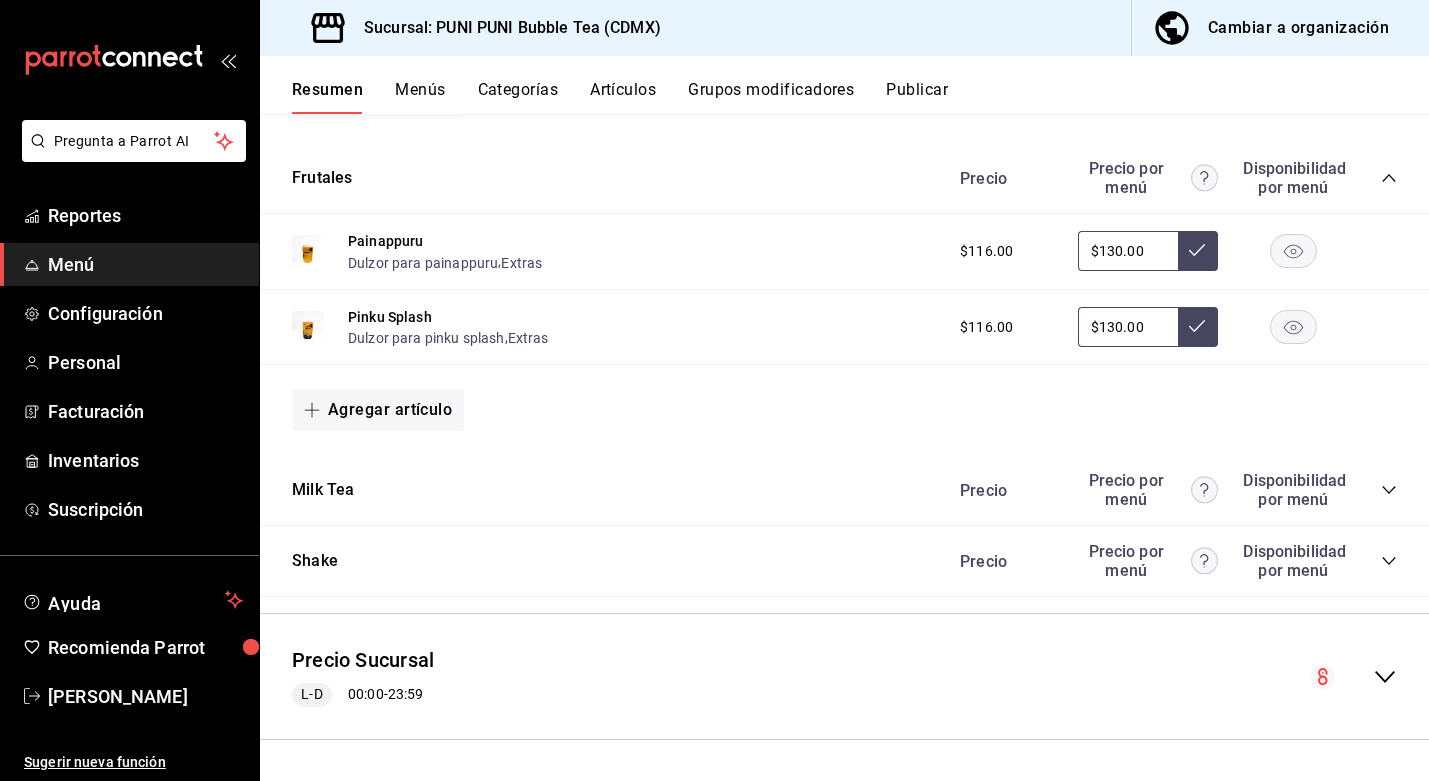 scroll, scrollTop: 0, scrollLeft: 0, axis: both 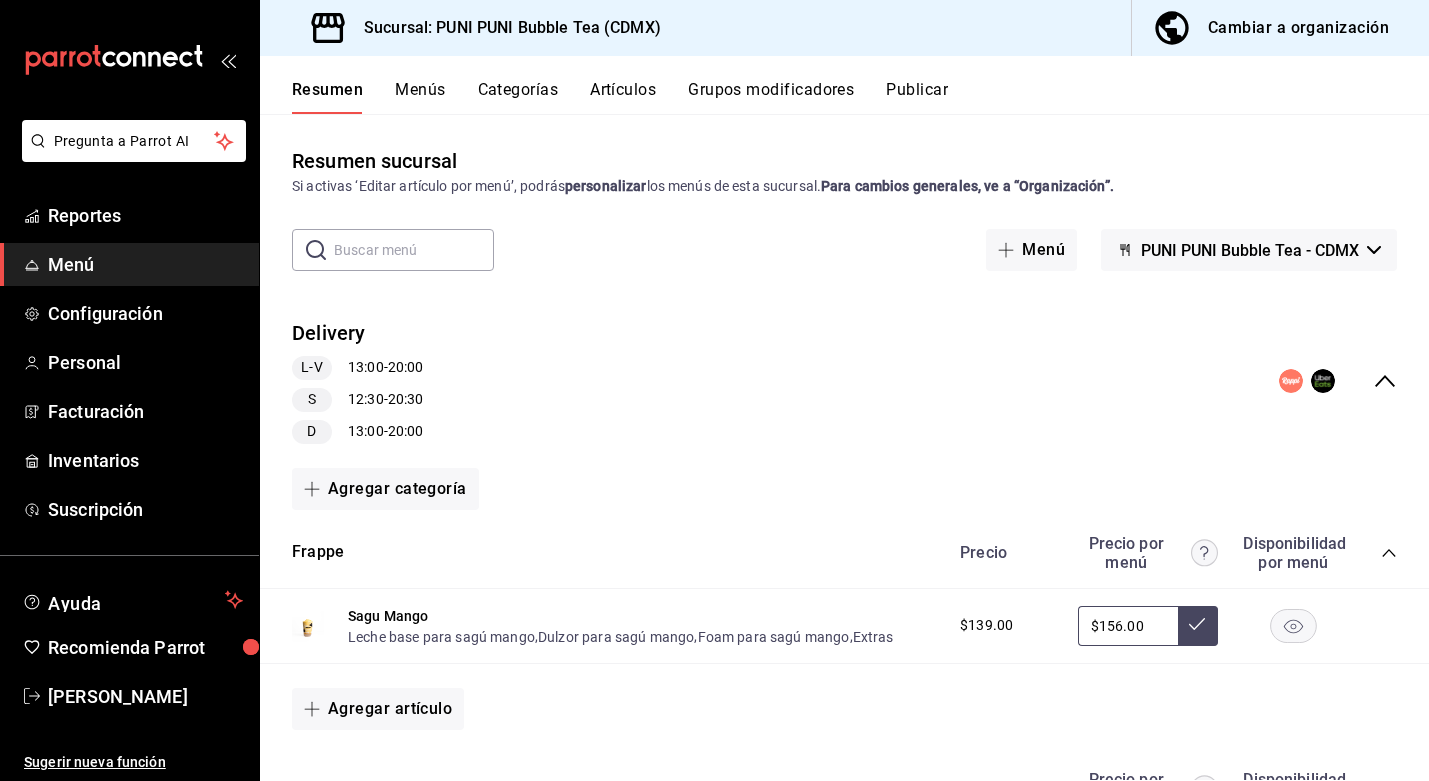 click on "Grupos modificadores" at bounding box center [771, 97] 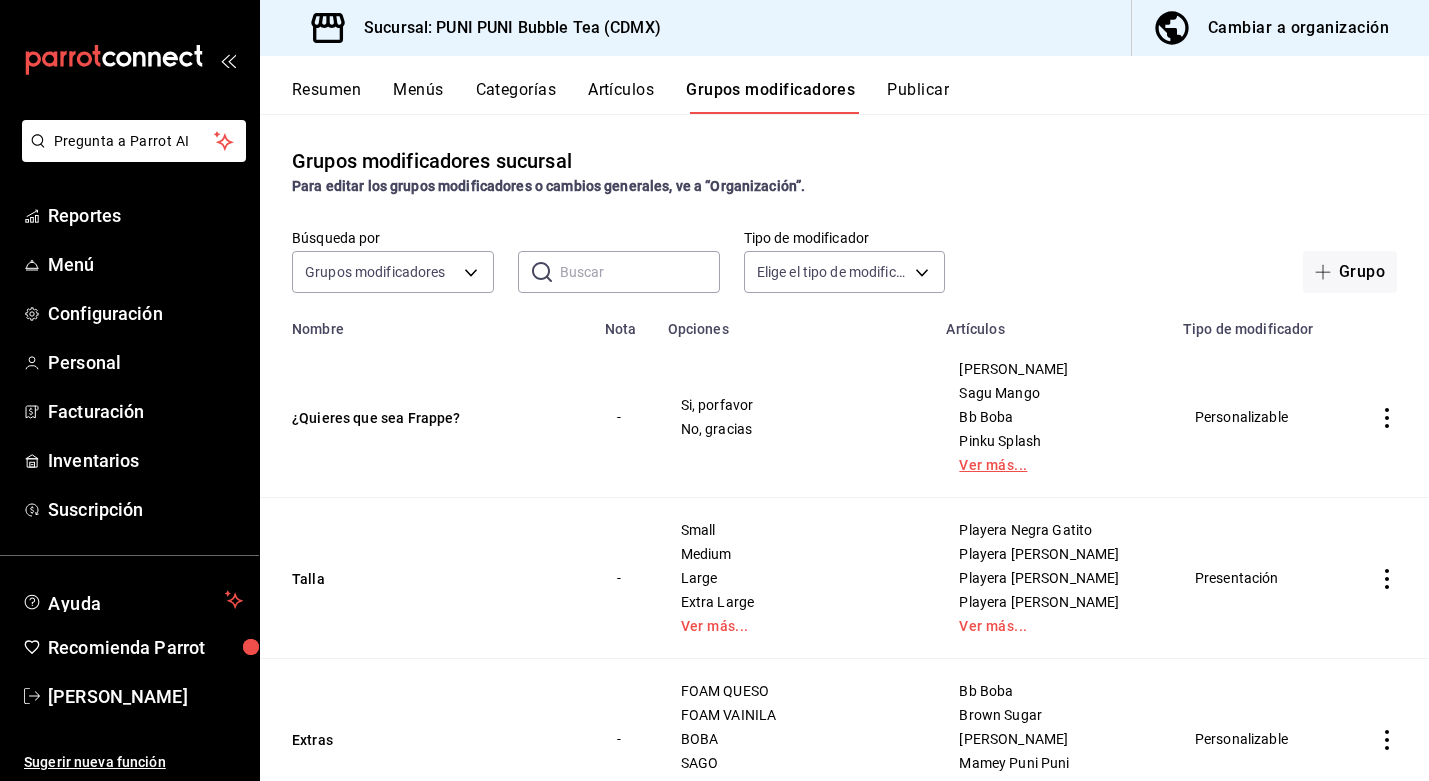 click on "Ver más..." at bounding box center (1052, 465) 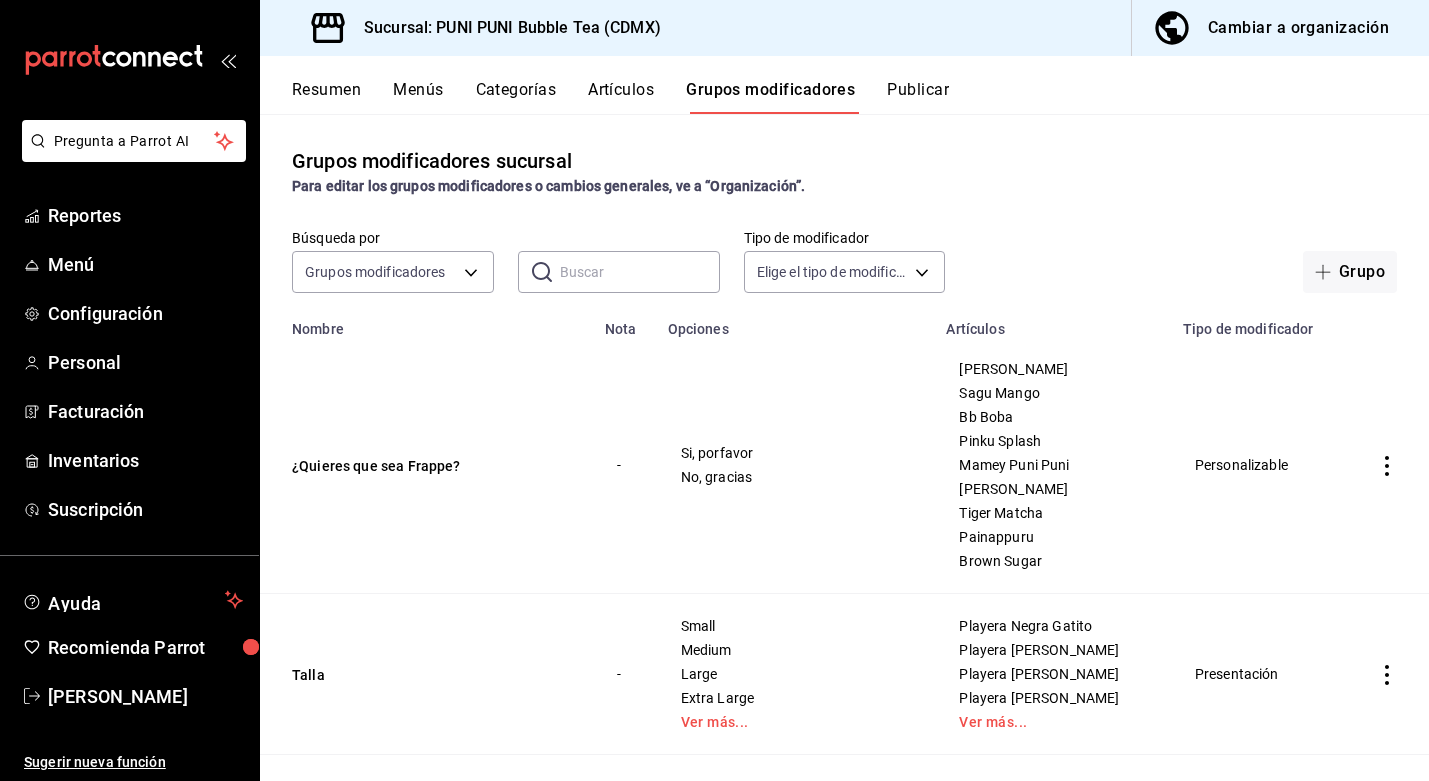 click 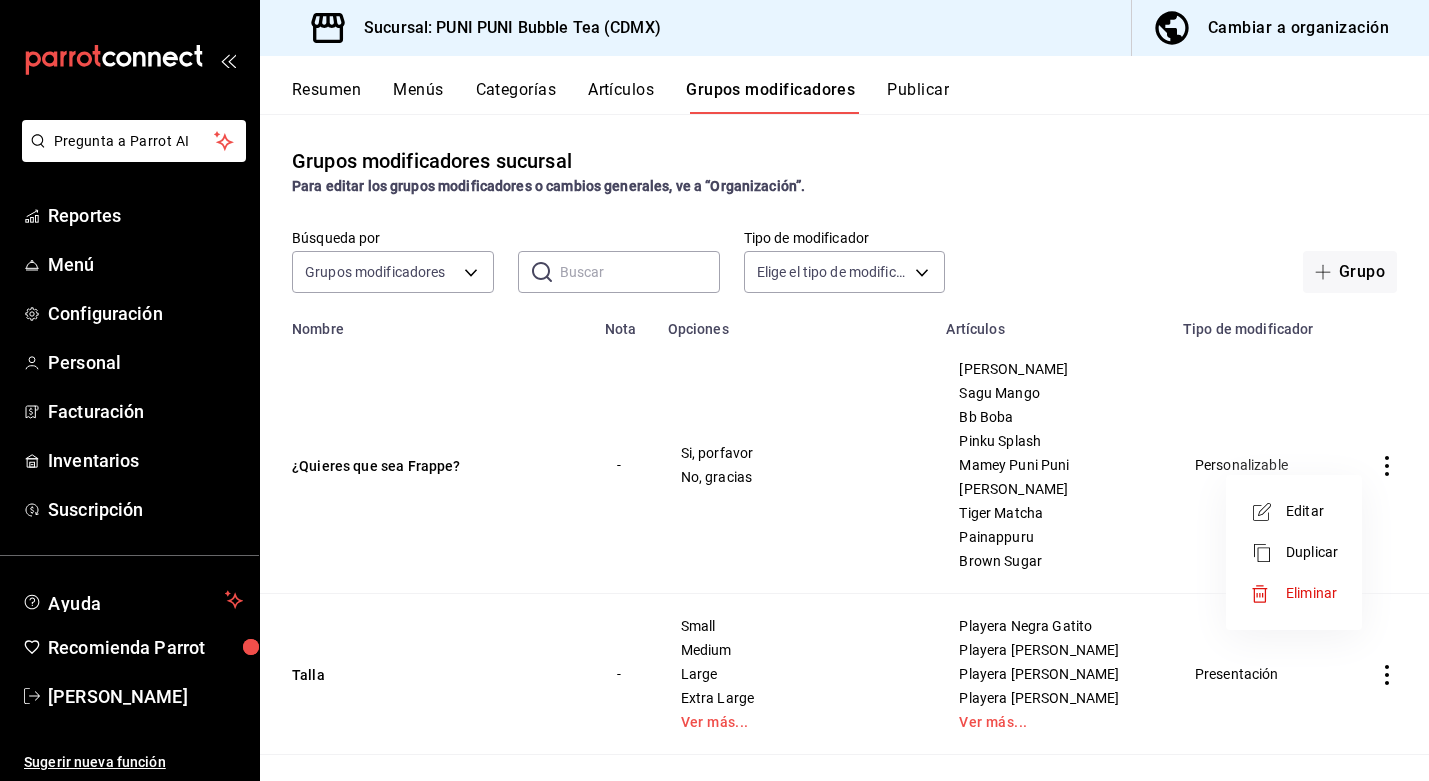 click on "Editar" at bounding box center (1312, 511) 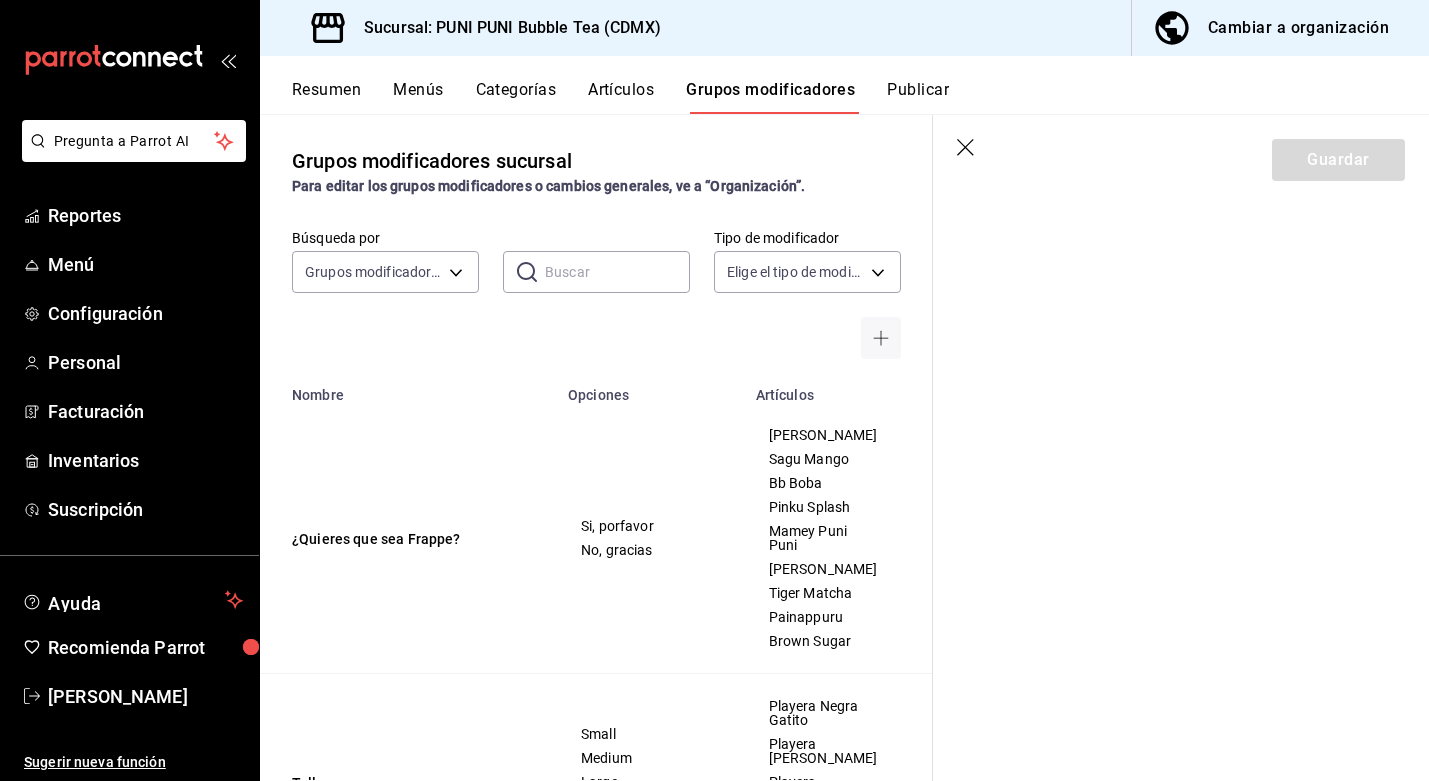 click 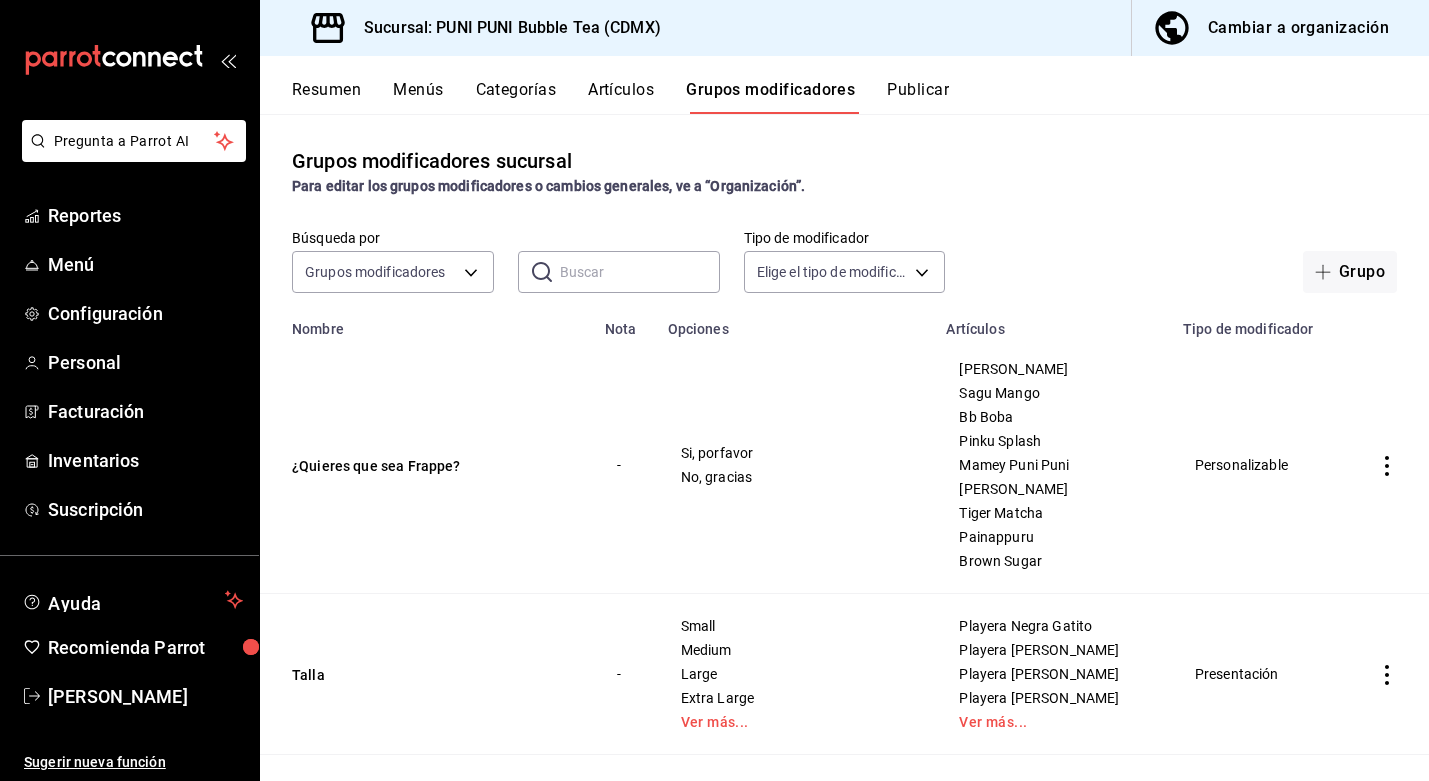 scroll, scrollTop: 0, scrollLeft: 0, axis: both 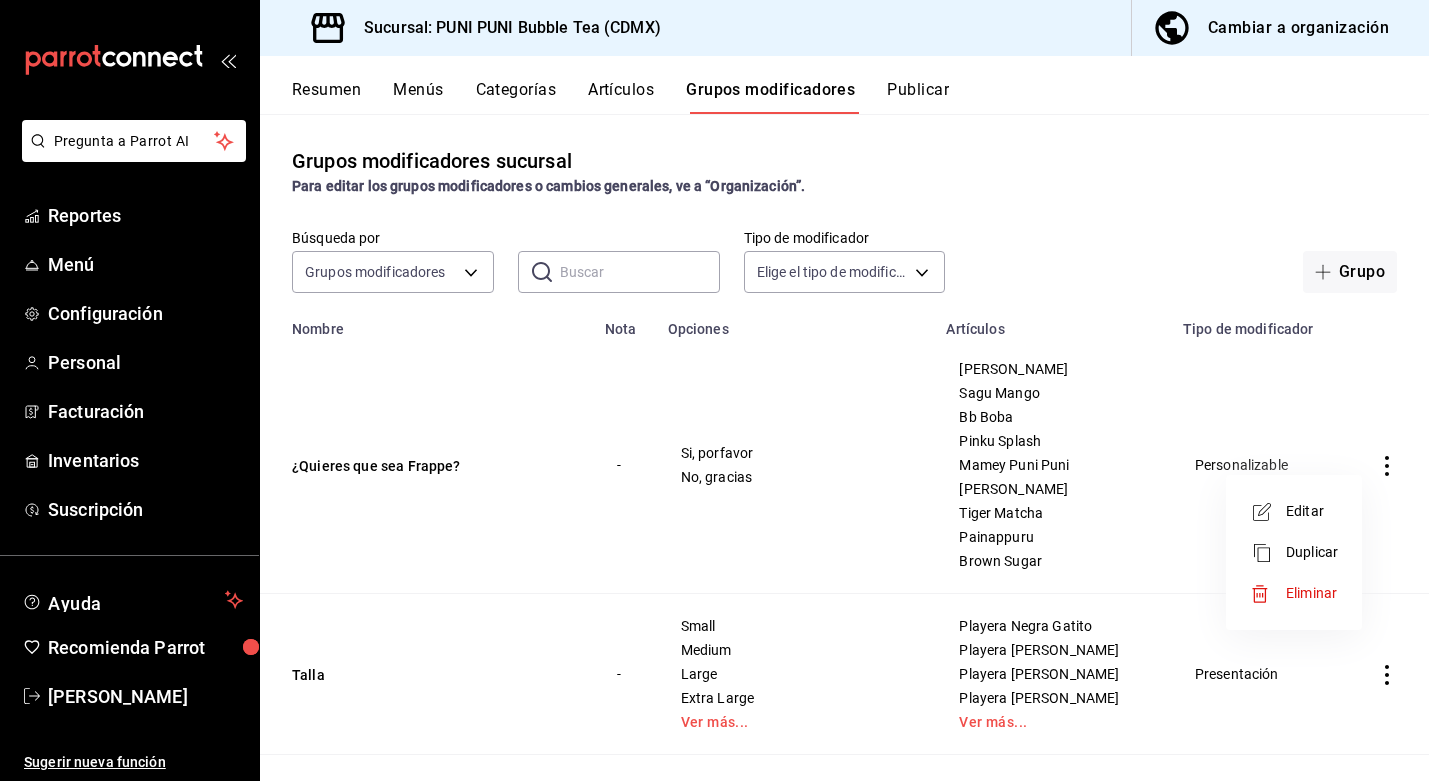 click on "Editar" at bounding box center [1312, 511] 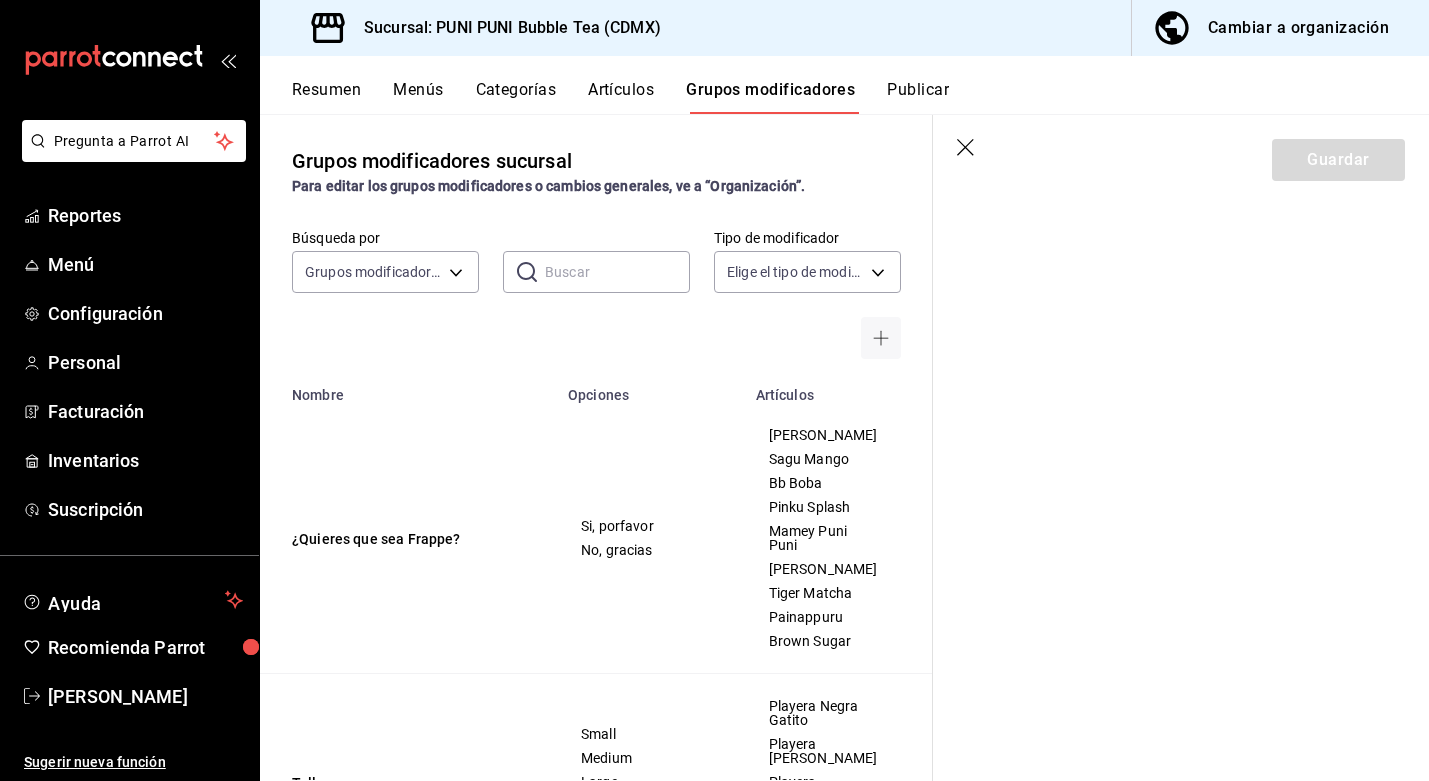 click on "Guardar" at bounding box center [1181, 448] 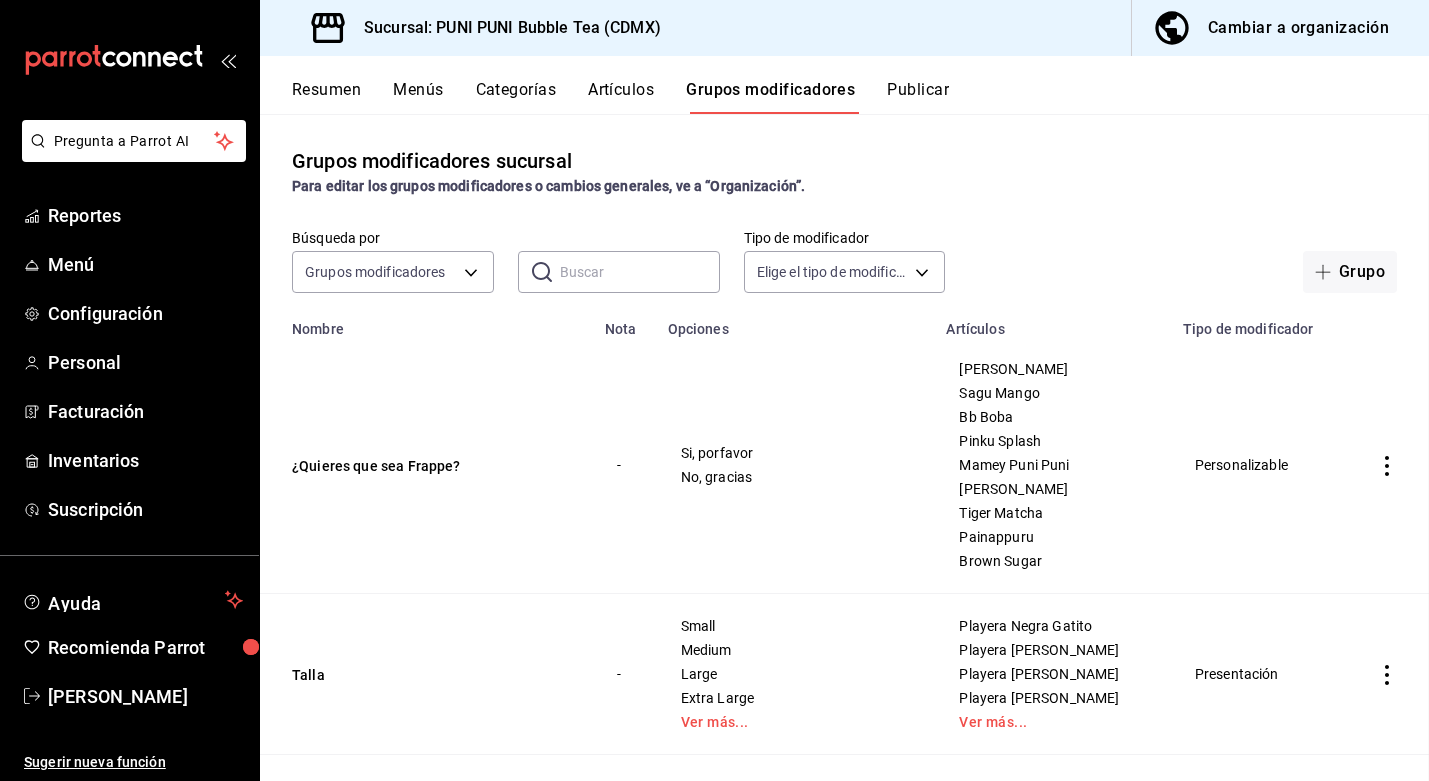 scroll, scrollTop: 0, scrollLeft: 0, axis: both 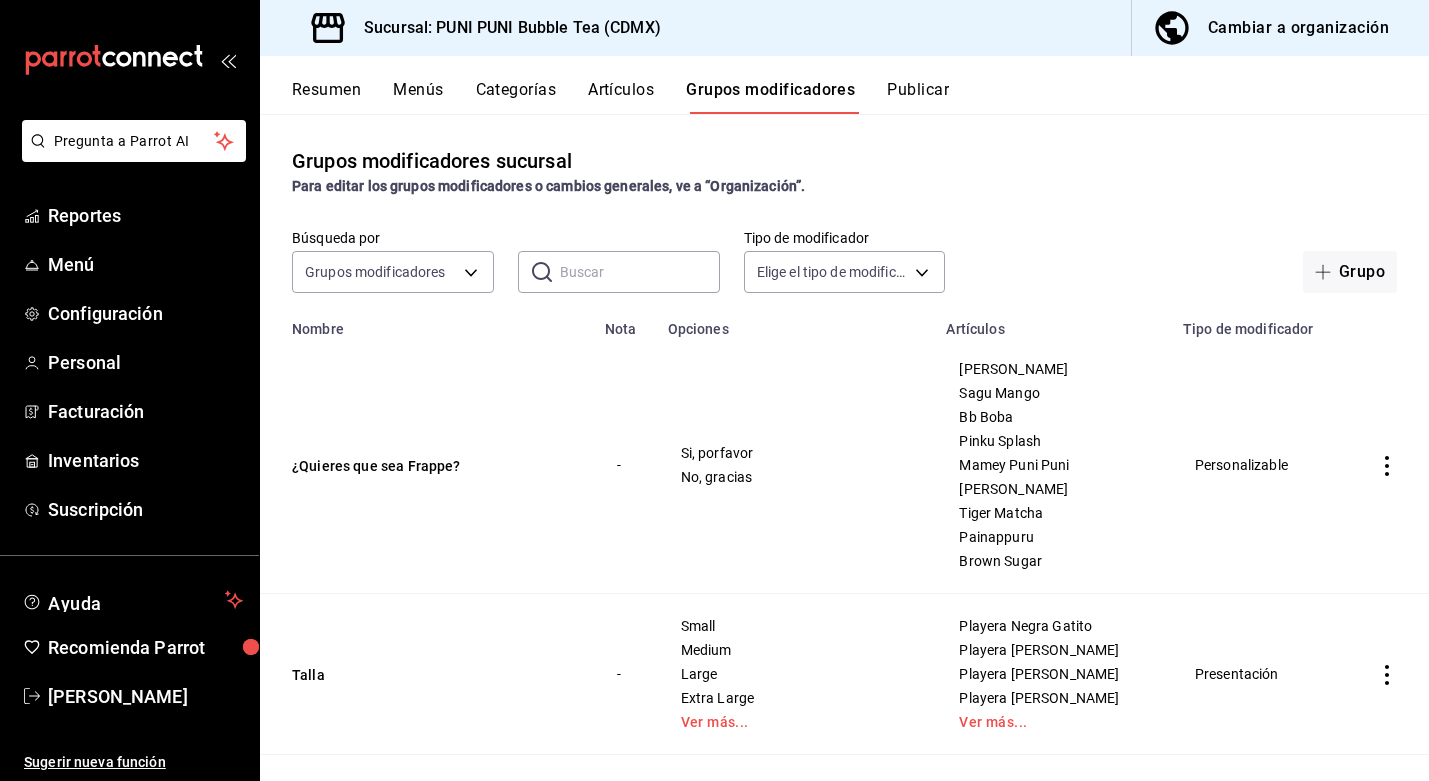 click 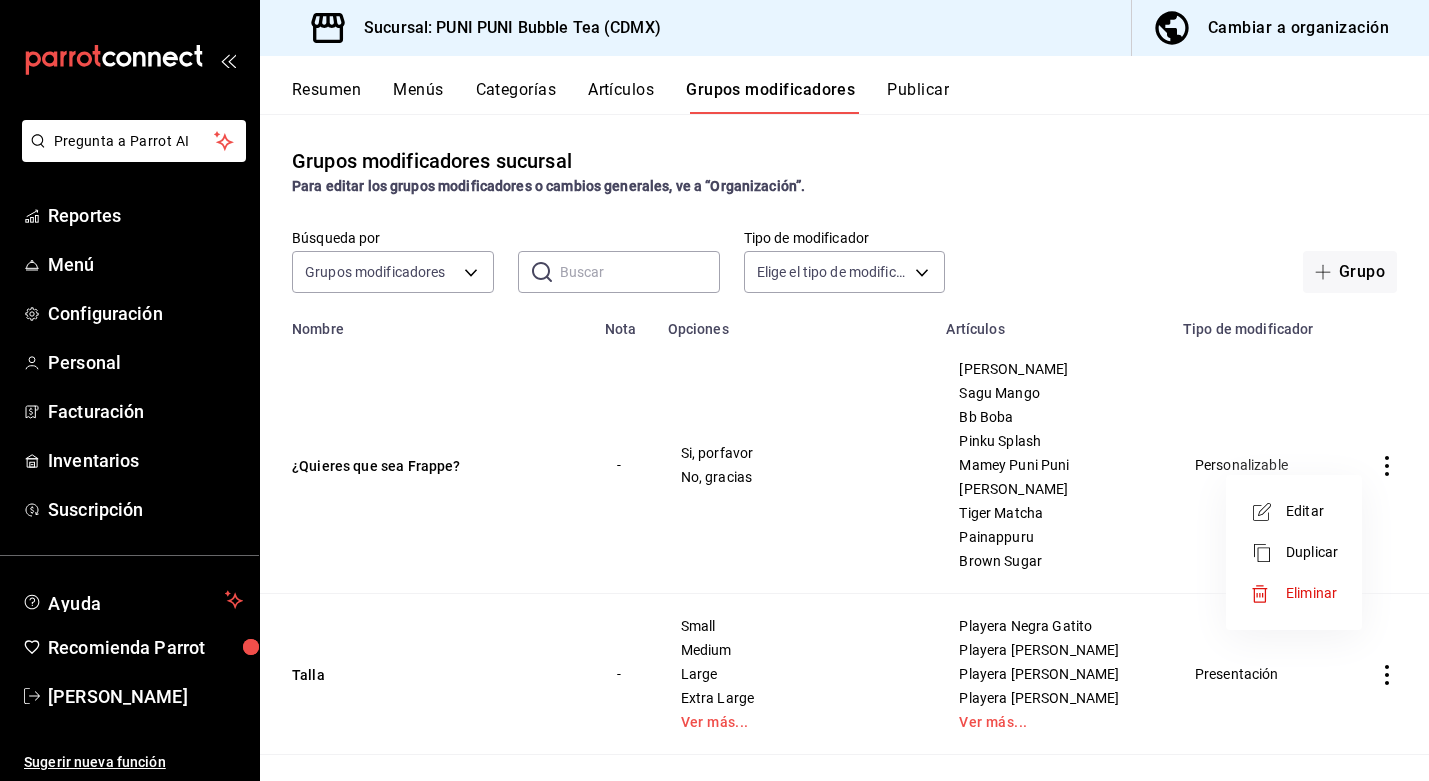 click on "Editar" at bounding box center (1312, 511) 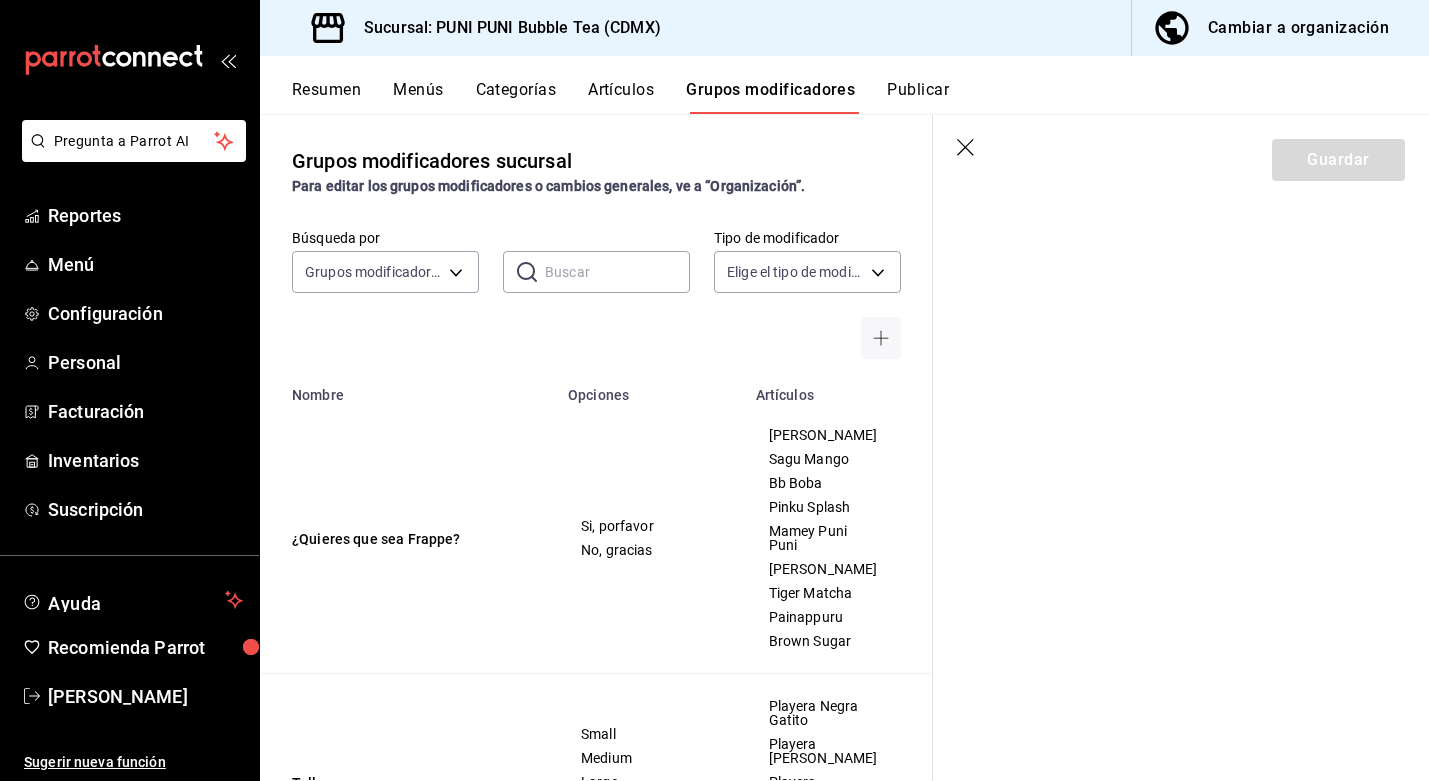 click 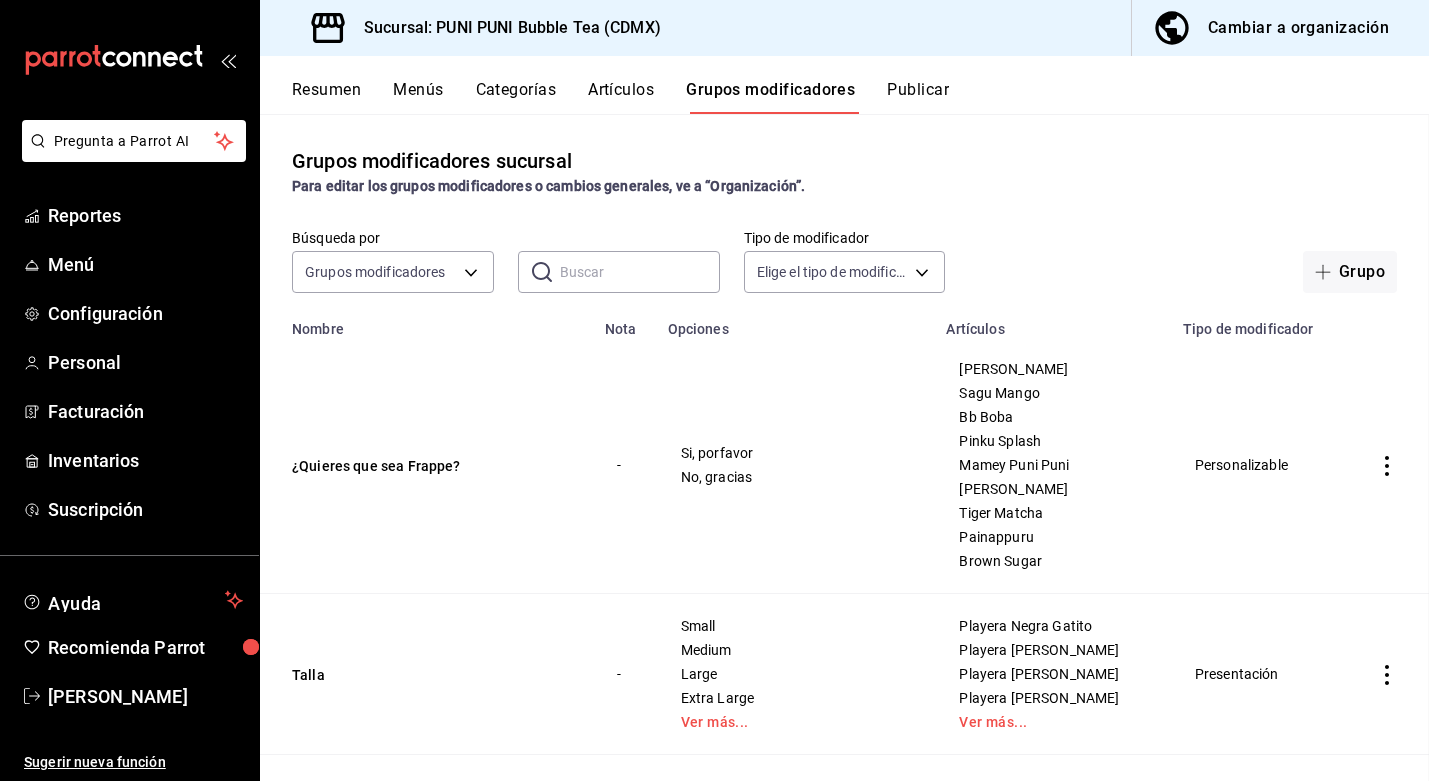 scroll, scrollTop: 0, scrollLeft: 0, axis: both 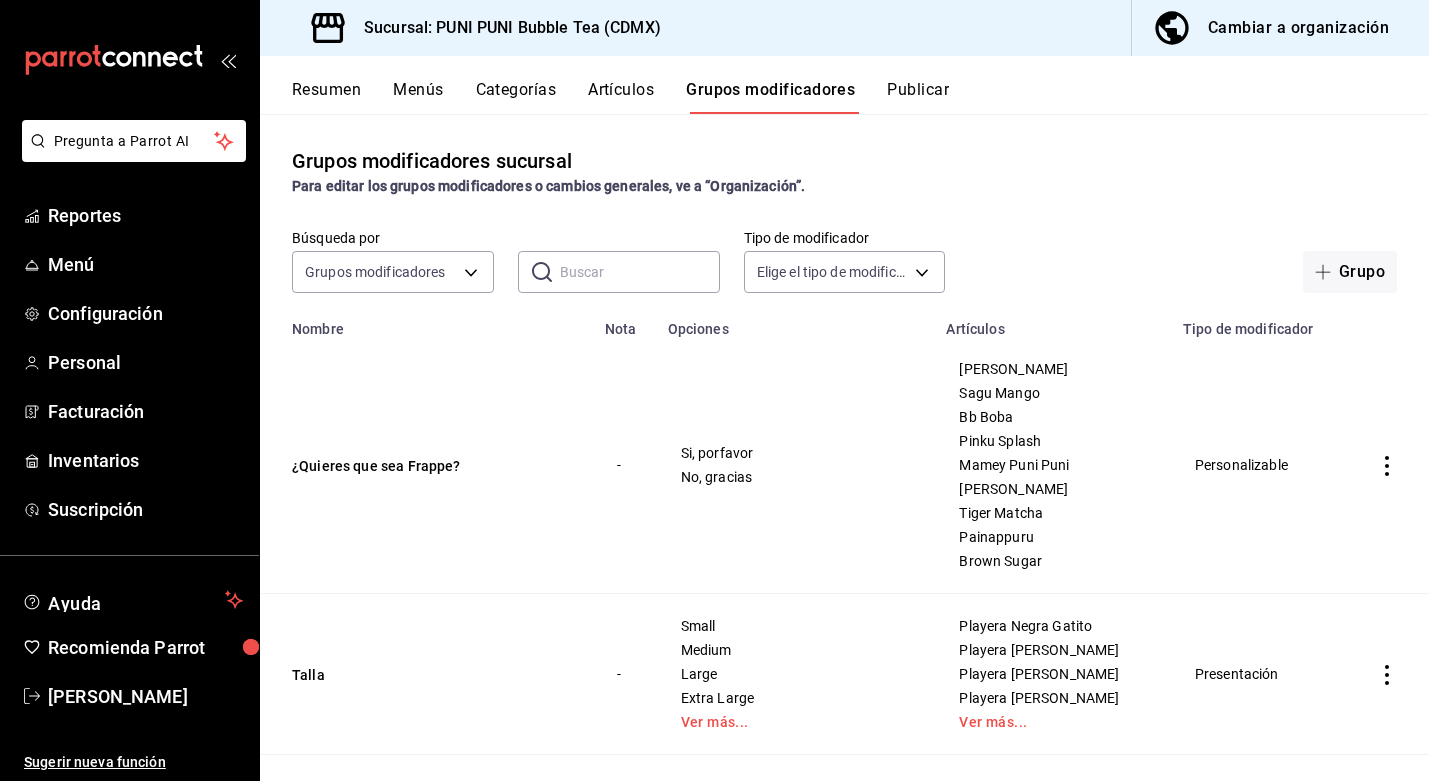 click on "Menús" at bounding box center [418, 97] 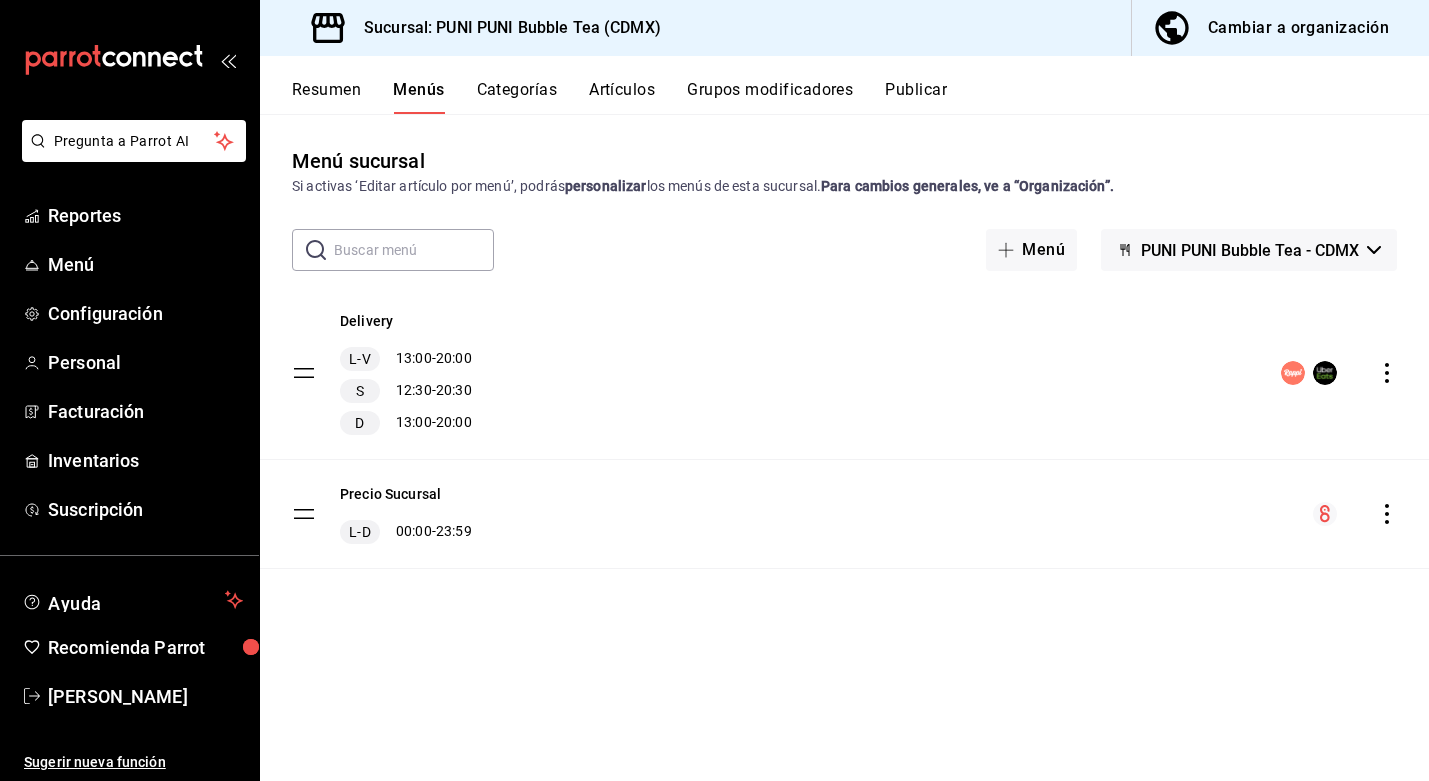 click on "Categorías" at bounding box center [517, 97] 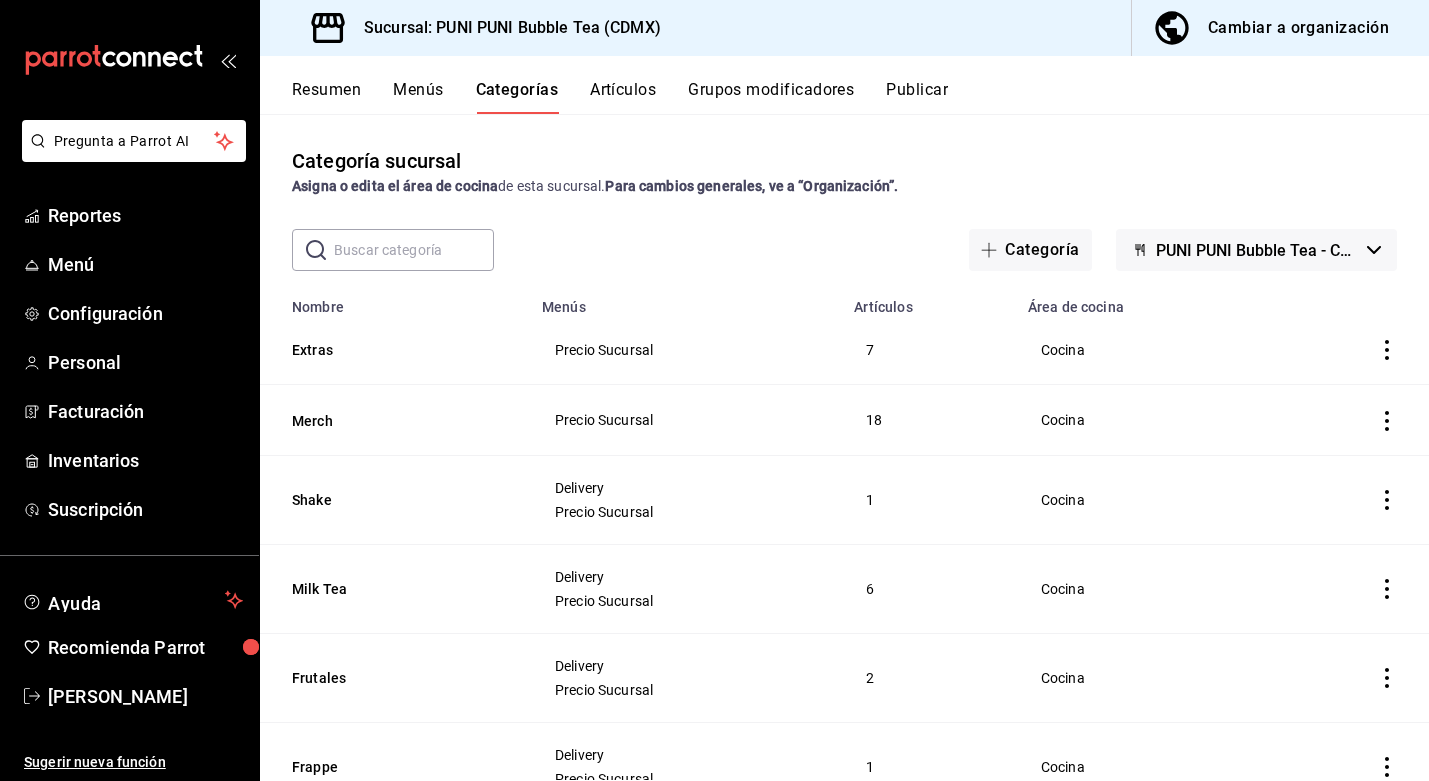 click on "Resumen" at bounding box center [326, 97] 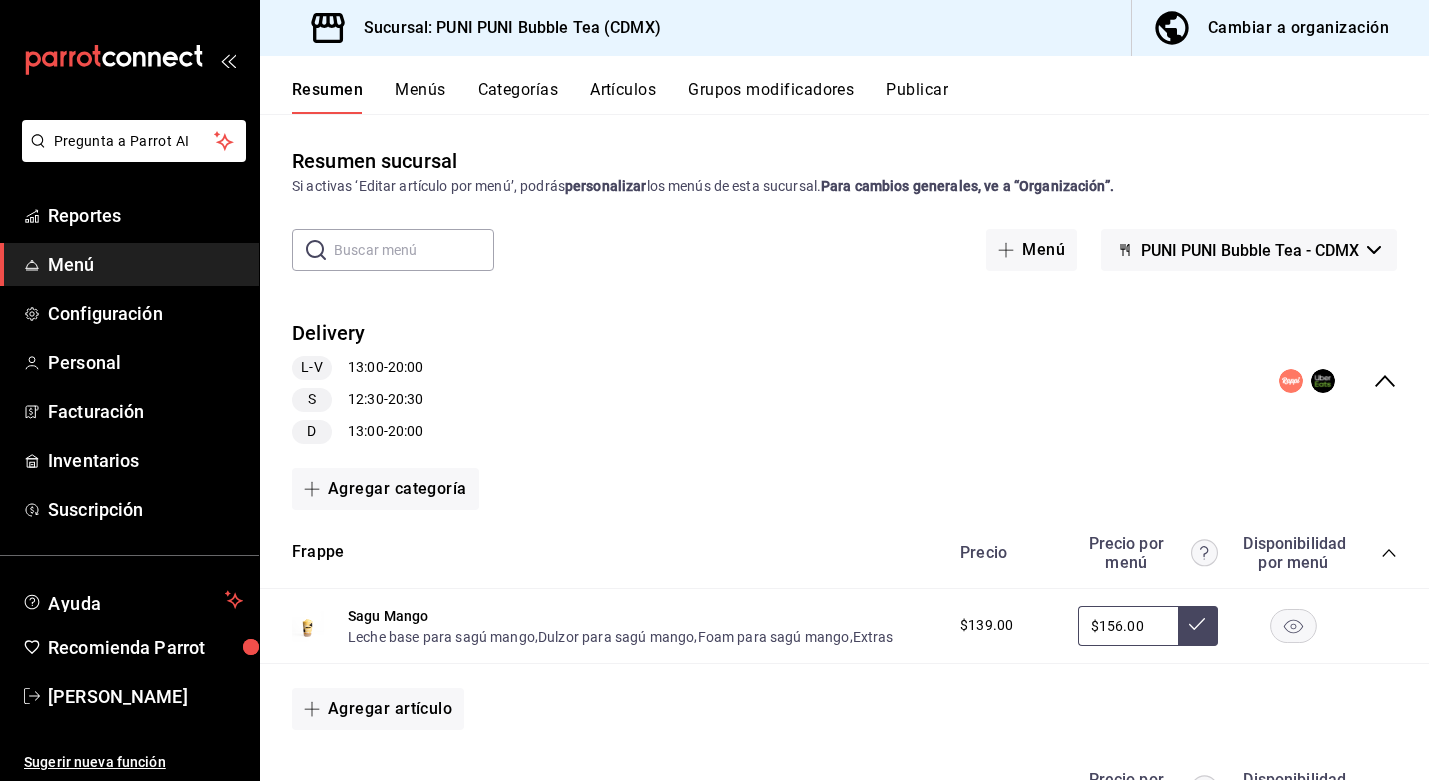 click on "Menús" at bounding box center [420, 97] 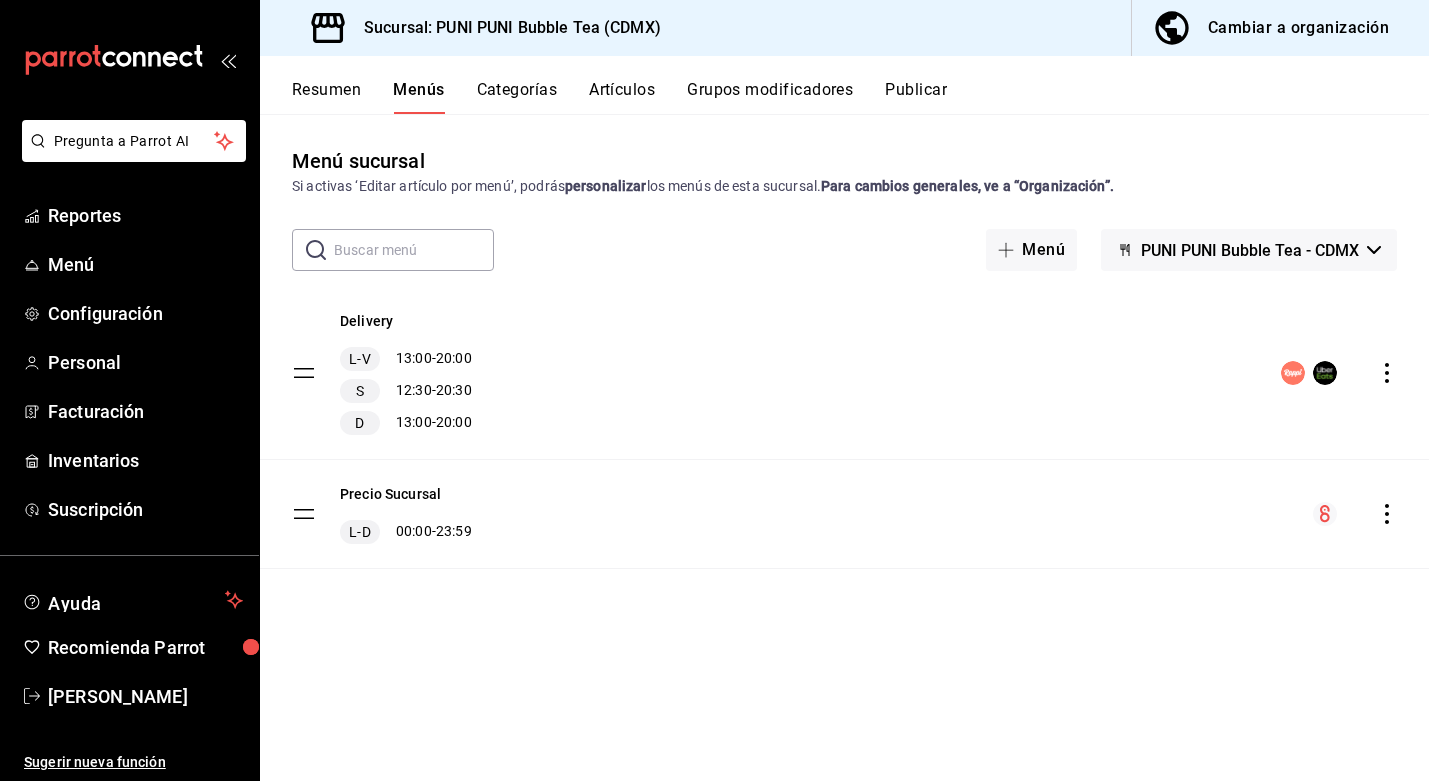 click on "Cambiar a organización" at bounding box center [1298, 28] 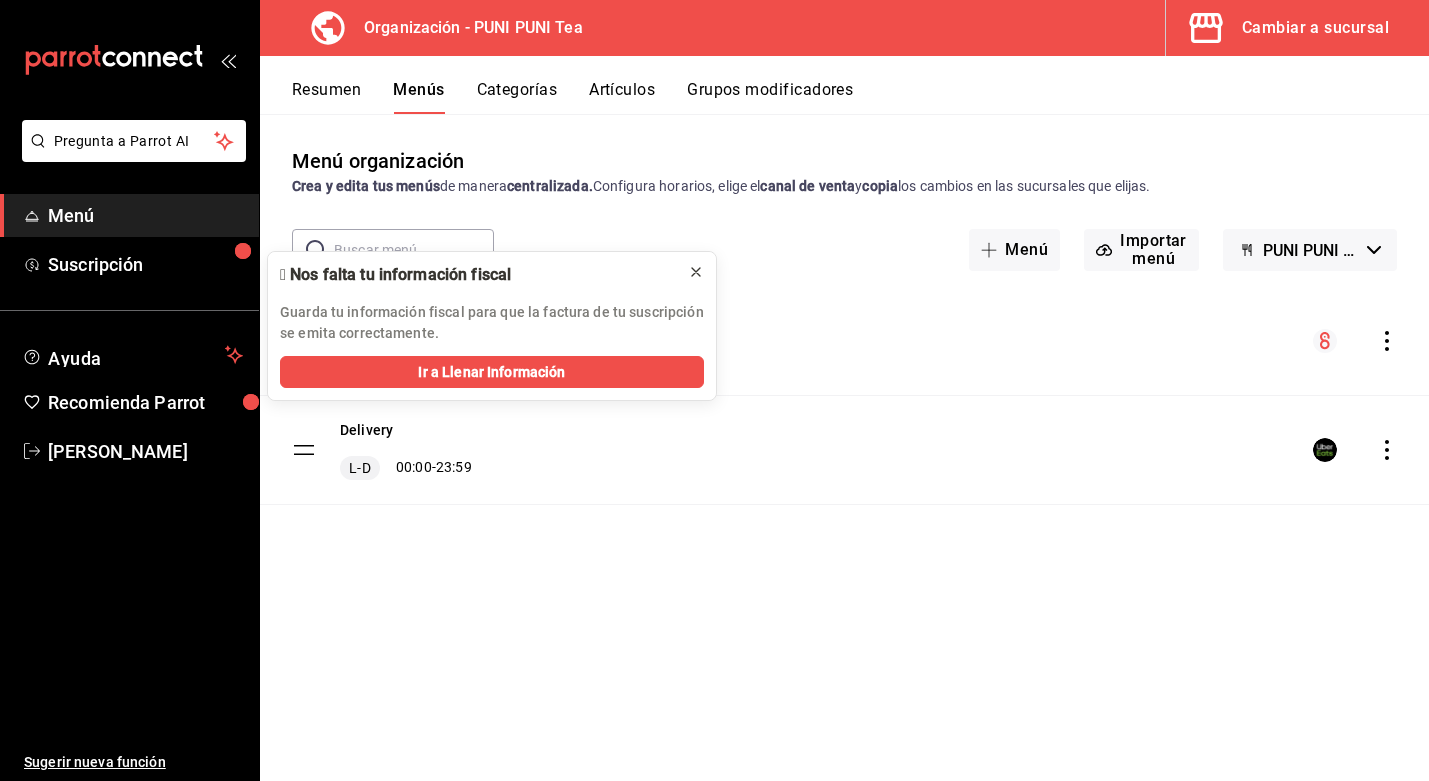 click 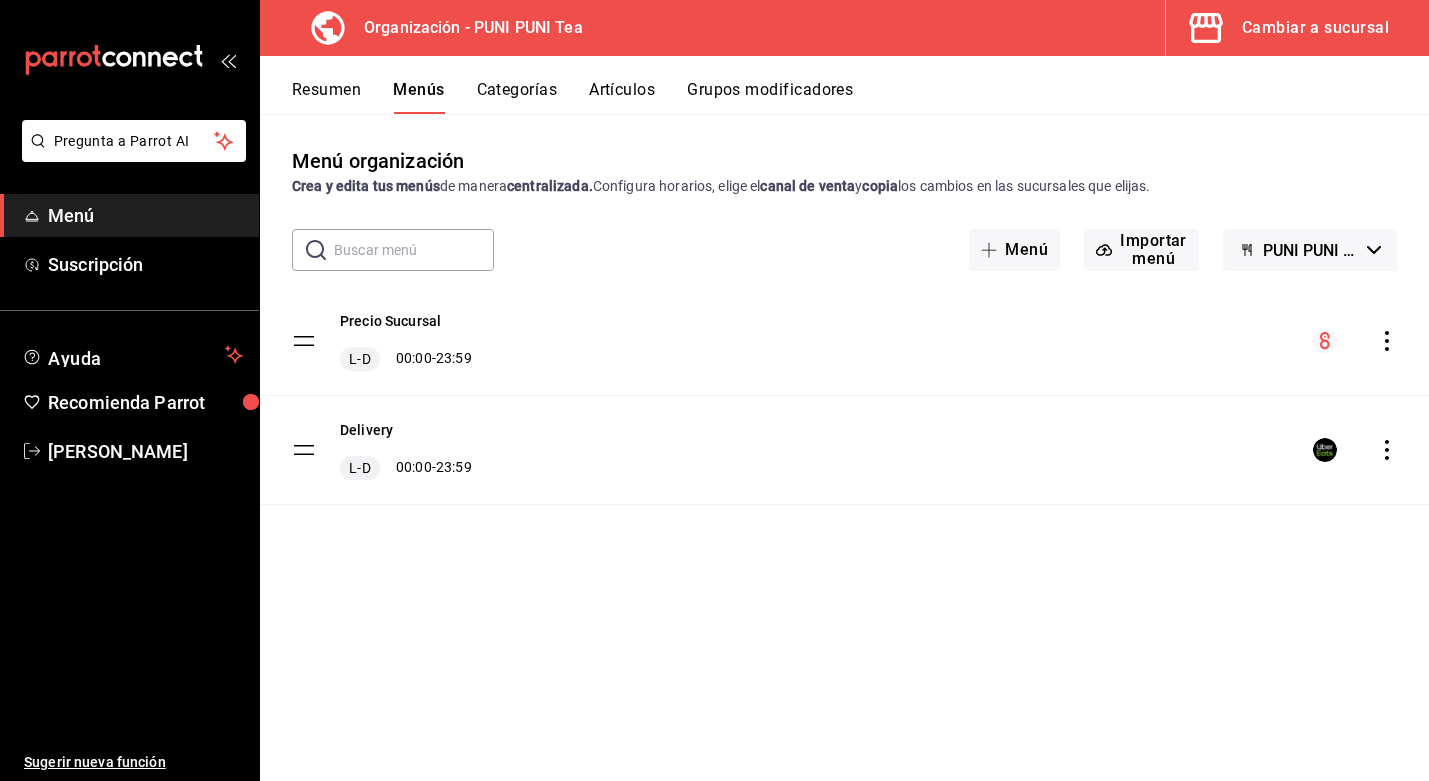click on "Artículos" at bounding box center [622, 97] 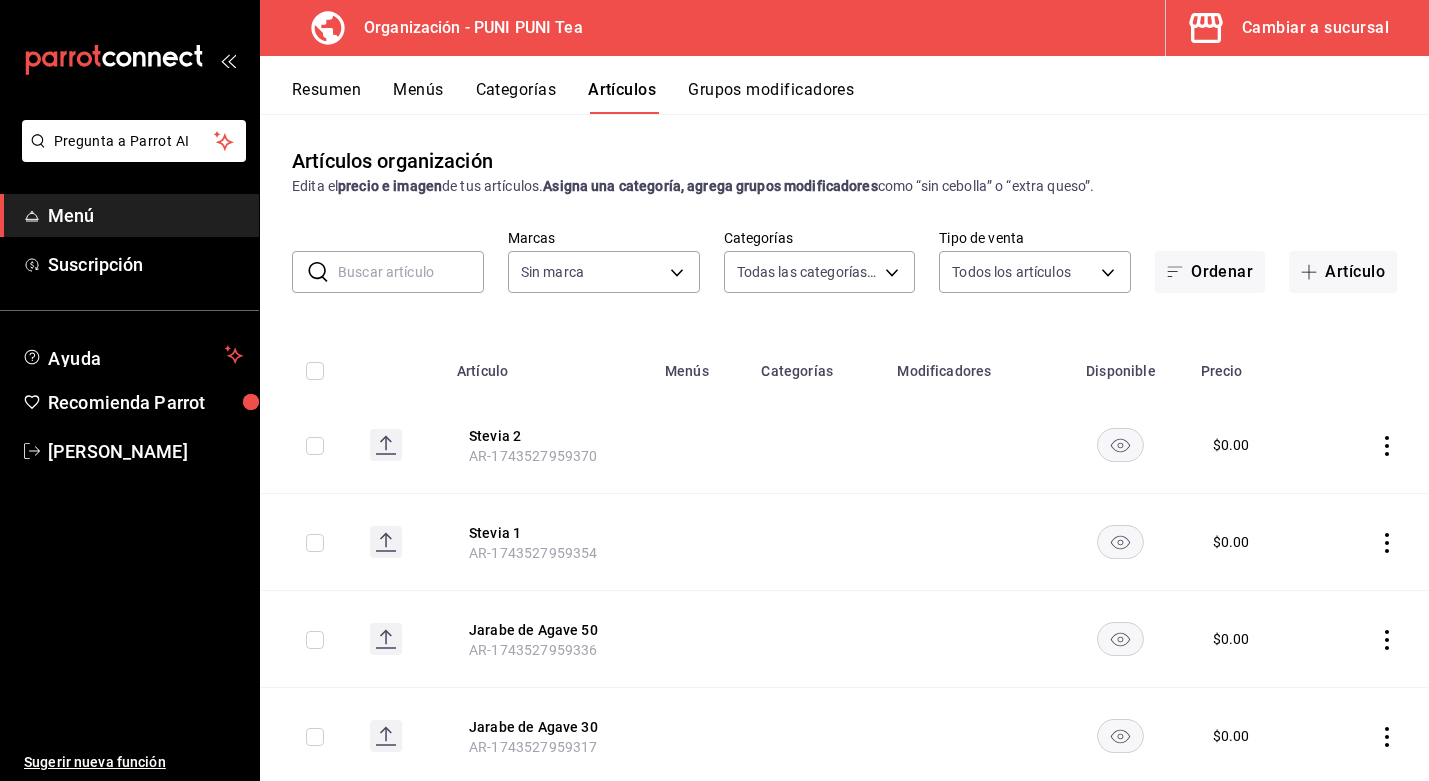 type on "6ecfe8c0-d2bc-43b2-8895-ab569fff1fd9,e7ea2d28-2234-486a-83fd-8a93b38f01e0,abe85ed2-e8b7-4783-8cfd-86f5de9bcd45,871071a1-fd87-48ae-96e1-ad6fe7366bd5" 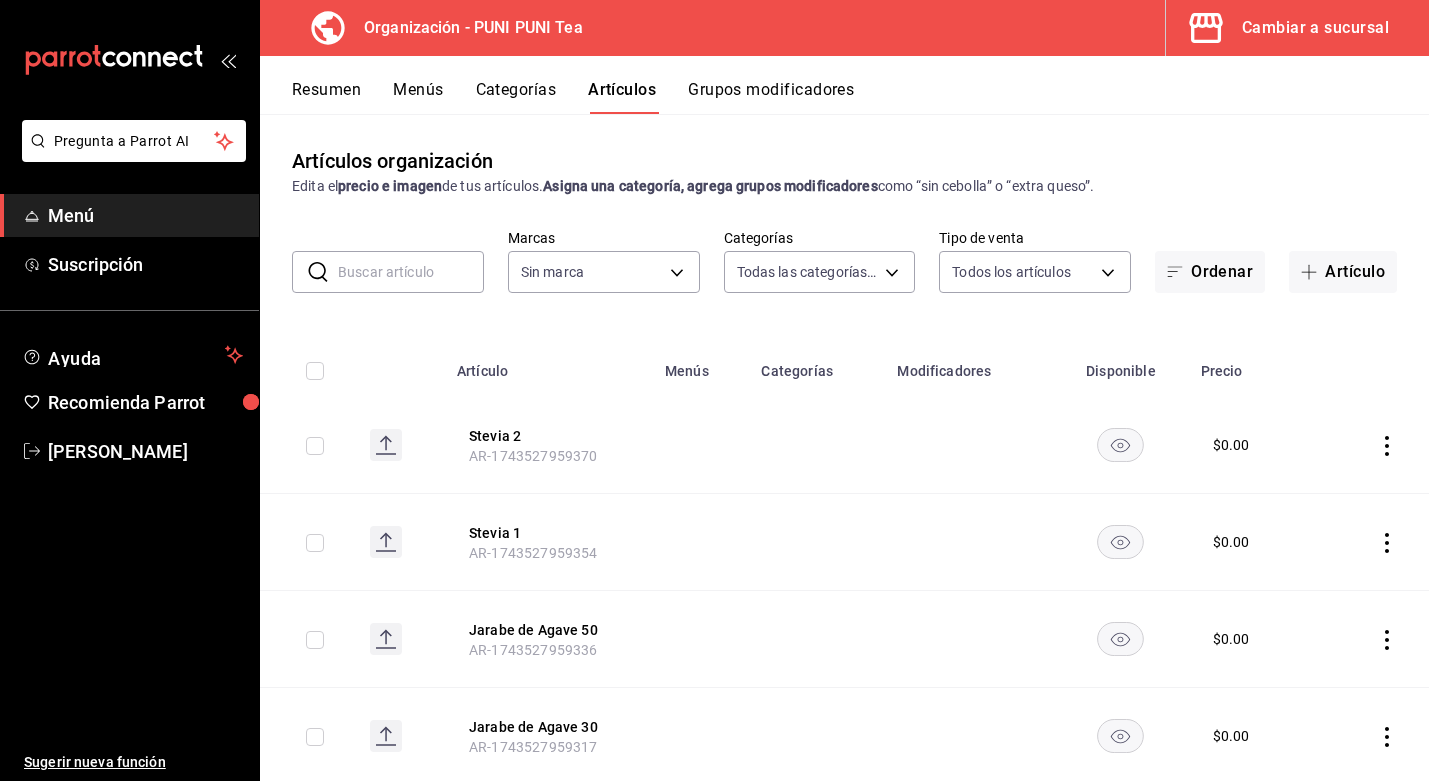 type on "13a5dbc6-770a-4a51-9656-5876caf60847" 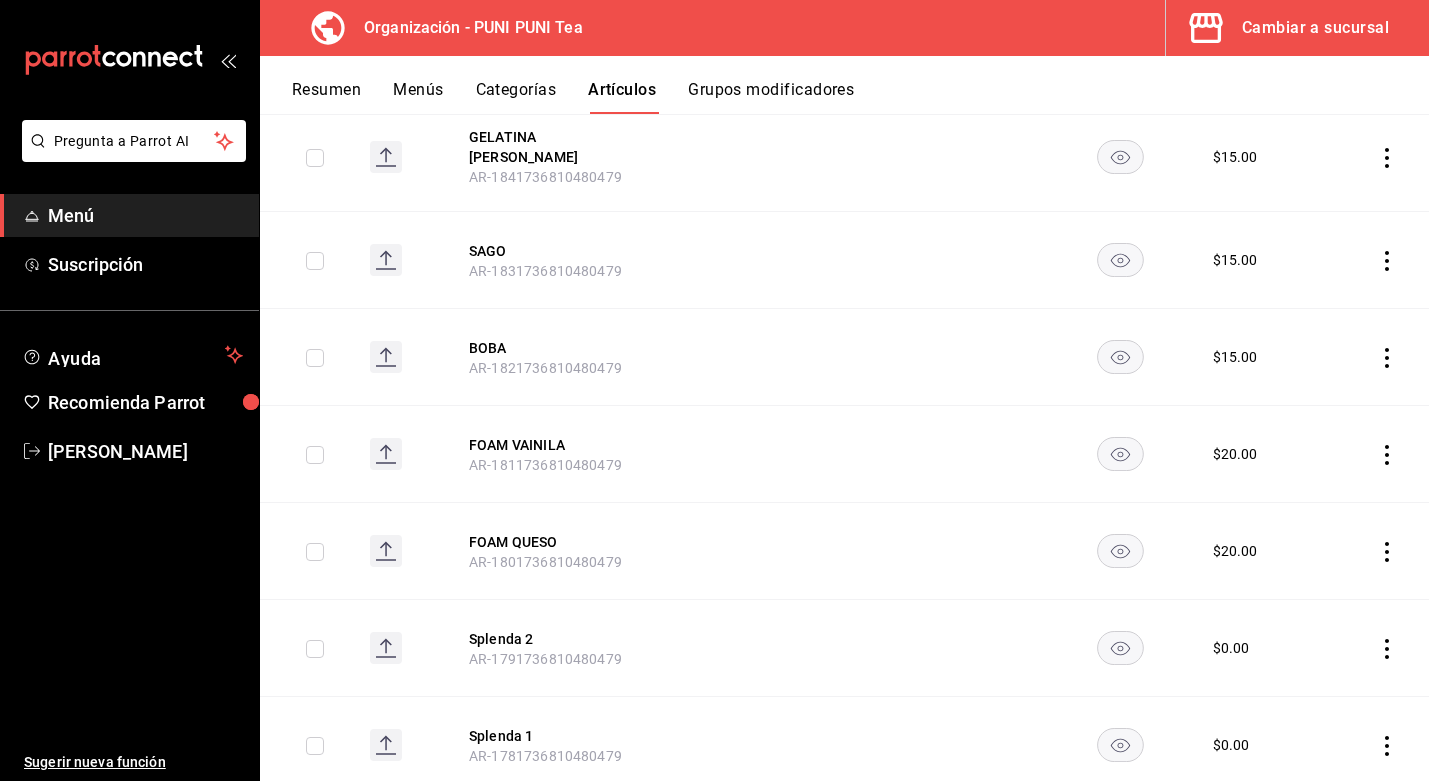 scroll, scrollTop: 1233, scrollLeft: 0, axis: vertical 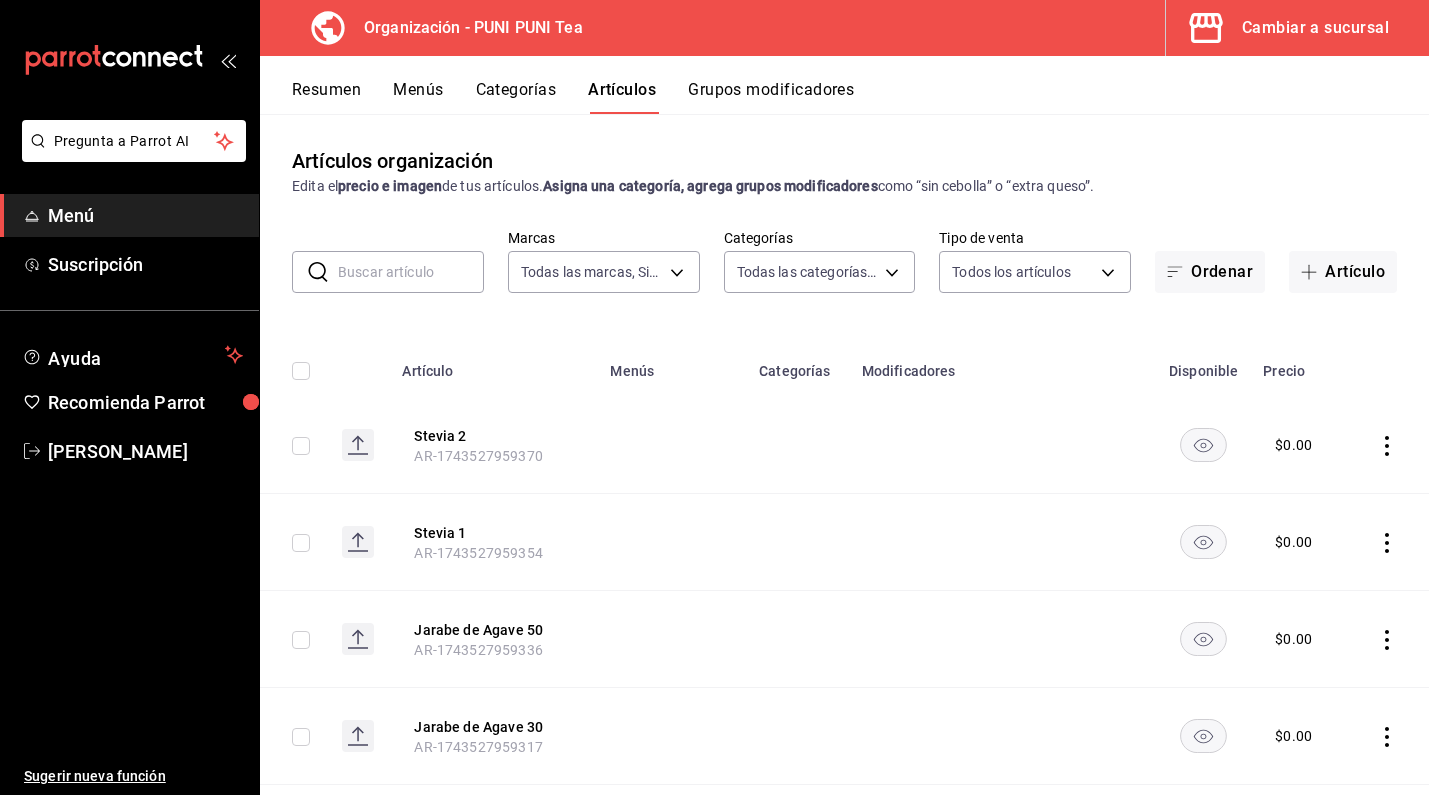 click on "Categorías" at bounding box center [516, 97] 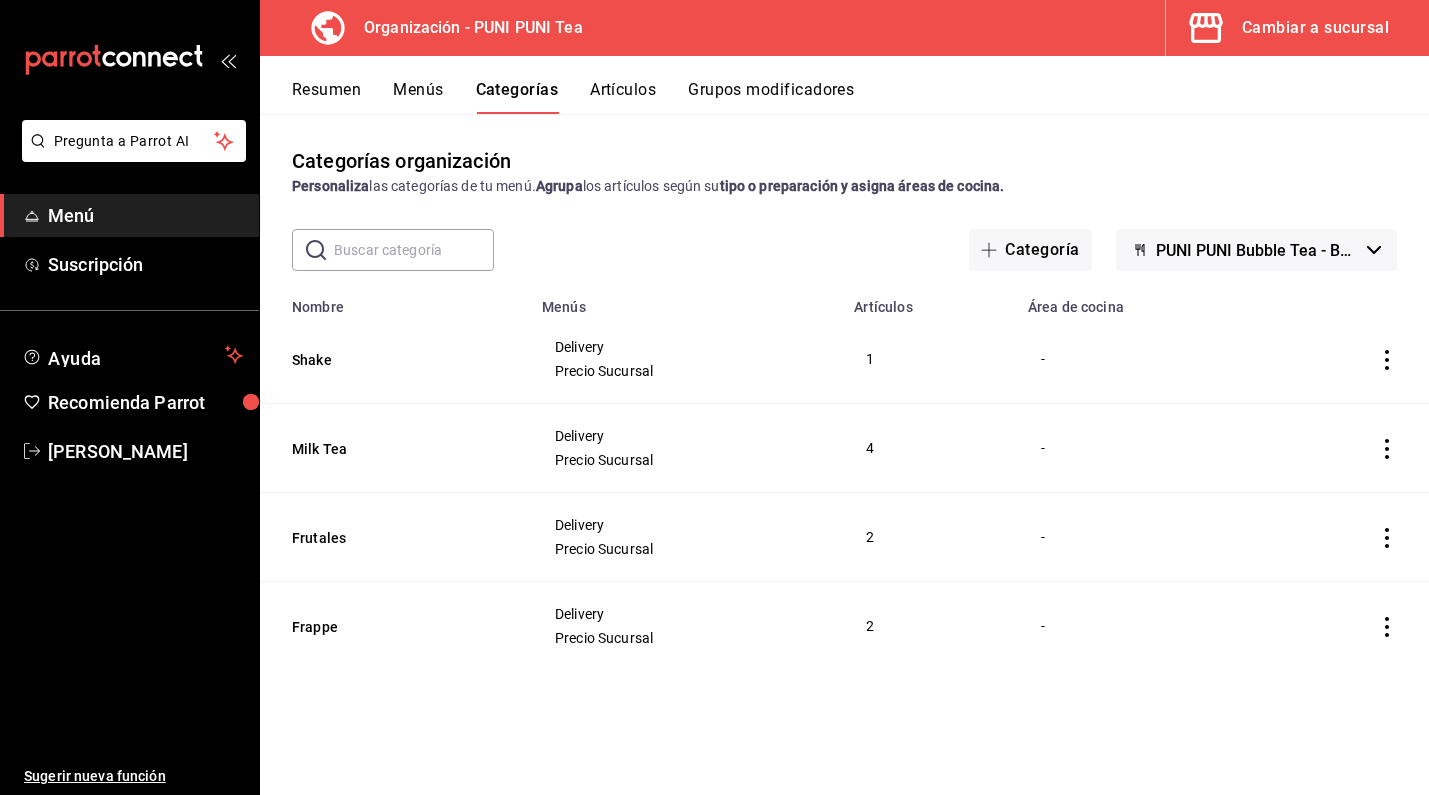 click on "Cambiar a sucursal" at bounding box center (1315, 28) 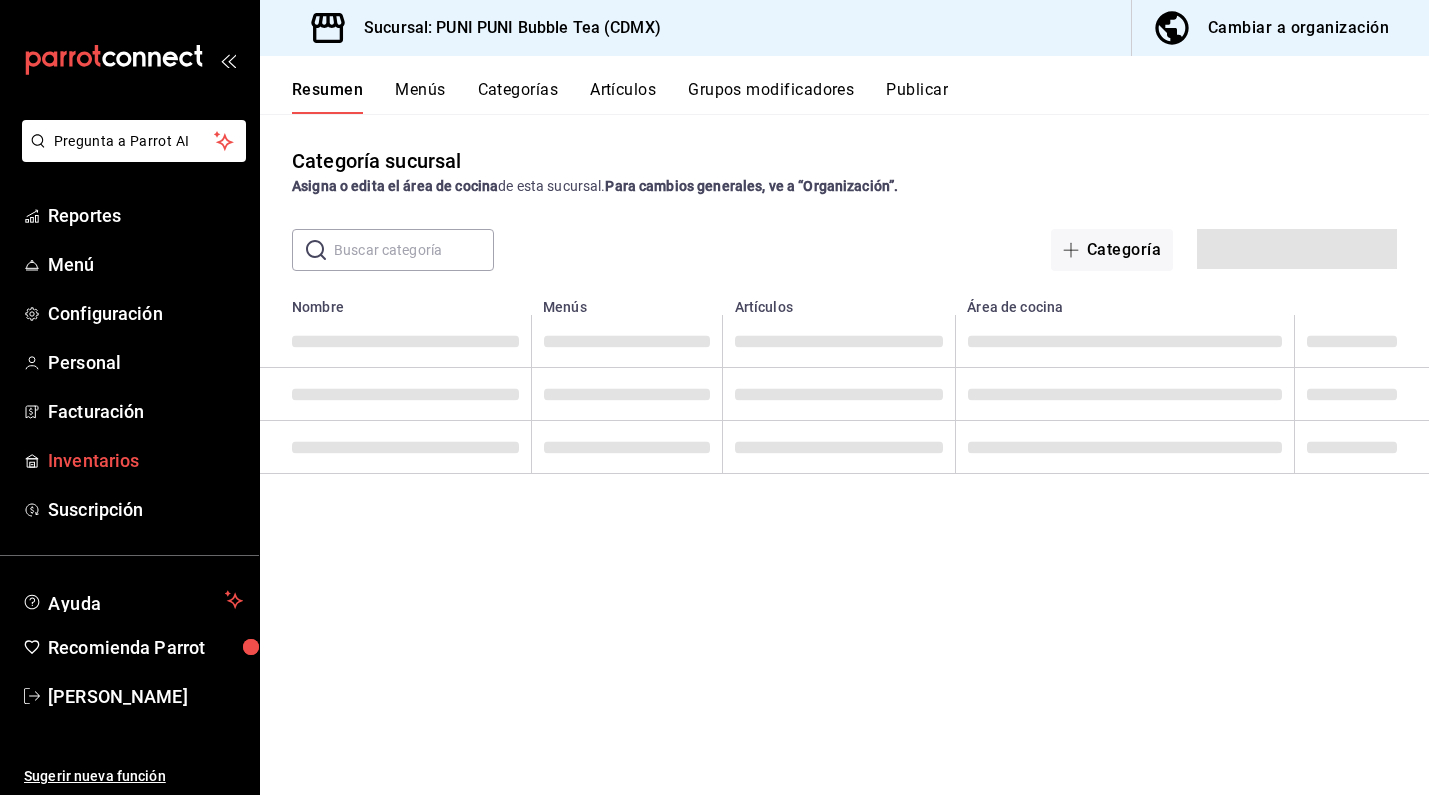 click on "Inventarios" at bounding box center [145, 460] 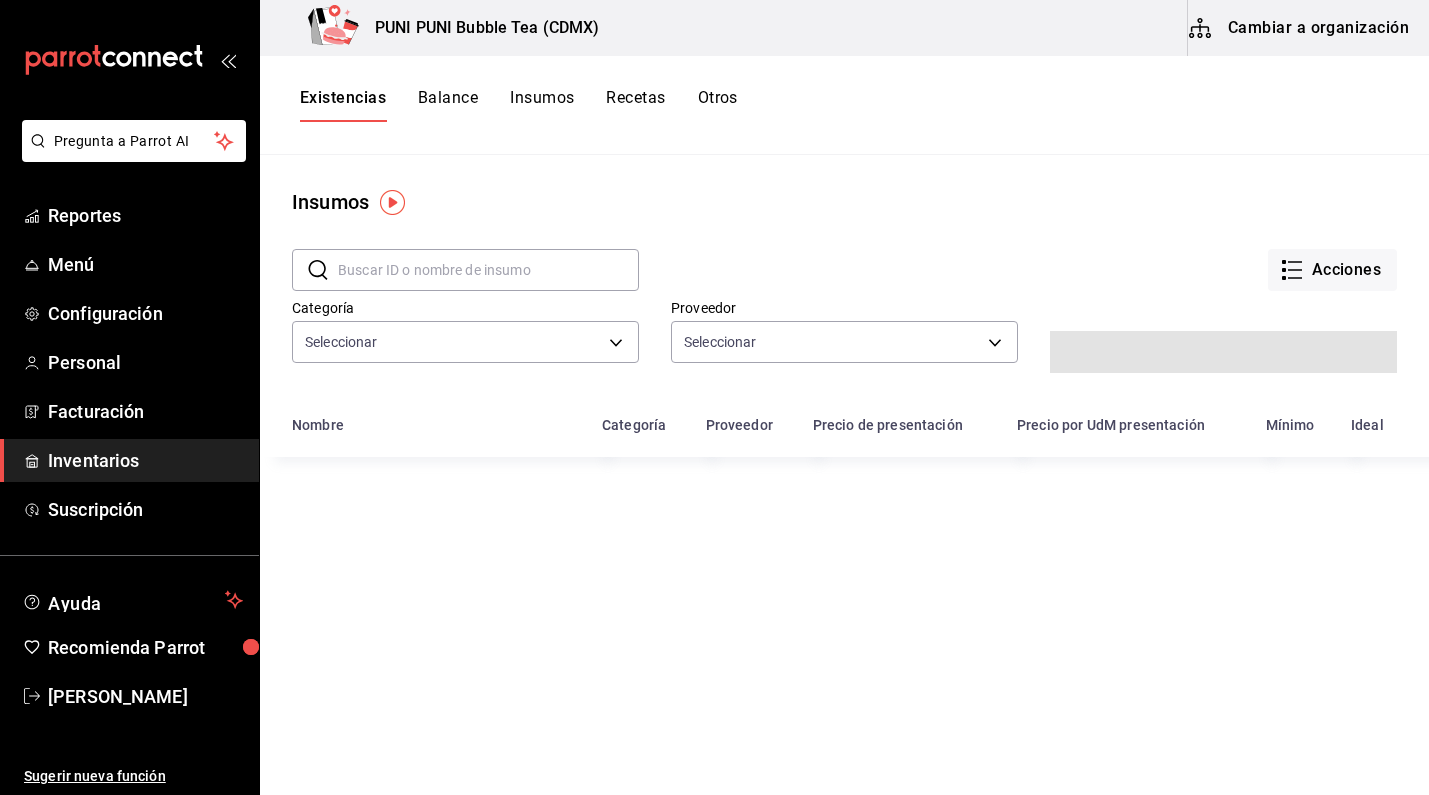 type on "e8a080a3-70ea-4af1-9bc6-9fa225eda4b3,51f45eb3-a585-4fac-82d4-fb7082af0caf,918c17e8-a4b0-4a67-be7c-4cd6accbcb79,6ae337e1-df2d-4e75-9943-d174d25ab6d5,8623efea-11a5-4c20-b626-5edea796d4fd,e1d7a7ad-de7c-42b1-9e05-6cb56173a308,03176bd5-f87b-4d1e-af11-f01aa8ffcb8a,056443f7-31ff-4135-ade3-120f9bd88fca,357cc744-a342-4e60-8d38-68a8524642bb" 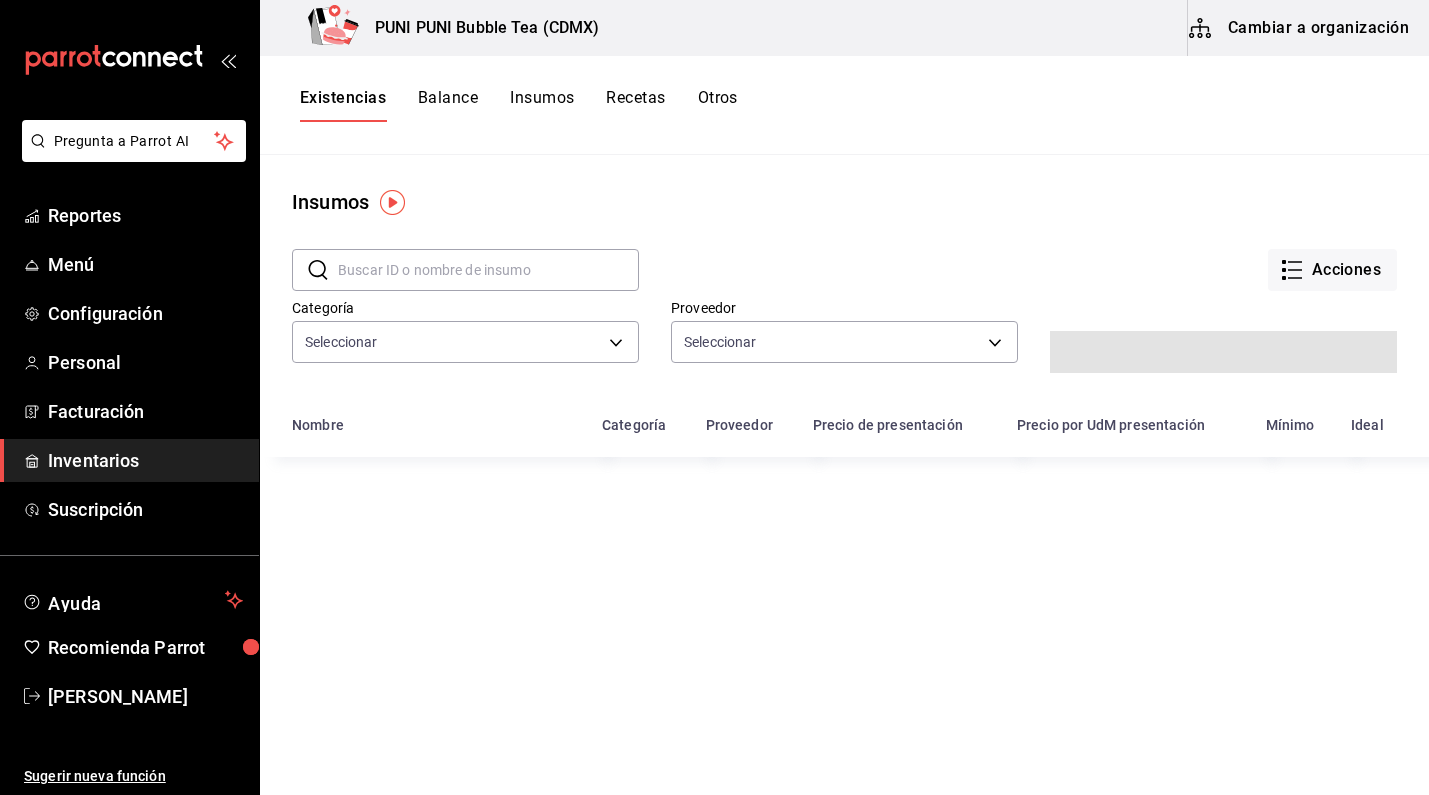 type on "2a683c2b-20b2-4ba9-be2a-097bf783d6e8,0e9408c2-e6c9-45b6-8424-689b66b36fcf,1a48d1f4-5dc4-44f4-b889-7f033c7569b9,3459382c-5730-49cb-9231-ef715a0d8ce5,8f93fd9e-bb94-445f-9254-591b79829fed,ffa8b0cf-99a9-46c8-a8b1-d1df1fc1f6bb,59cb7e49-bc87-48e1-b40f-ccff416a0263,f6817ebb-0d68-414f-b49e-4e18497bd526,2fc6ef1c-3858-4990-aede-4e184dff4af7,2e22700a-b2f2-46a8-8a35-0dab4b3ccc5d,6dbbdcdd-93ab-4848-ad78-cc2bb28055bb,d2b4aea0-abac-409f-97e1-93782458a891,047e0142-089e-44dd-a83d-234644774a03,f817839e-930d-41a1-afb6-d66de52a4002" 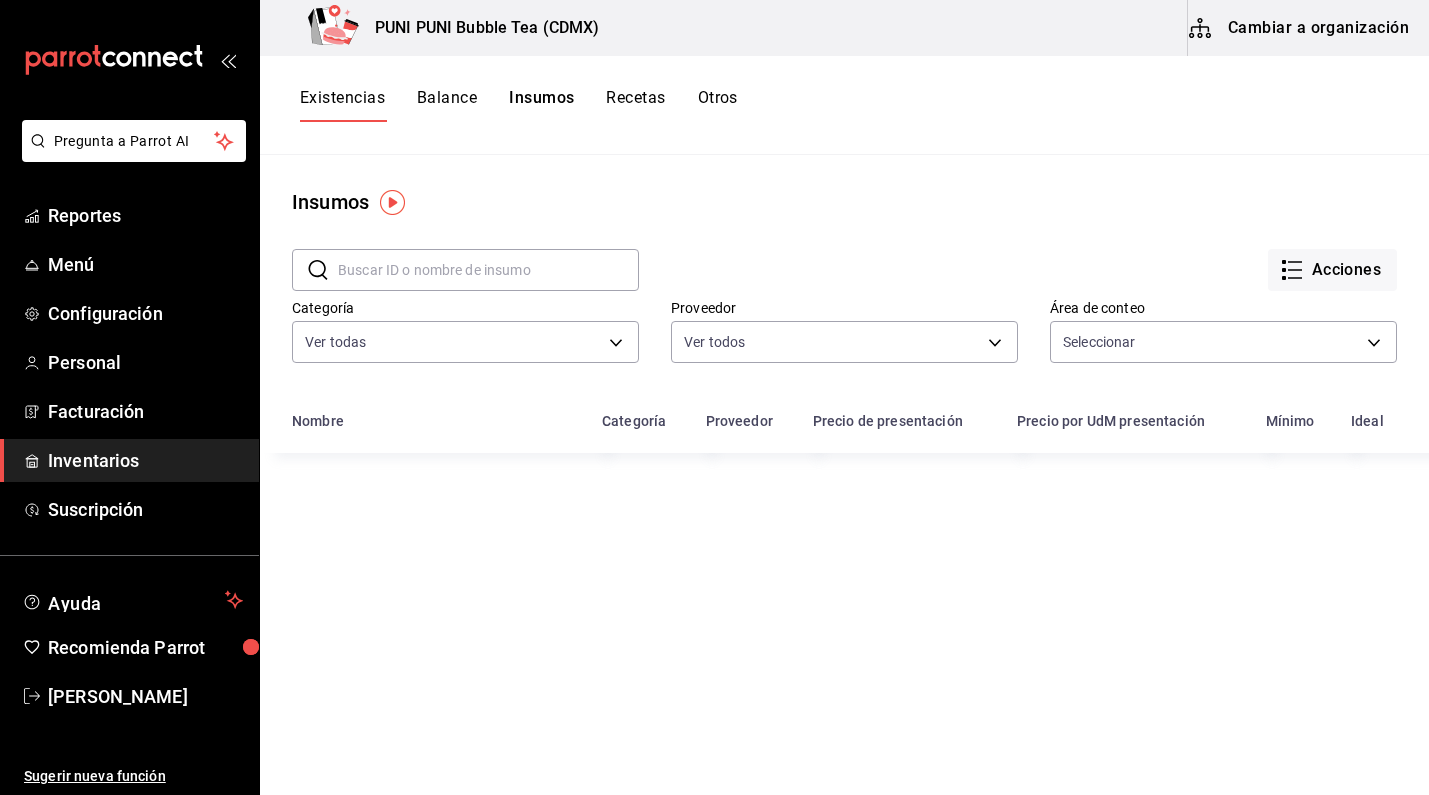 type on "4b2c57a6-25d6-40b5-8e02-c2eaeb631736,300ea2b3-a187-4c9a-b624-5ecdbd557d3f" 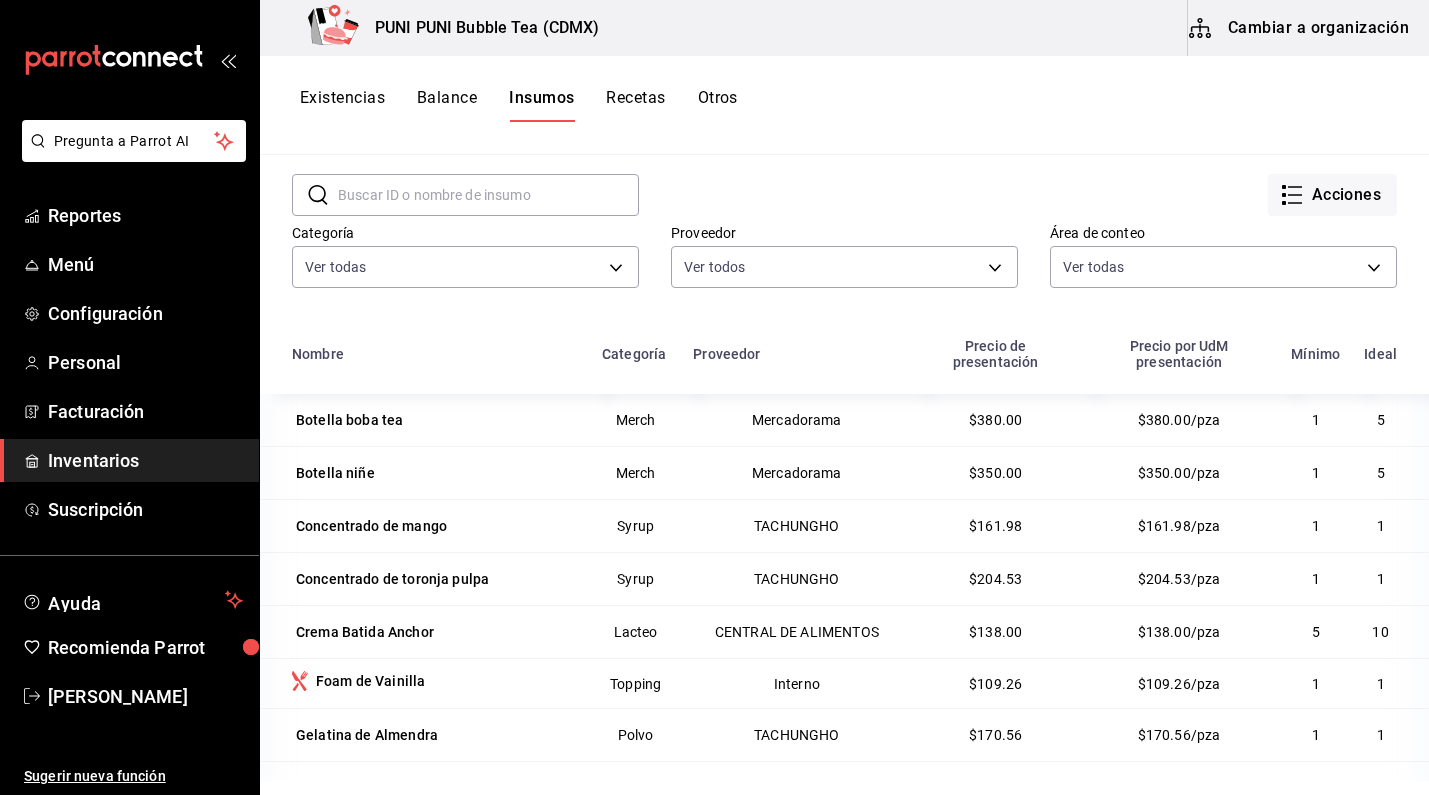 scroll, scrollTop: 164, scrollLeft: 0, axis: vertical 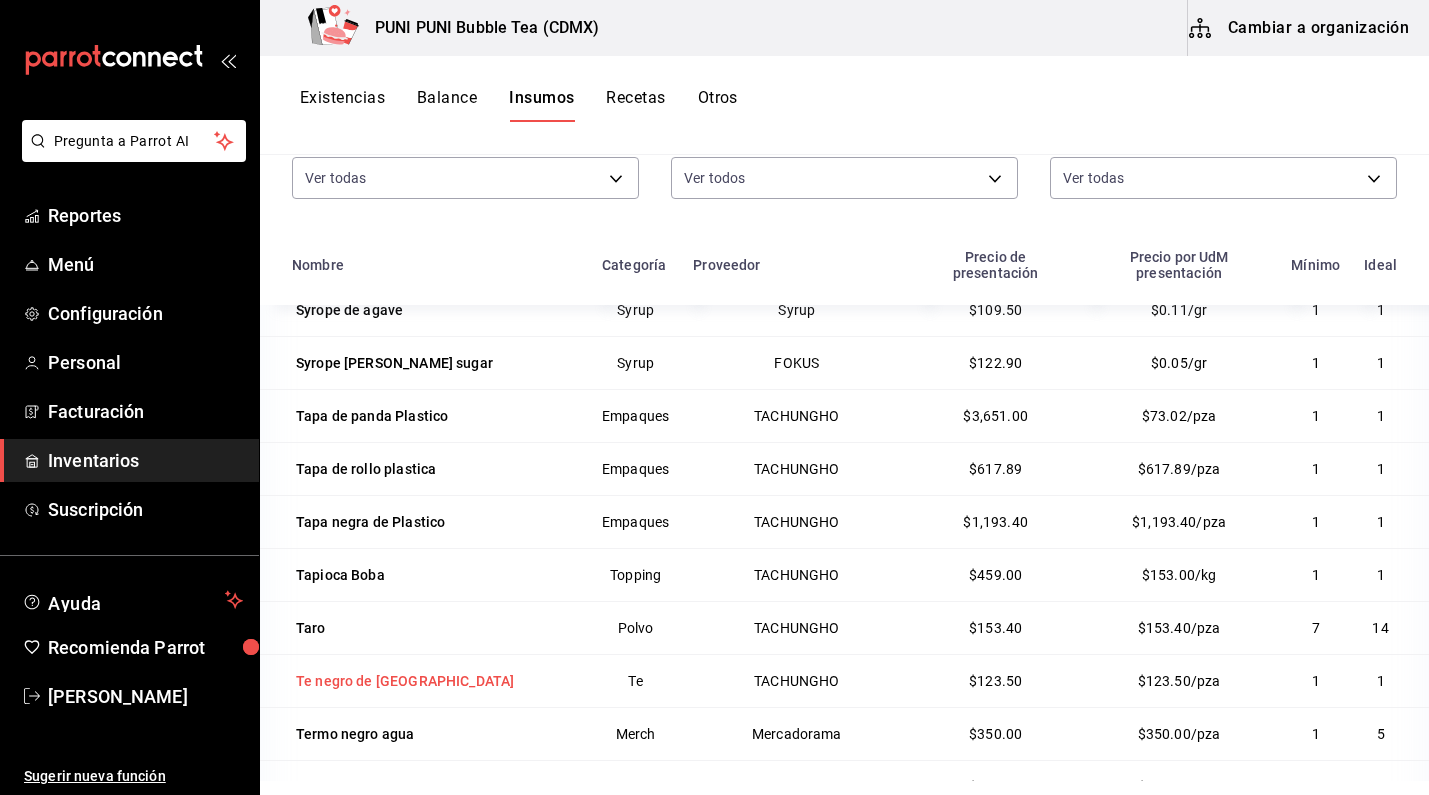 click on "Te negro de [GEOGRAPHIC_DATA]" at bounding box center (405, 681) 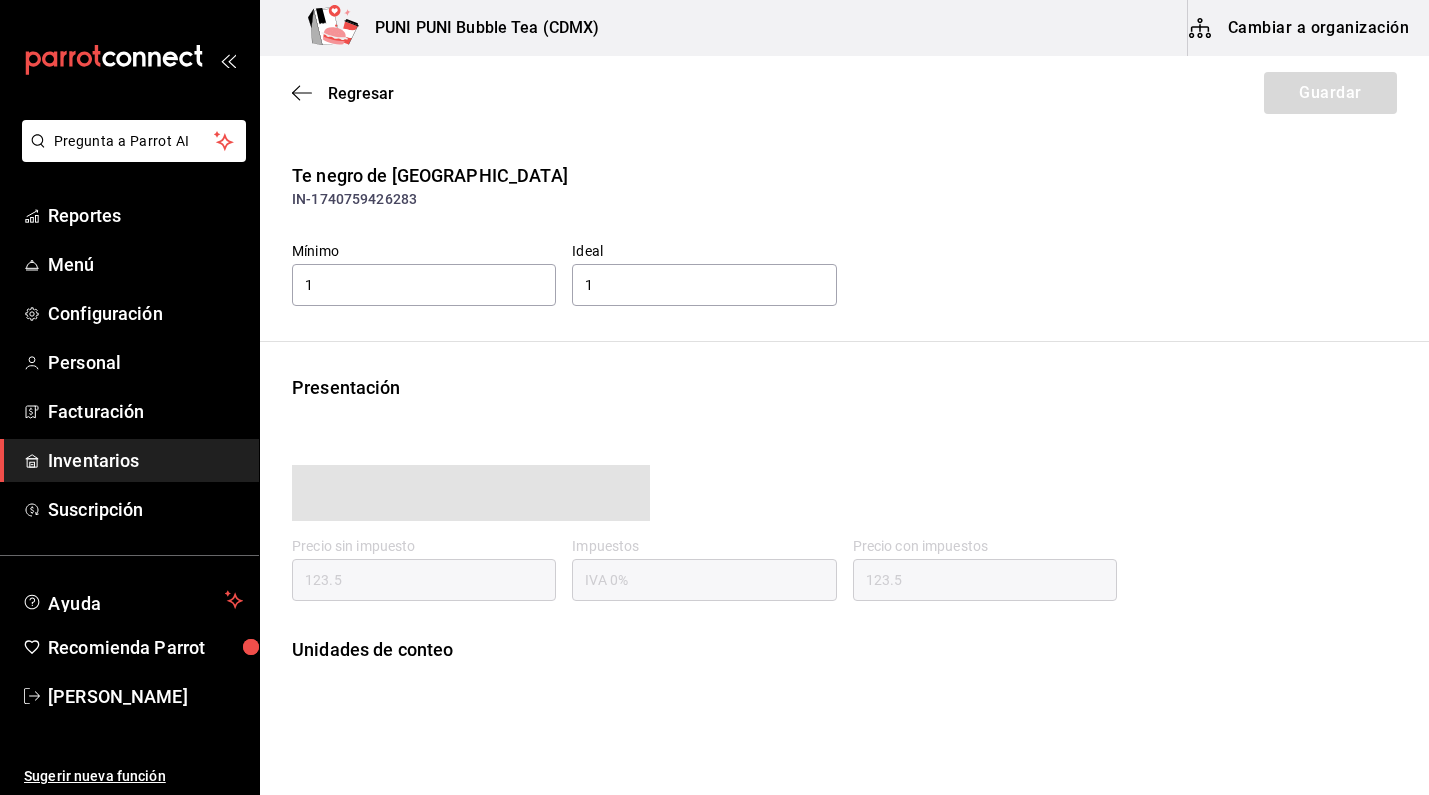 type on "123.50" 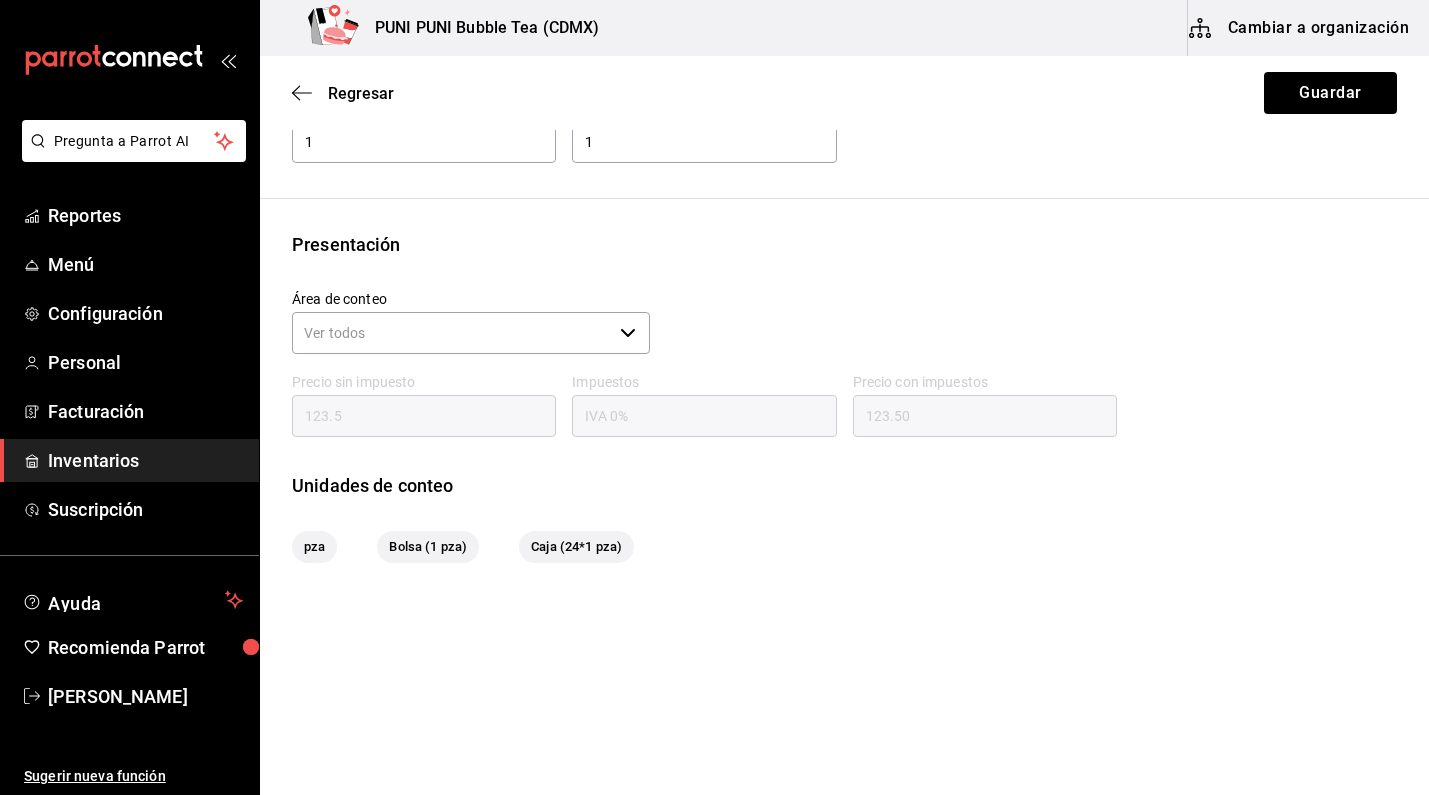 scroll, scrollTop: 145, scrollLeft: 0, axis: vertical 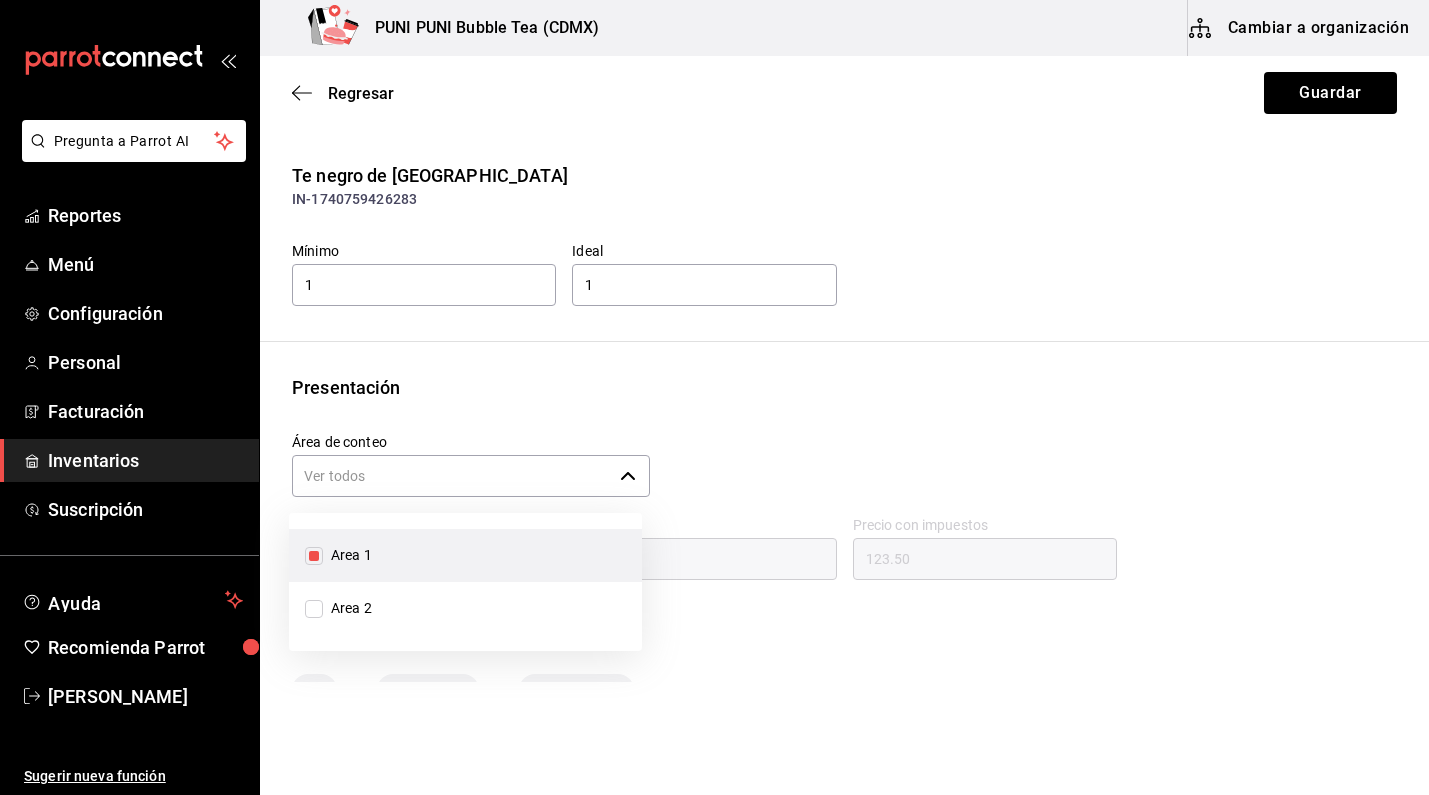 click on "​" at bounding box center (471, 476) 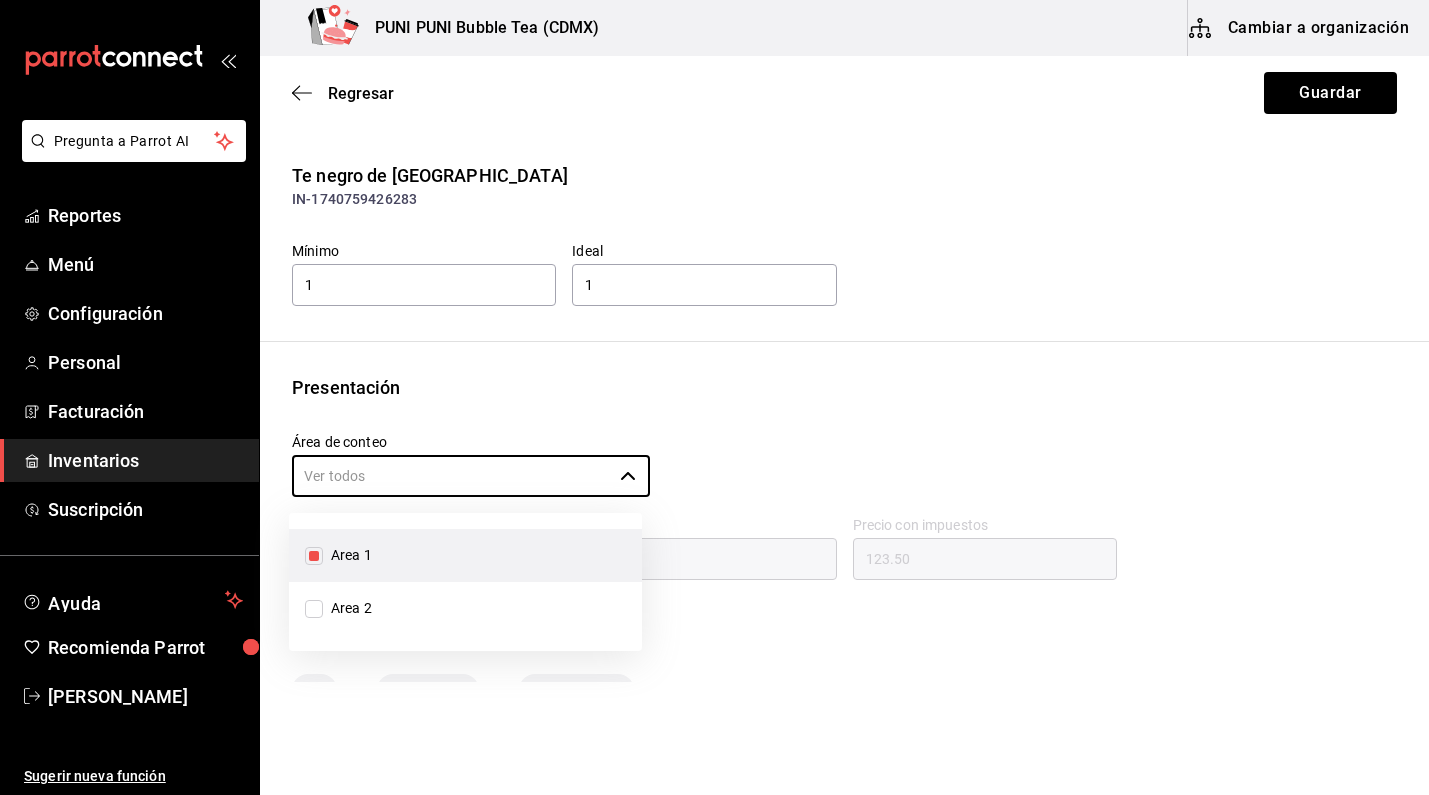 click on "Presentación" at bounding box center (844, 387) 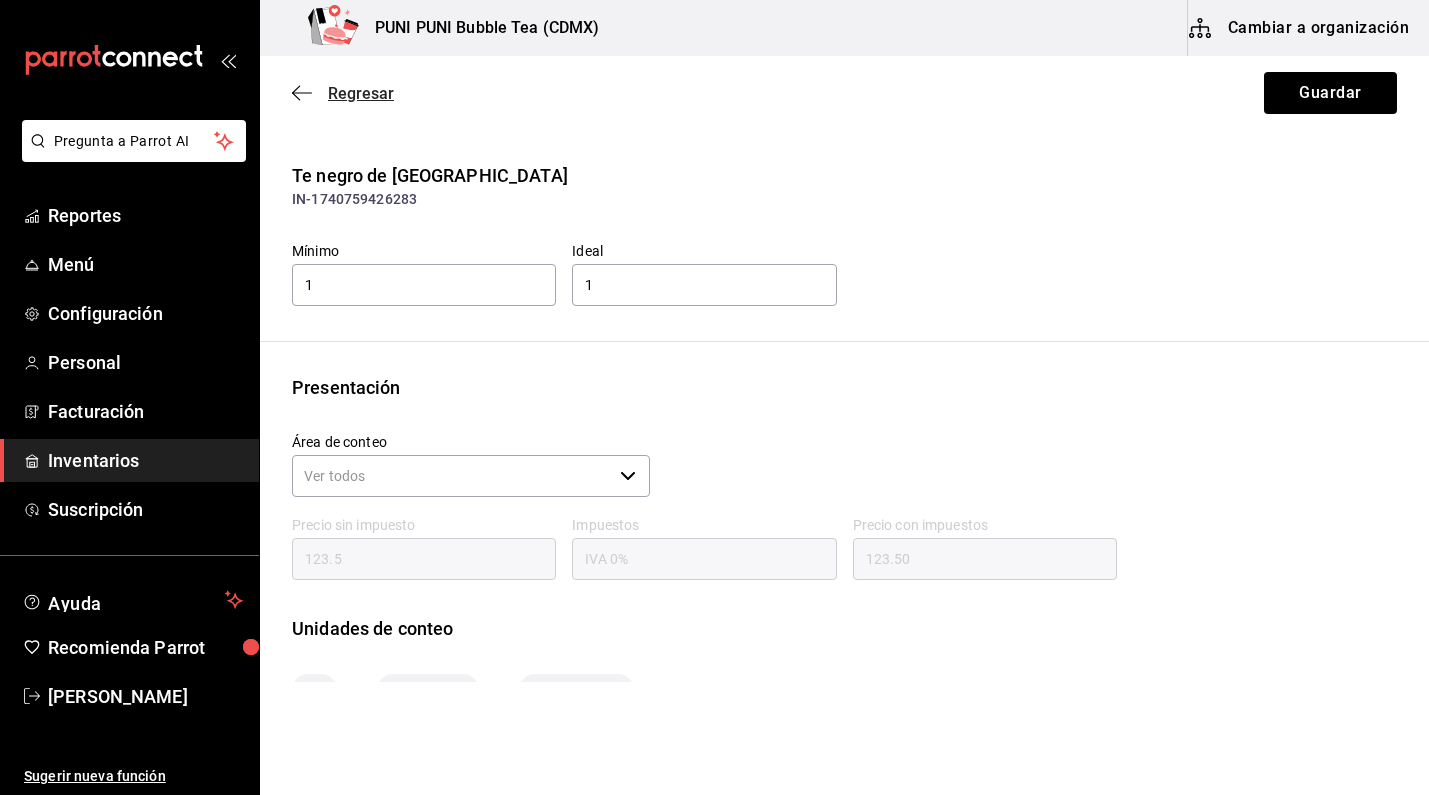 click 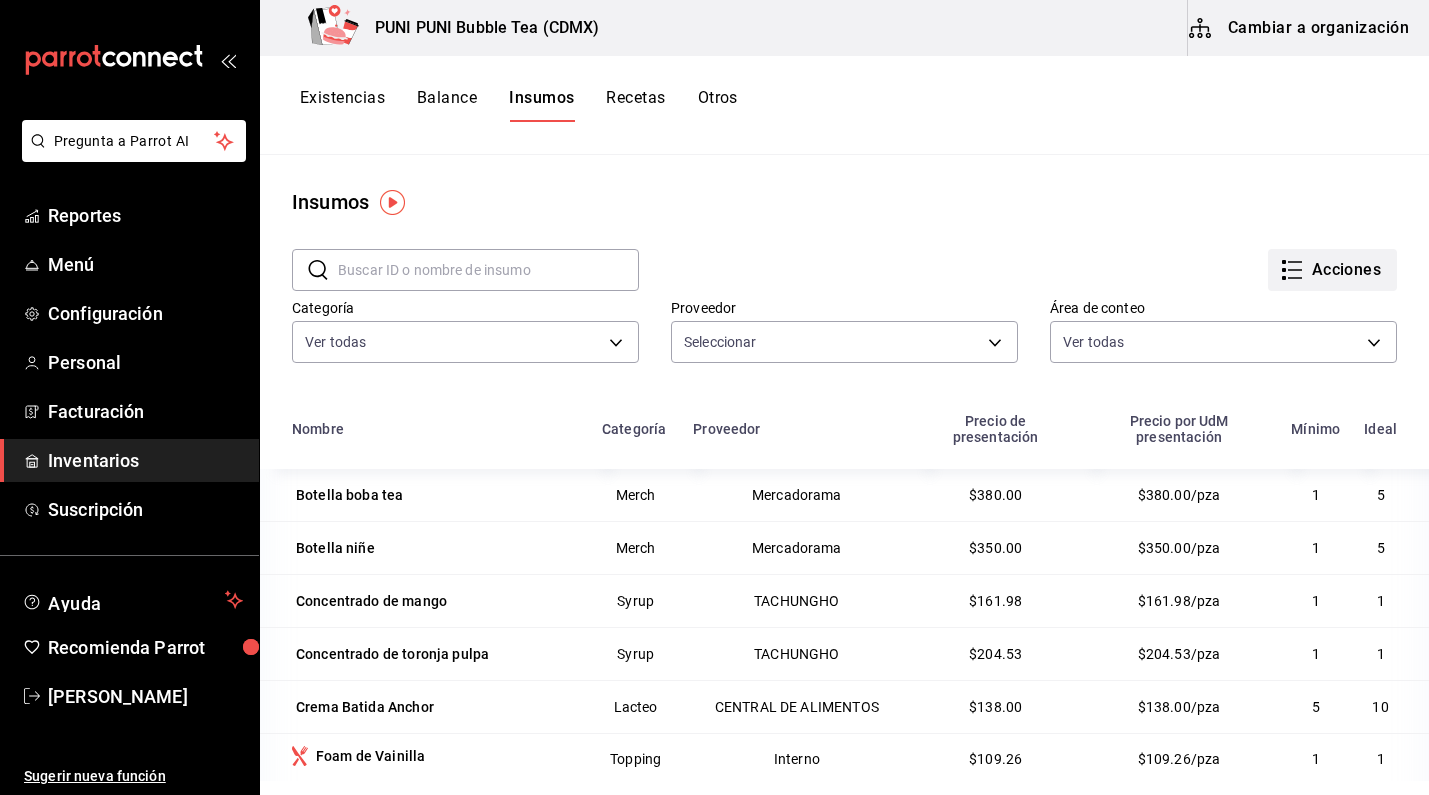 click 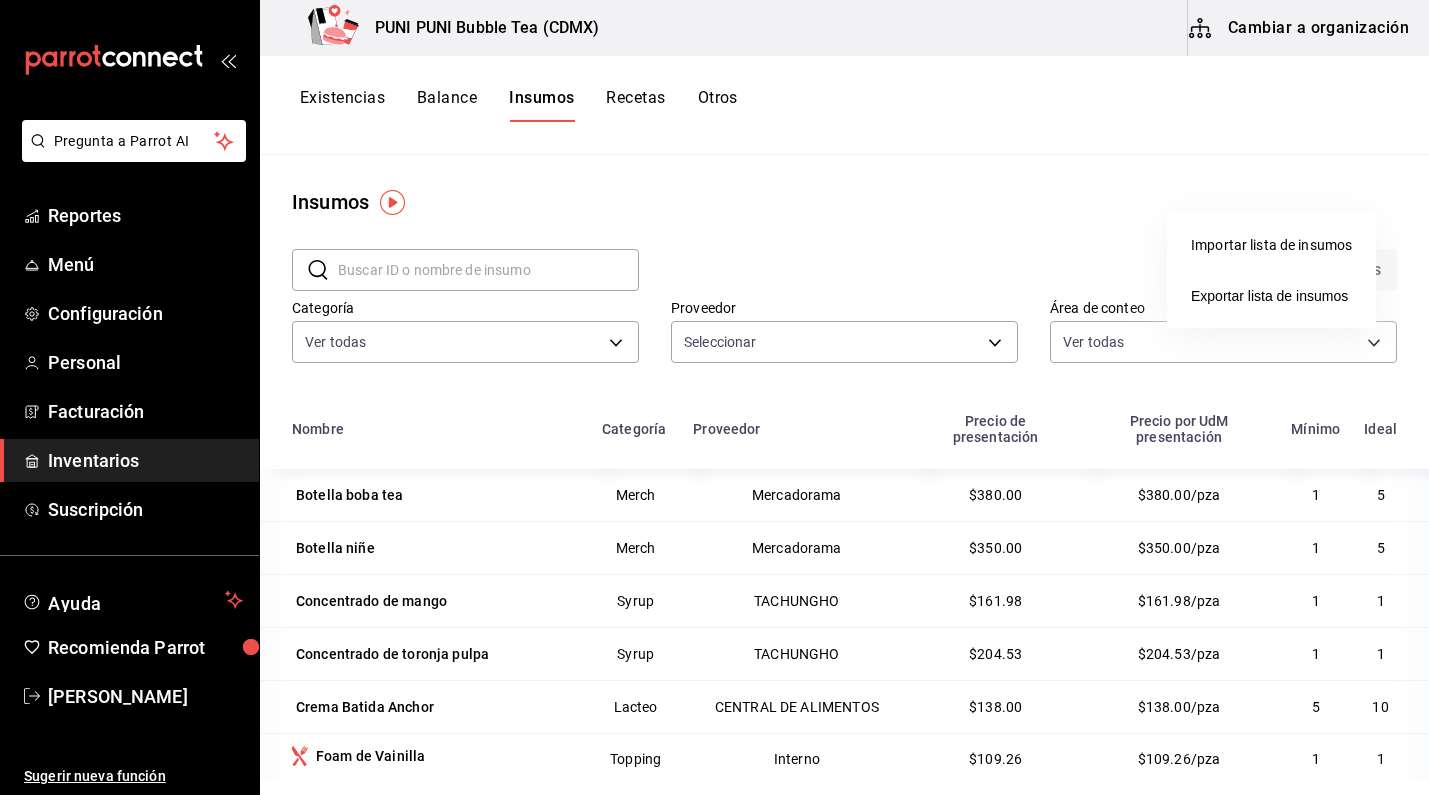 click at bounding box center [714, 397] 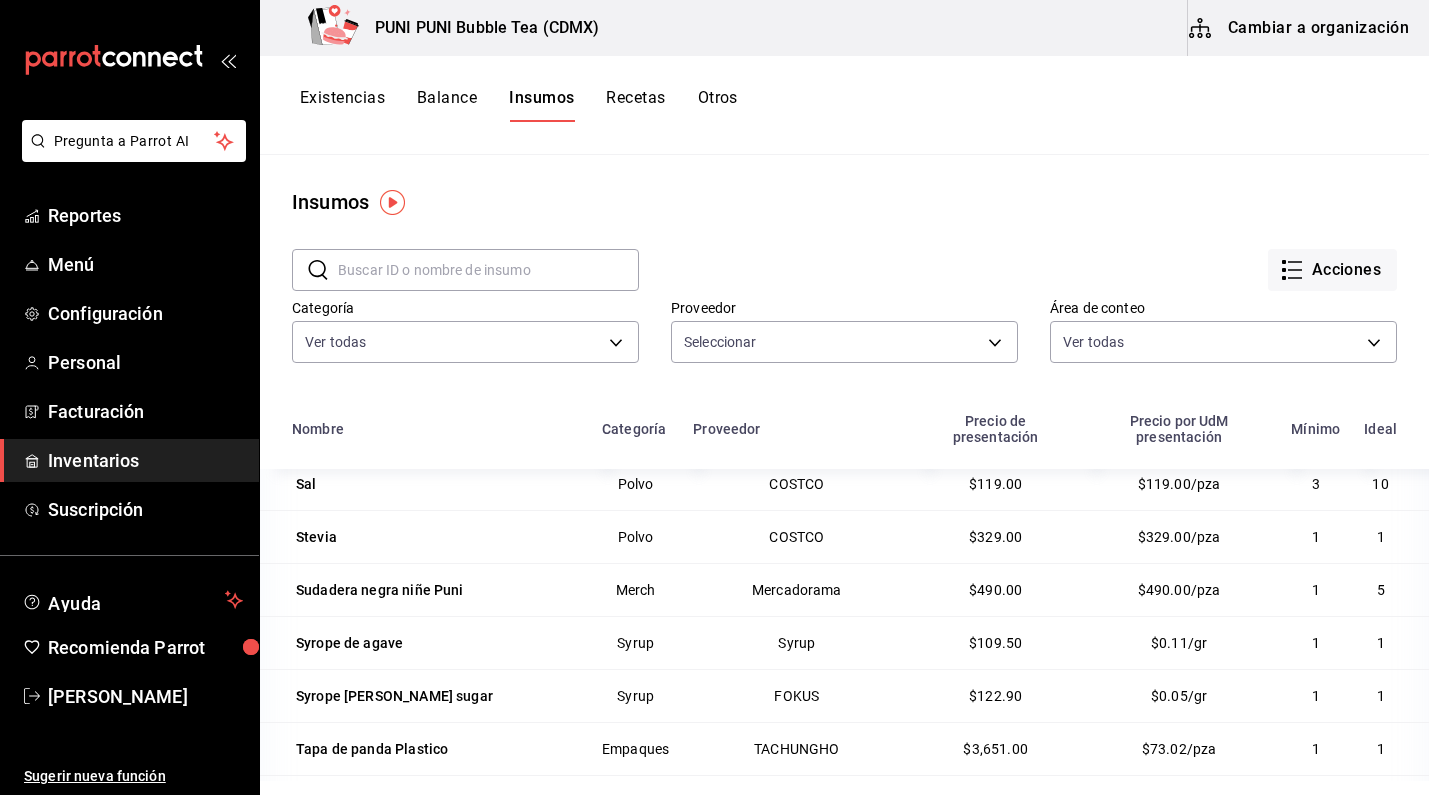 scroll, scrollTop: 1557, scrollLeft: 0, axis: vertical 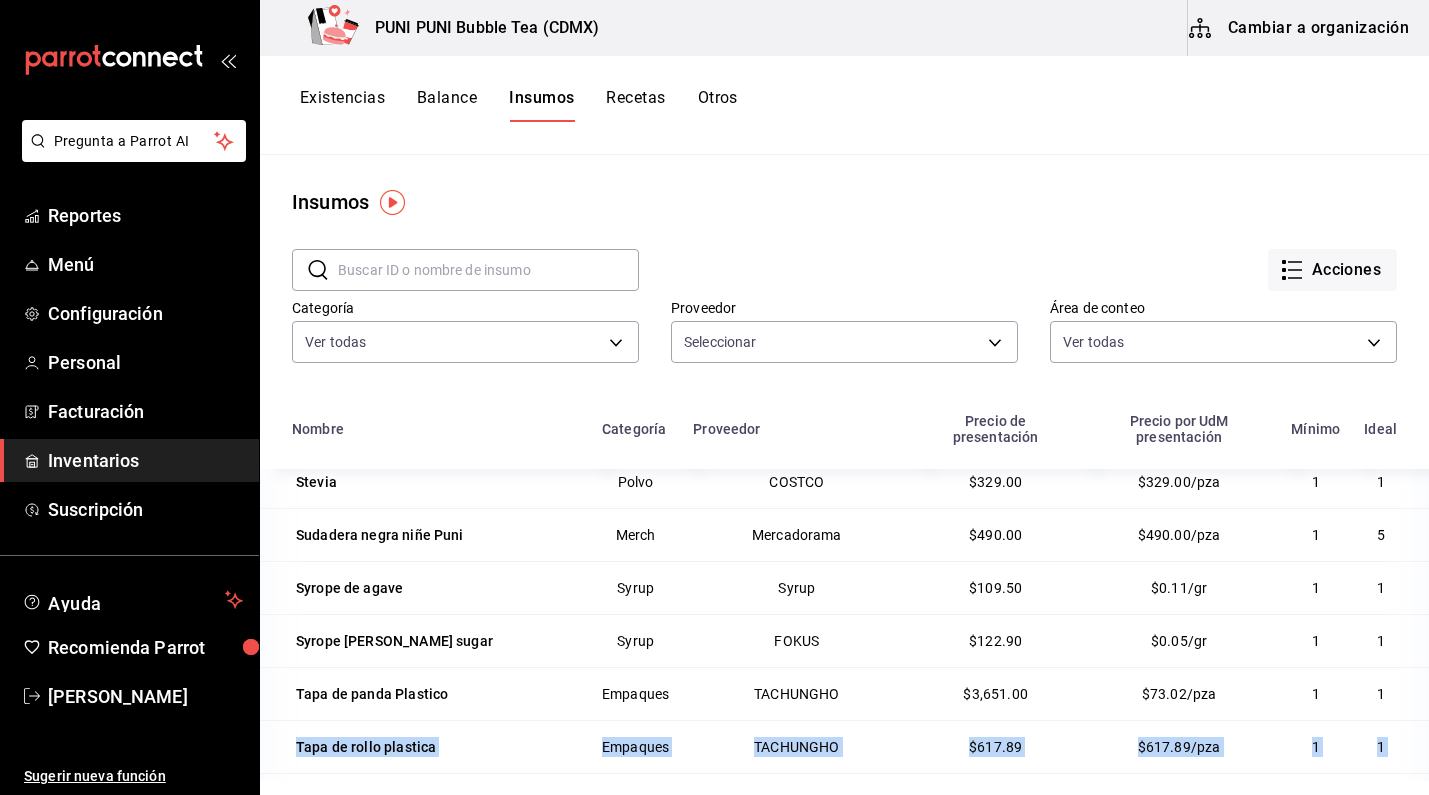 drag, startPoint x: 1396, startPoint y: 717, endPoint x: 1398, endPoint y: 636, distance: 81.02469 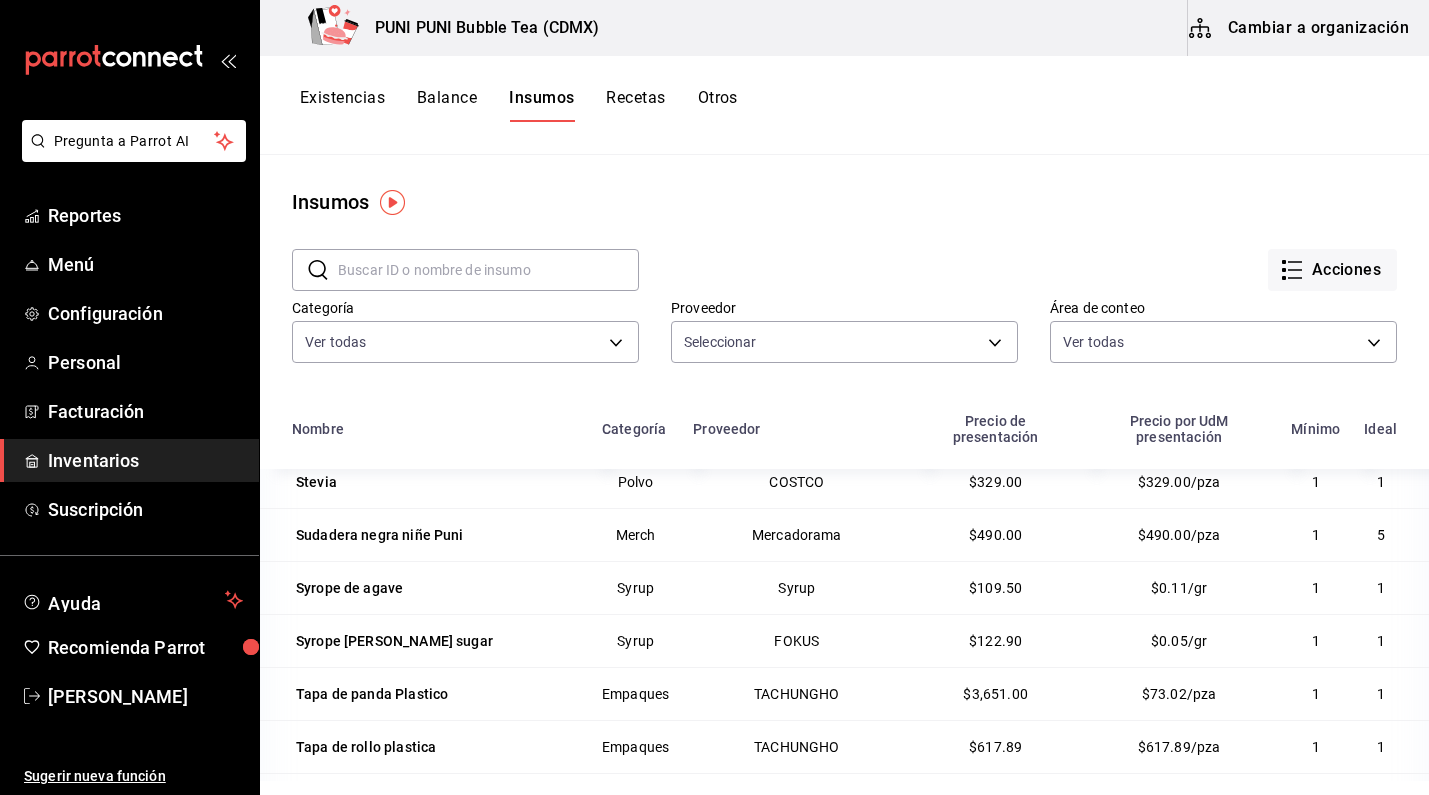 click on "1" at bounding box center (1390, 693) 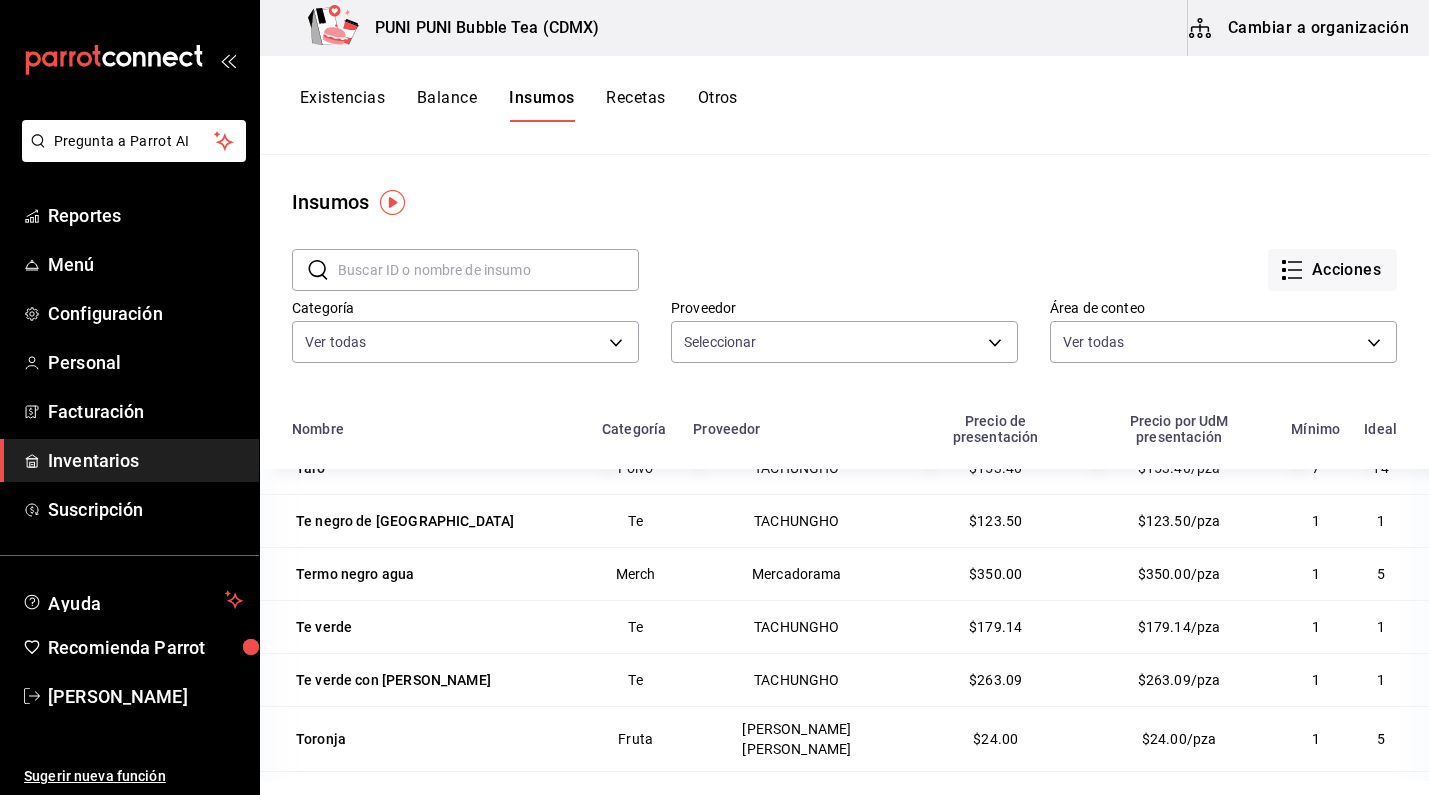 scroll, scrollTop: 2028, scrollLeft: 0, axis: vertical 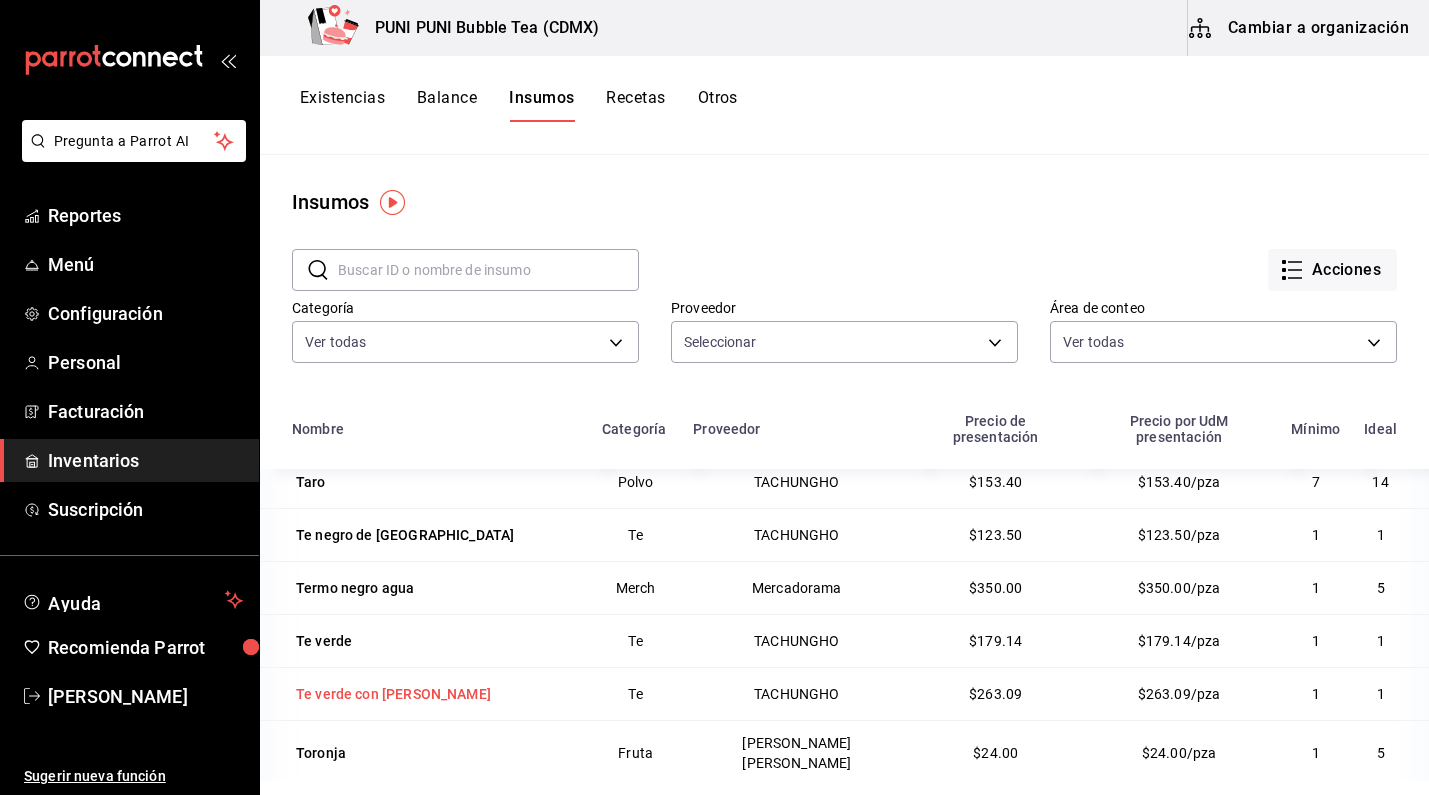 click on "Te verde con [PERSON_NAME]" at bounding box center [393, 694] 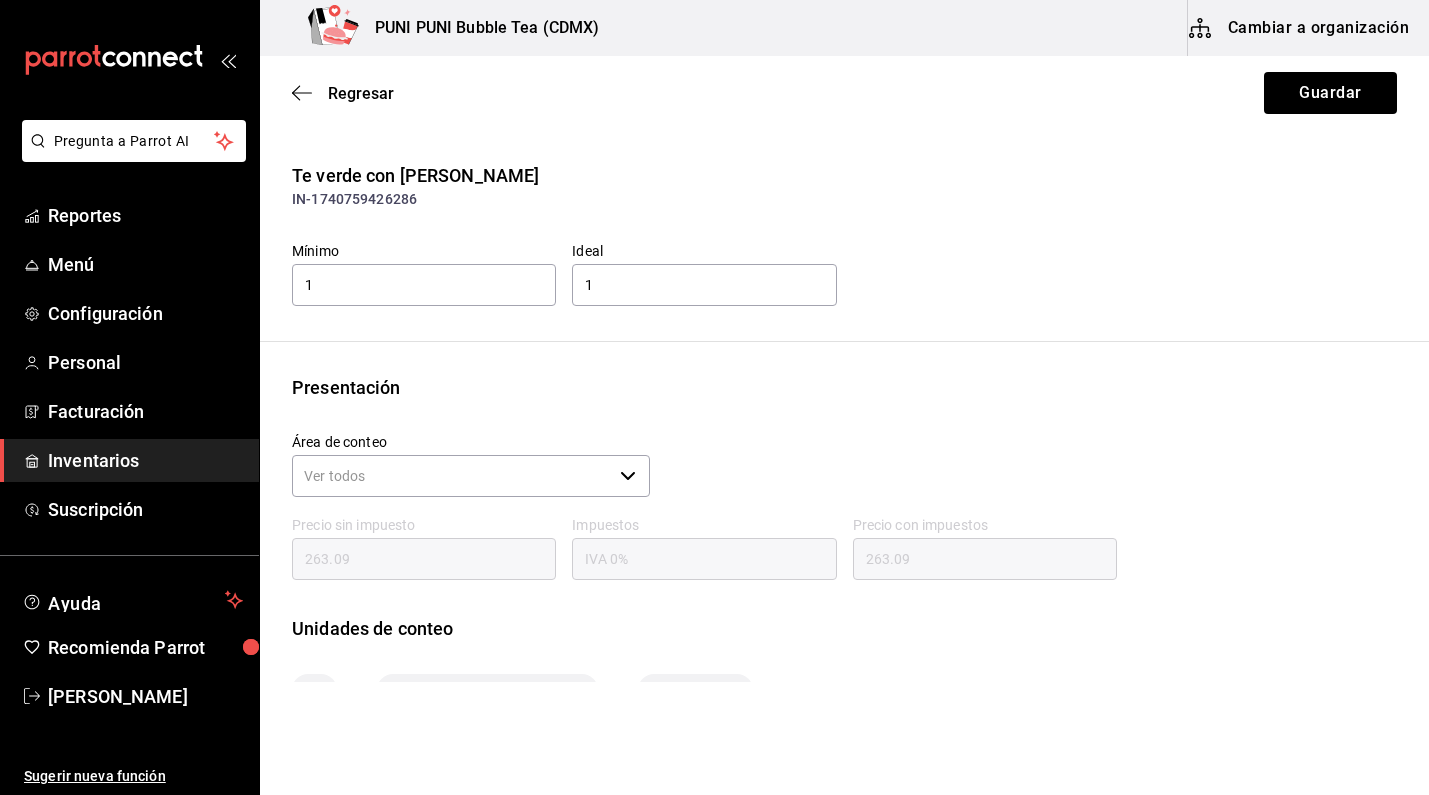 scroll, scrollTop: 152, scrollLeft: 0, axis: vertical 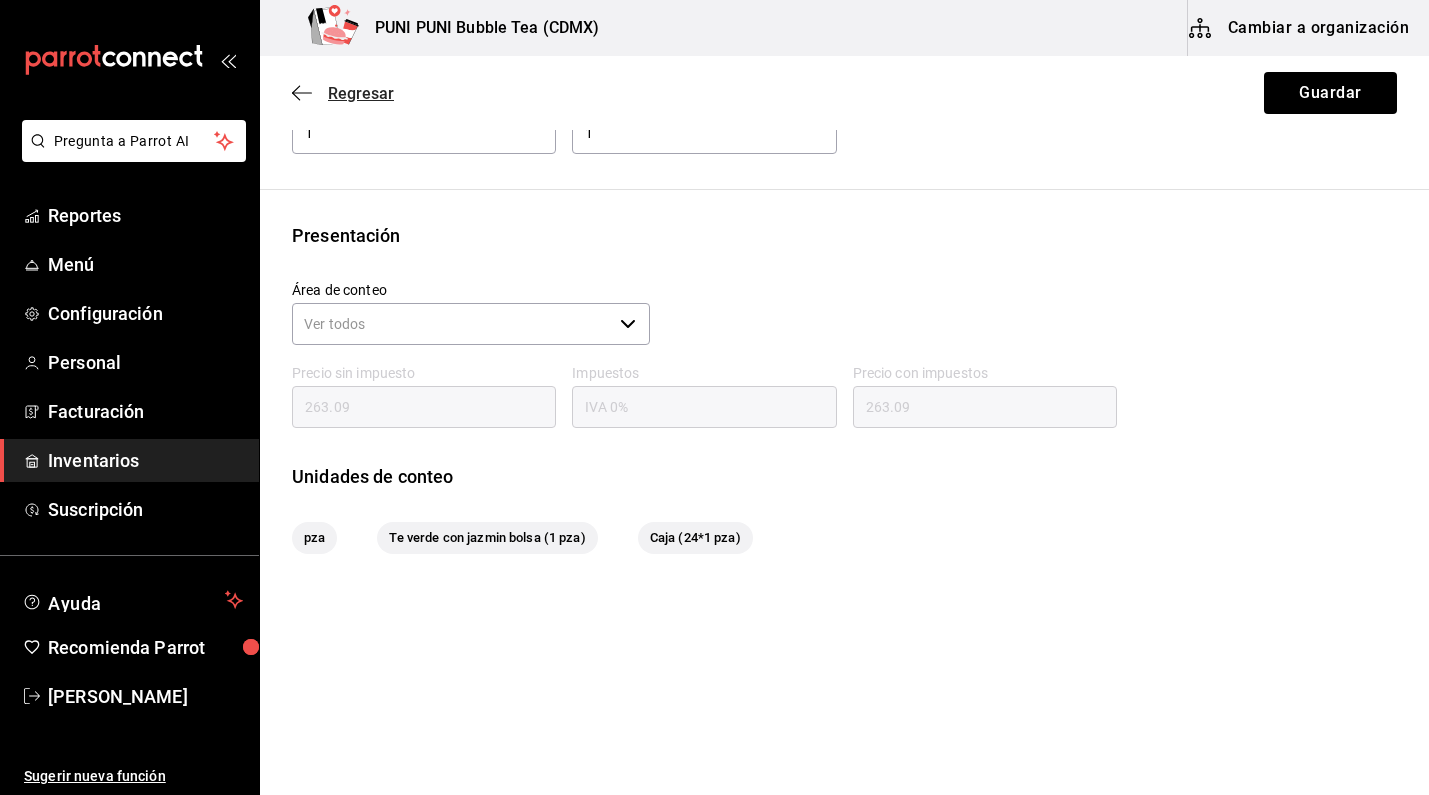 click 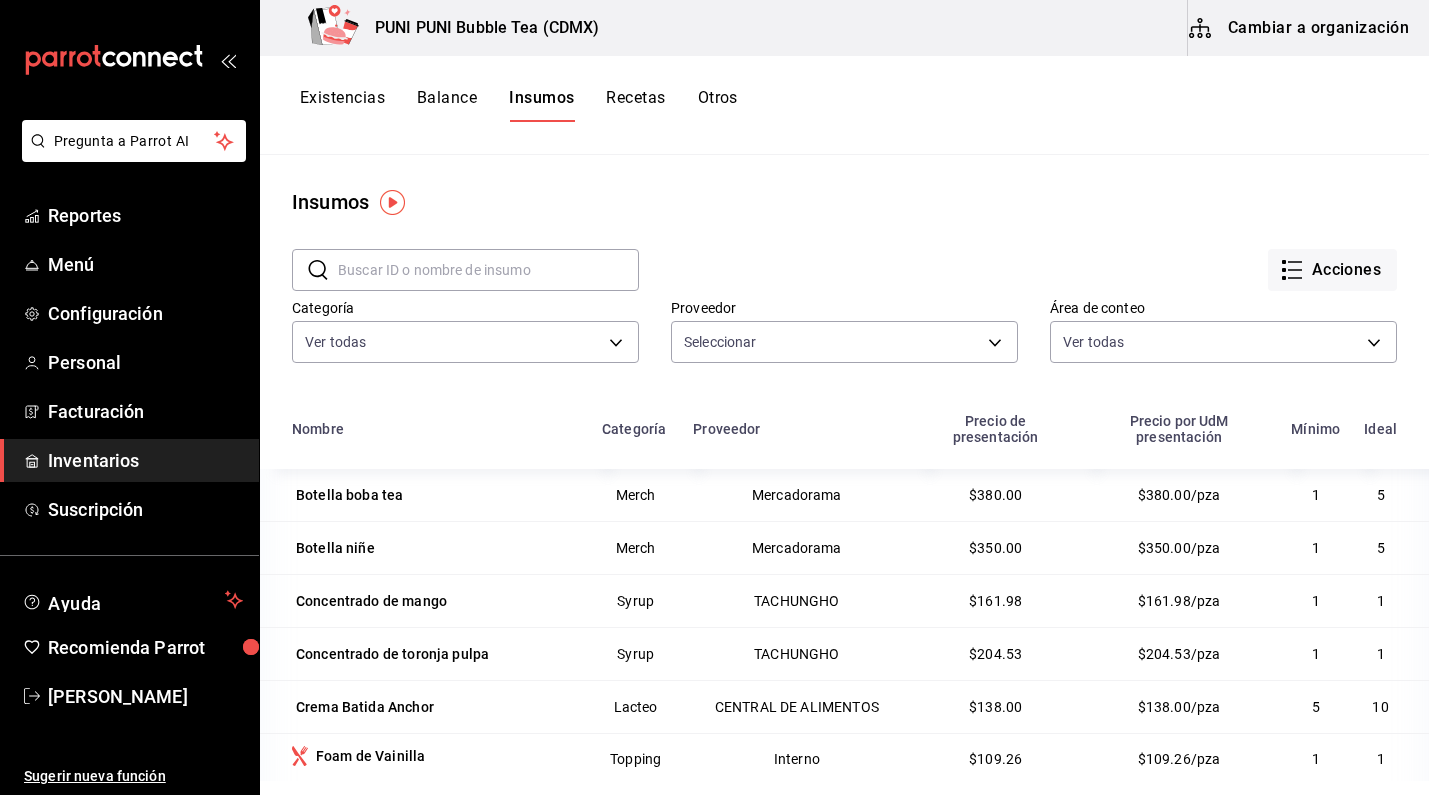 click on "Recetas" at bounding box center [635, 105] 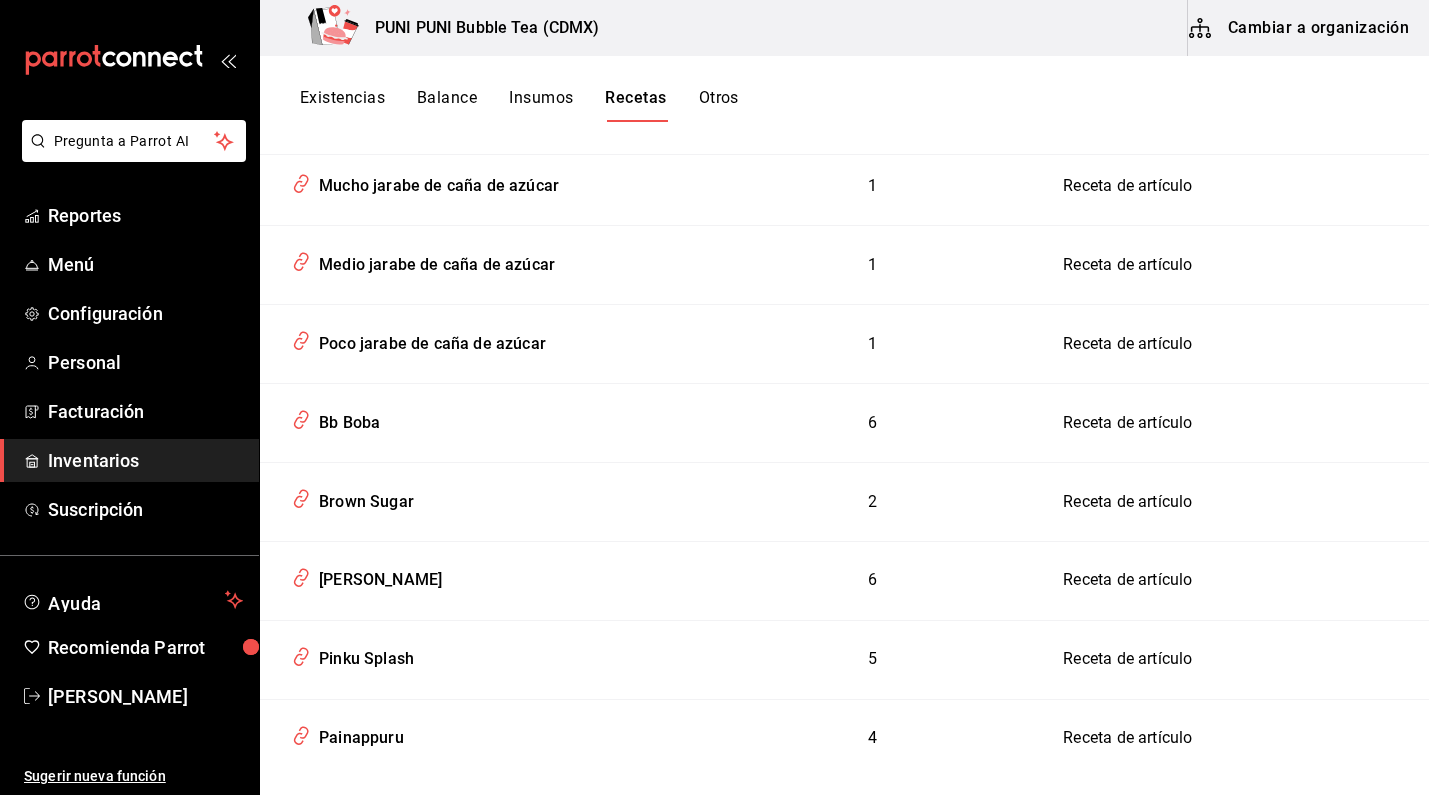 scroll, scrollTop: 2407, scrollLeft: 0, axis: vertical 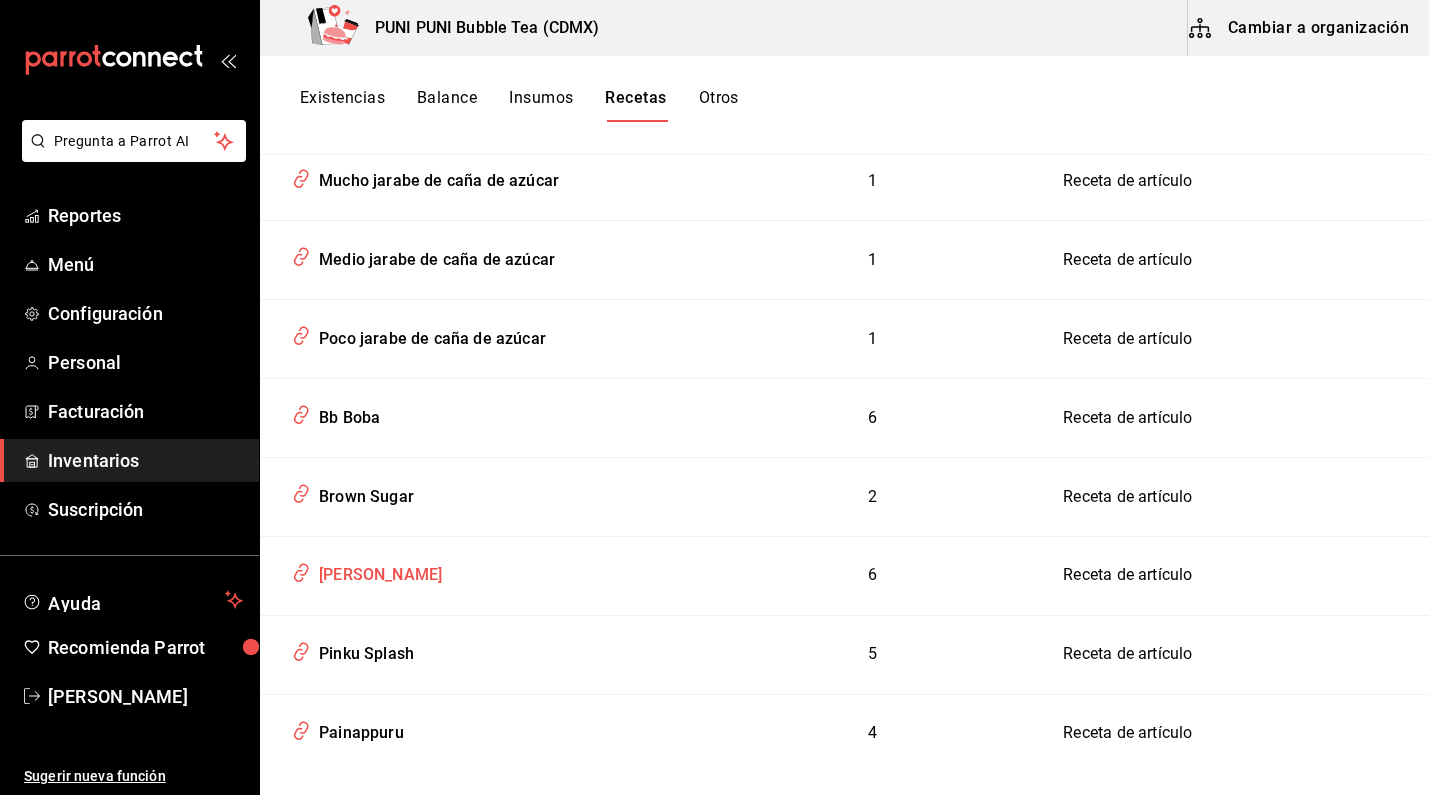 click on "[PERSON_NAME]" at bounding box center (376, 571) 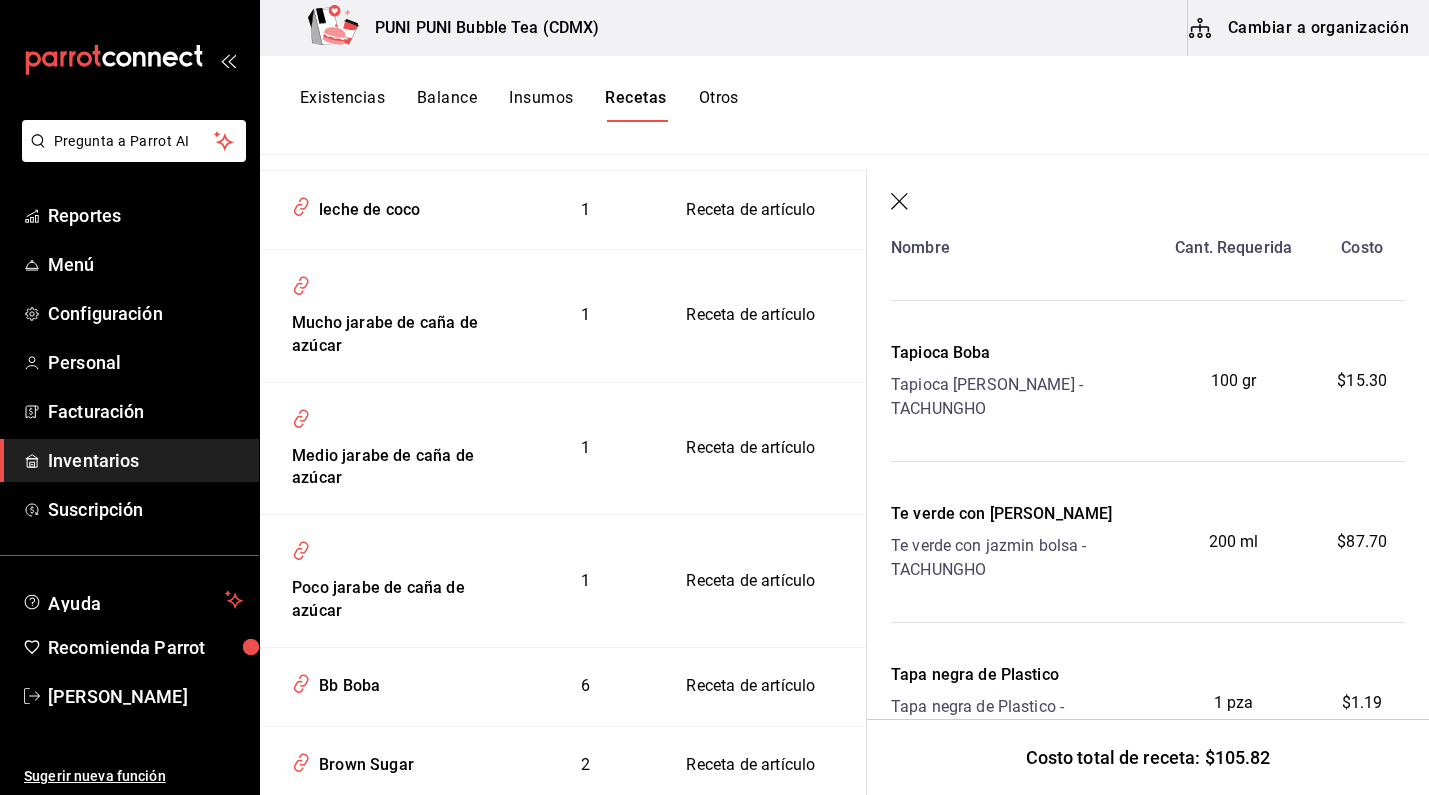 scroll, scrollTop: 115, scrollLeft: 0, axis: vertical 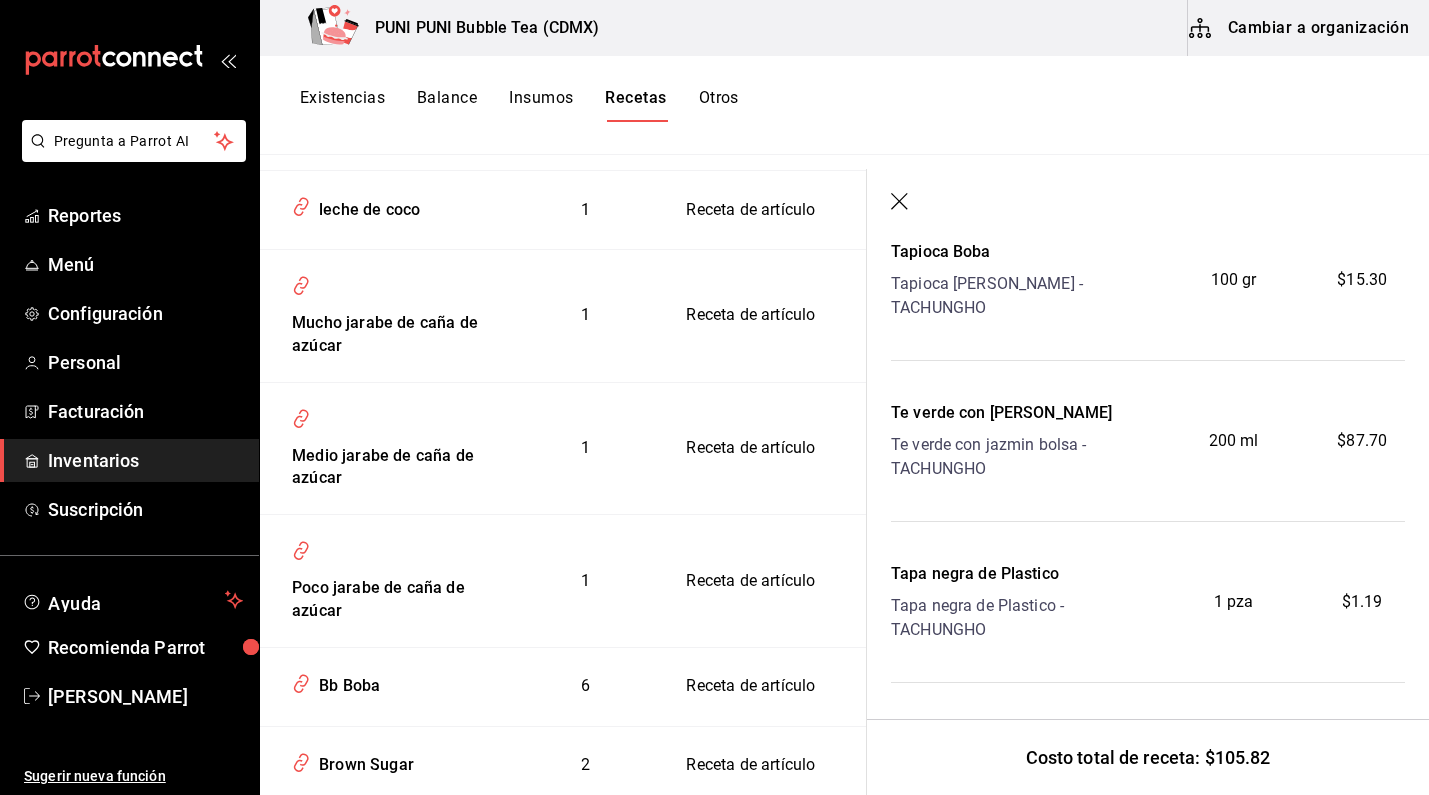 click on "200 ml" at bounding box center (1233, 441) 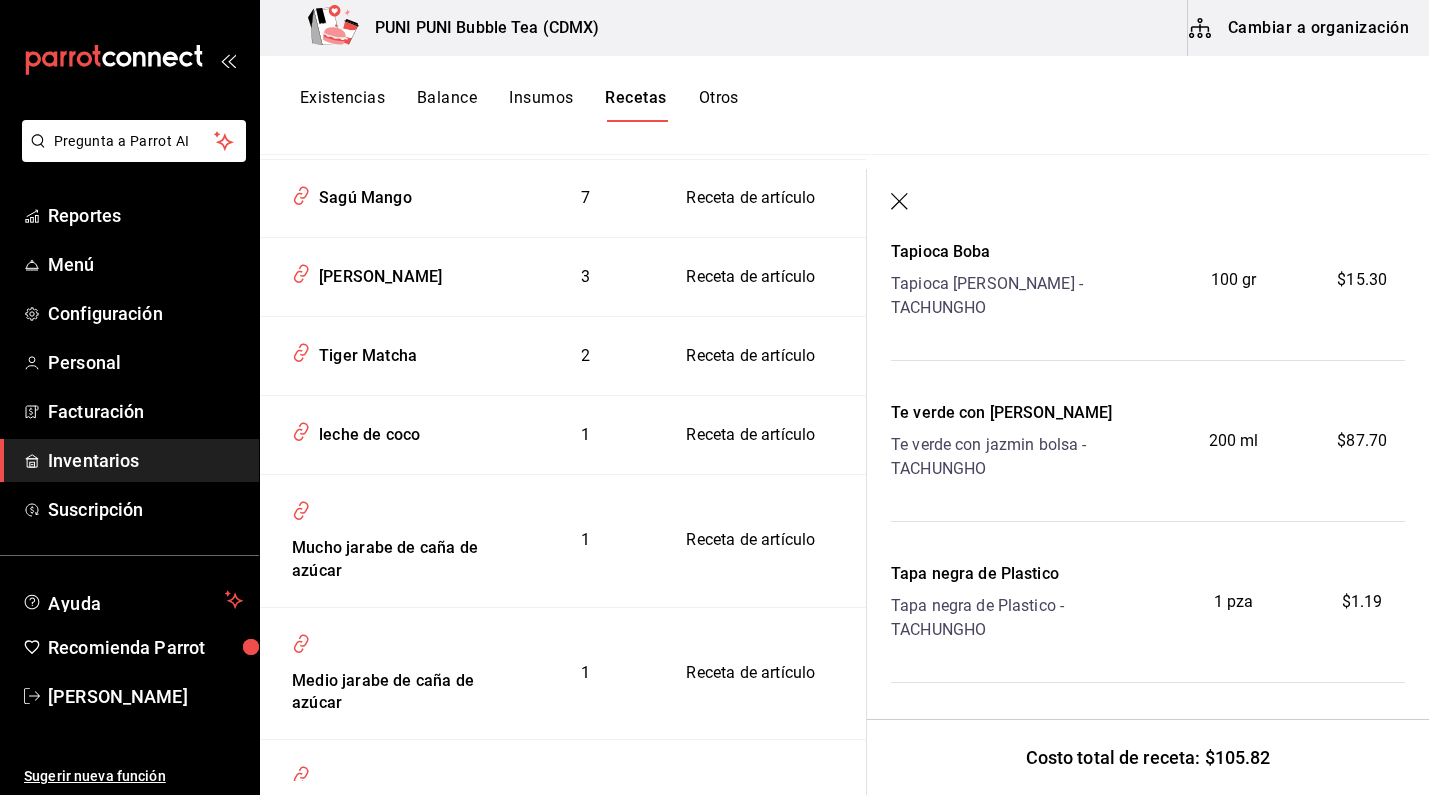 scroll, scrollTop: 2193, scrollLeft: 0, axis: vertical 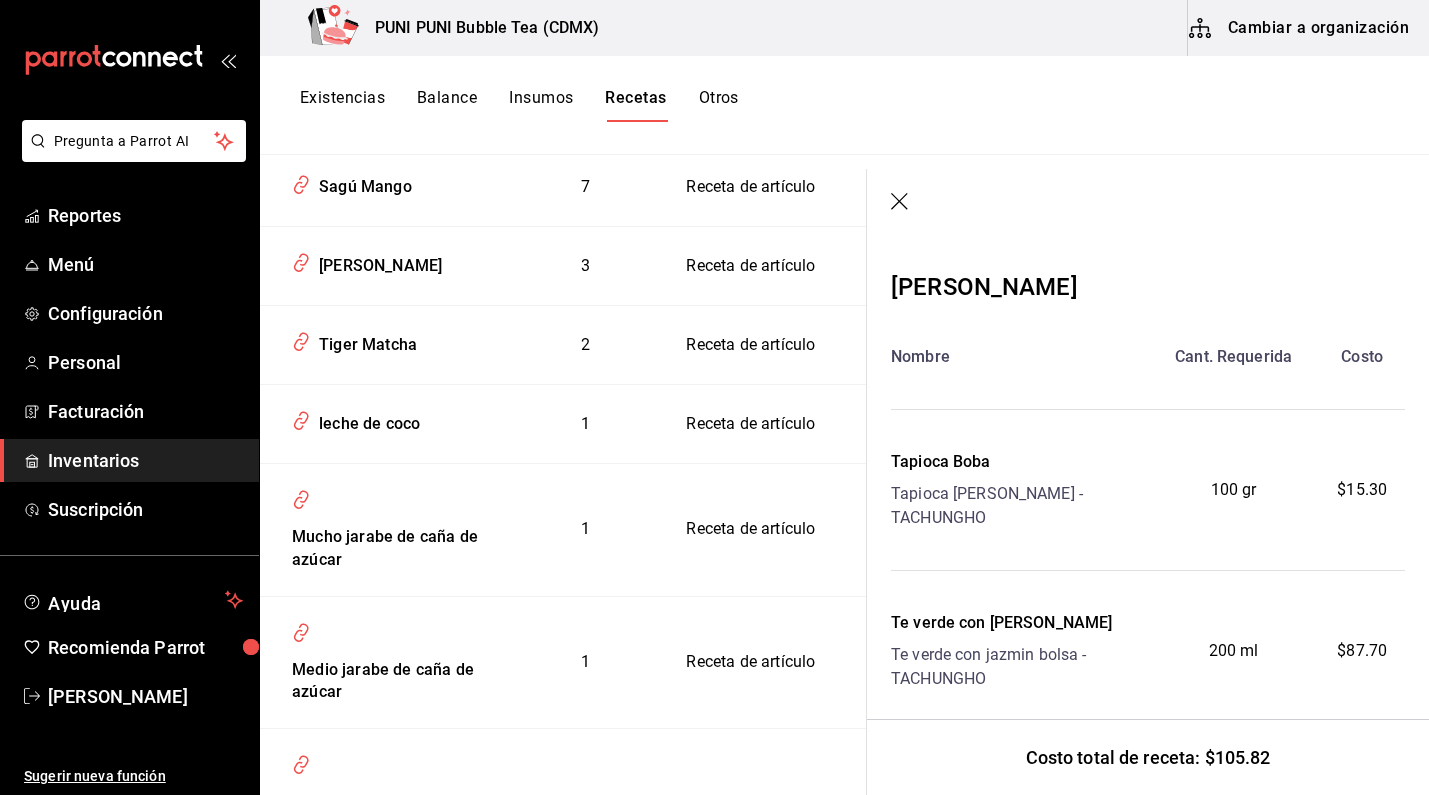 click 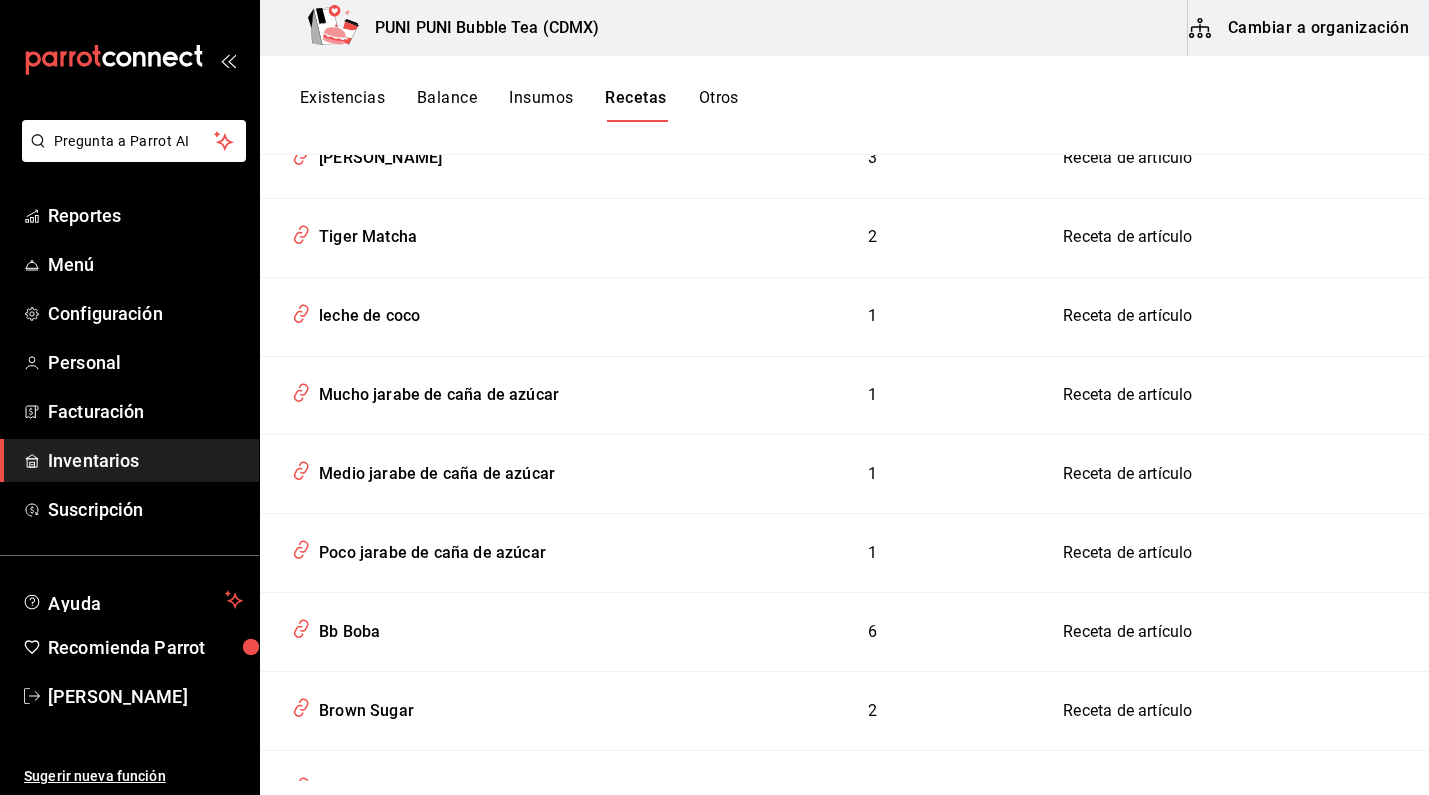 click on "[PERSON_NAME]" at bounding box center (376, 785) 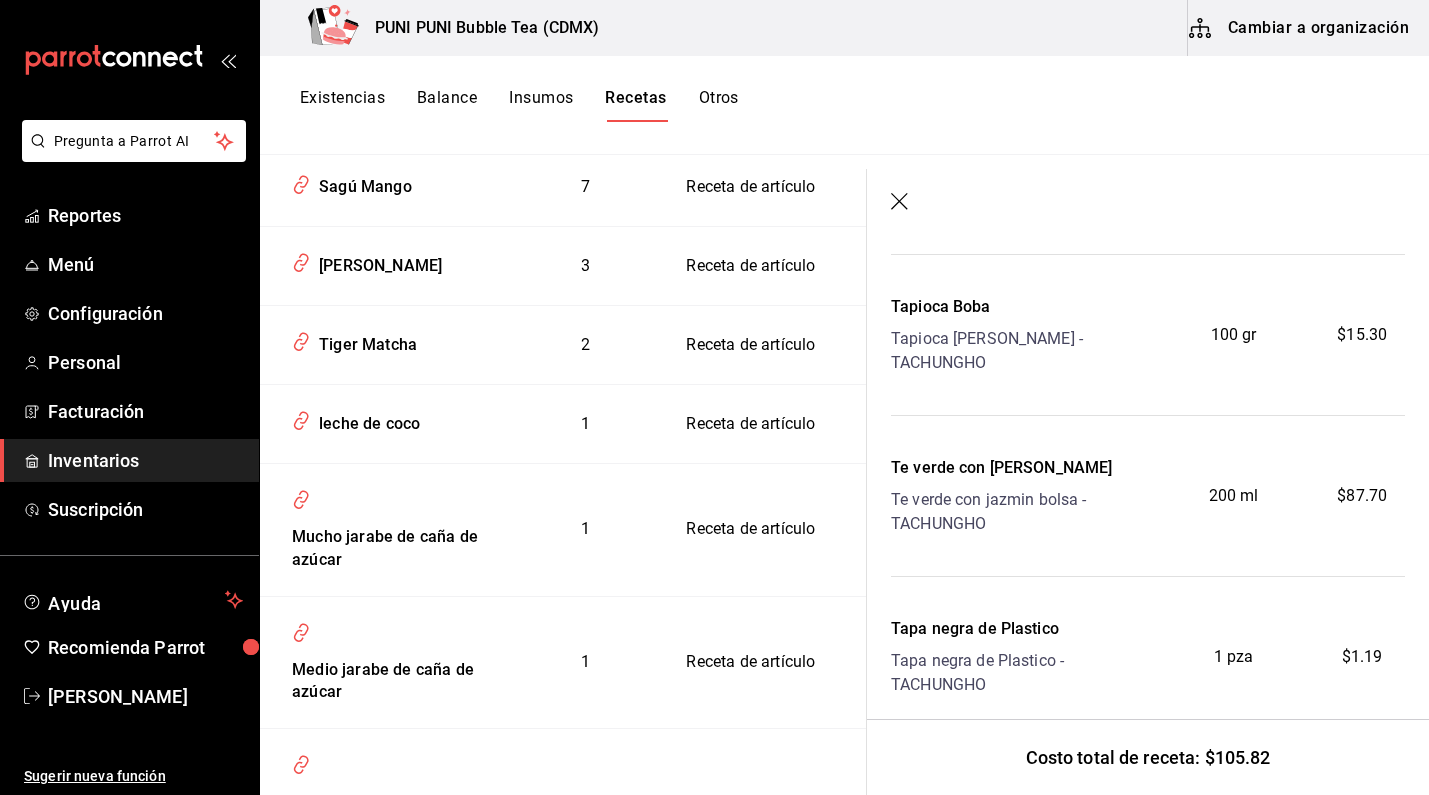 scroll, scrollTop: 197, scrollLeft: 0, axis: vertical 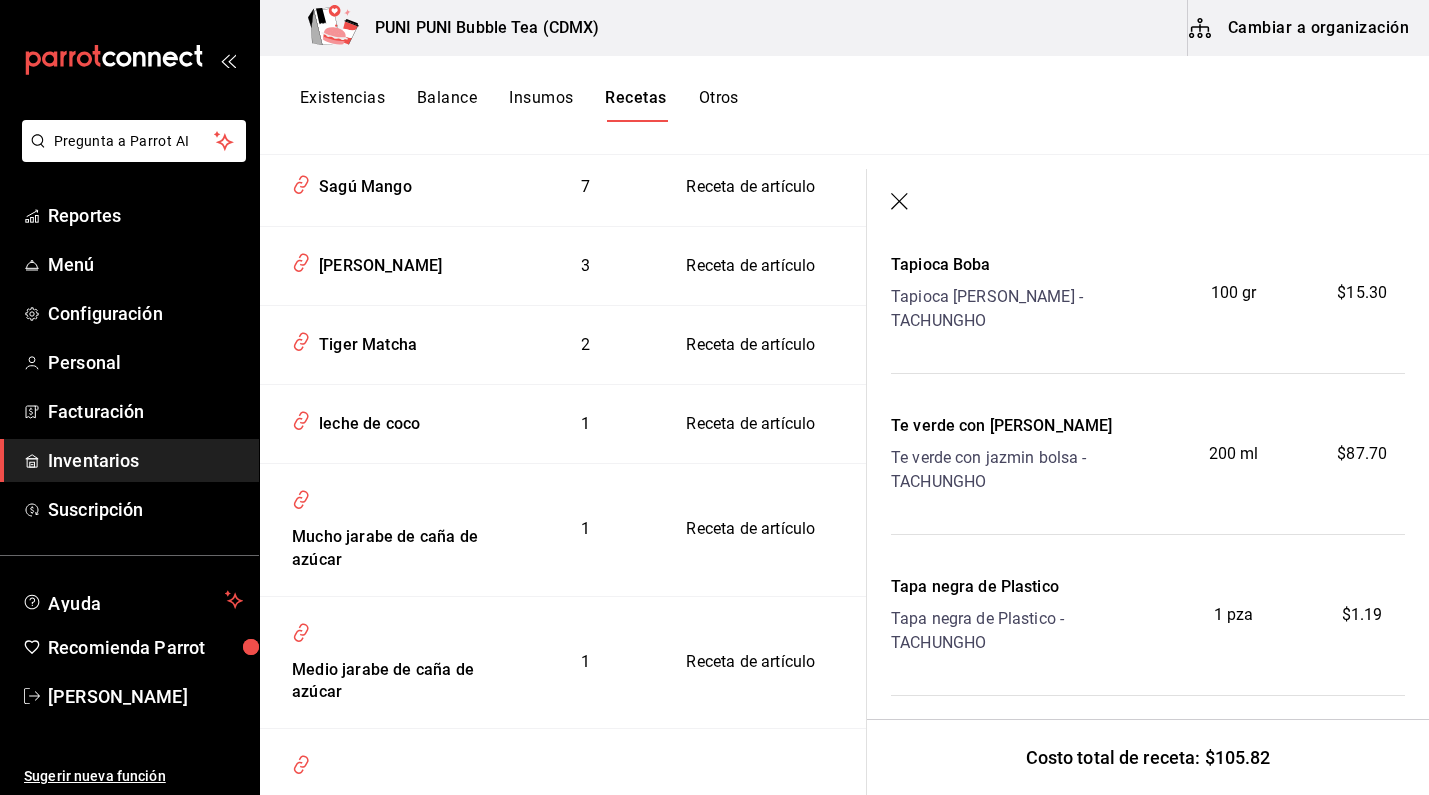 click on "Inventarios" at bounding box center [145, 460] 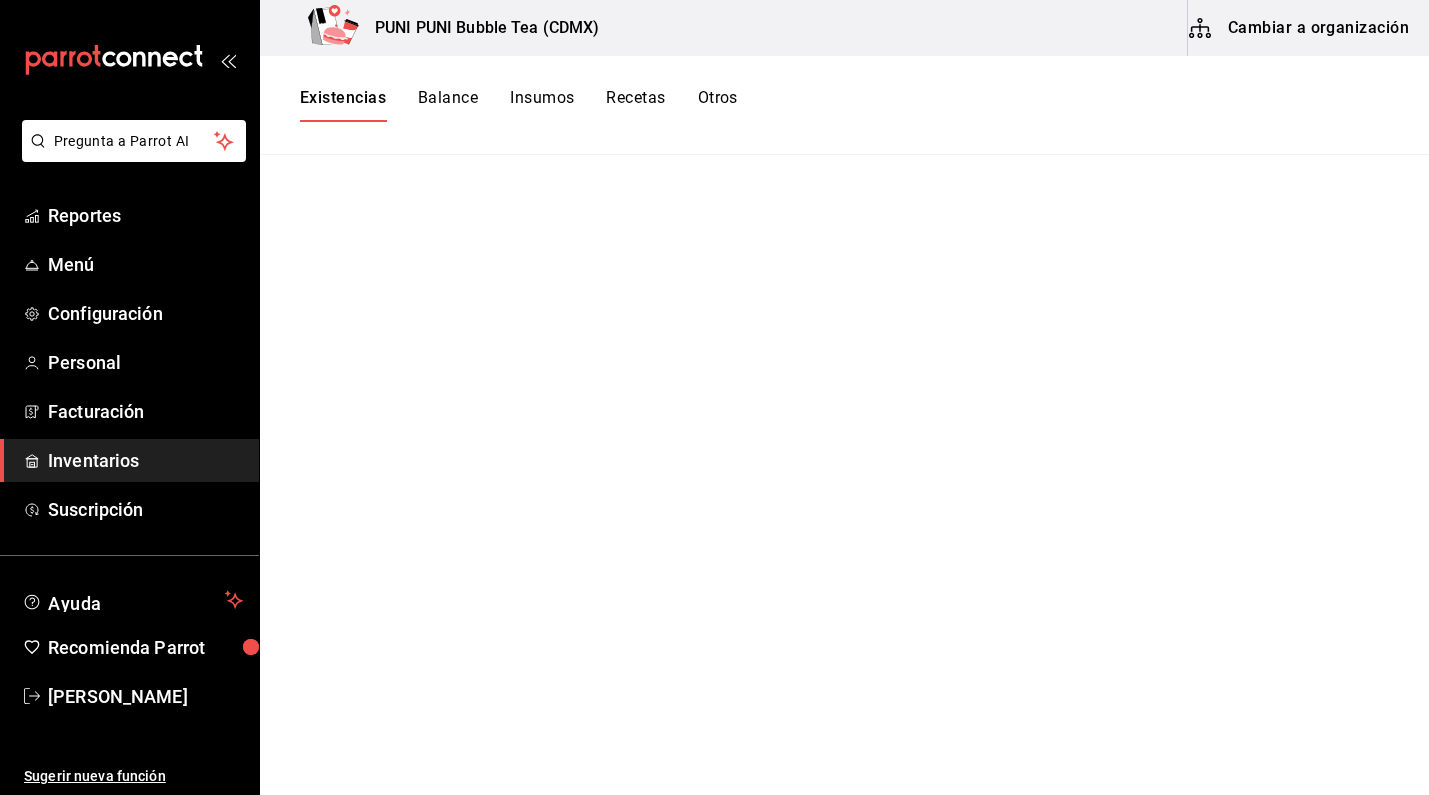 click on "Existencias" at bounding box center [343, 105] 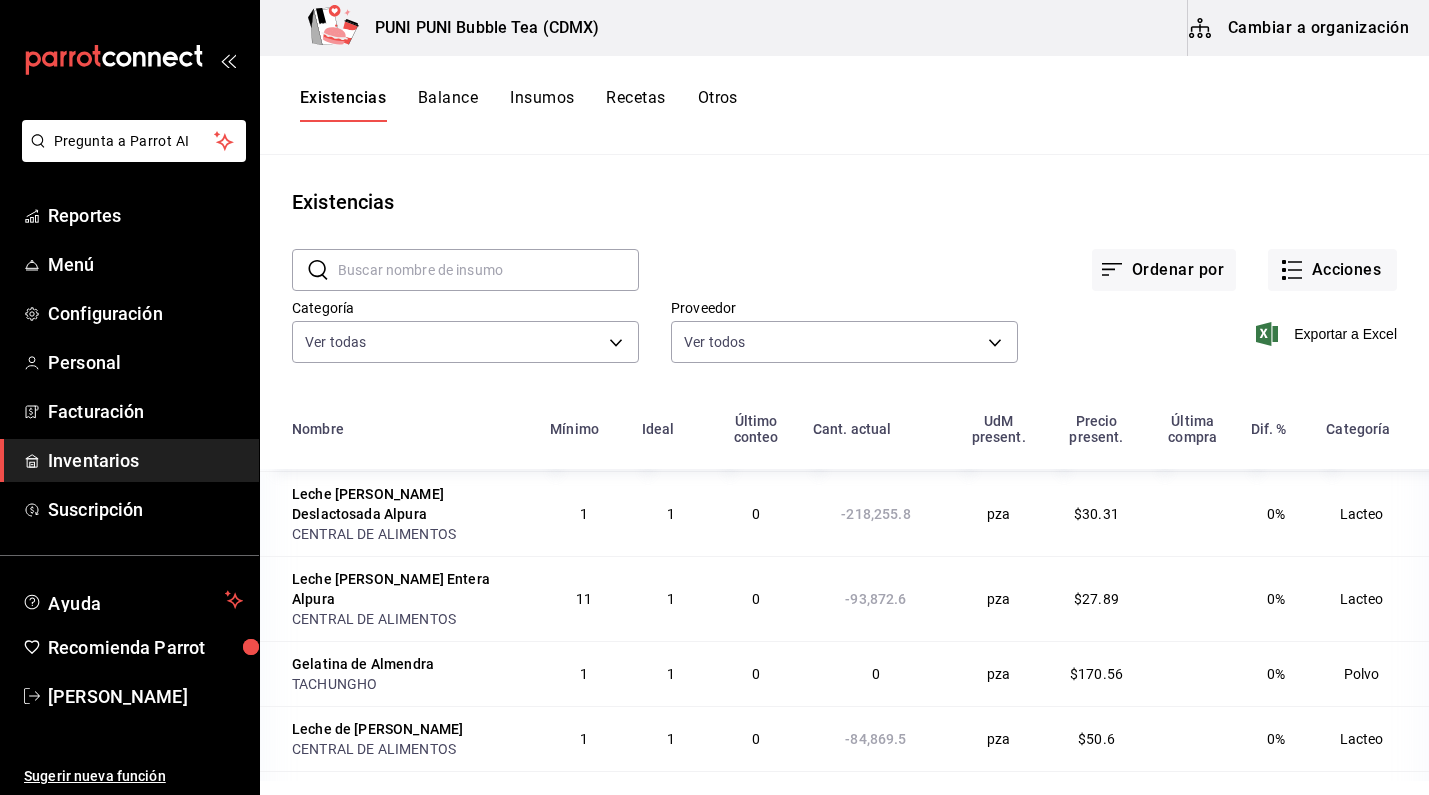 scroll, scrollTop: 1716, scrollLeft: 0, axis: vertical 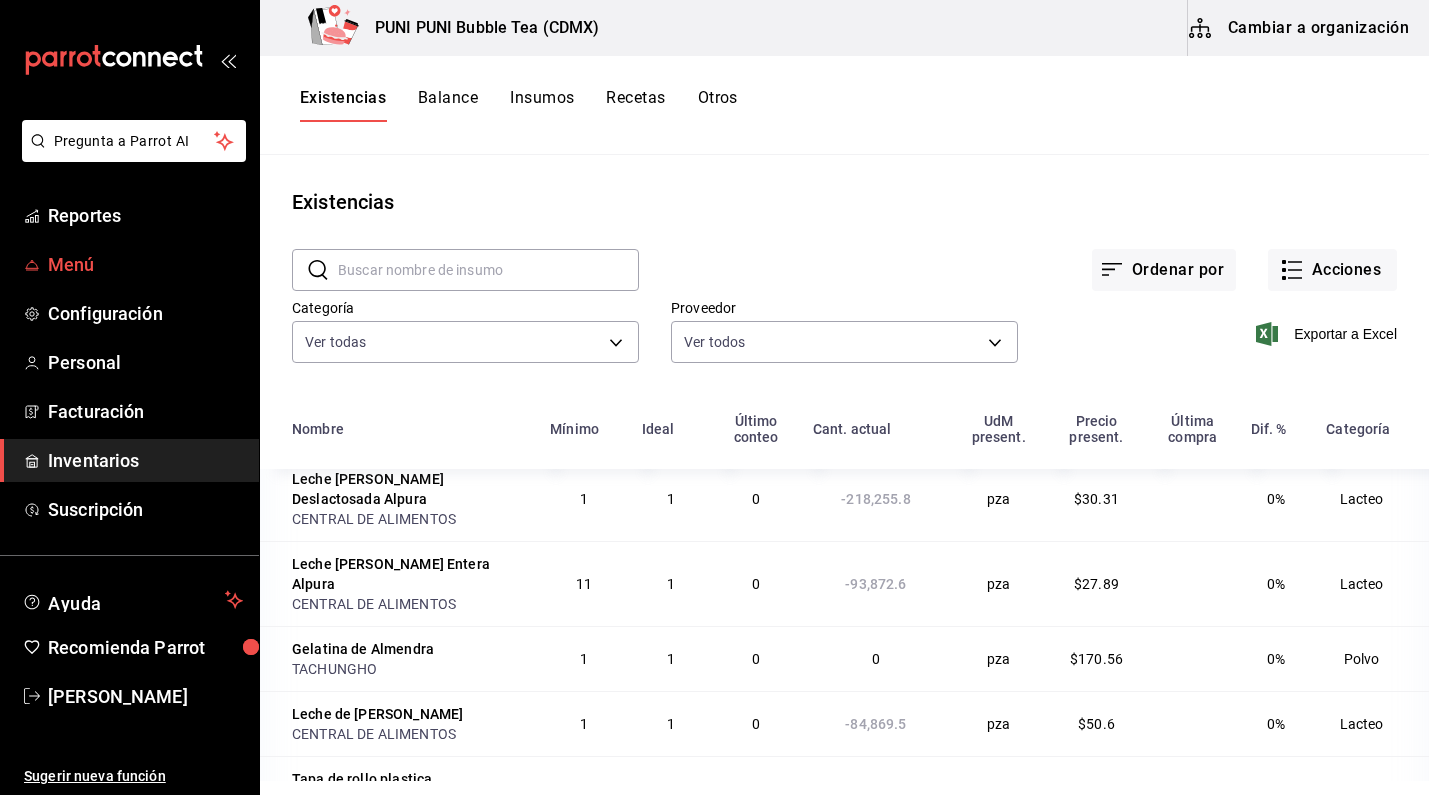 click on "Menú" at bounding box center (145, 264) 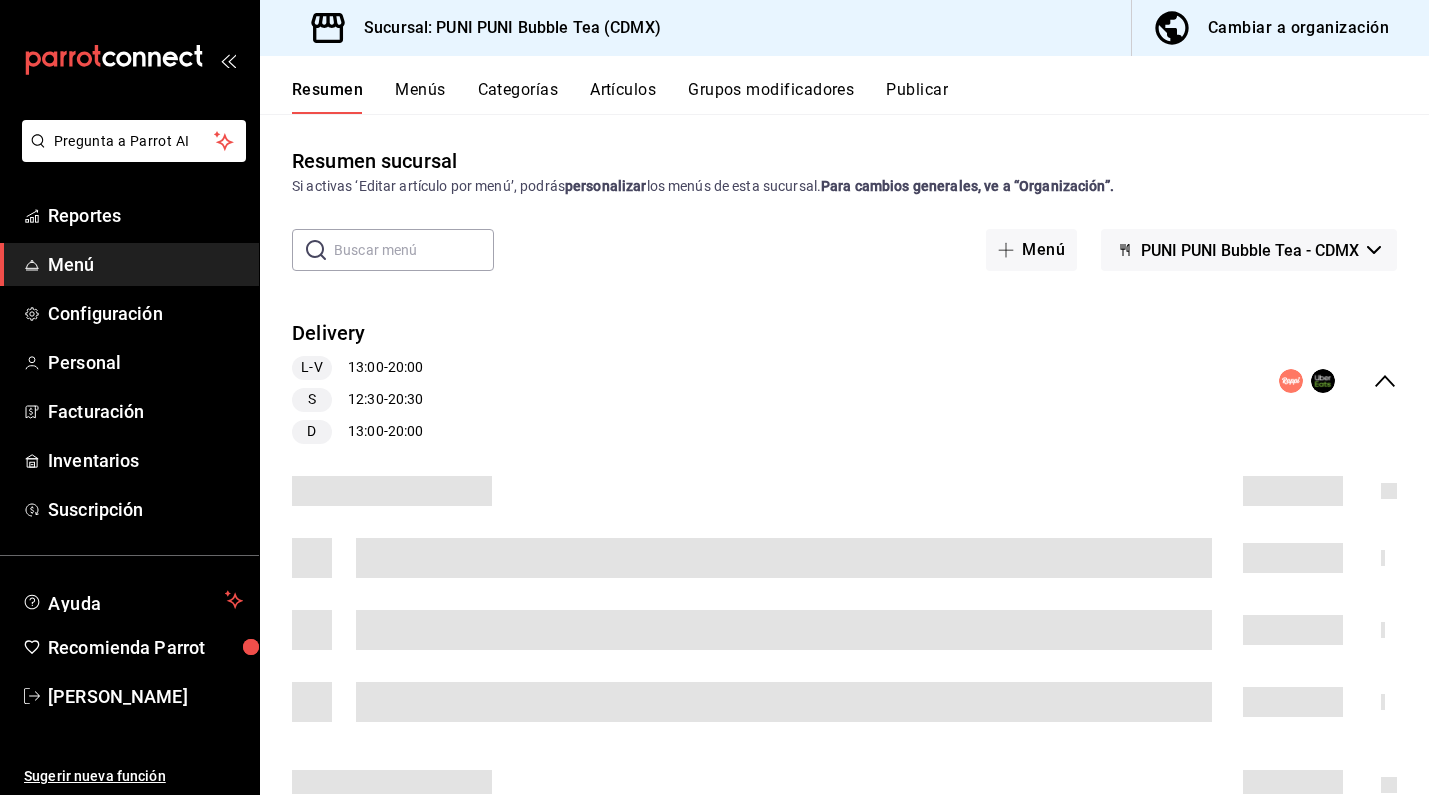 click on "Artículos" at bounding box center (623, 97) 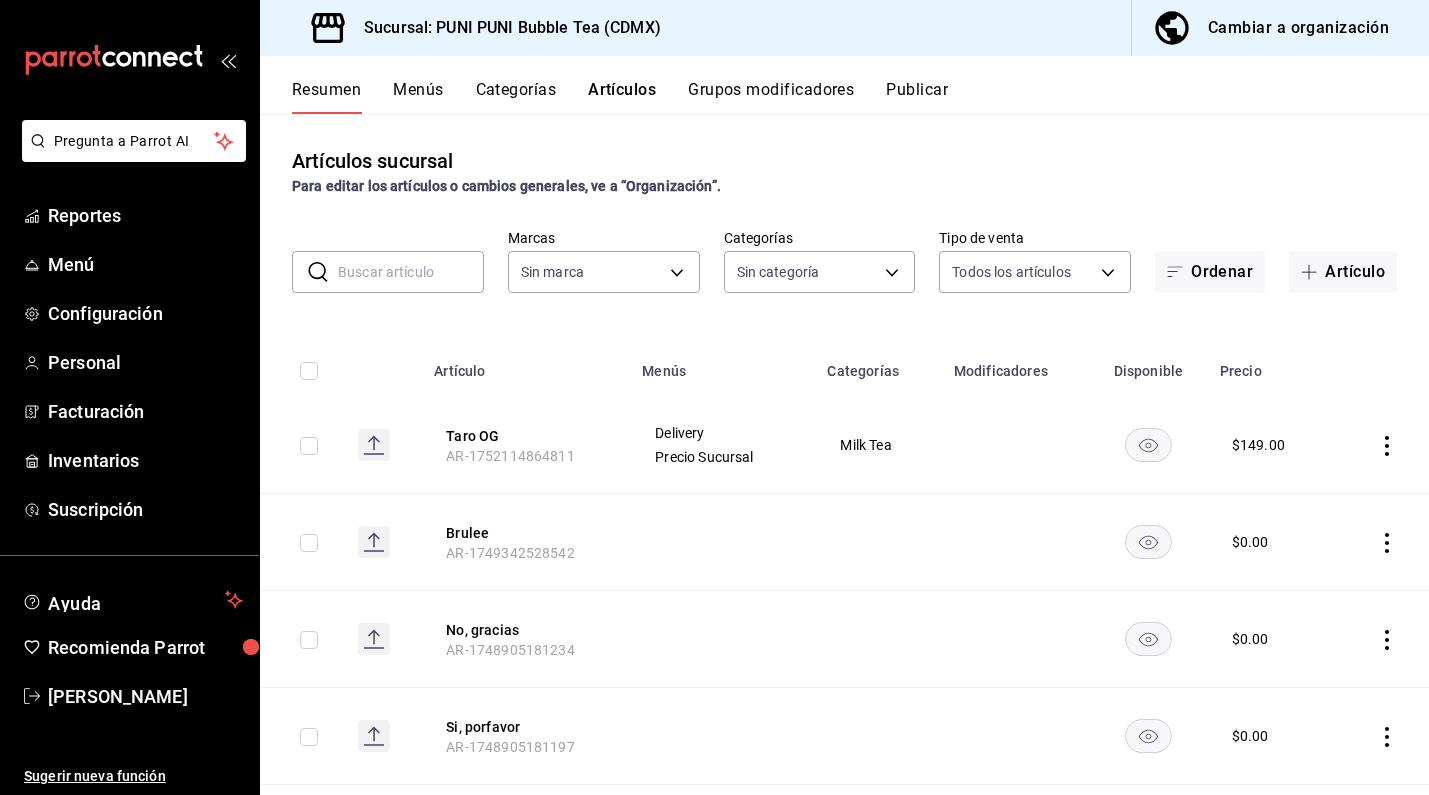 type on "0b359580-9c26-4667-b2ea-c0a0a21b5adf,742efaf6-9535-4bde-bfe2-e22b5eeb50f9,b794ae57-433e-4157-92aa-9e2050f5cb96,6886975e-3fad-47b1-b05e-622b3461df11,a60dda1d-bbcc-4699-8991-6a901ccf3b1a,06f50db3-9eed-46cb-88f6-3bb522d3eb29,24444c8a-550c-40ca-b16f-bc041a4e9516,6103b8fc-ab1c-4cc2-8ee4-29cda863e13f,3310146a-b8ba-4aad-9140-83bd45779eef" 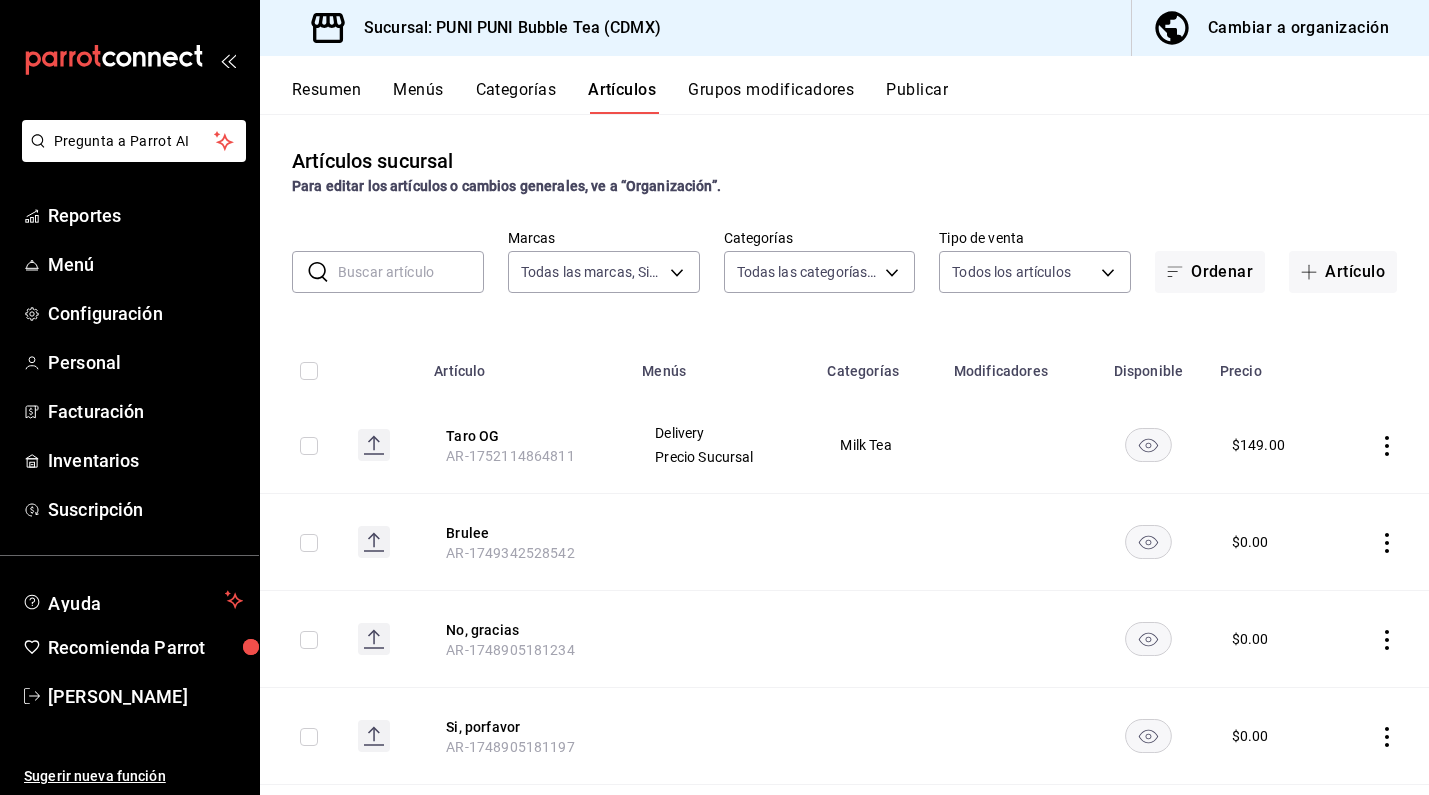 type on "06e9fba0-8a60-4258-b8f9-5d8115eddc2f" 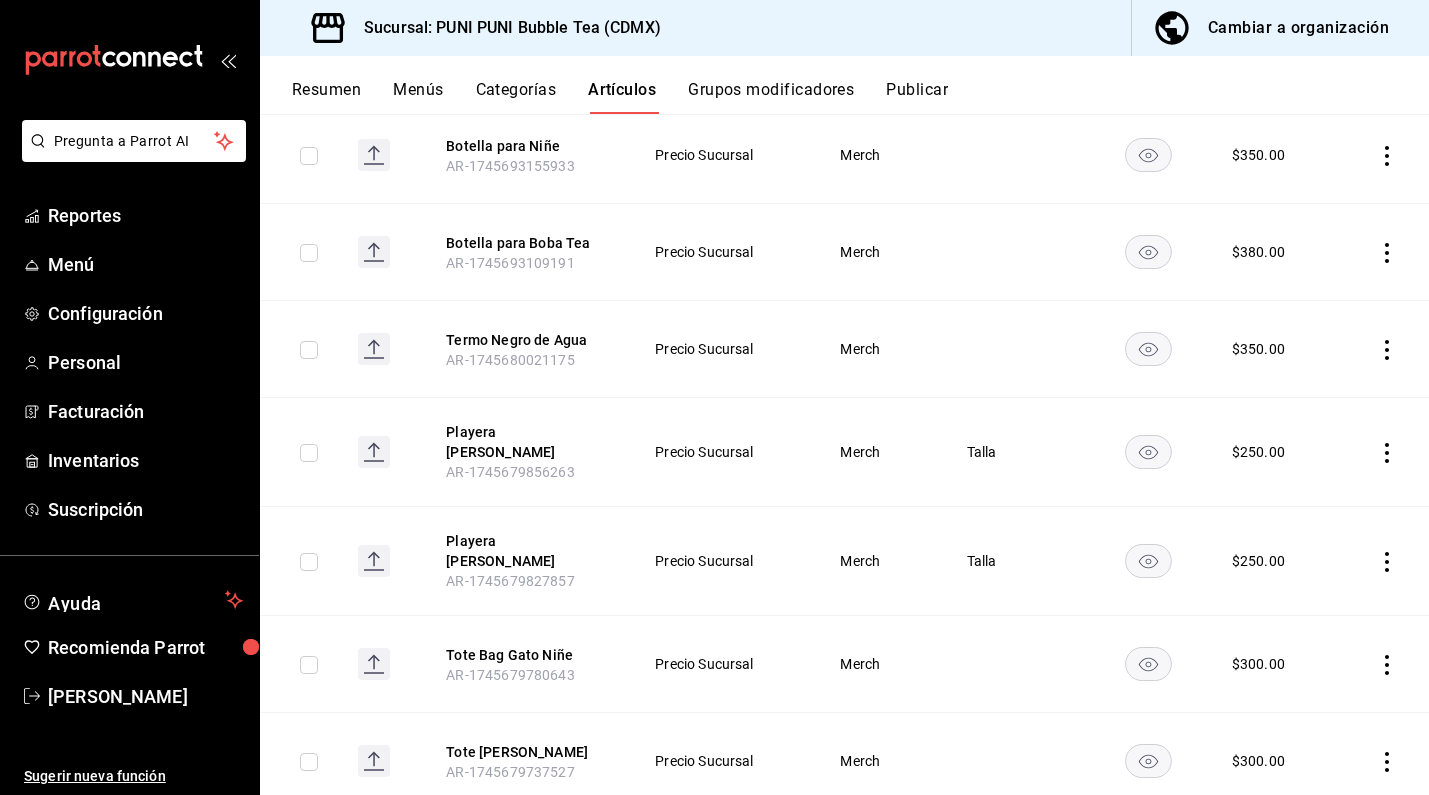 scroll, scrollTop: 1464, scrollLeft: 0, axis: vertical 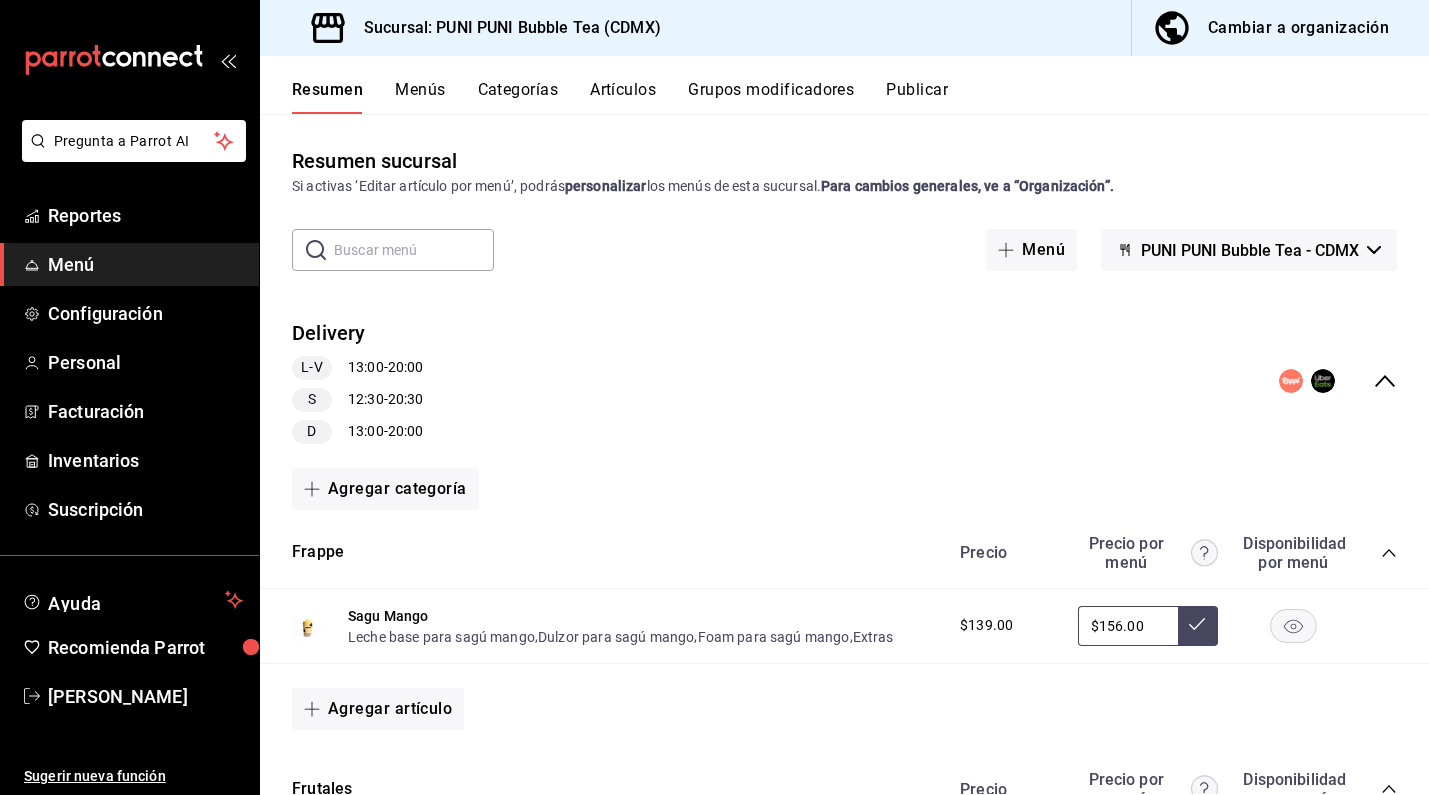 click on "Artículos" at bounding box center (623, 97) 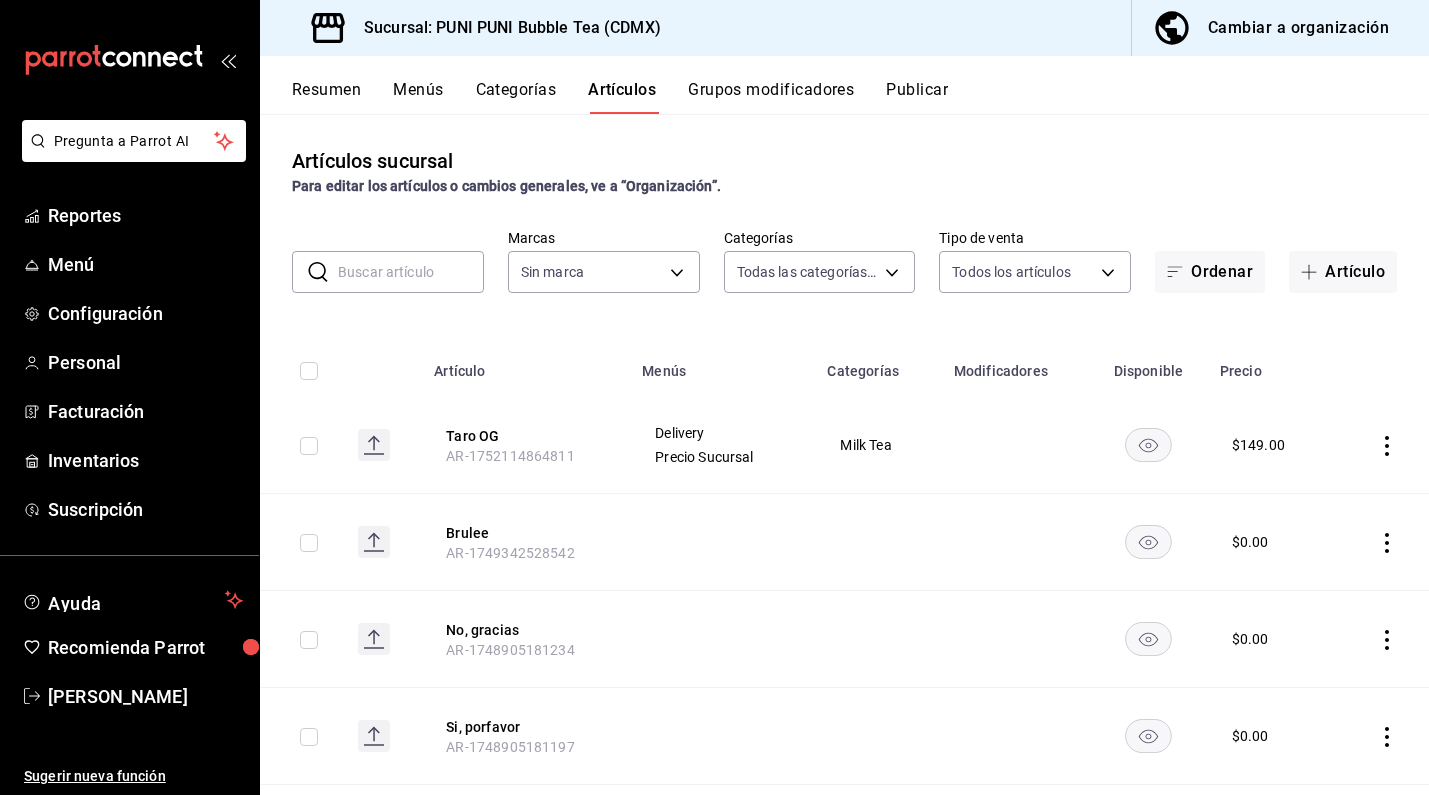 type on "0b359580-9c26-4667-b2ea-c0a0a21b5adf,742efaf6-9535-4bde-bfe2-e22b5eeb50f9,b794ae57-433e-4157-92aa-9e2050f5cb96,6886975e-3fad-47b1-b05e-622b3461df11,a60dda1d-bbcc-4699-8991-6a901ccf3b1a,06f50db3-9eed-46cb-88f6-3bb522d3eb29,24444c8a-550c-40ca-b16f-bc041a4e9516,6103b8fc-ab1c-4cc2-8ee4-29cda863e13f,3310146a-b8ba-4aad-9140-83bd45779eef" 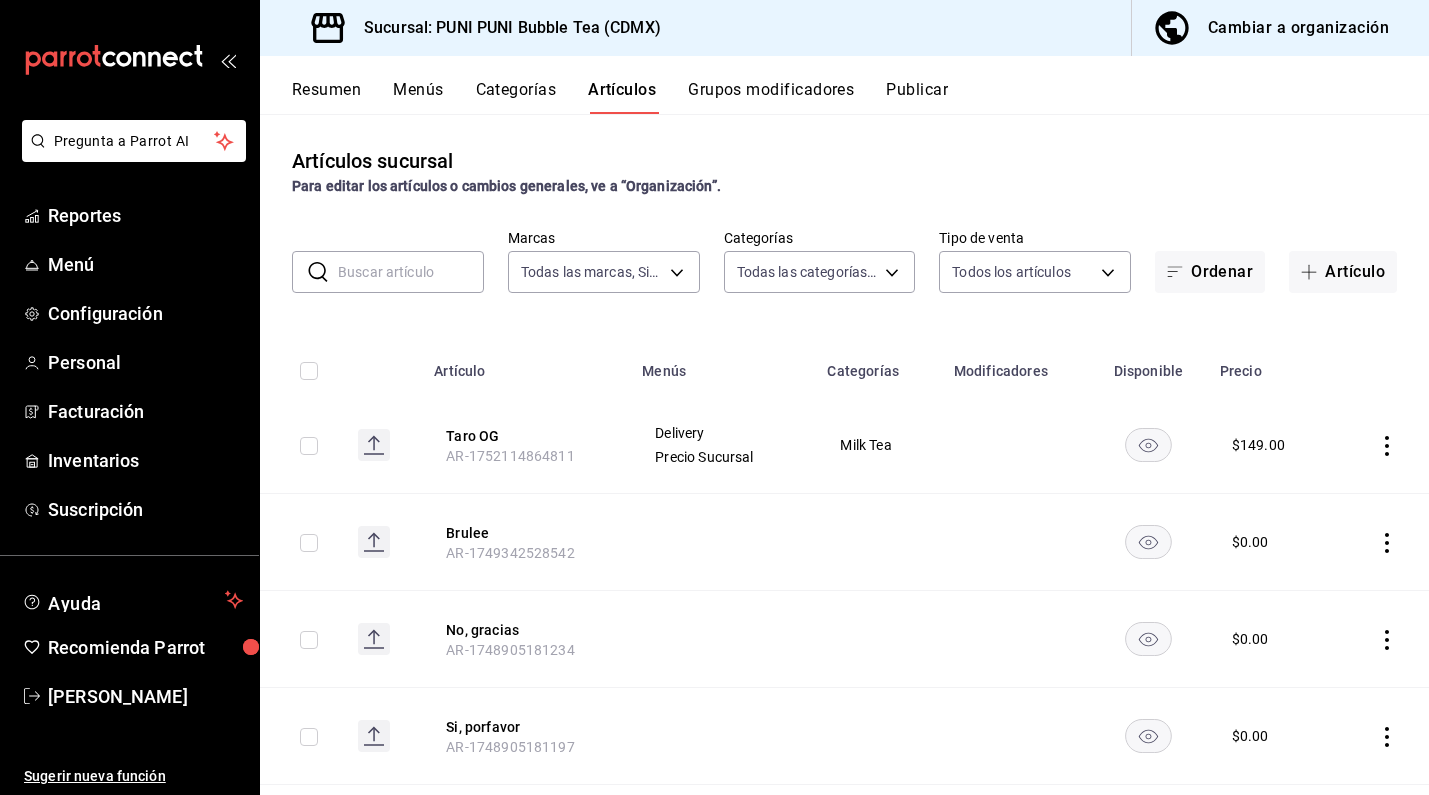 click at bounding box center (411, 272) 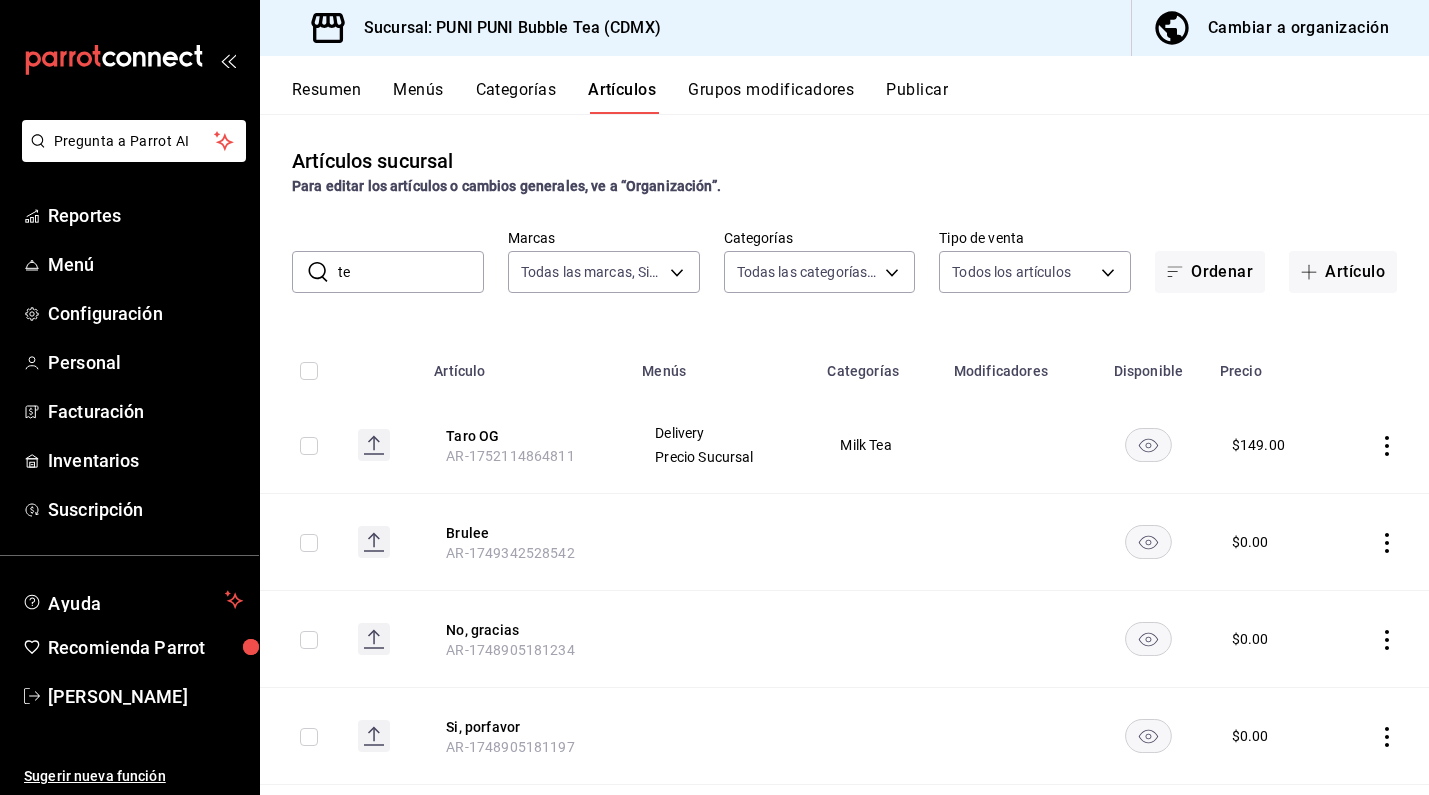 click on "te" at bounding box center (411, 272) 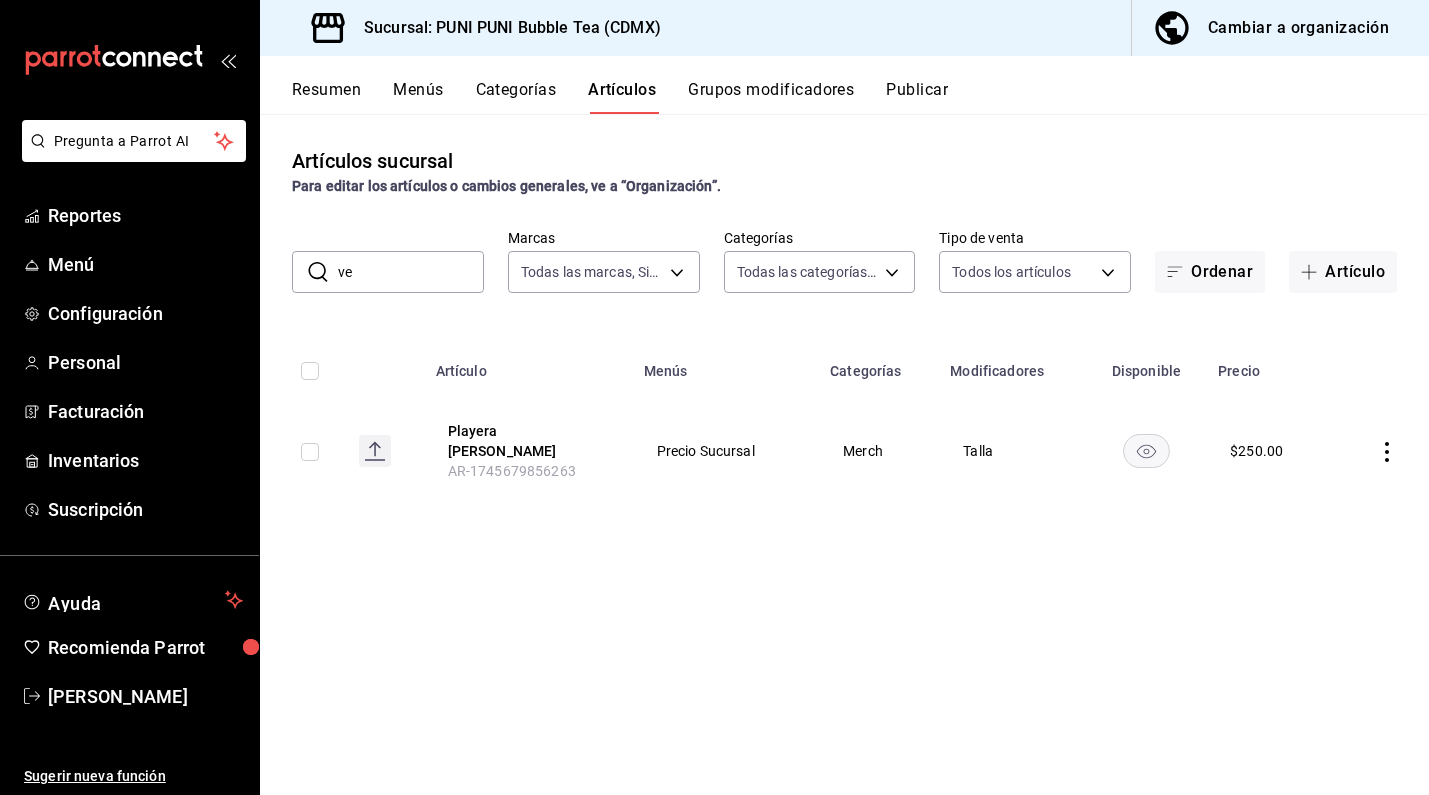 type on "v" 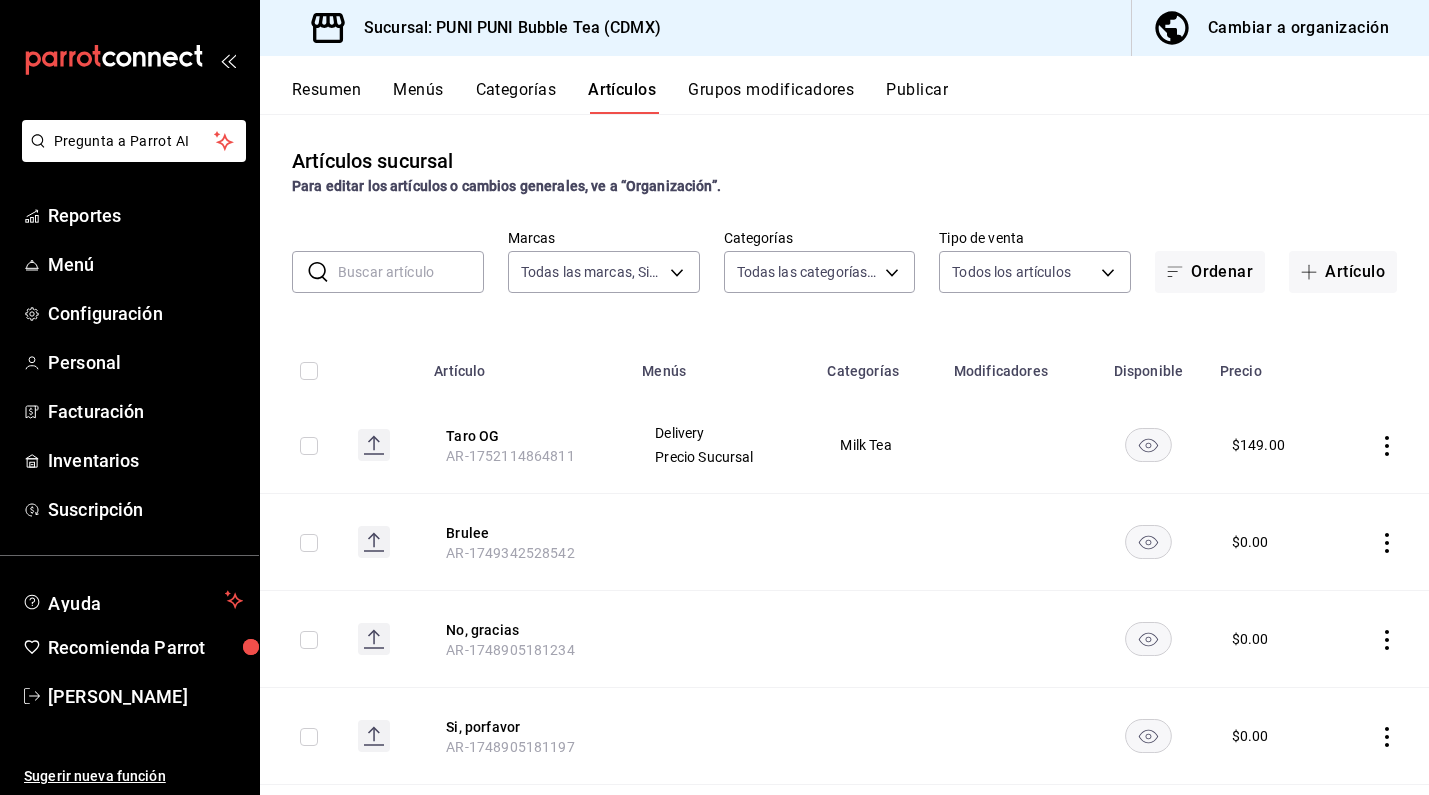 type on "t" 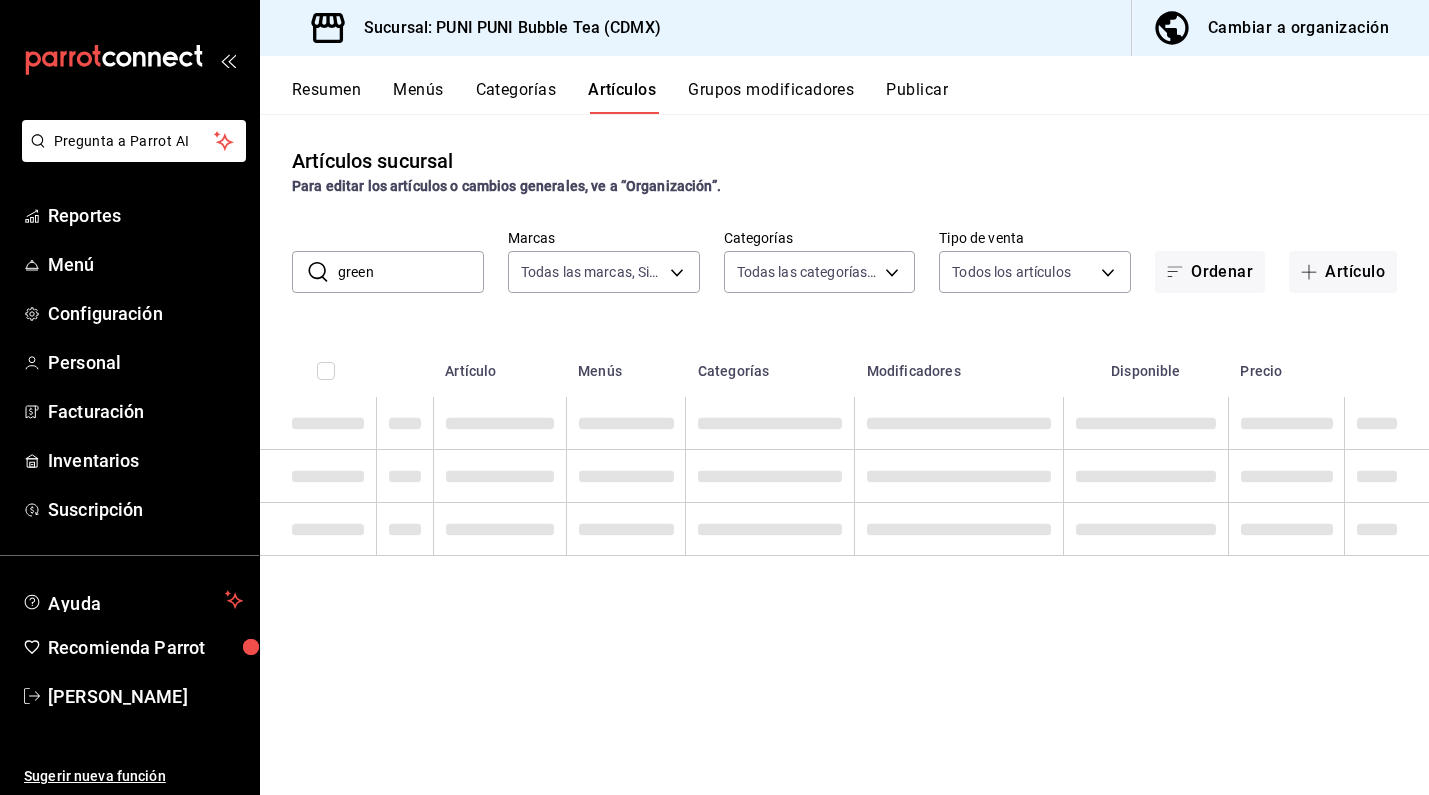 type on "green" 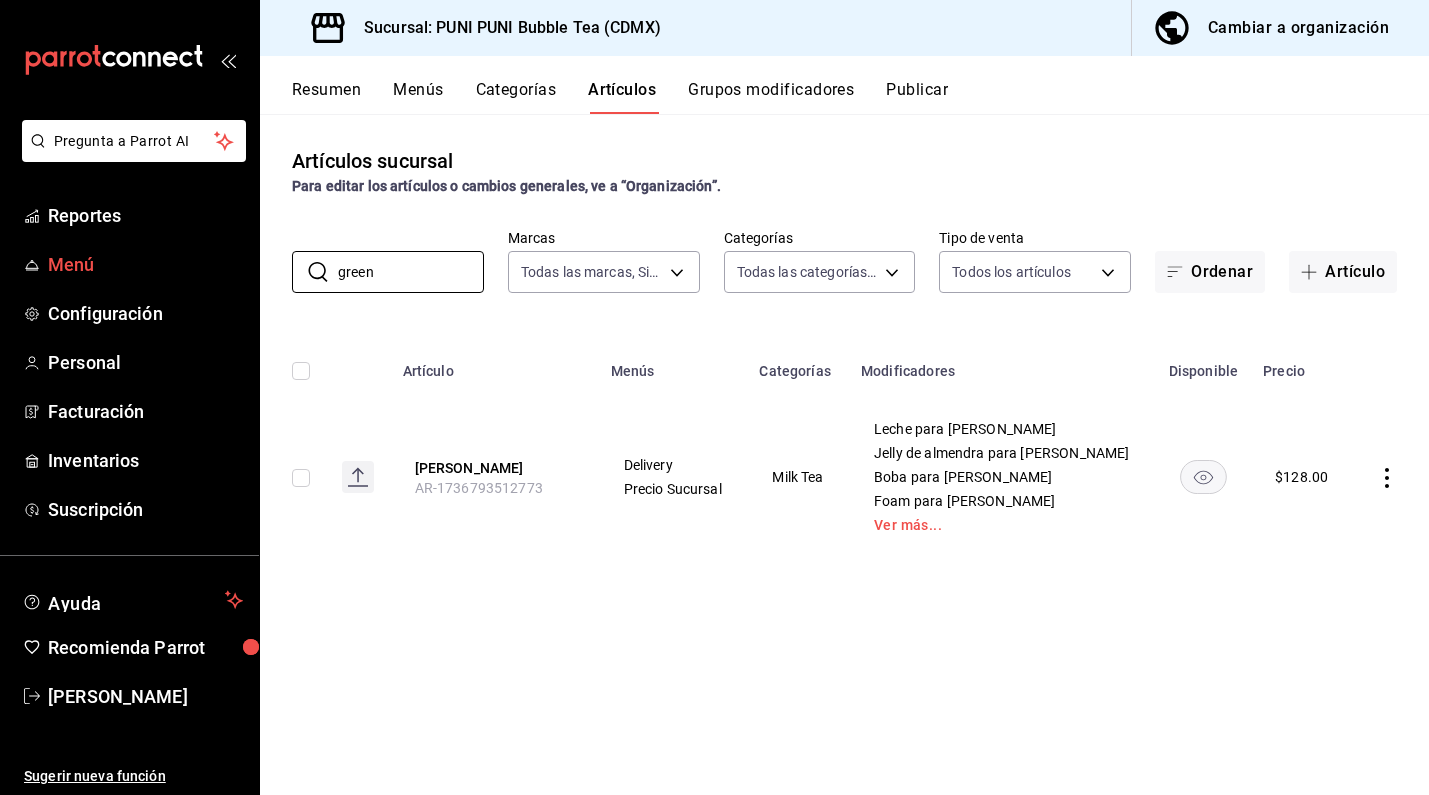 drag, startPoint x: 409, startPoint y: 273, endPoint x: 256, endPoint y: 260, distance: 153.5513 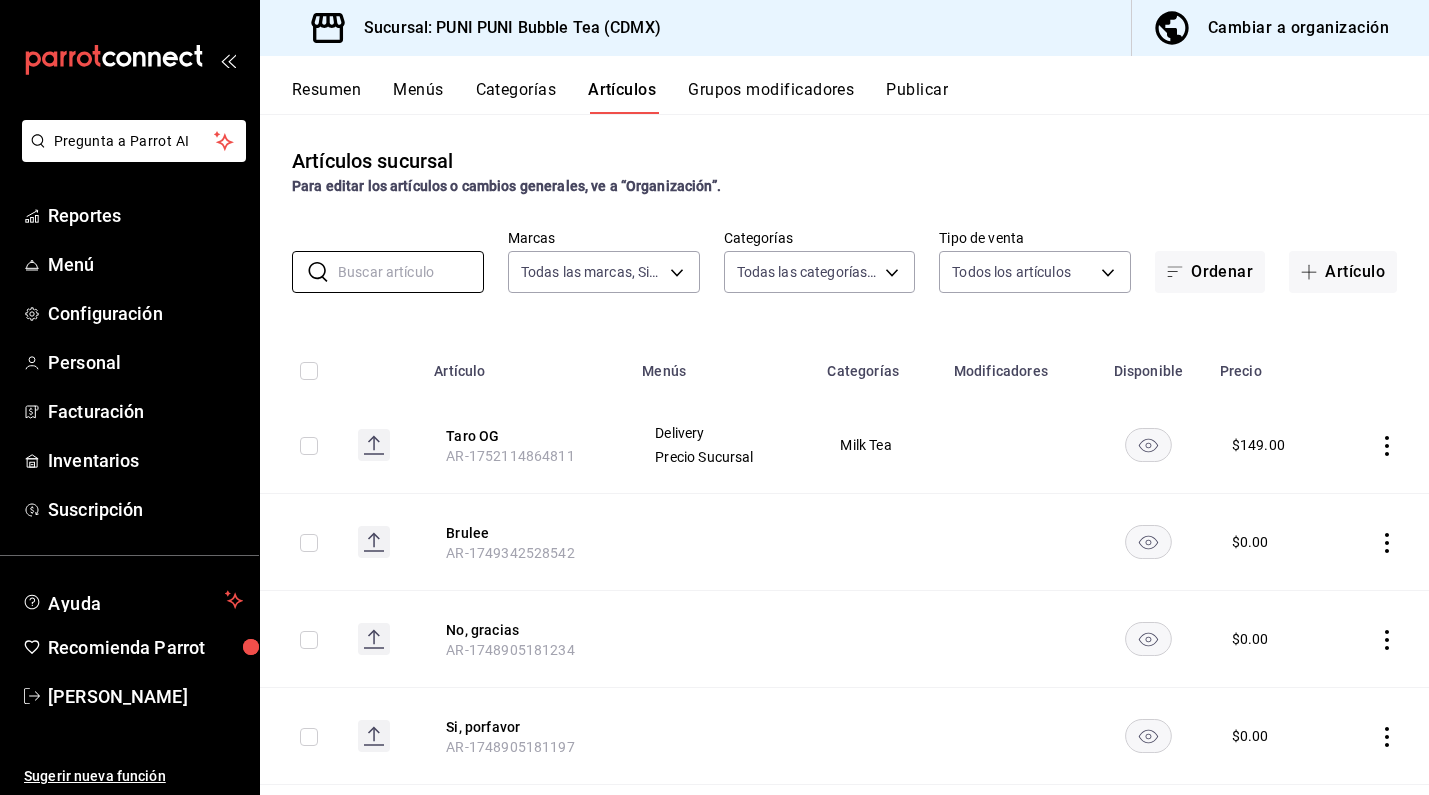 type 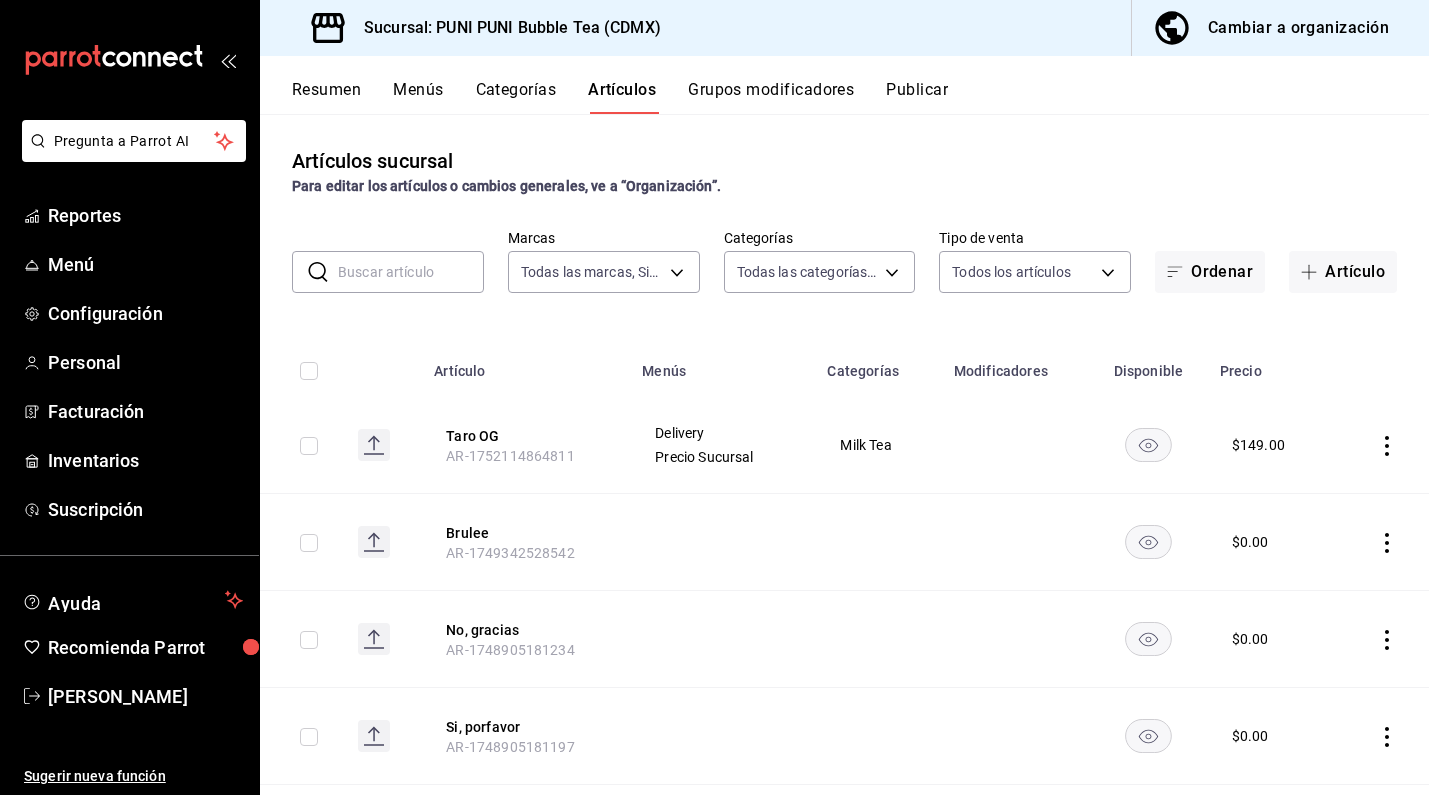click on "Grupos modificadores" at bounding box center [771, 97] 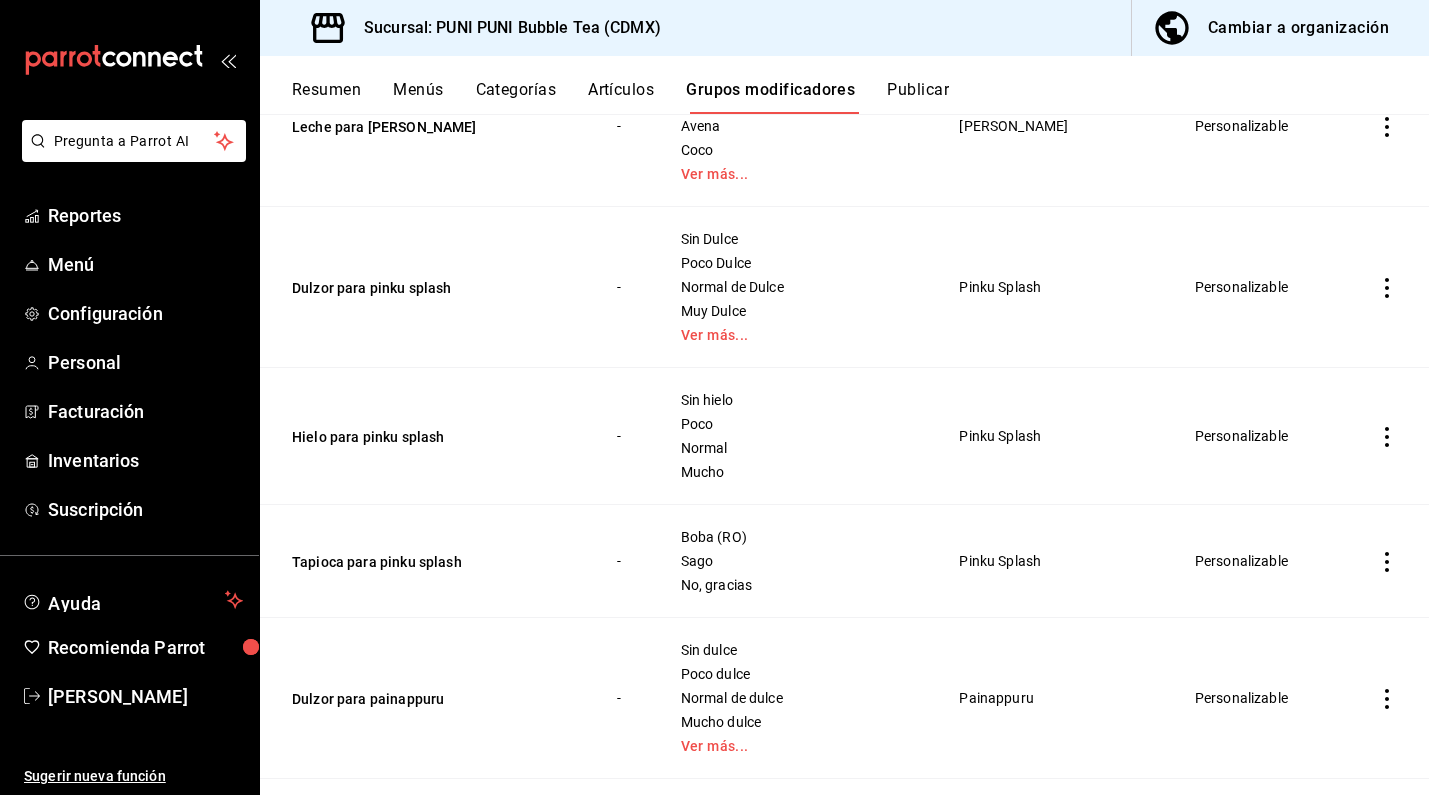 scroll, scrollTop: 5957, scrollLeft: 0, axis: vertical 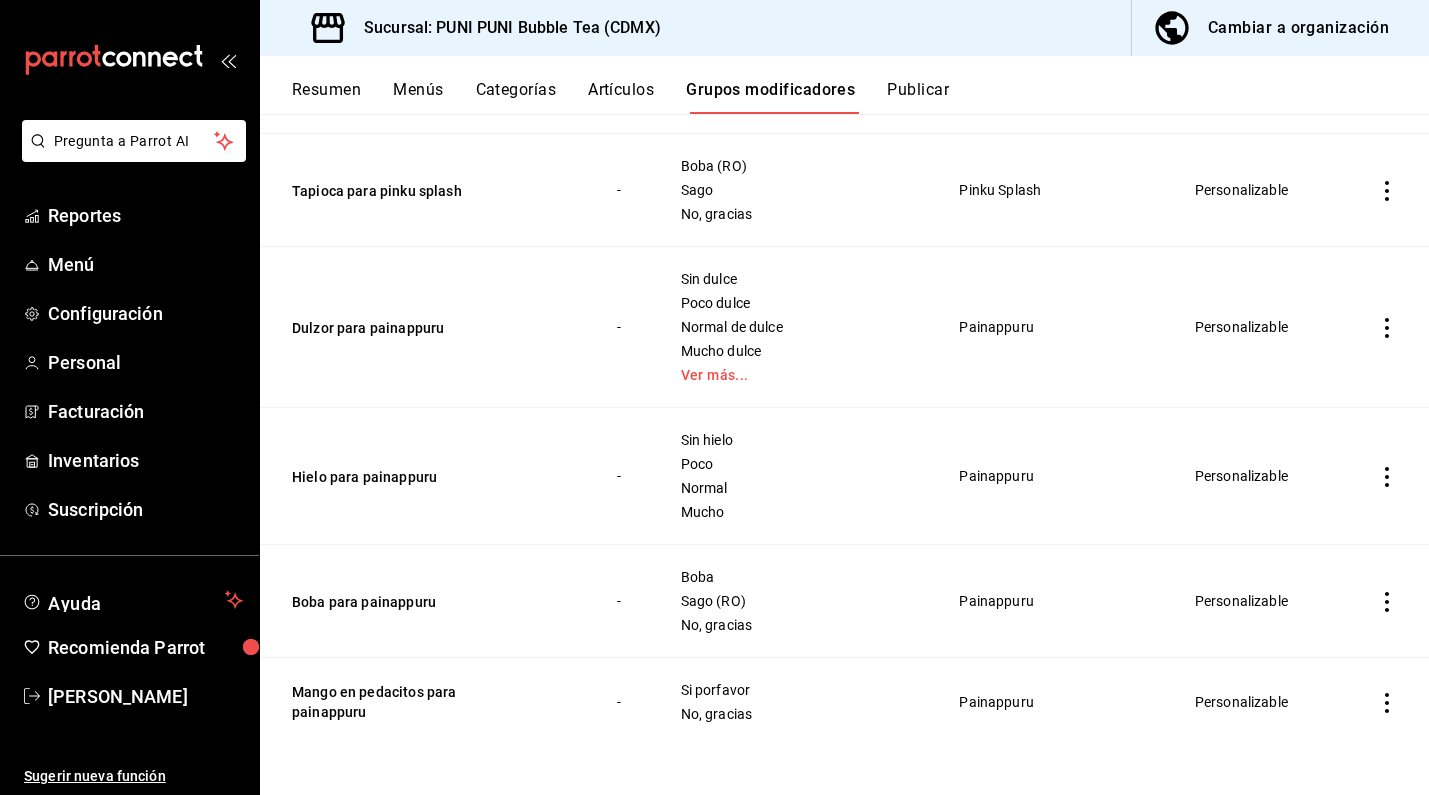 click on "Artículos" at bounding box center (621, 97) 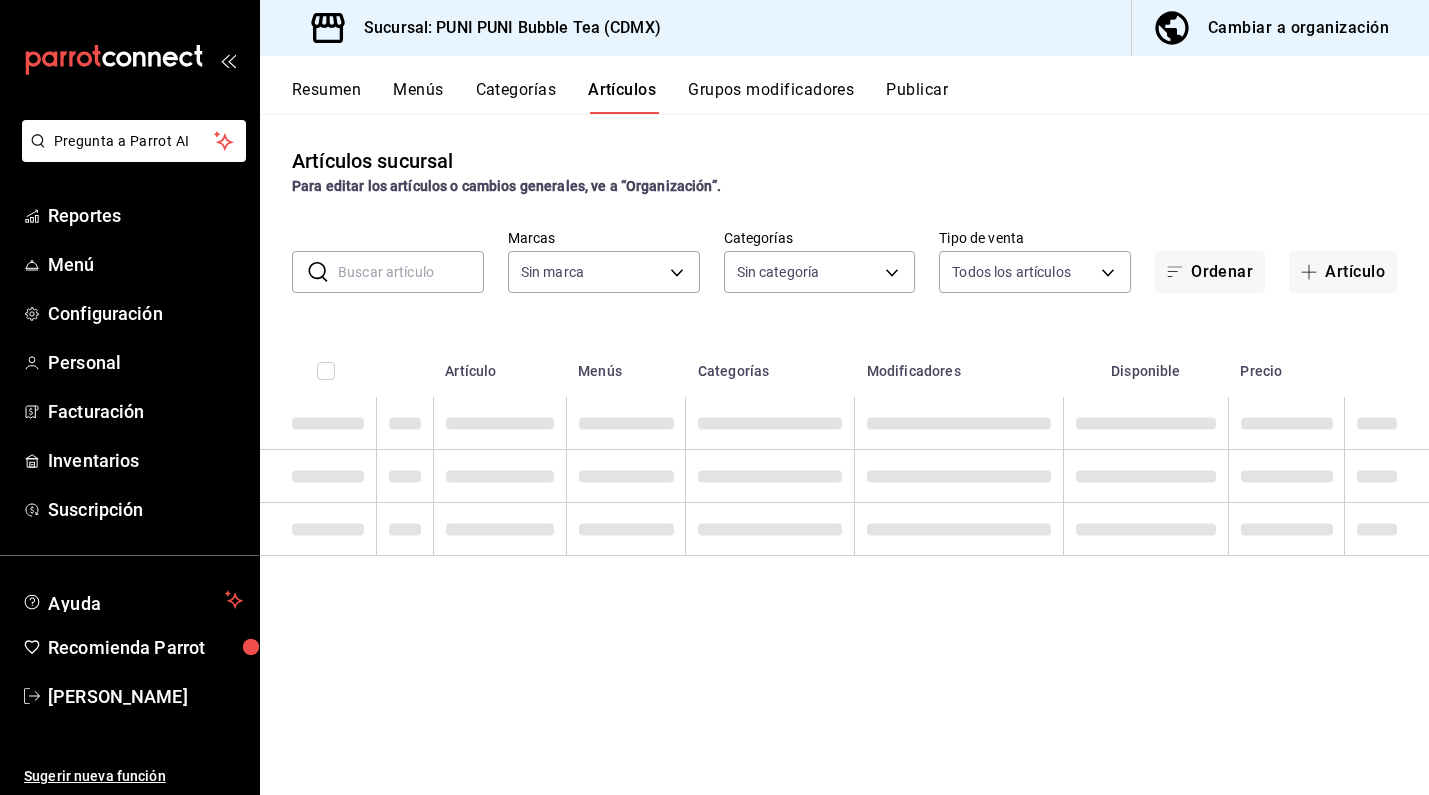click on "Categorías" at bounding box center [516, 97] 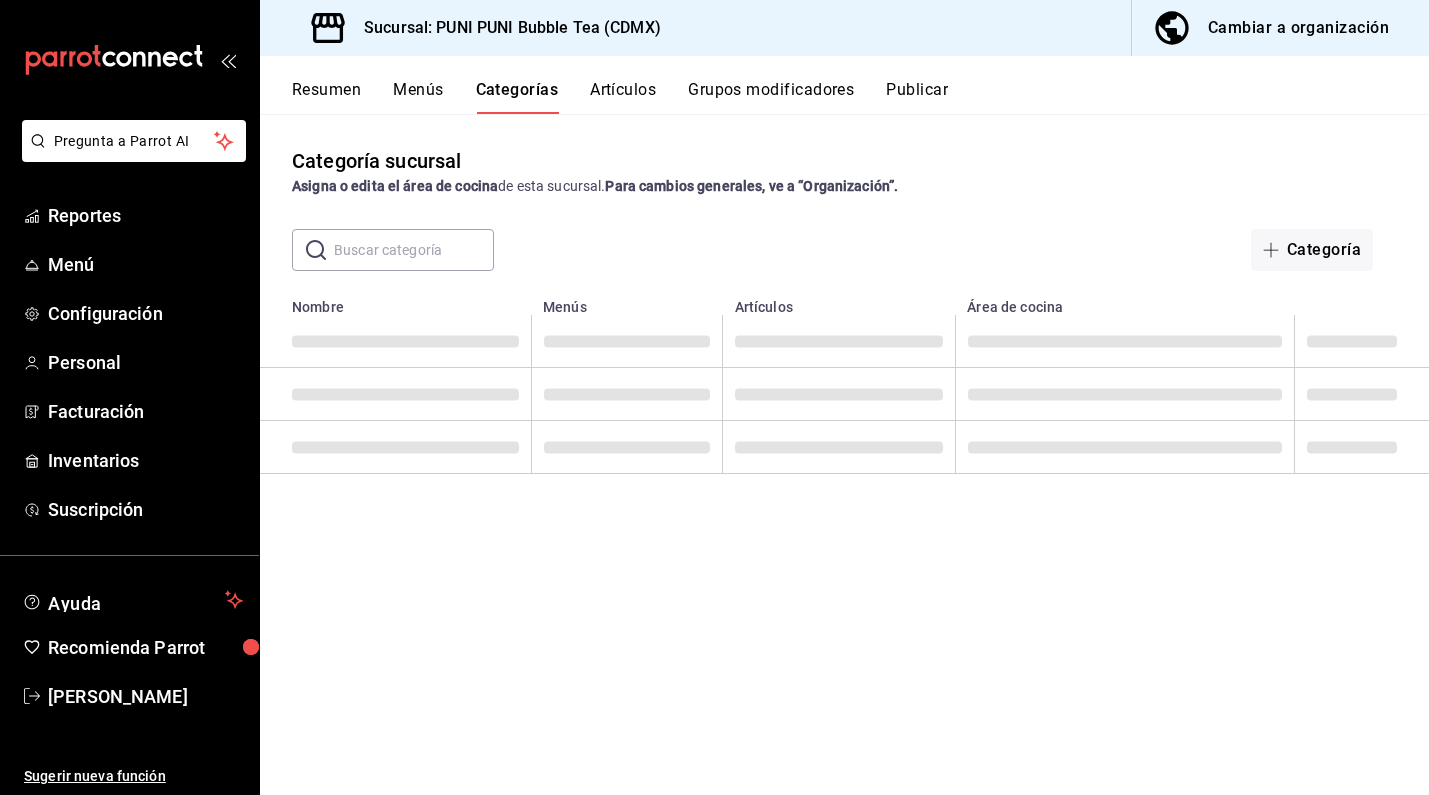 click on "Menús" at bounding box center [418, 97] 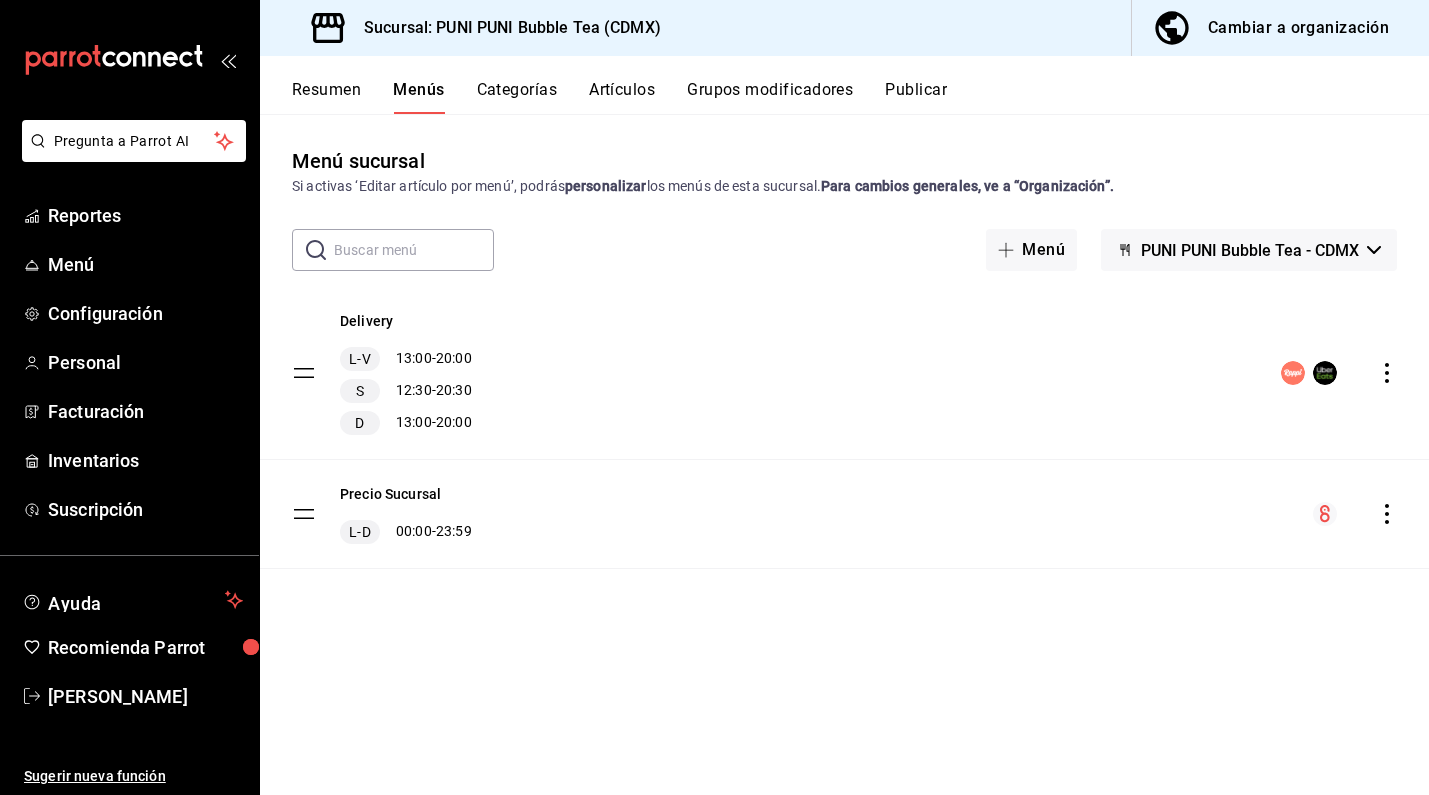 click on "Resumen" at bounding box center (326, 97) 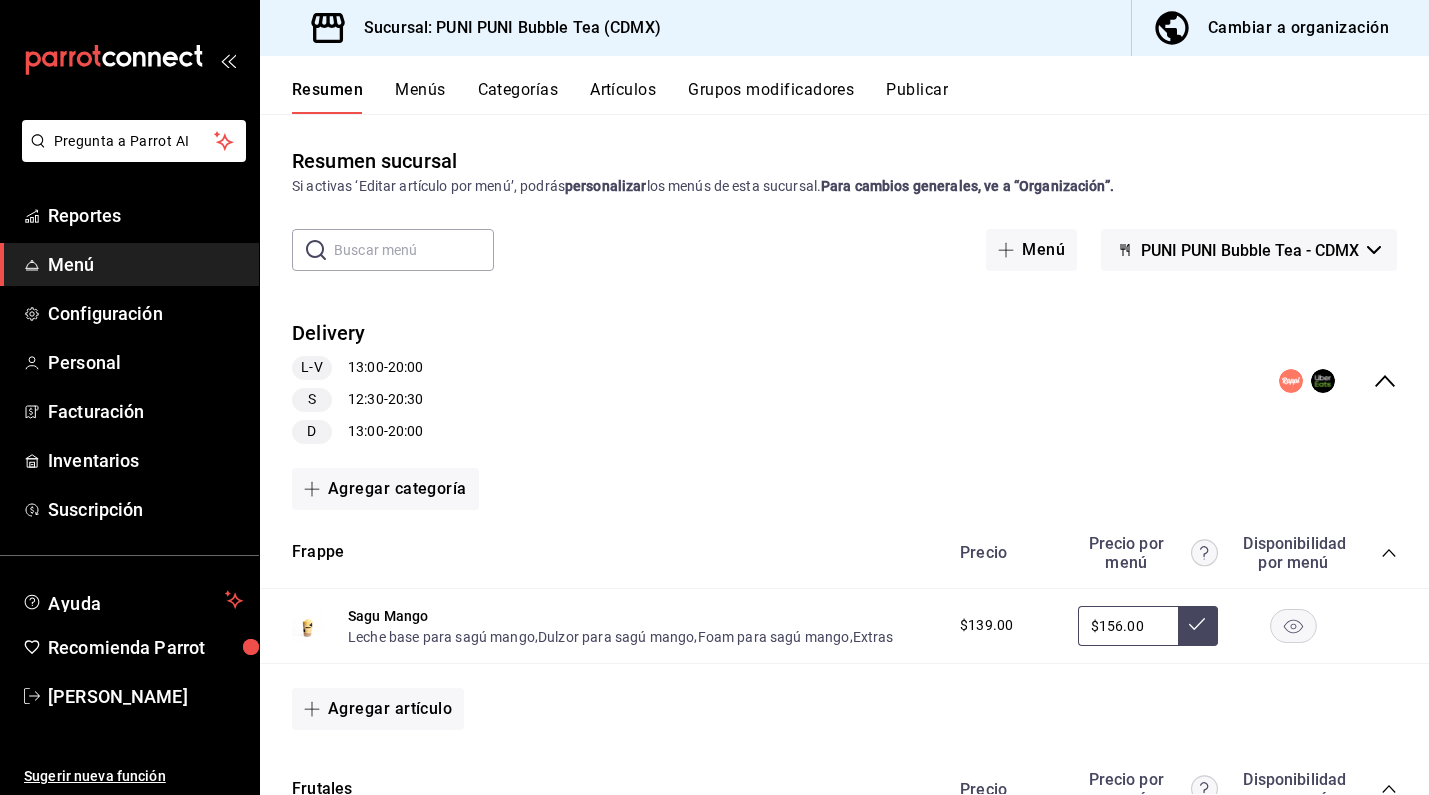 click on "Artículos" at bounding box center [623, 97] 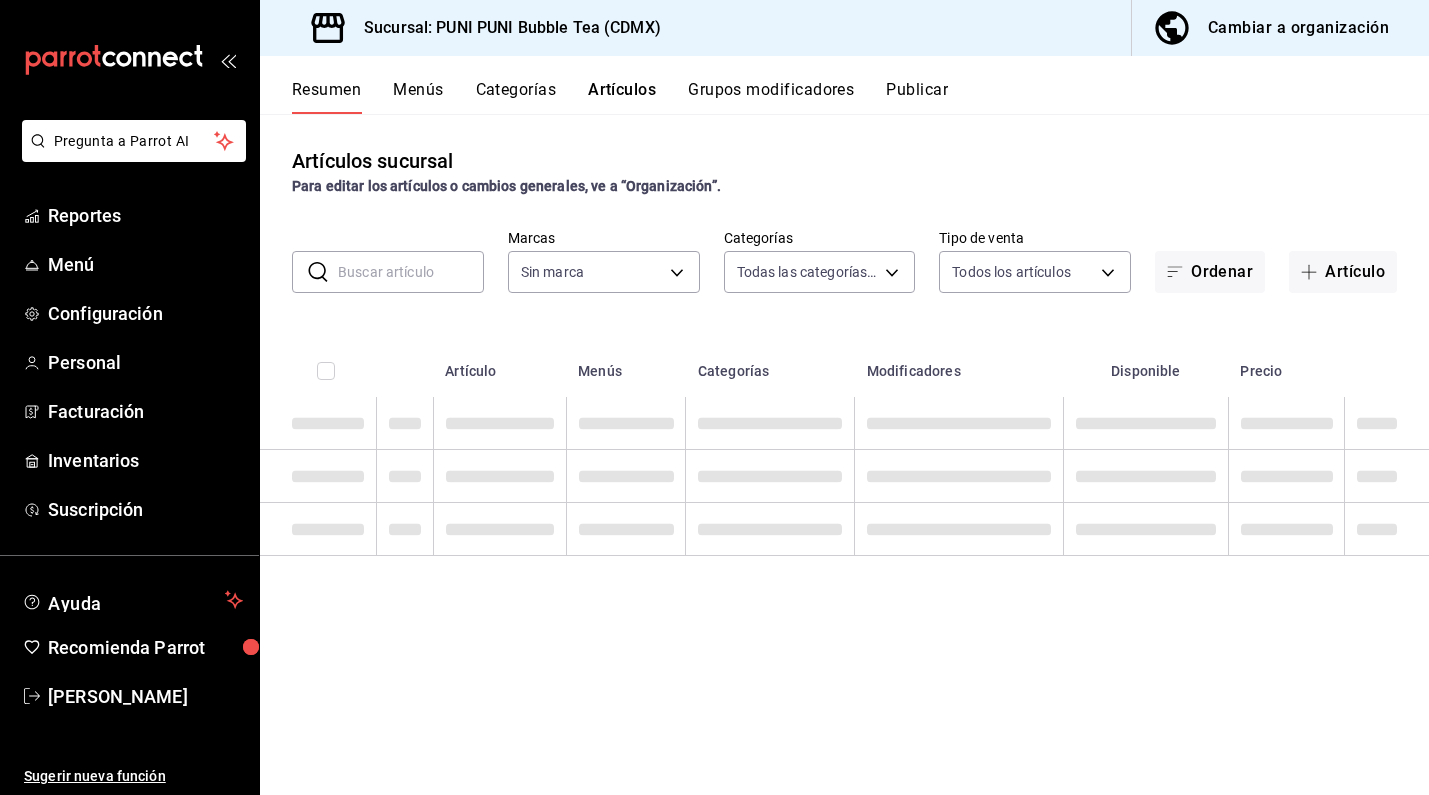 type on "0b359580-9c26-4667-b2ea-c0a0a21b5adf,742efaf6-9535-4bde-bfe2-e22b5eeb50f9,b794ae57-433e-4157-92aa-9e2050f5cb96,6886975e-3fad-47b1-b05e-622b3461df11,a60dda1d-bbcc-4699-8991-6a901ccf3b1a,06f50db3-9eed-46cb-88f6-3bb522d3eb29,24444c8a-550c-40ca-b16f-bc041a4e9516,6103b8fc-ab1c-4cc2-8ee4-29cda863e13f,3310146a-b8ba-4aad-9140-83bd45779eef" 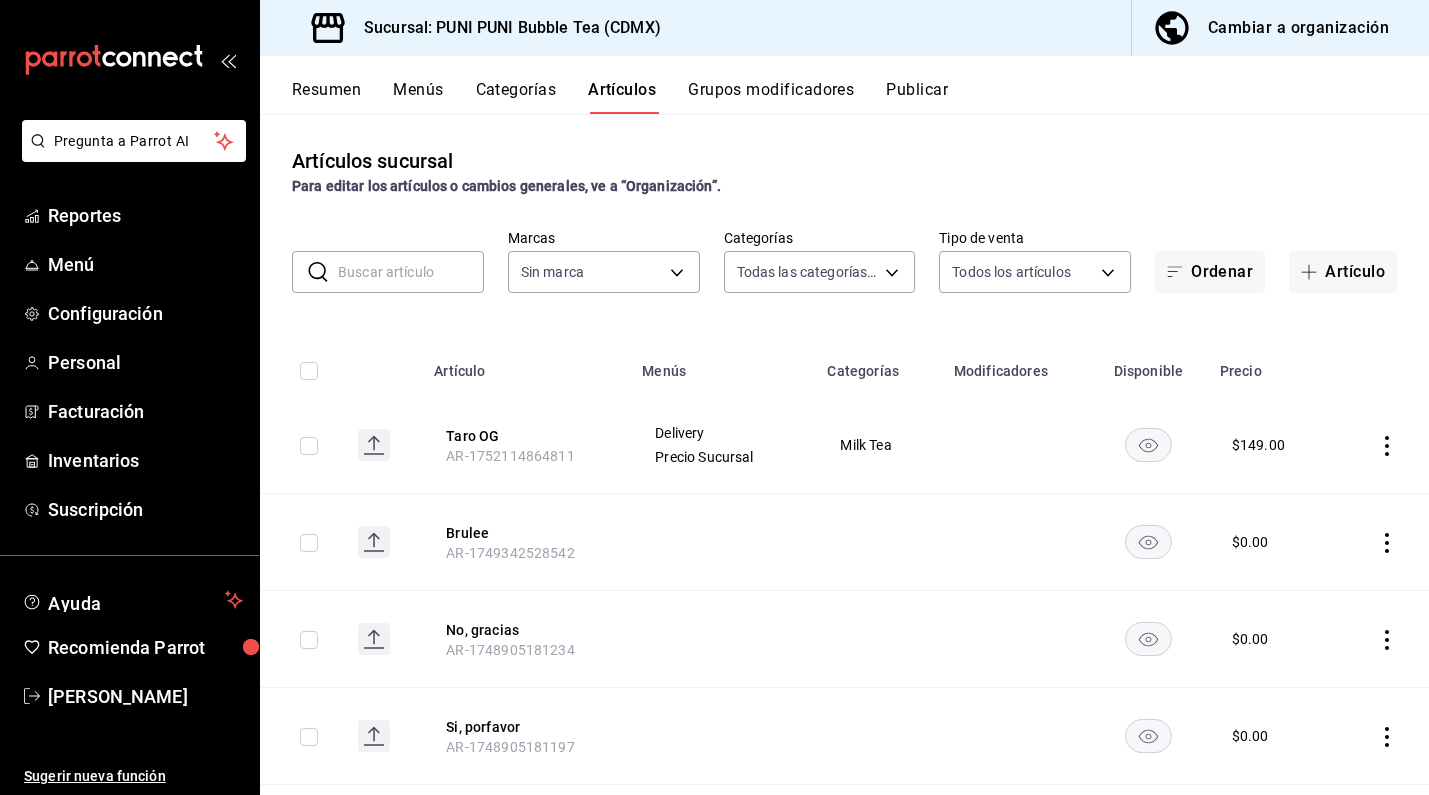 type on "06e9fba0-8a60-4258-b8f9-5d8115eddc2f" 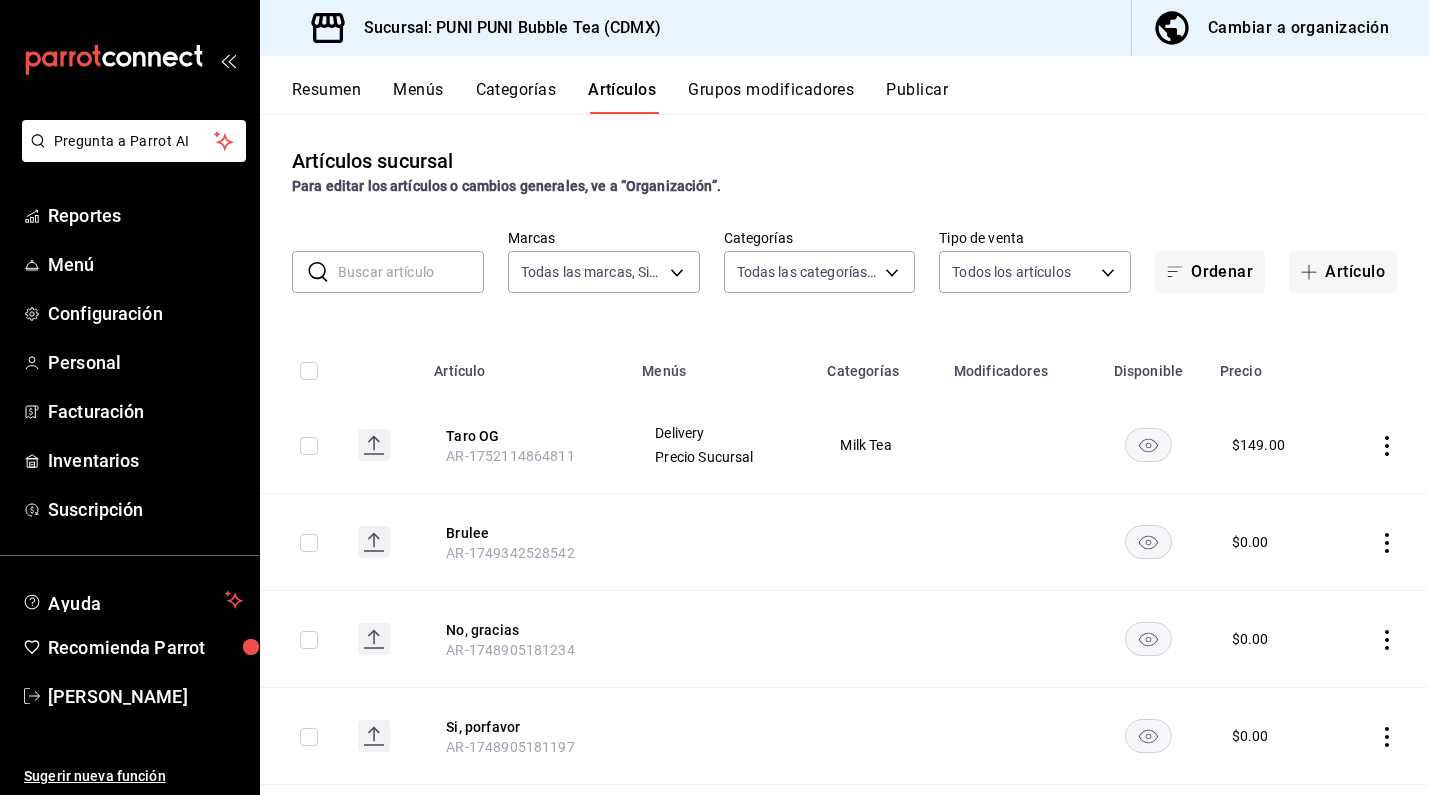 click on "Grupos modificadores" at bounding box center (771, 97) 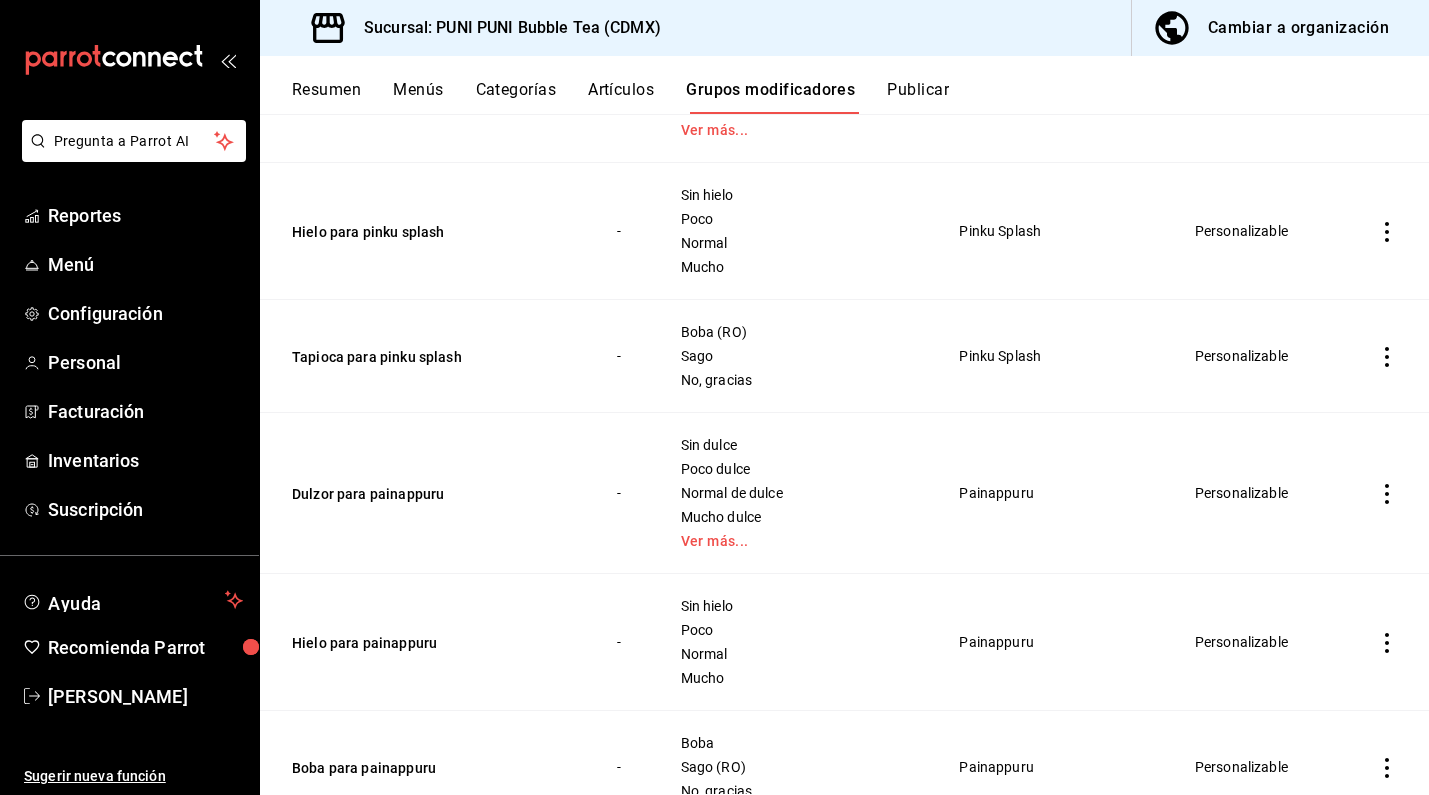 scroll, scrollTop: 5957, scrollLeft: 0, axis: vertical 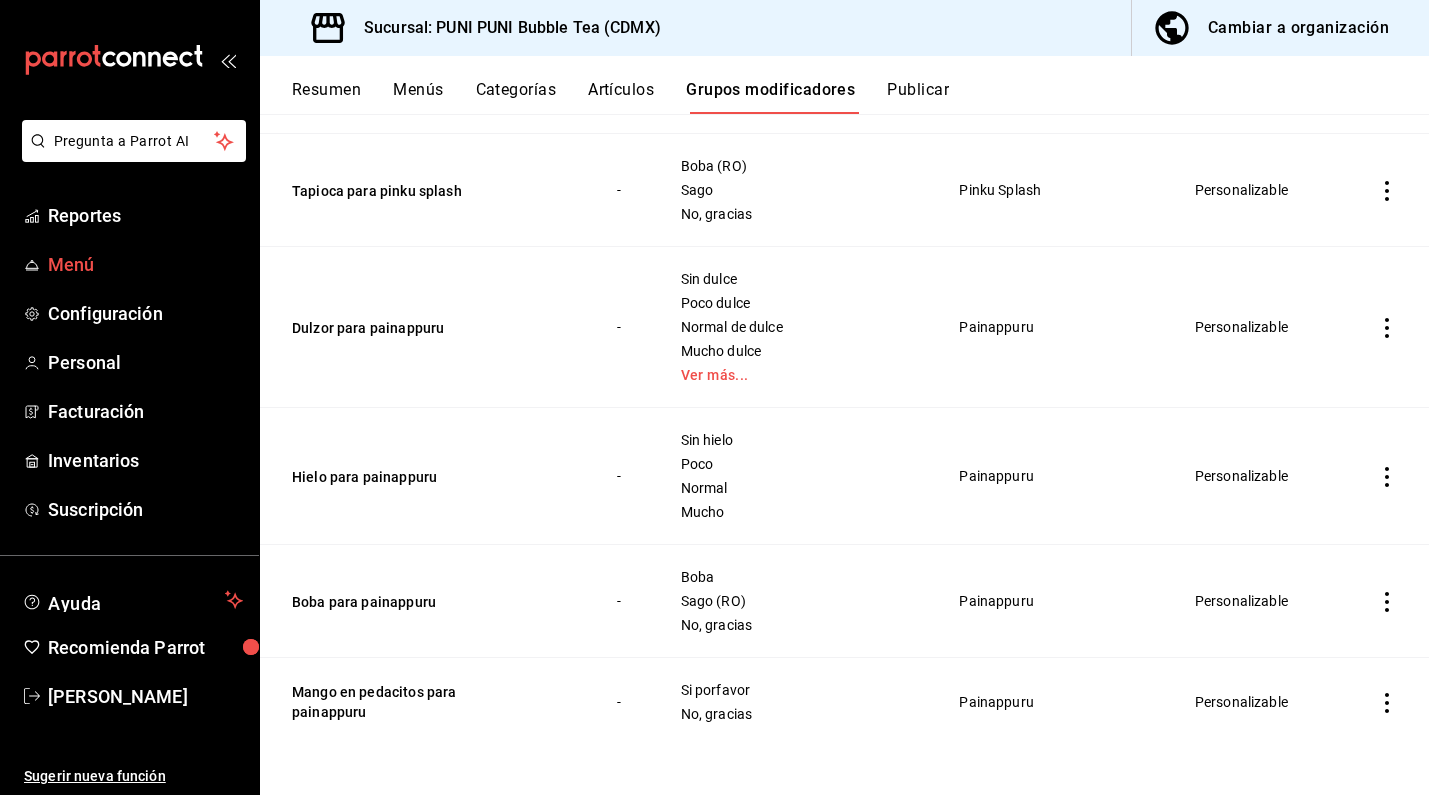 click on "Menú" at bounding box center [145, 264] 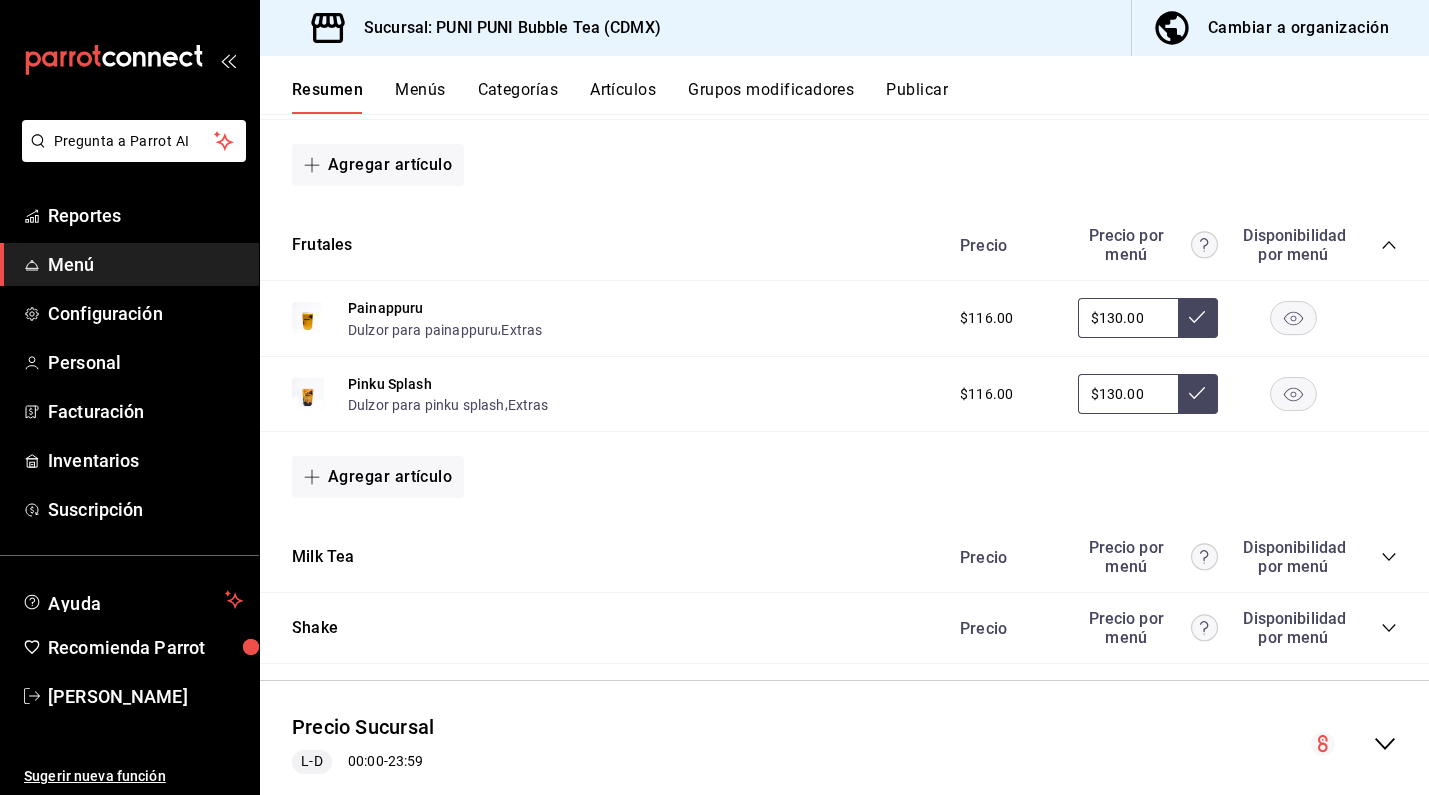 scroll, scrollTop: 596, scrollLeft: 0, axis: vertical 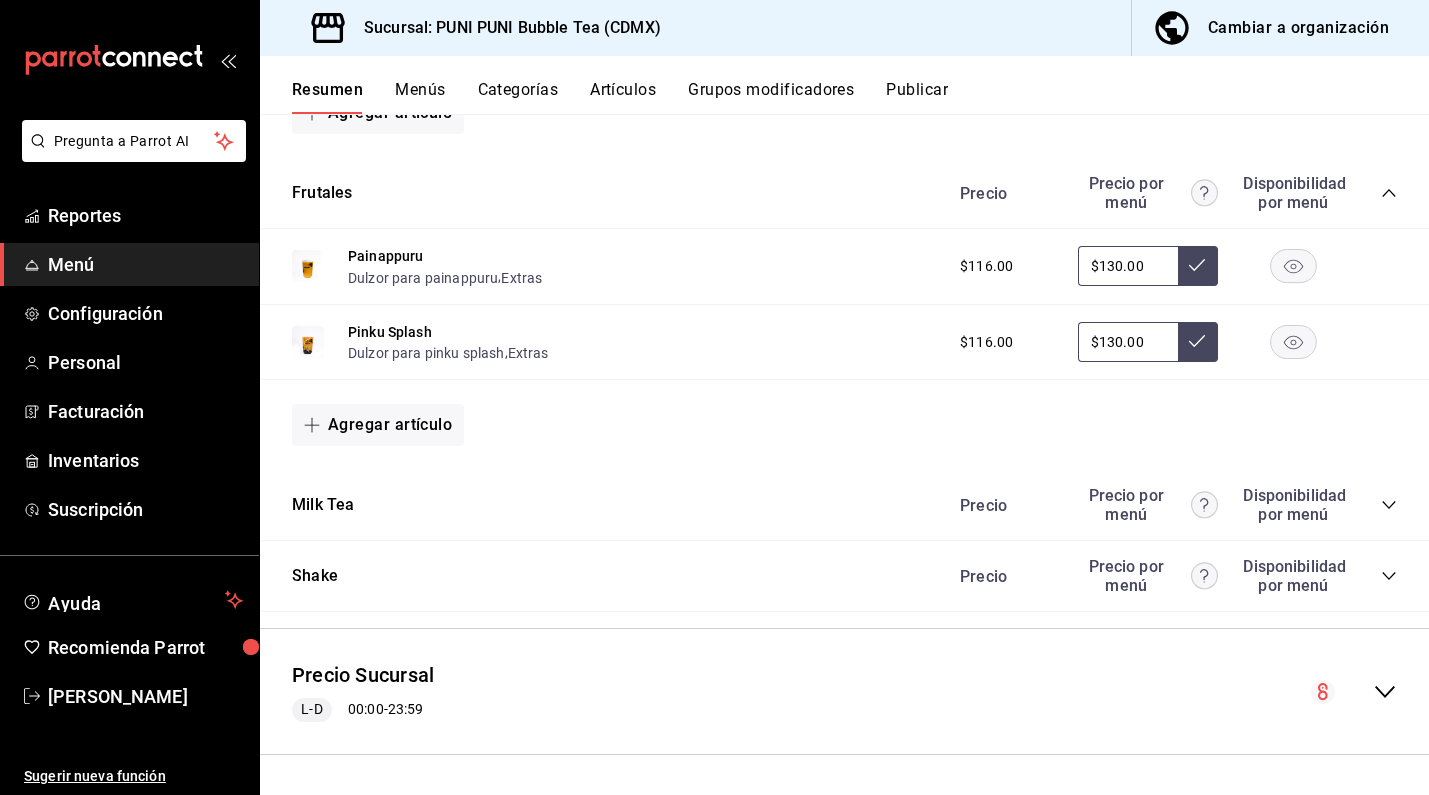 click 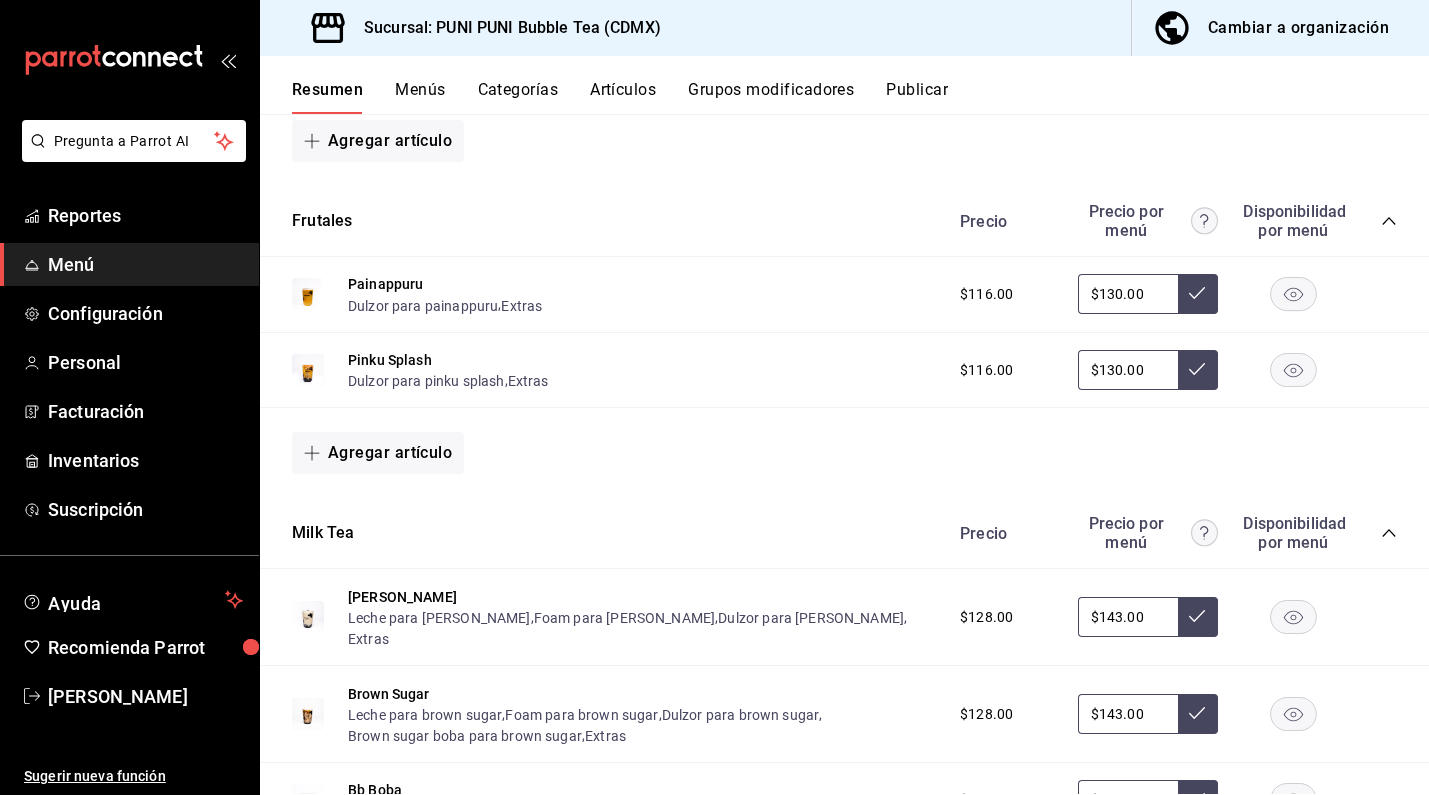 scroll, scrollTop: 279, scrollLeft: 0, axis: vertical 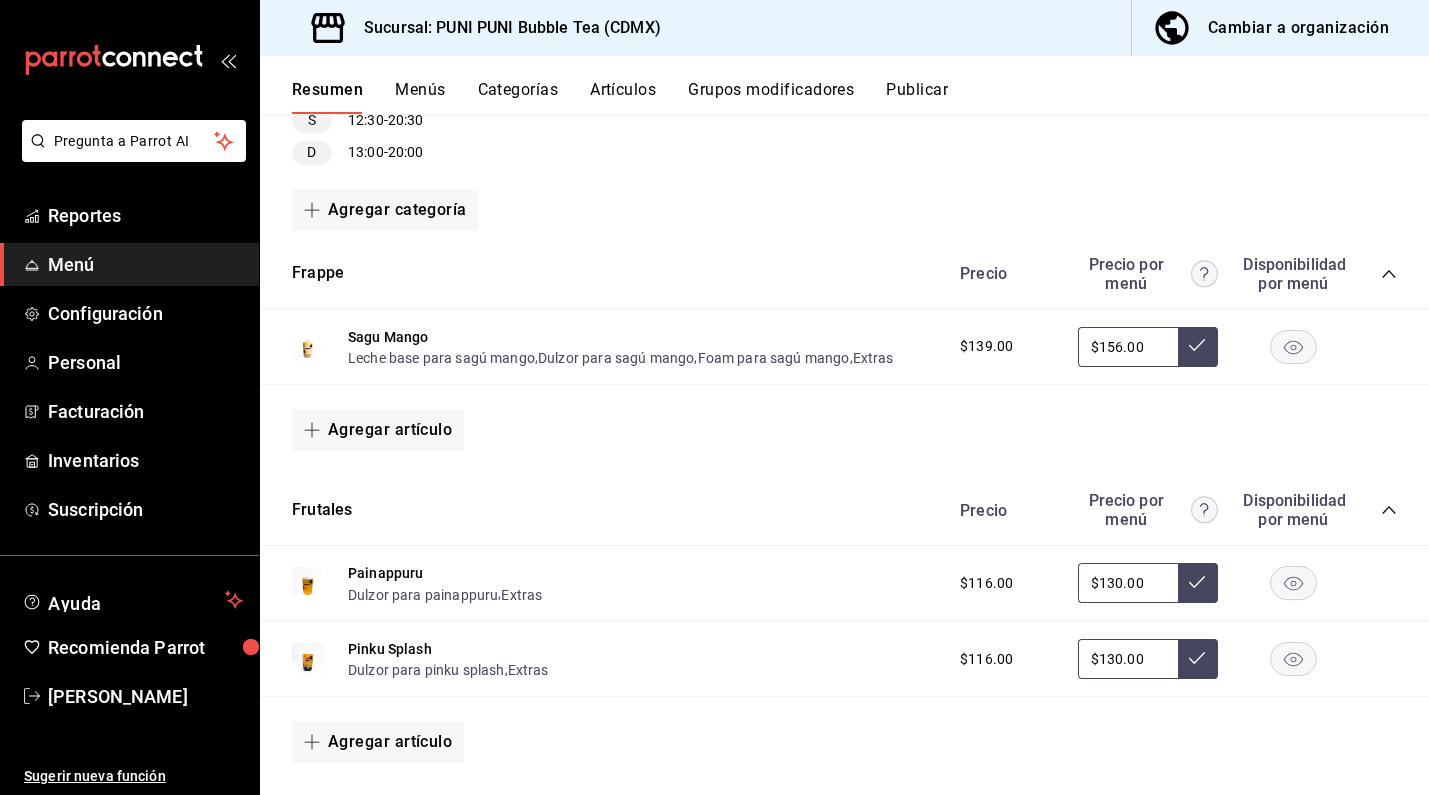 click on "Menús" at bounding box center [420, 97] 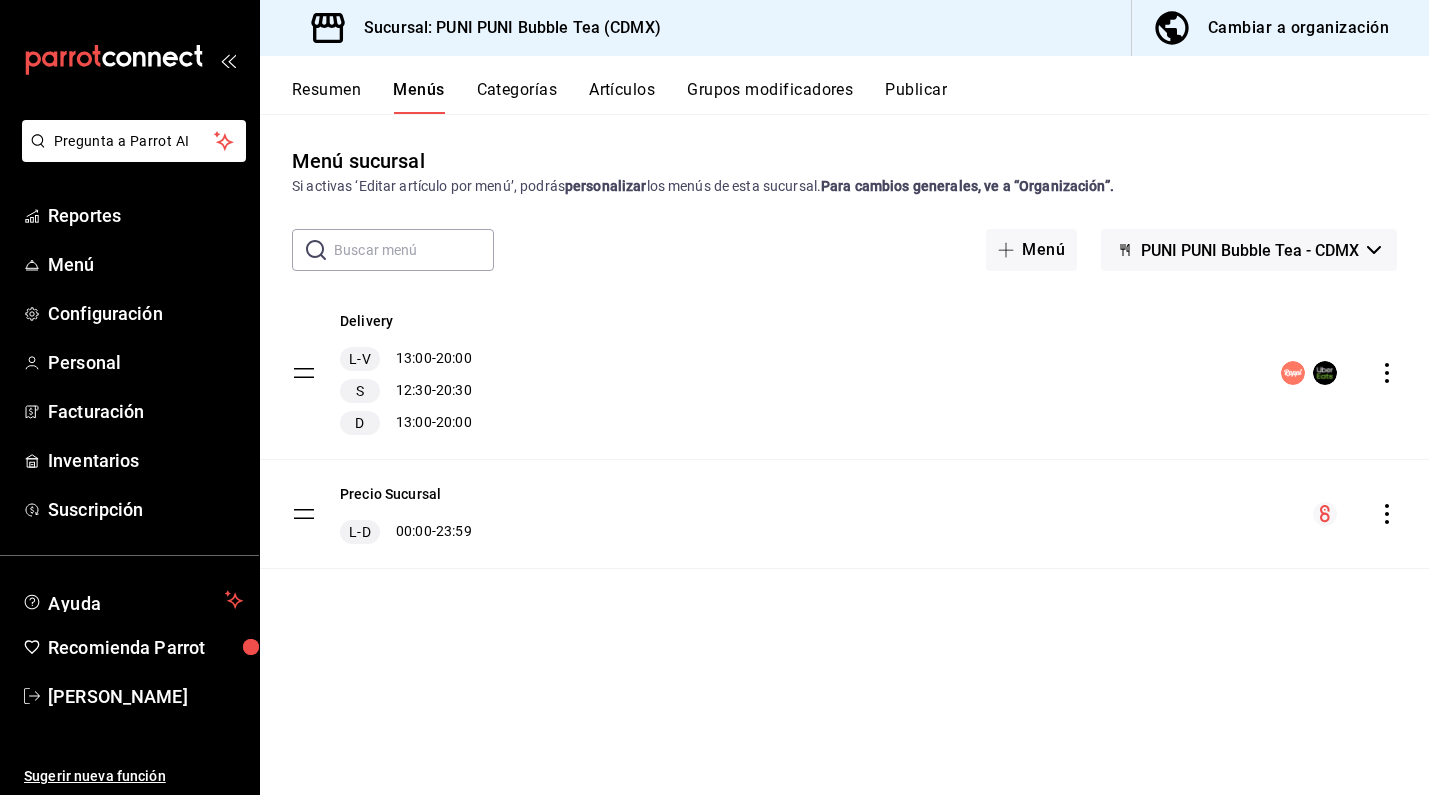 click on "Categorías" at bounding box center [517, 97] 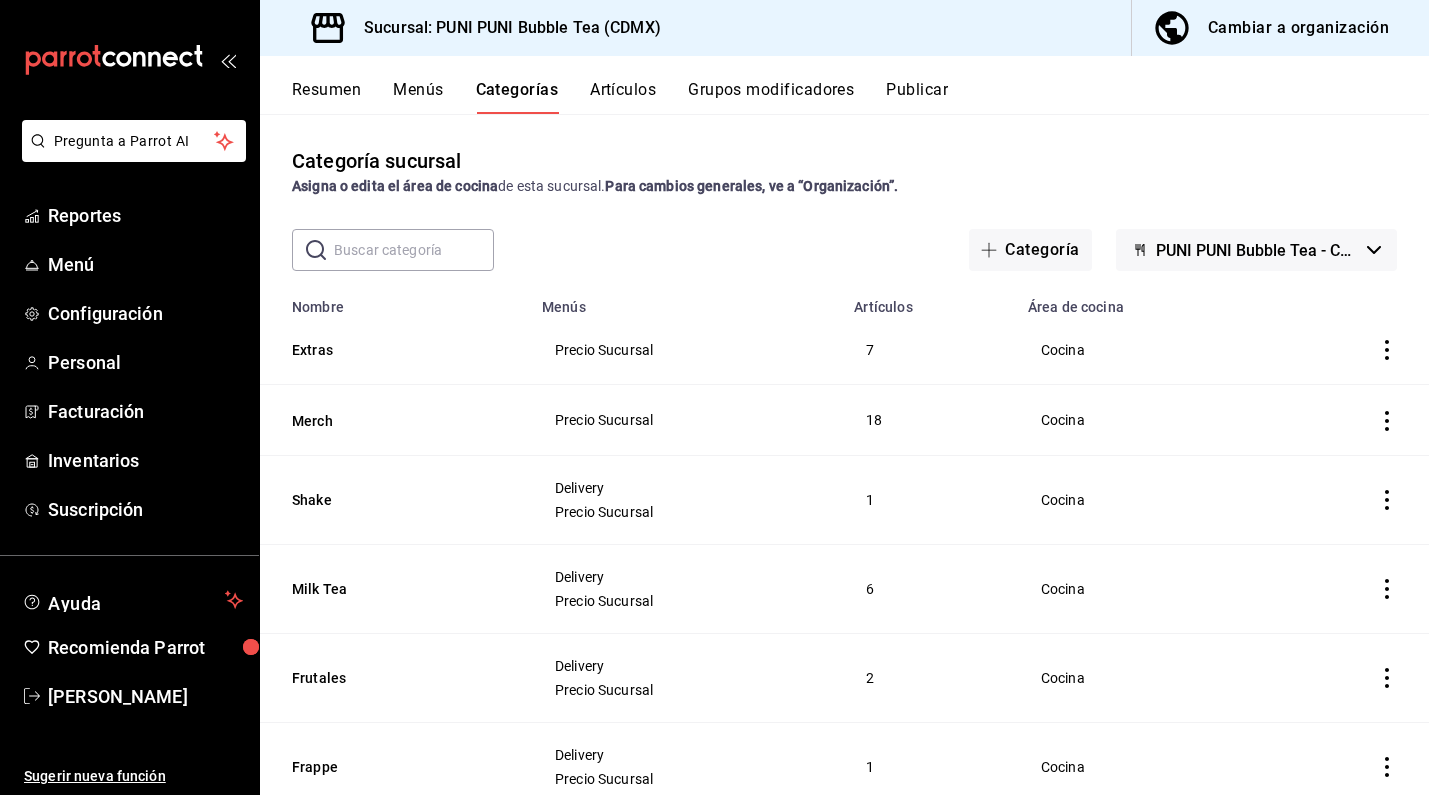 click 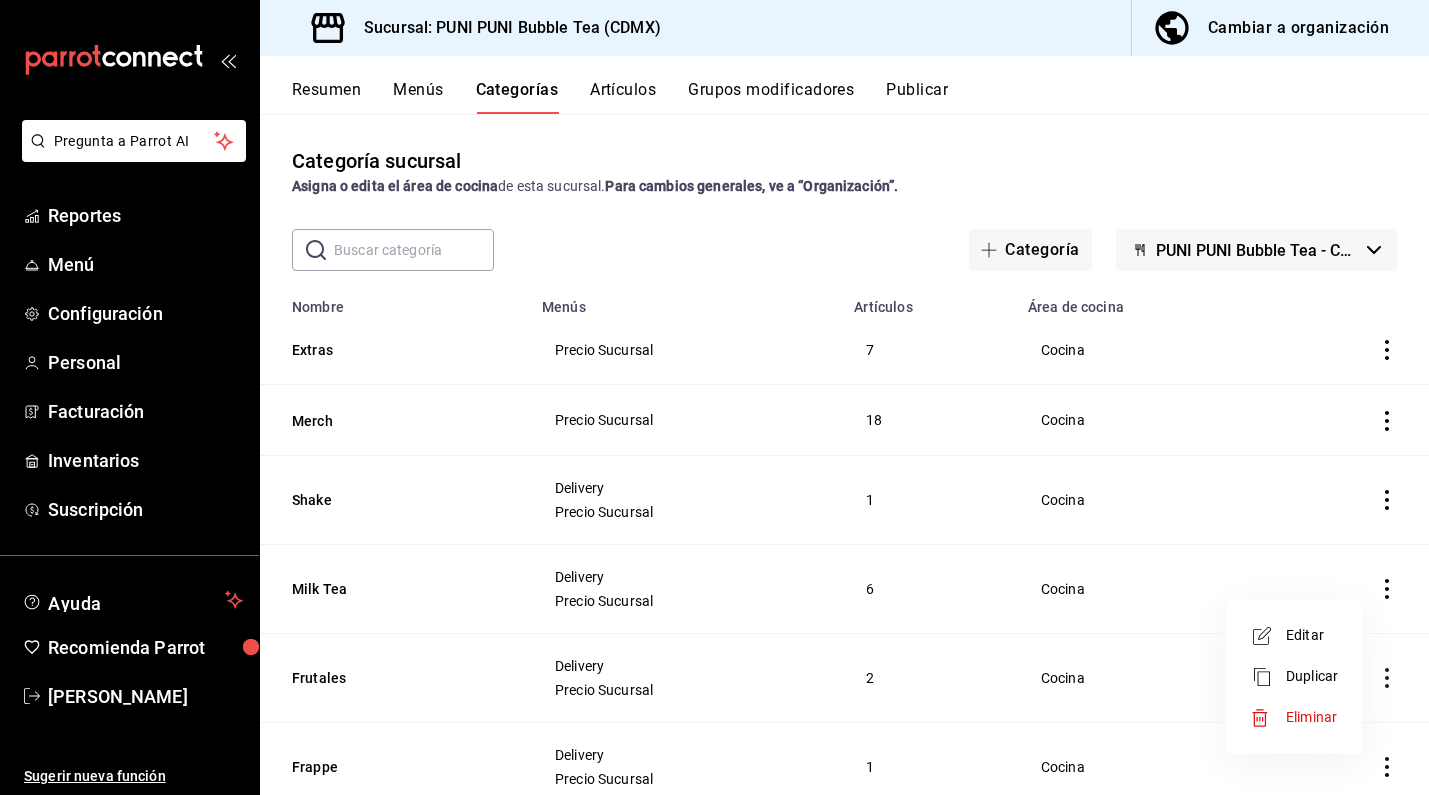 click on "Editar" at bounding box center (1312, 635) 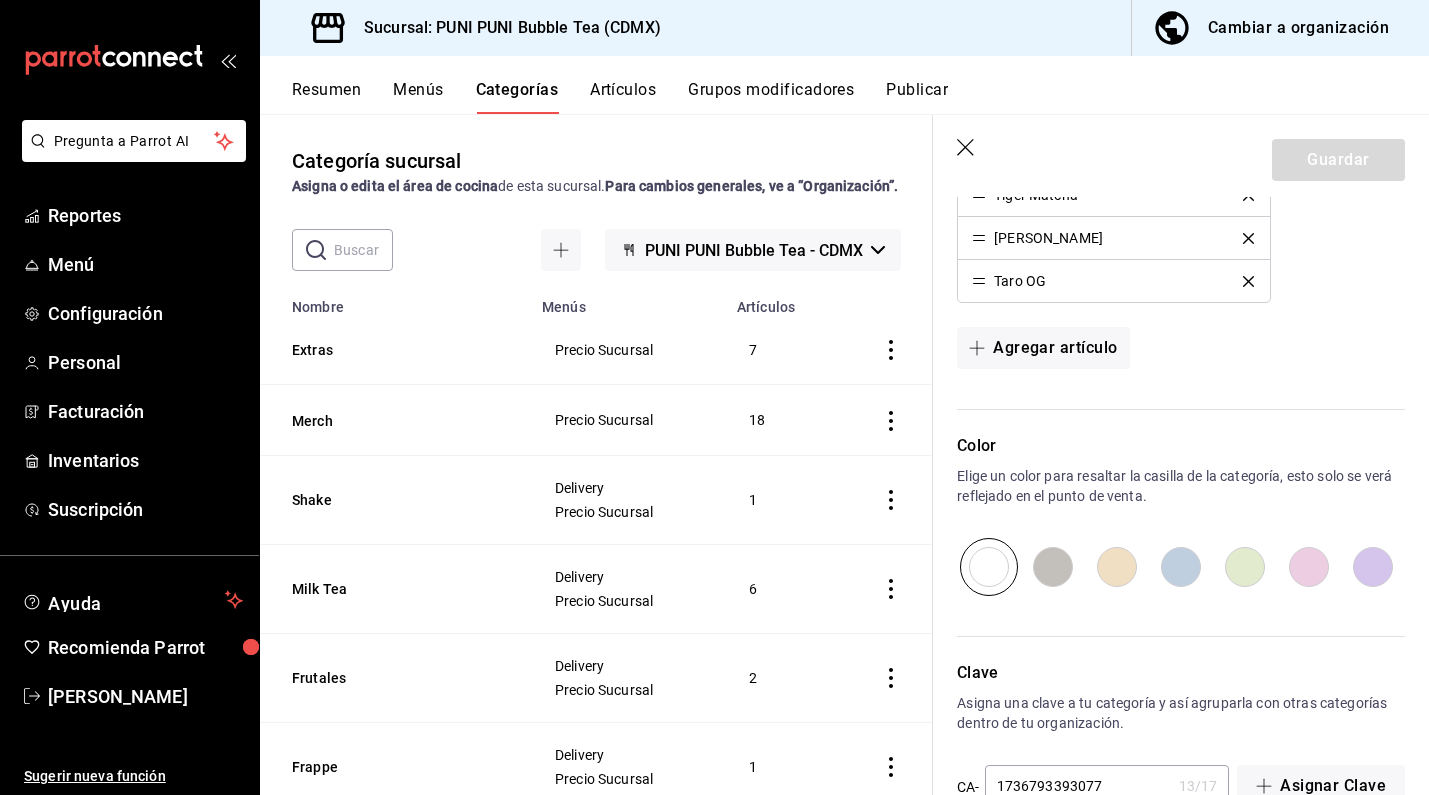 scroll, scrollTop: 152, scrollLeft: 0, axis: vertical 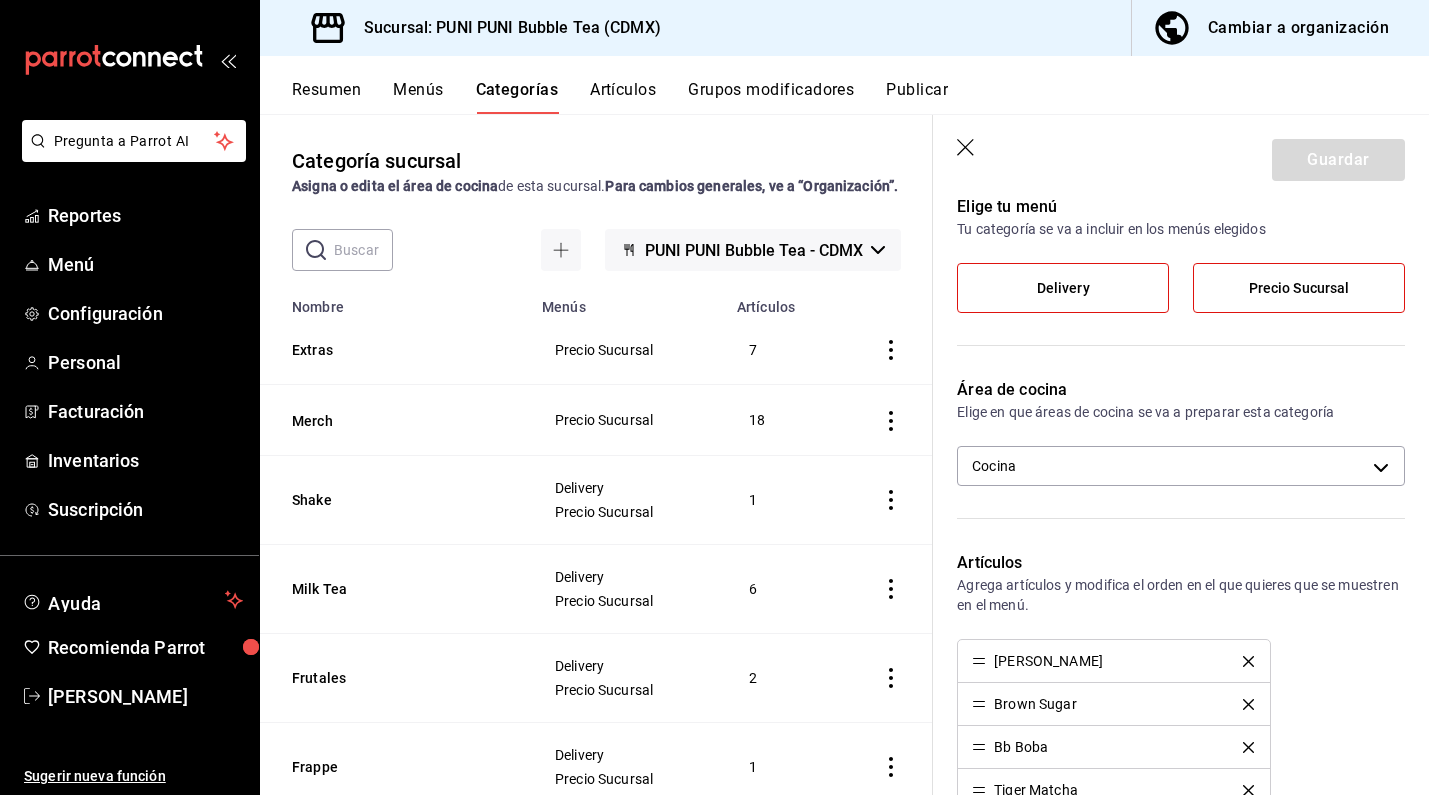 click 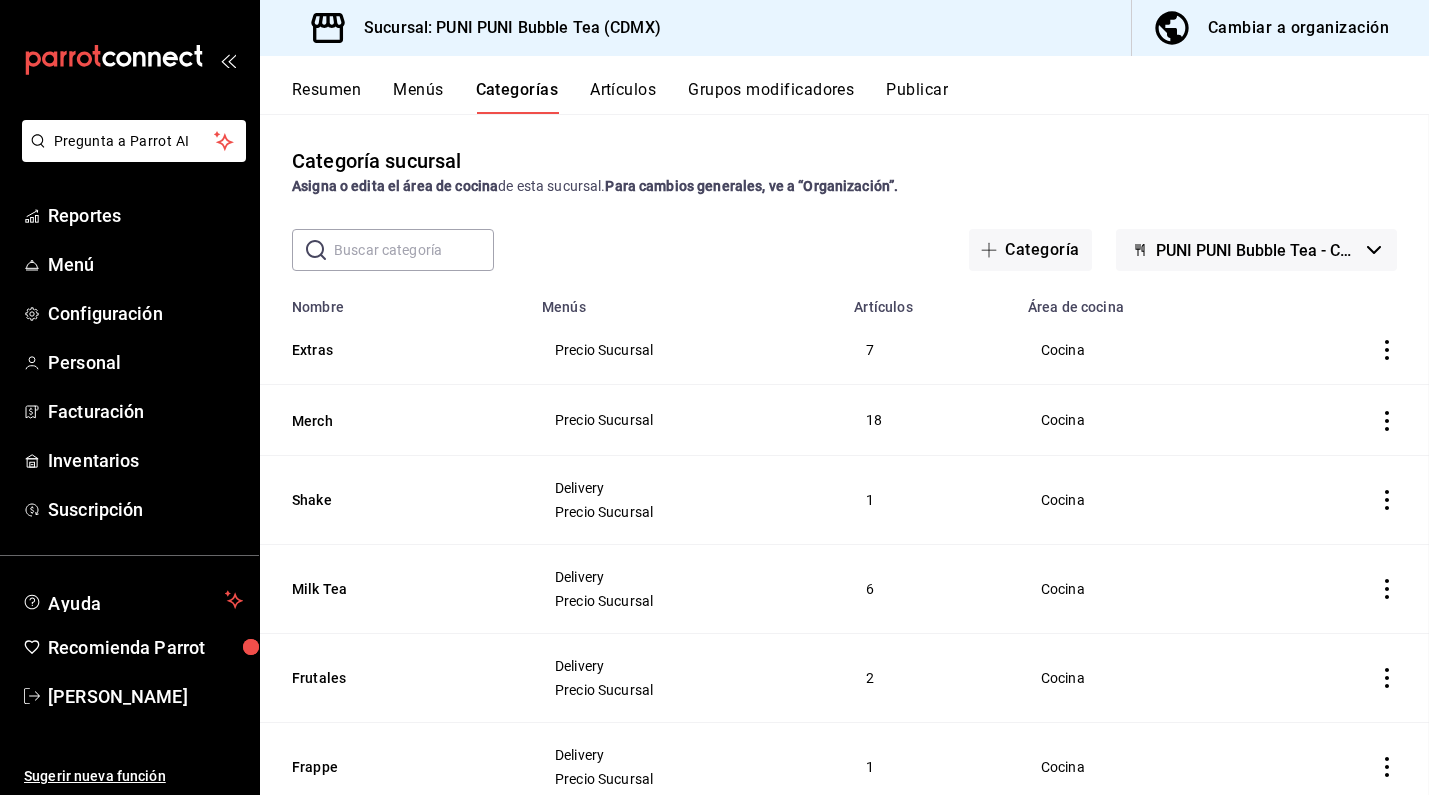 scroll, scrollTop: 0, scrollLeft: 0, axis: both 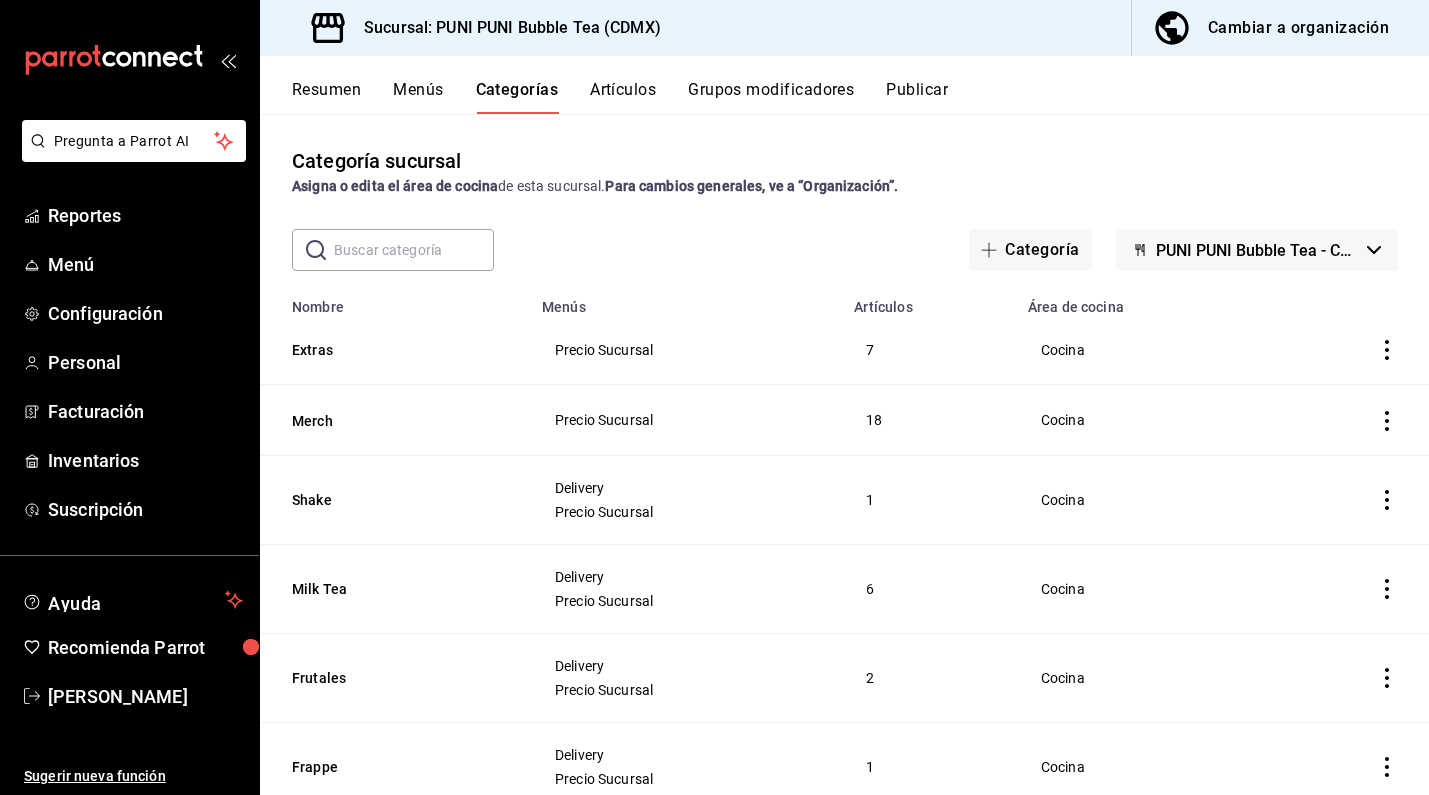 click on "Grupos modificadores" at bounding box center (771, 97) 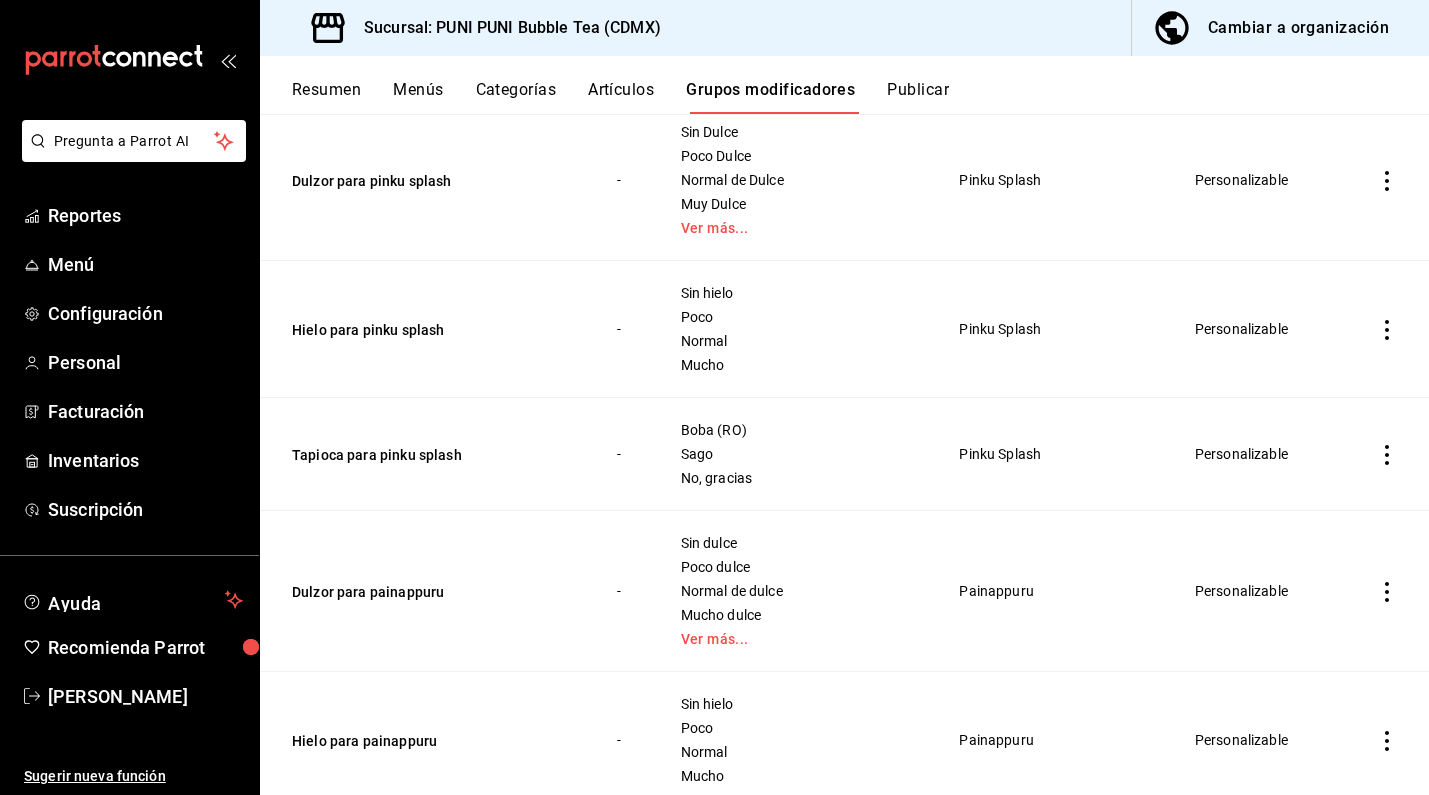 scroll, scrollTop: 5957, scrollLeft: 0, axis: vertical 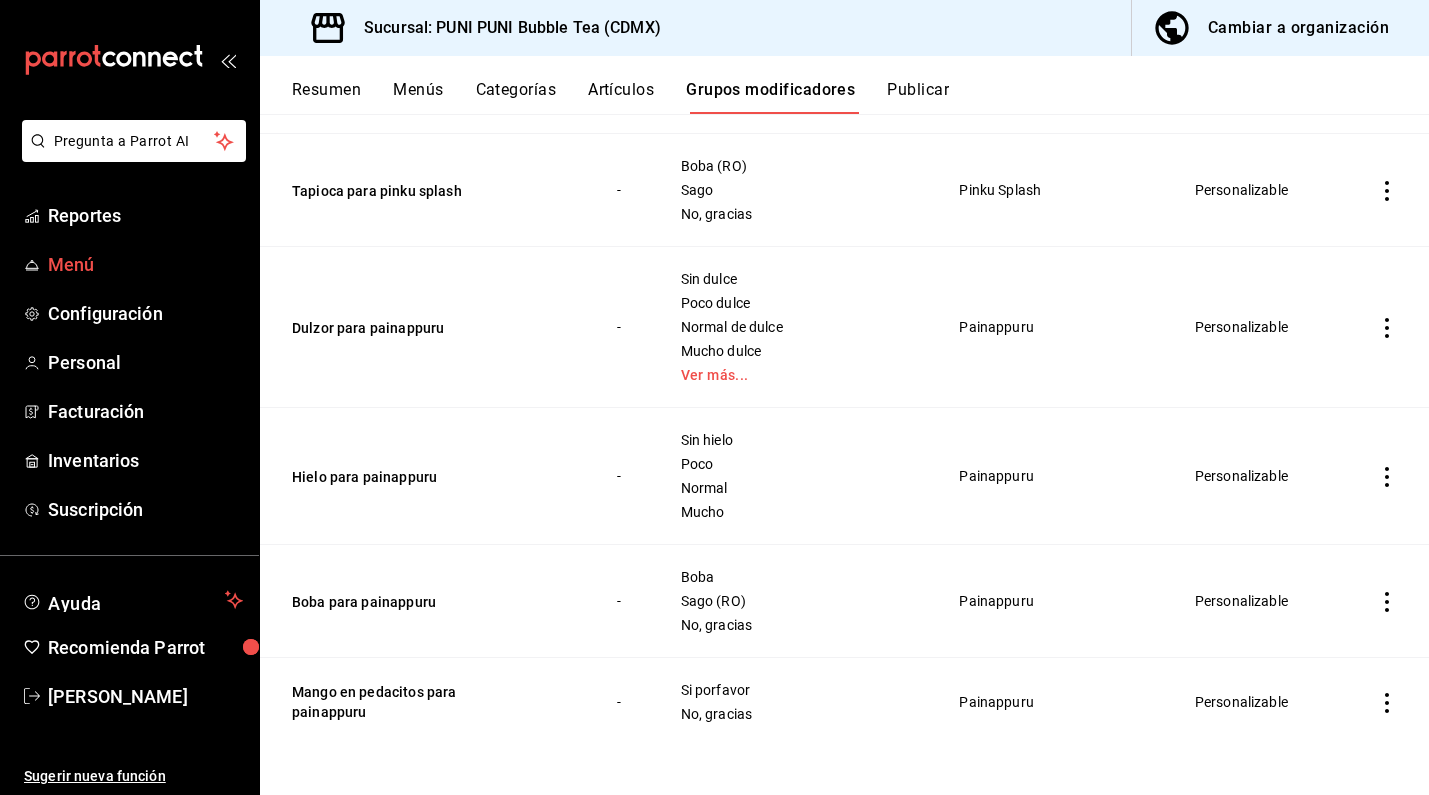 click on "Menú" at bounding box center [145, 264] 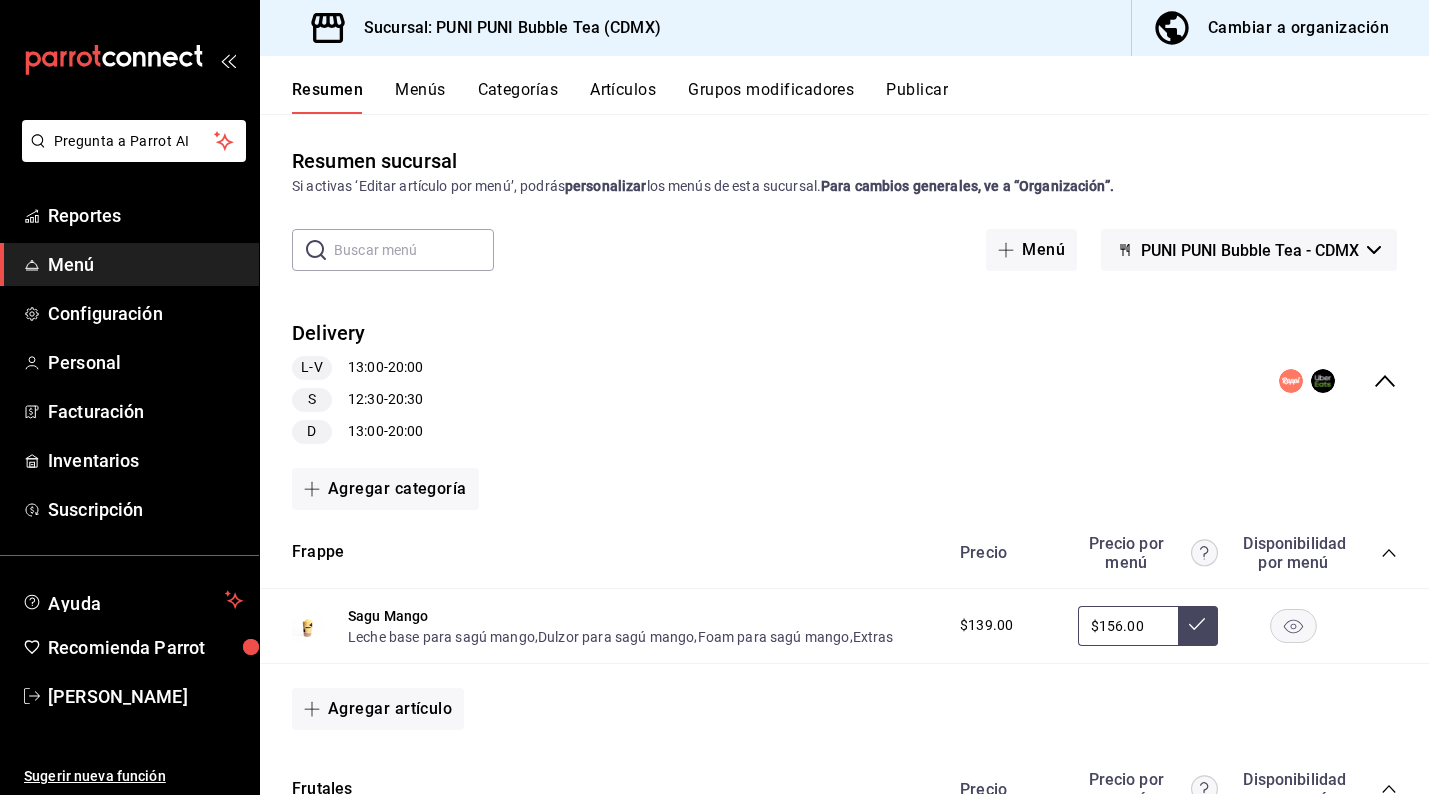 click on "Artículos" at bounding box center [623, 97] 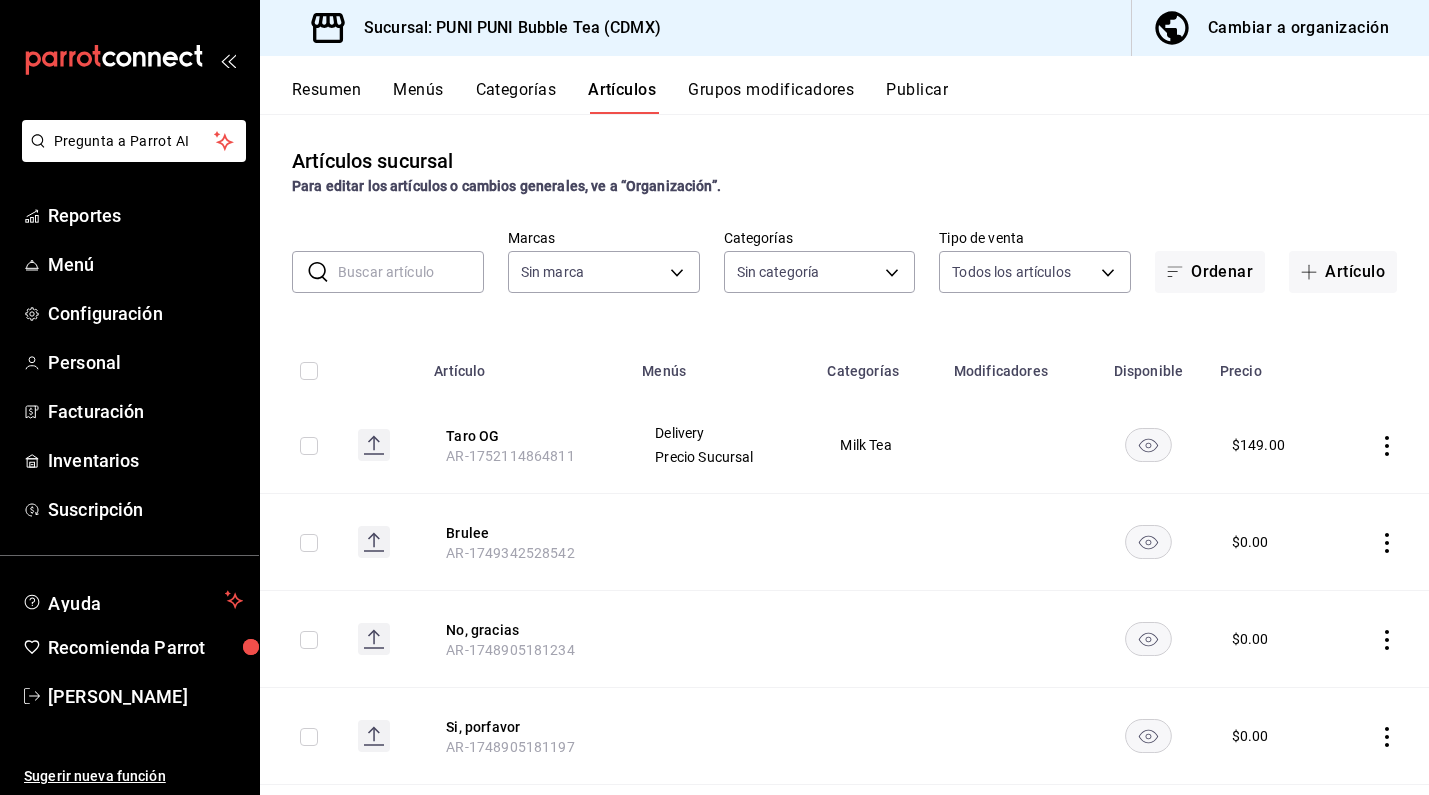 type on "0b359580-9c26-4667-b2ea-c0a0a21b5adf,742efaf6-9535-4bde-bfe2-e22b5eeb50f9,b794ae57-433e-4157-92aa-9e2050f5cb96,6886975e-3fad-47b1-b05e-622b3461df11,a60dda1d-bbcc-4699-8991-6a901ccf3b1a,06f50db3-9eed-46cb-88f6-3bb522d3eb29,24444c8a-550c-40ca-b16f-bc041a4e9516,6103b8fc-ab1c-4cc2-8ee4-29cda863e13f,3310146a-b8ba-4aad-9140-83bd45779eef" 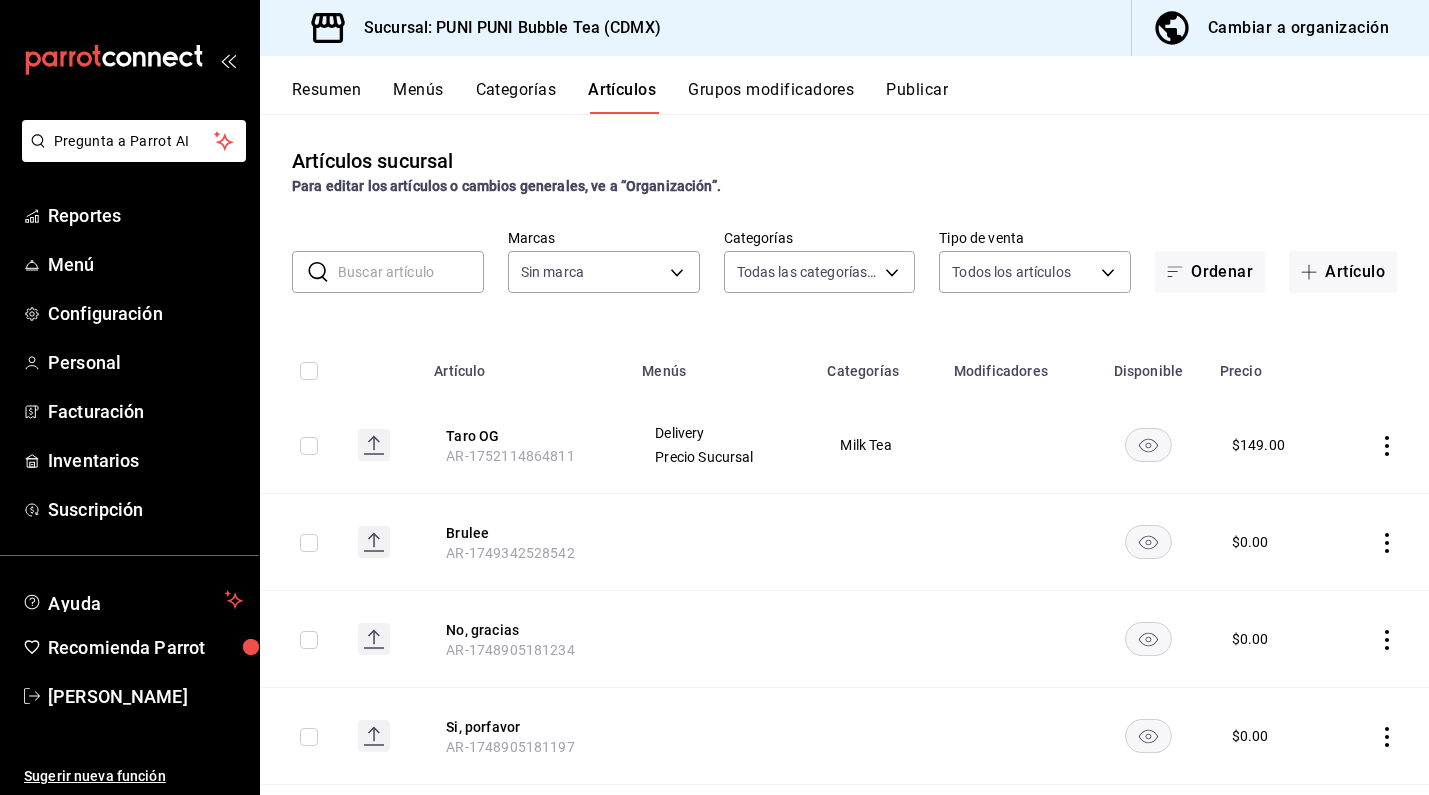 type on "06e9fba0-8a60-4258-b8f9-5d8115eddc2f" 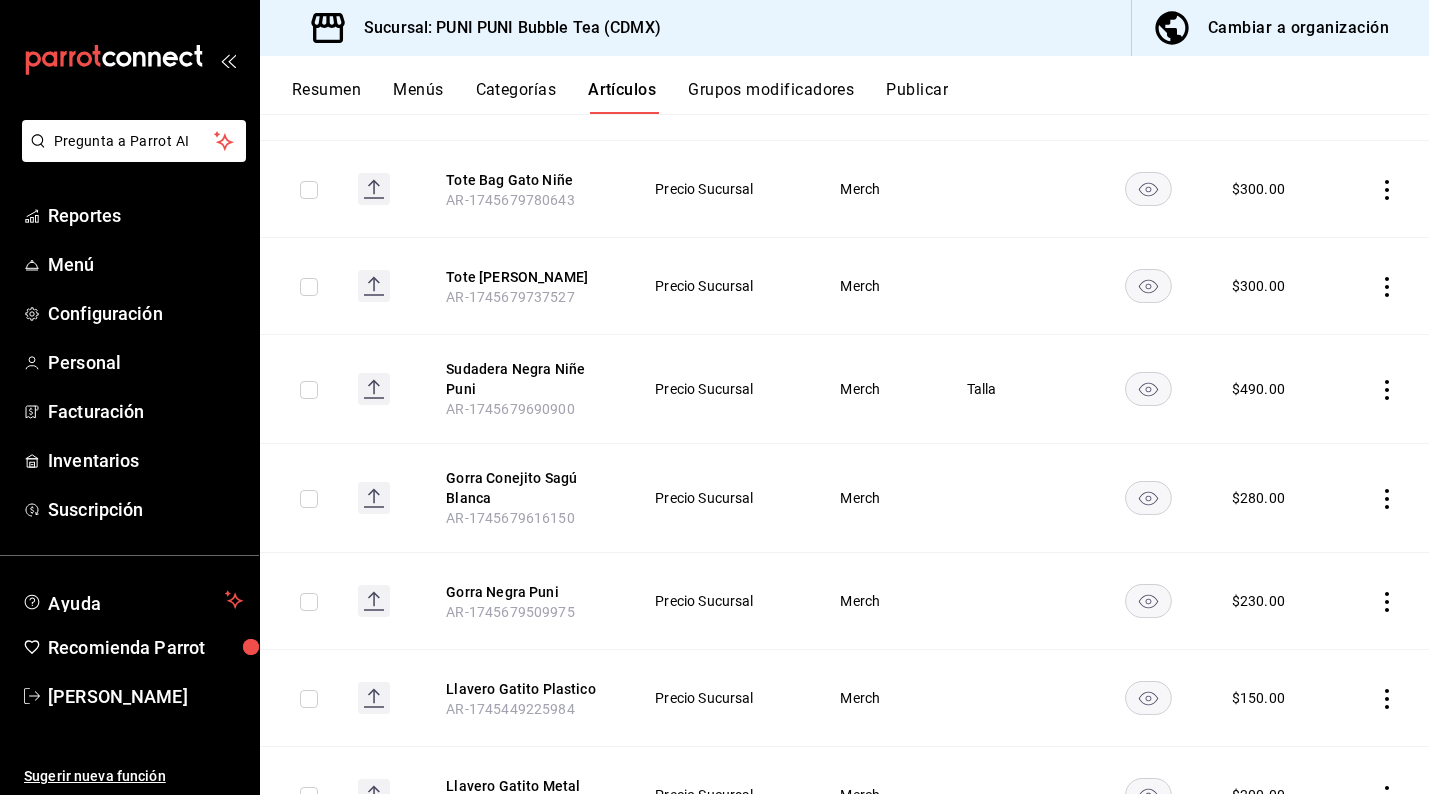 scroll, scrollTop: 2023, scrollLeft: 0, axis: vertical 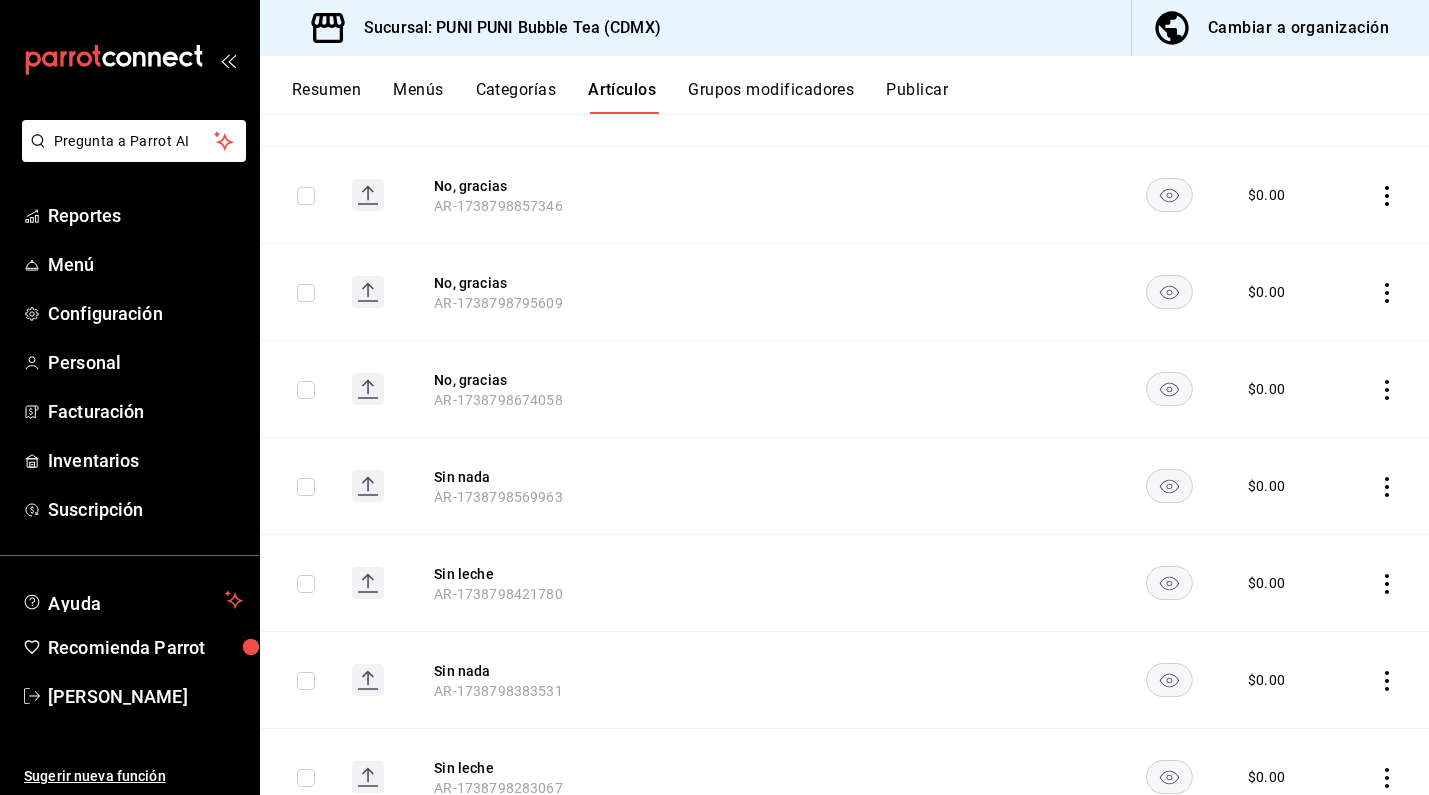 click 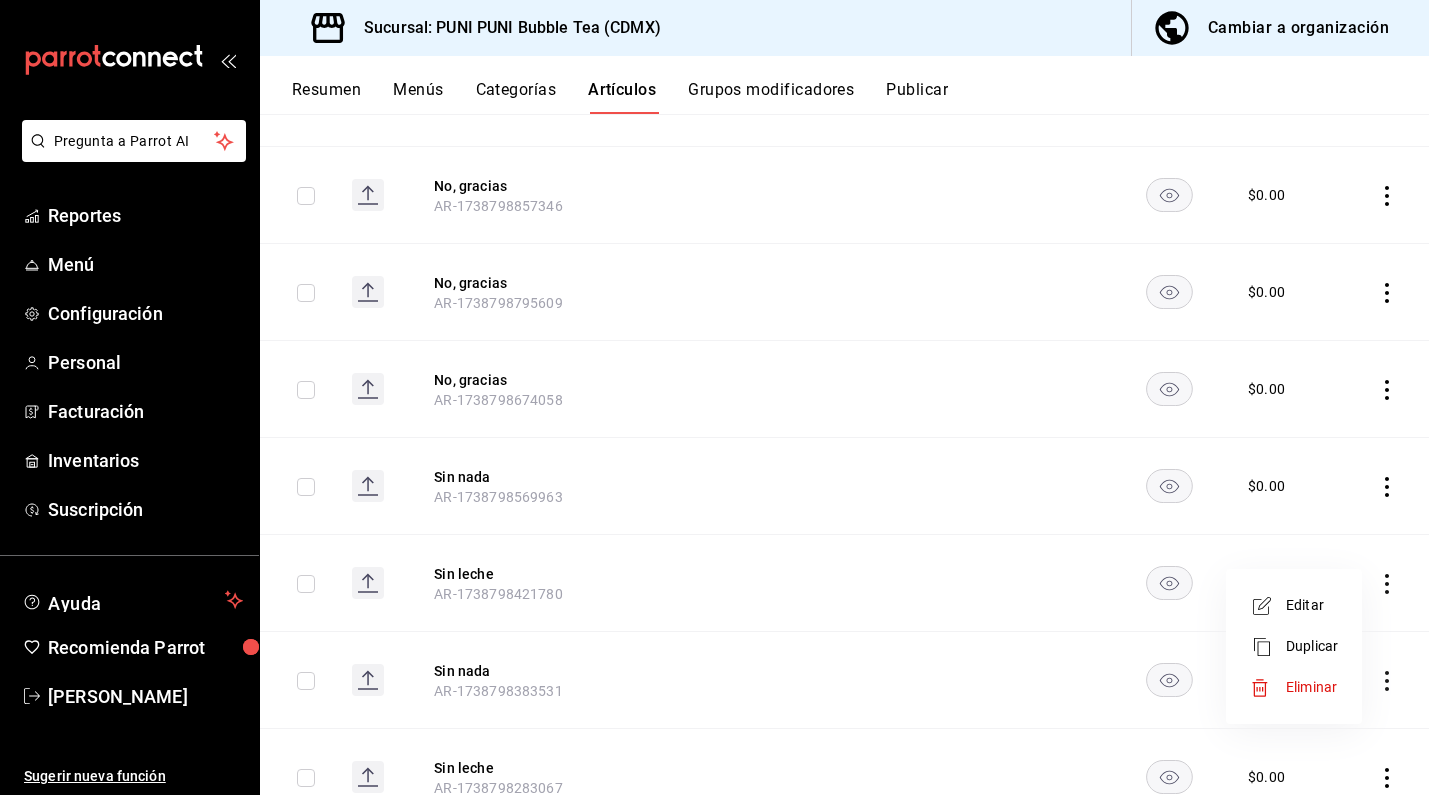 drag, startPoint x: 1419, startPoint y: 576, endPoint x: 1422, endPoint y: 639, distance: 63.07139 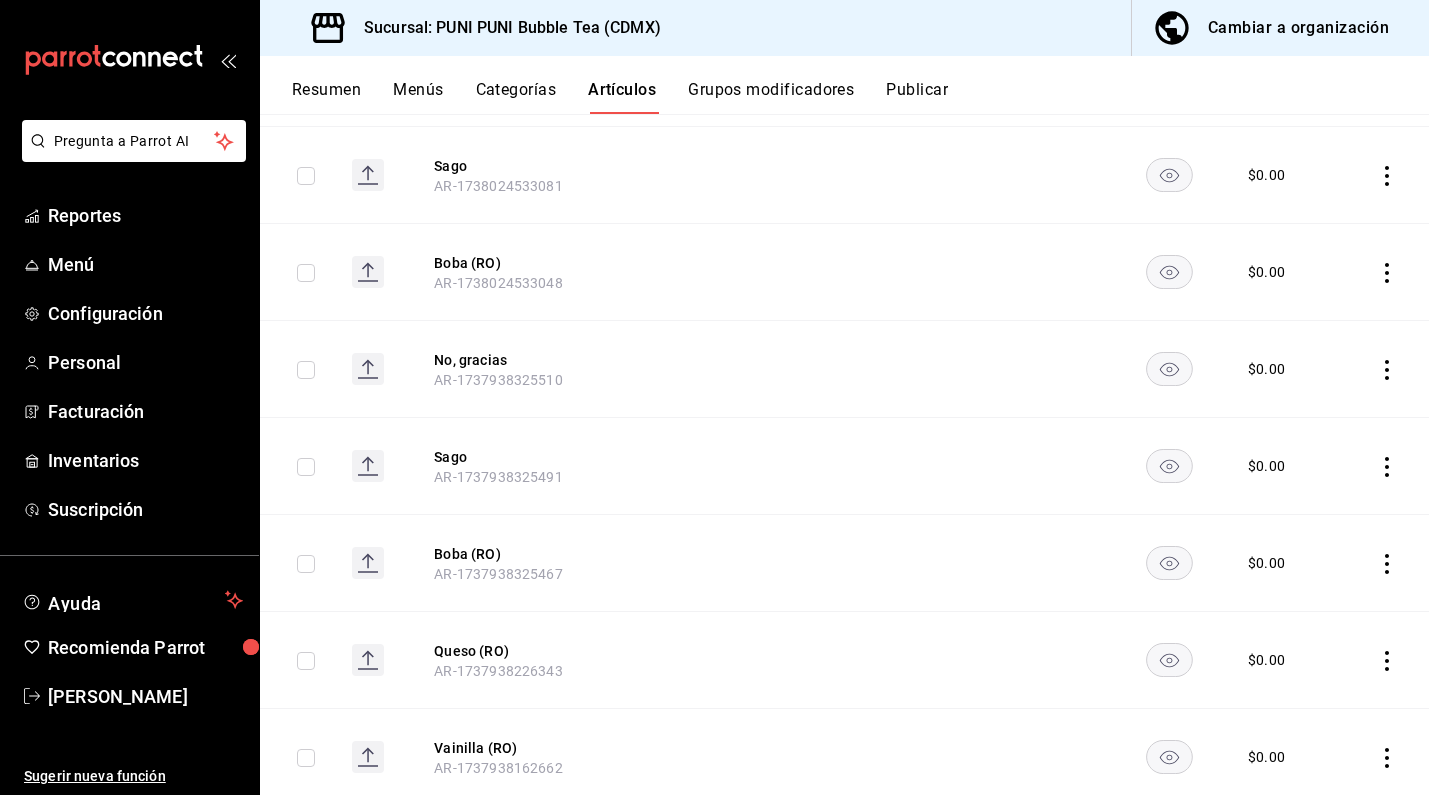 scroll, scrollTop: 6014, scrollLeft: 0, axis: vertical 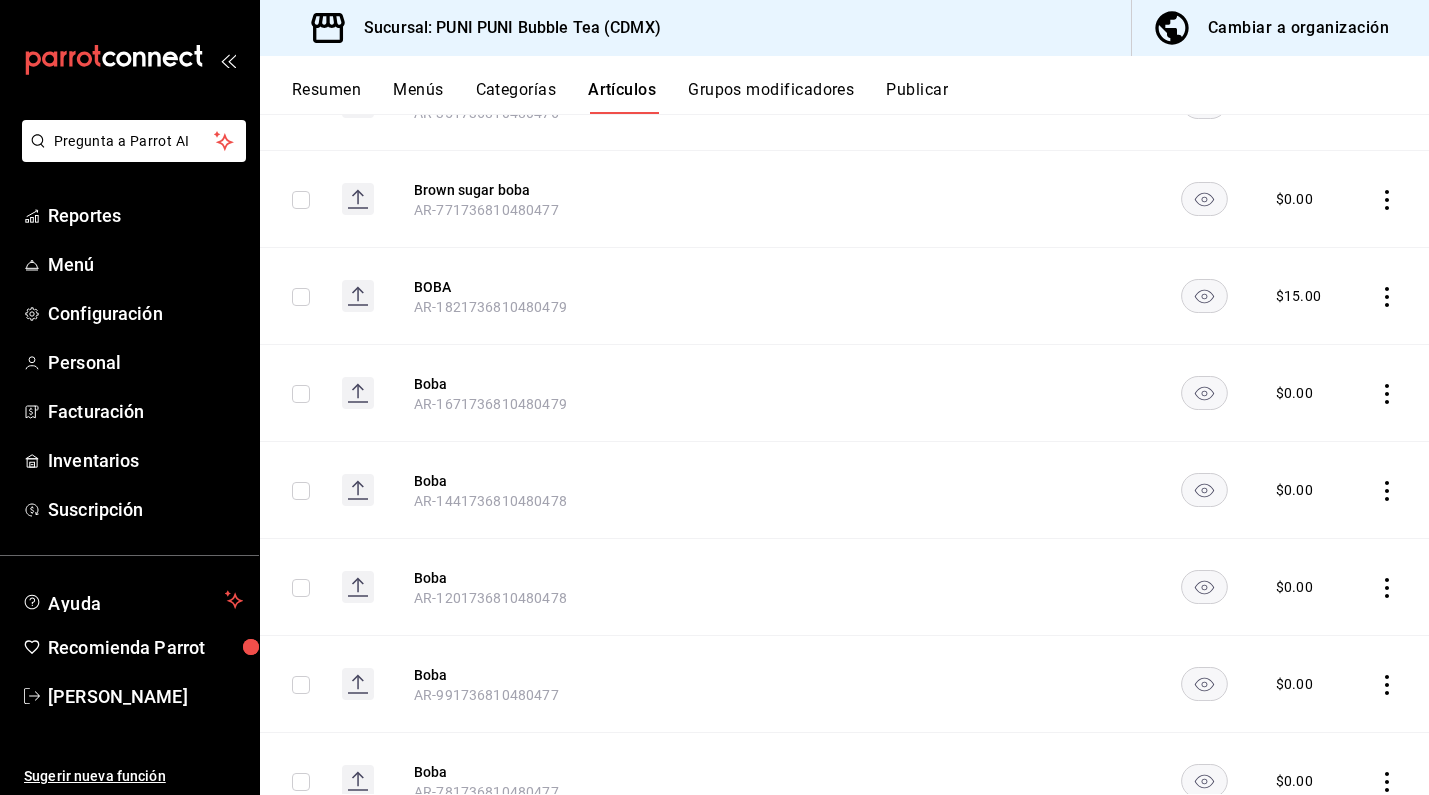 click 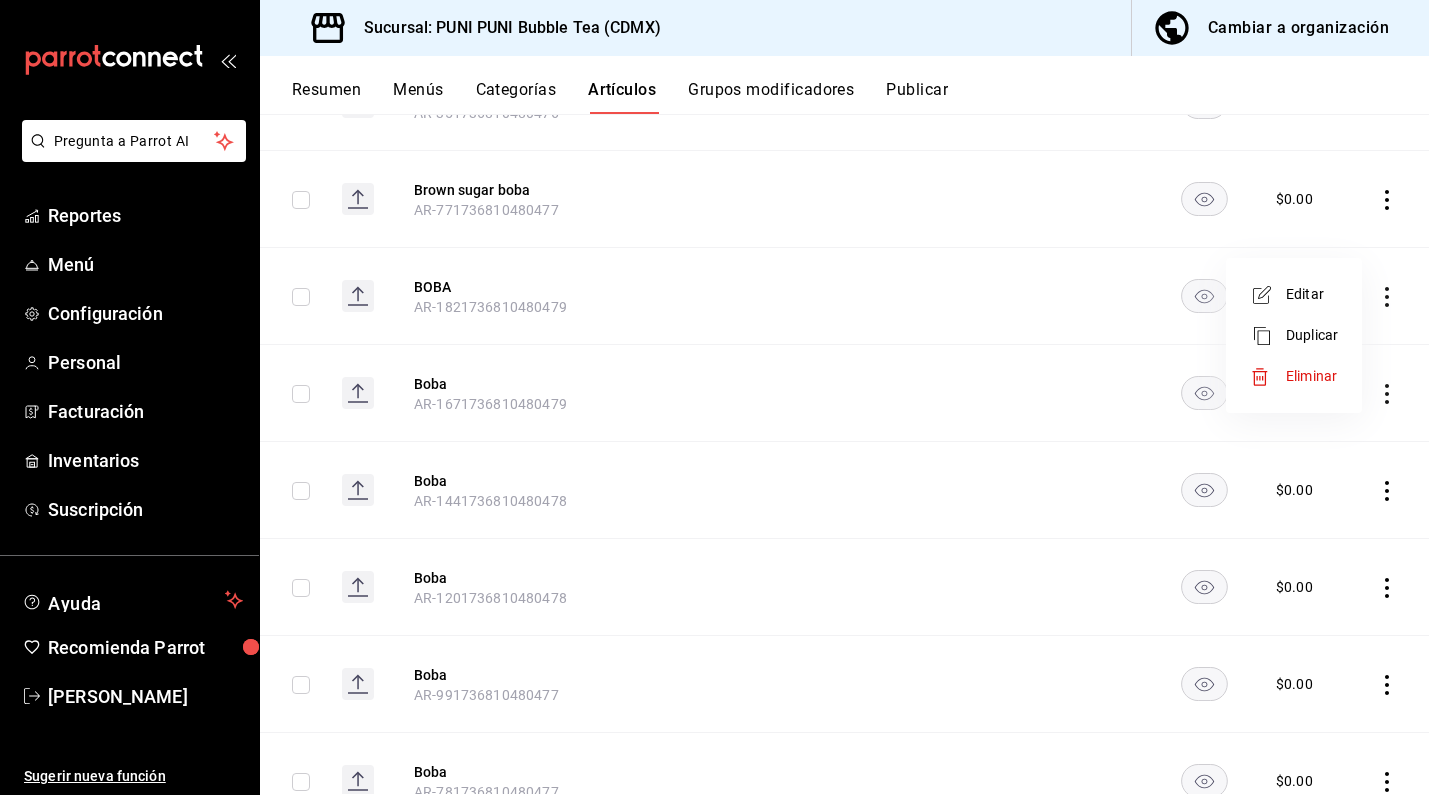 click at bounding box center [714, 397] 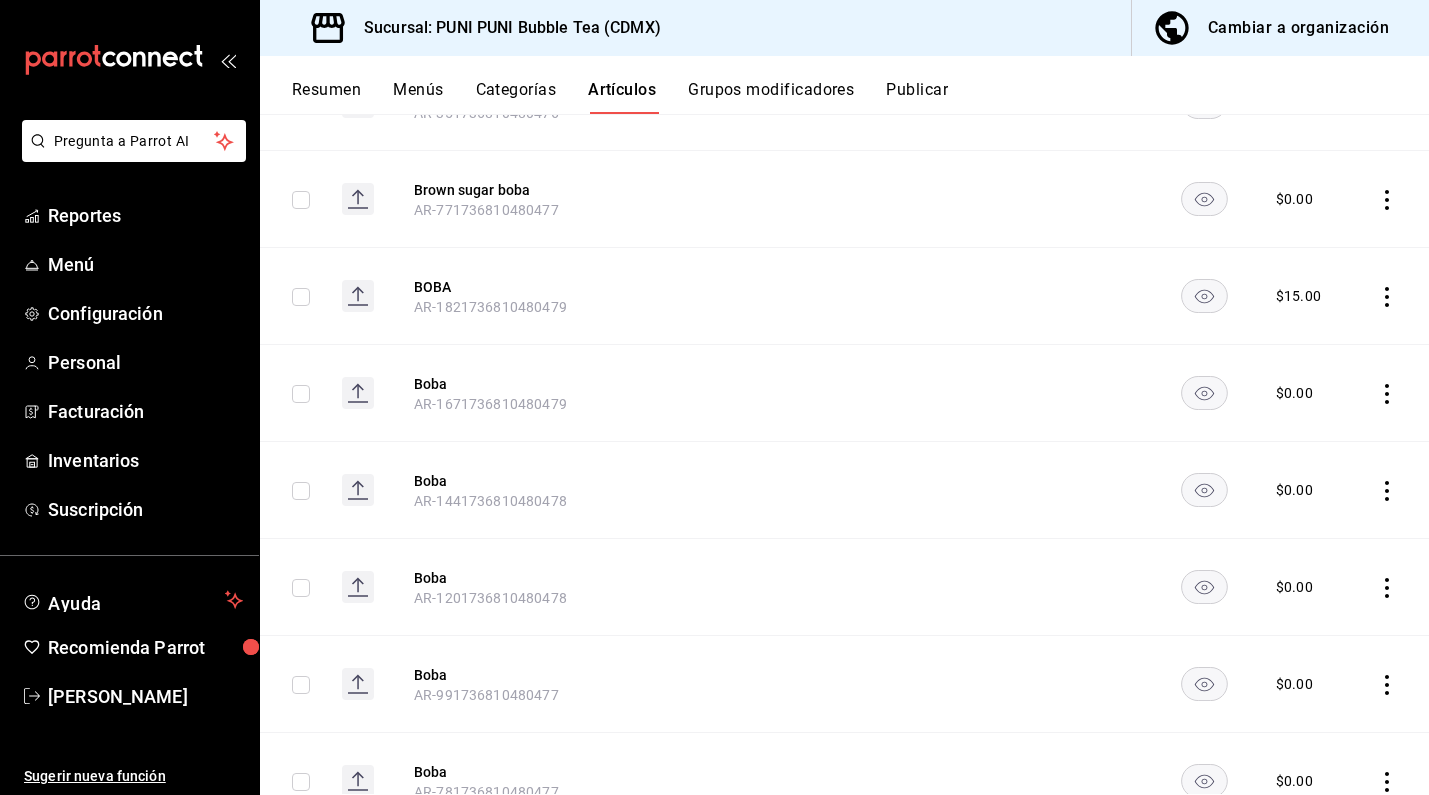 click 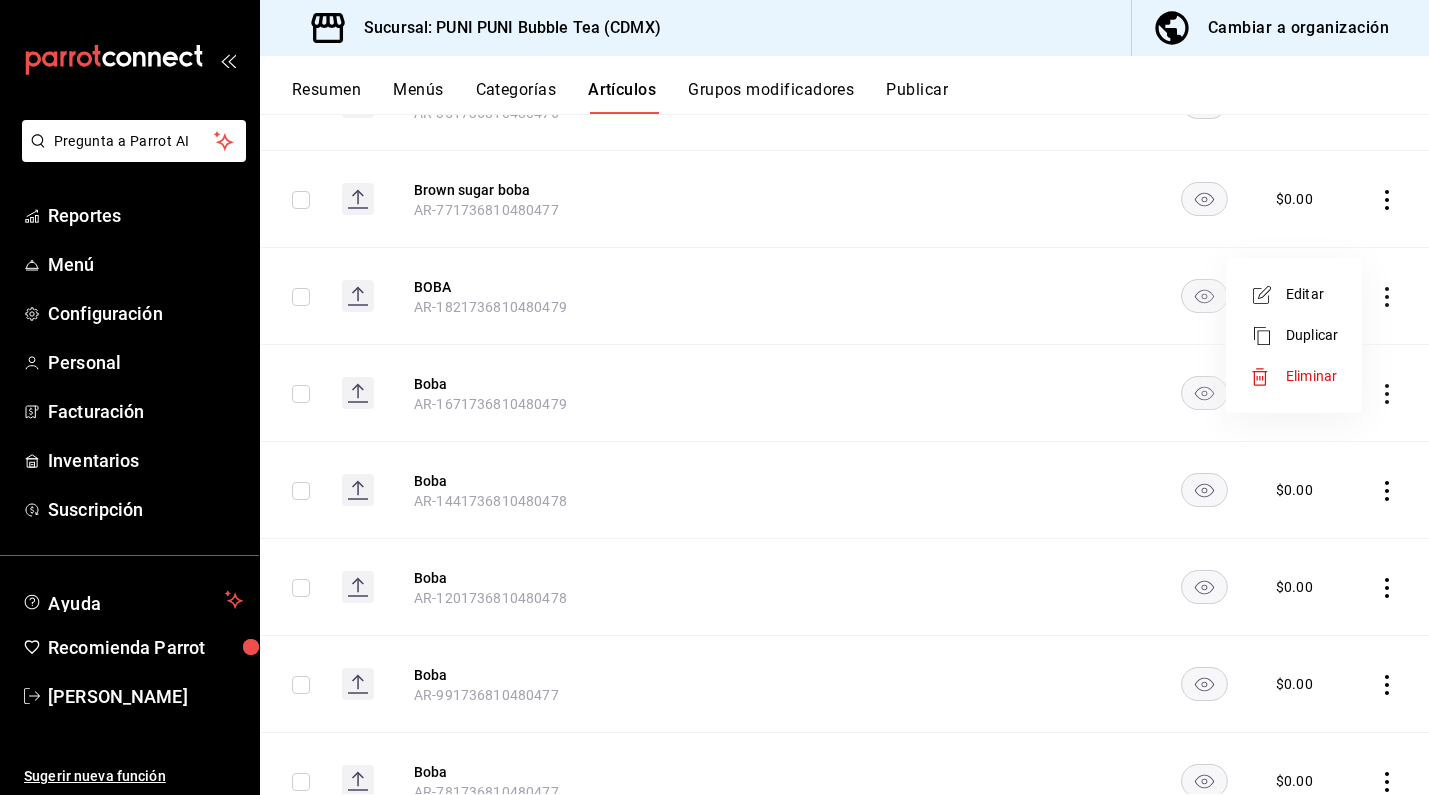 click on "Editar" at bounding box center [1312, 294] 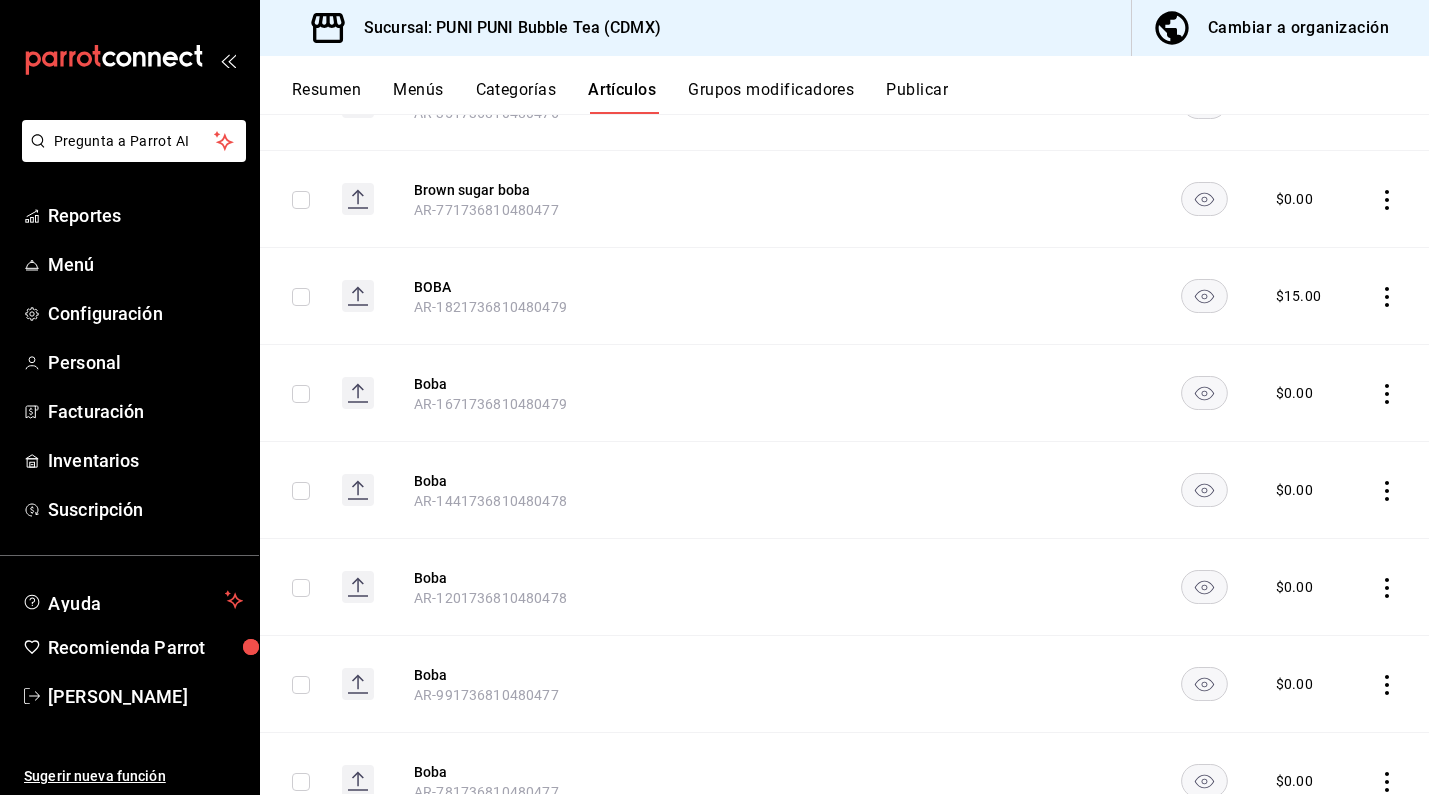 click on "Editar Duplicar Eliminar" at bounding box center (1311, 302) 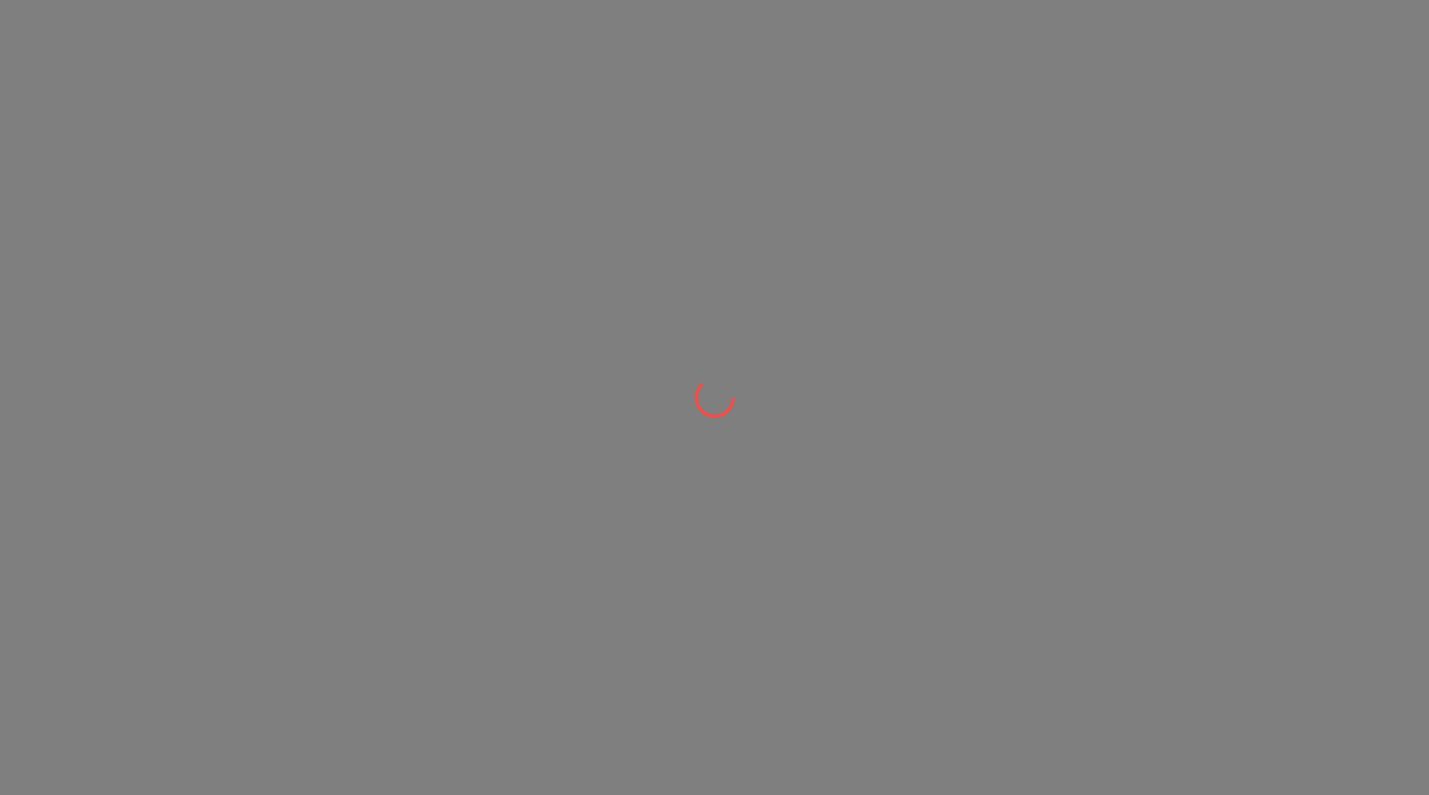 scroll, scrollTop: 0, scrollLeft: 0, axis: both 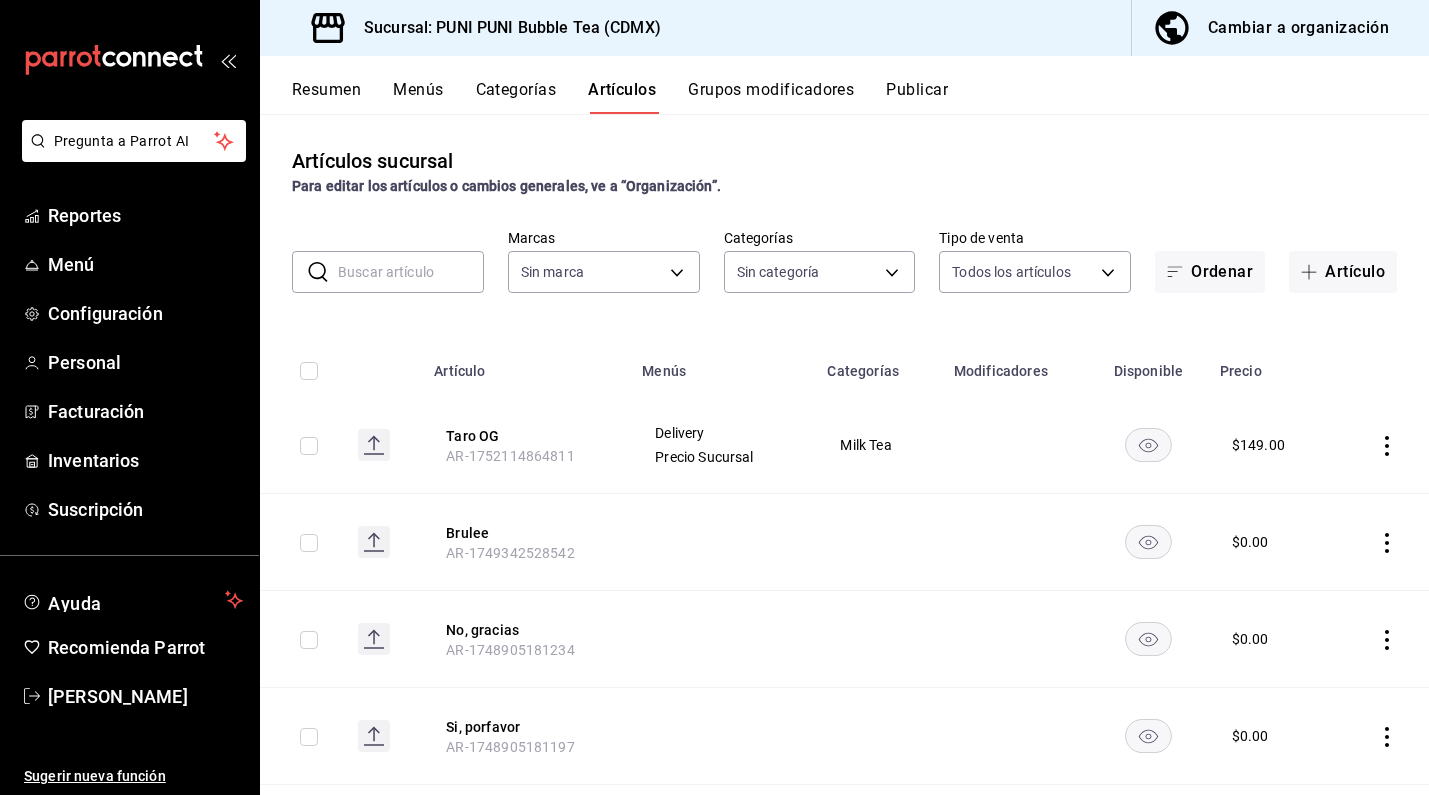 type on "06e9fba0-8a60-4258-b8f9-5d8115eddc2f" 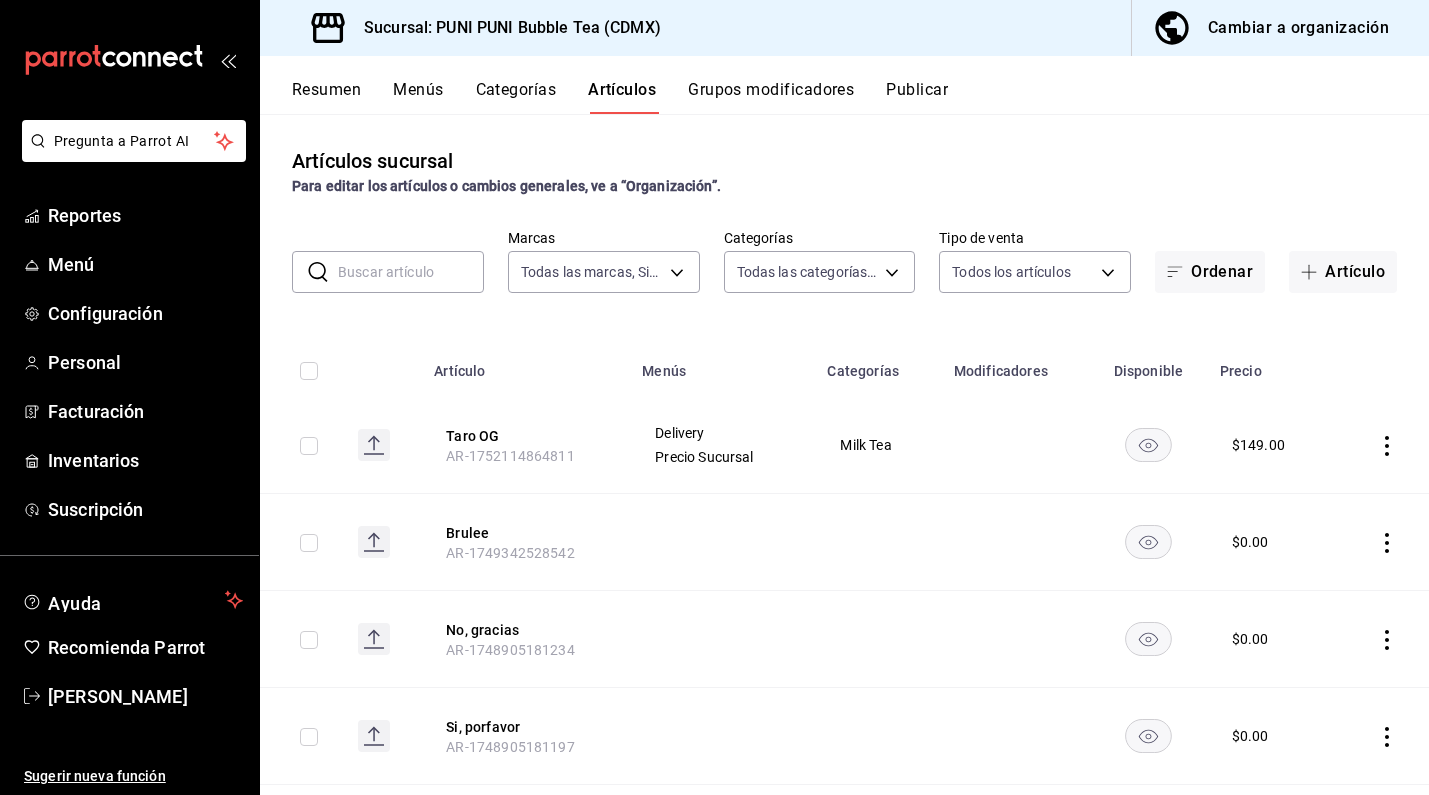 click on "Grupos modificadores" at bounding box center [771, 97] 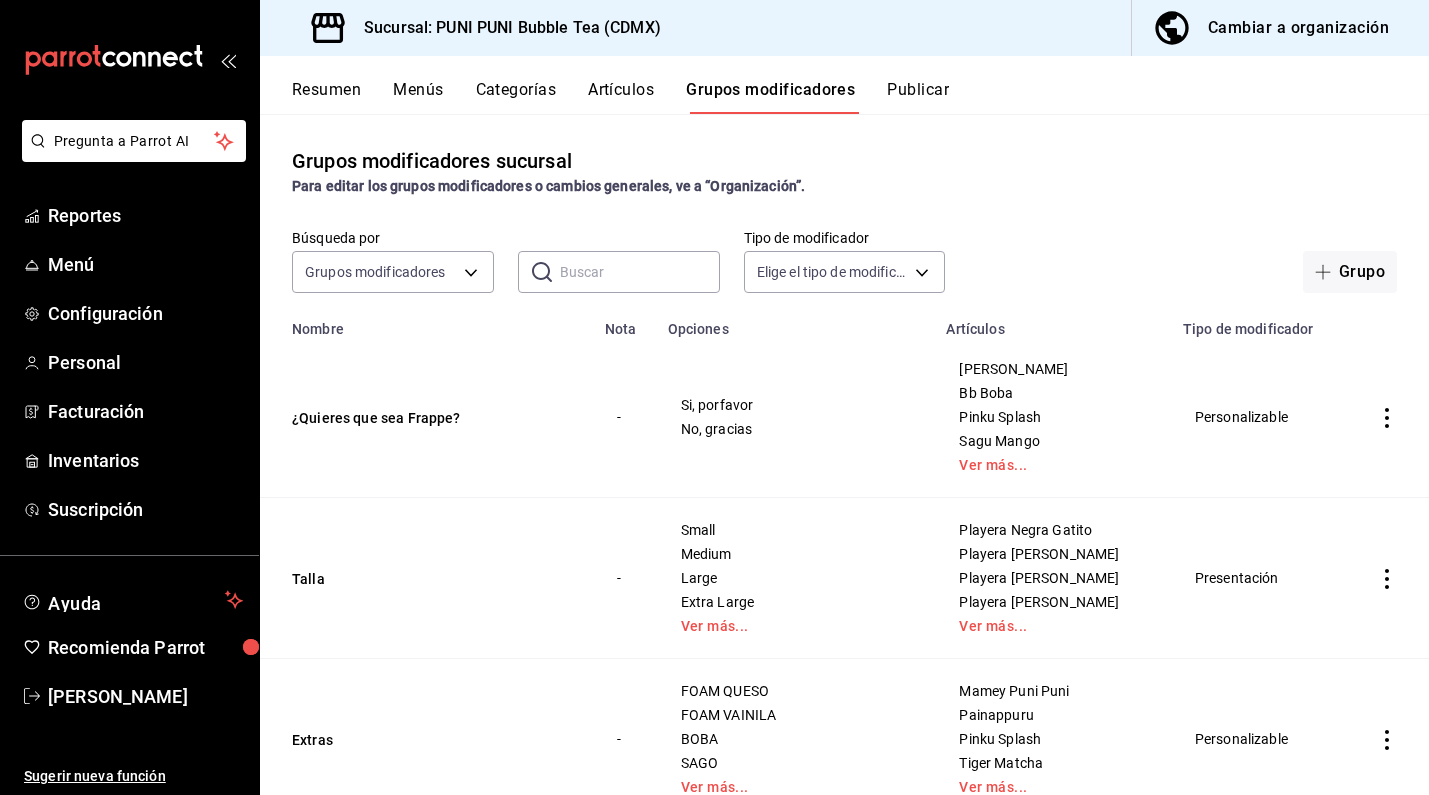 click on "Resumen" at bounding box center [326, 97] 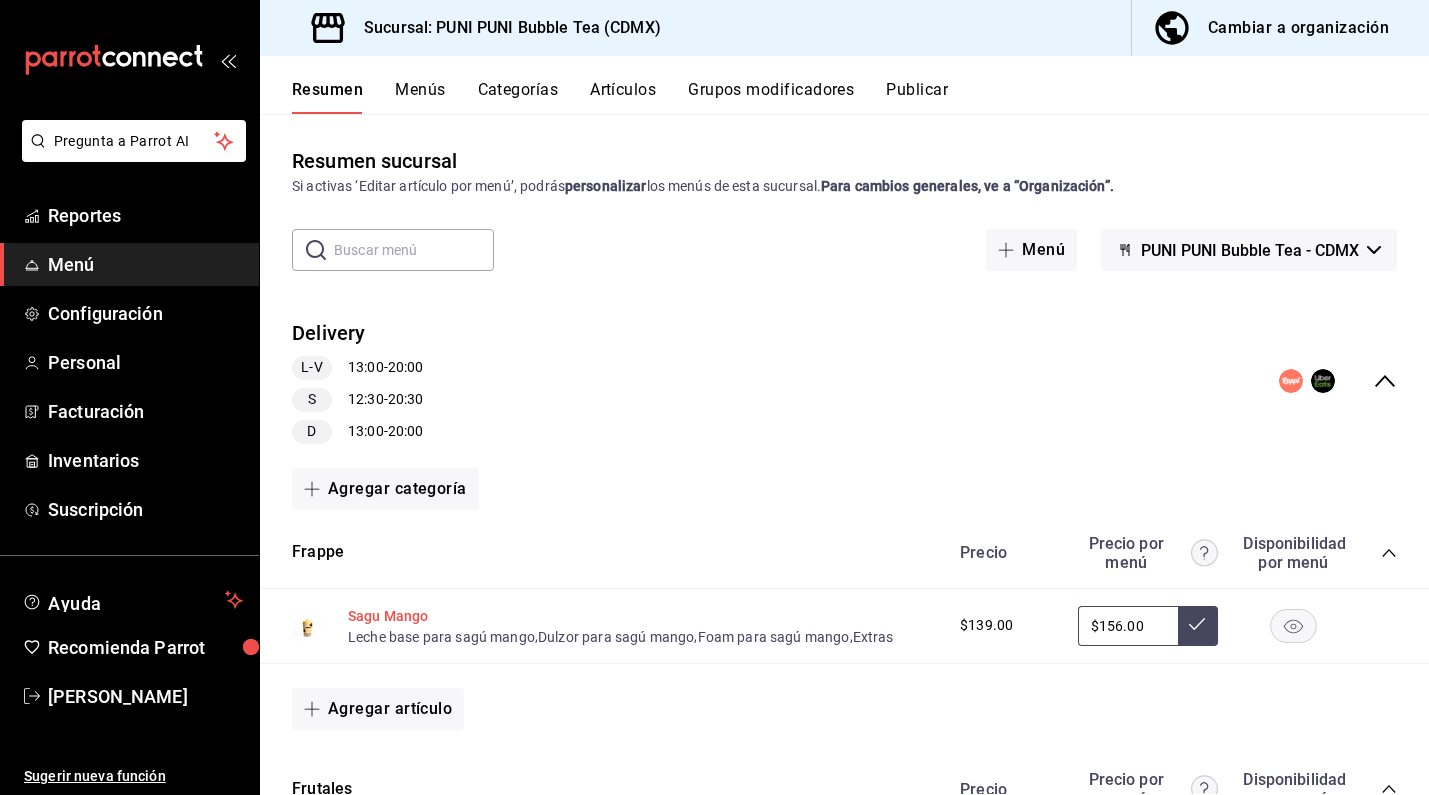 click on "Sagu Mango" at bounding box center [388, 616] 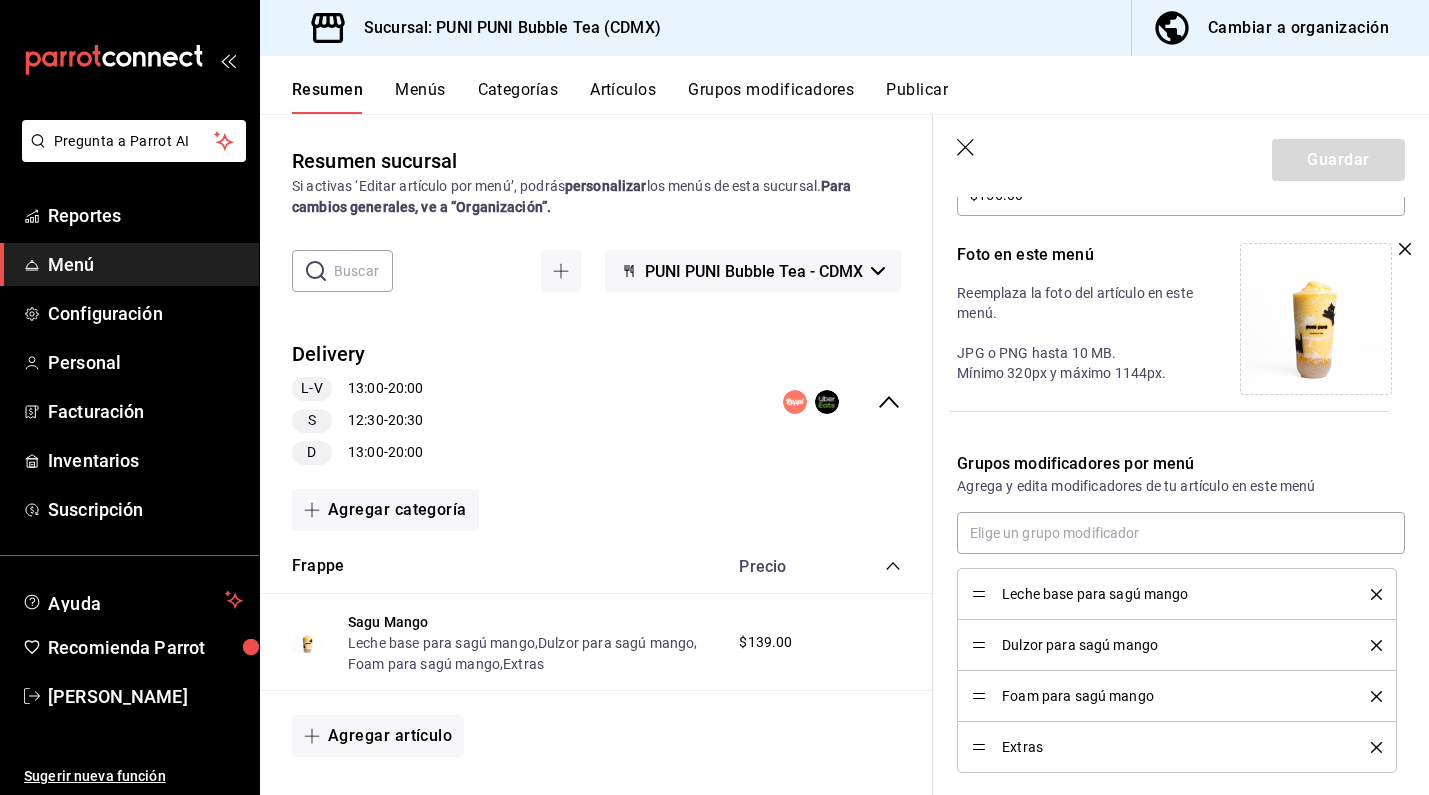 scroll, scrollTop: 480, scrollLeft: 0, axis: vertical 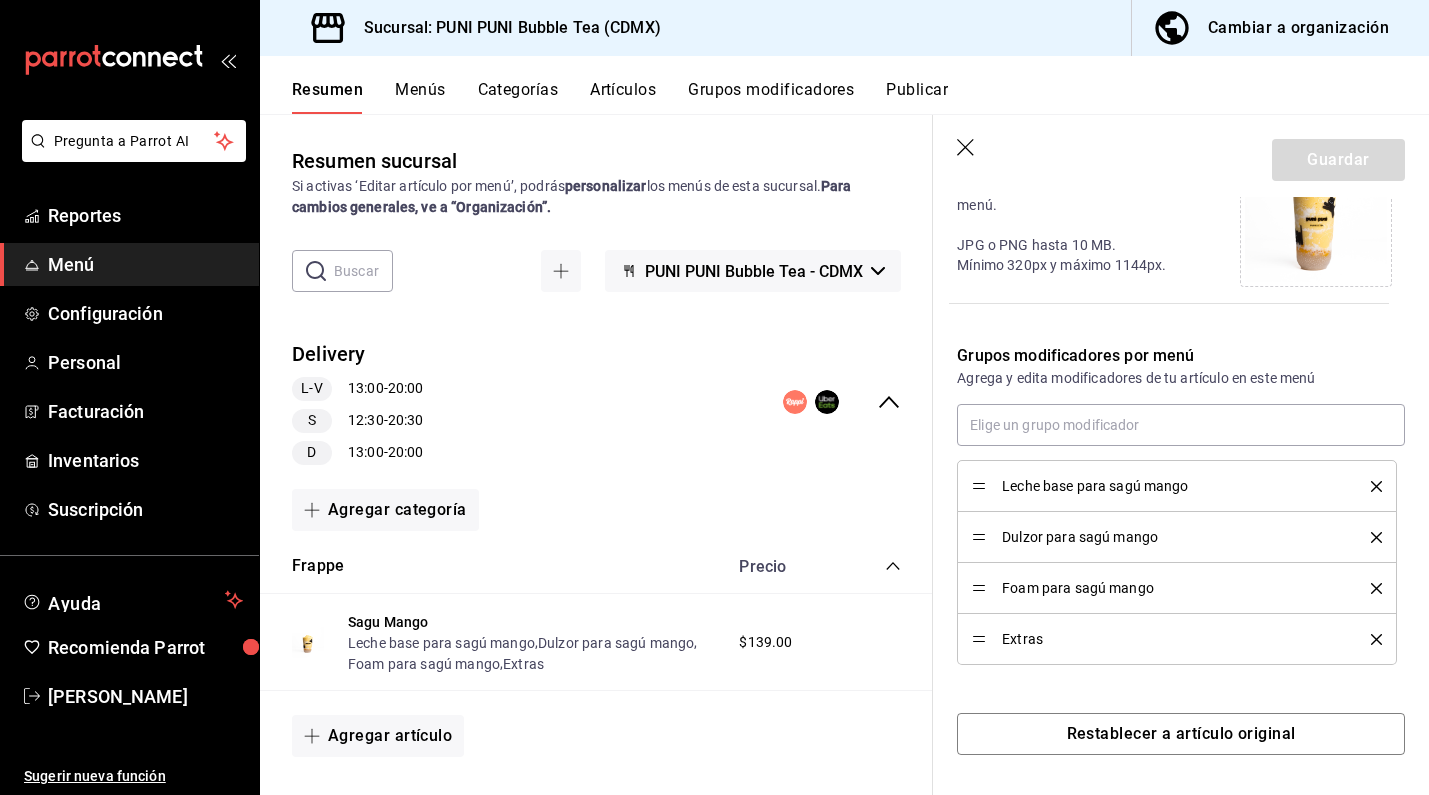 click 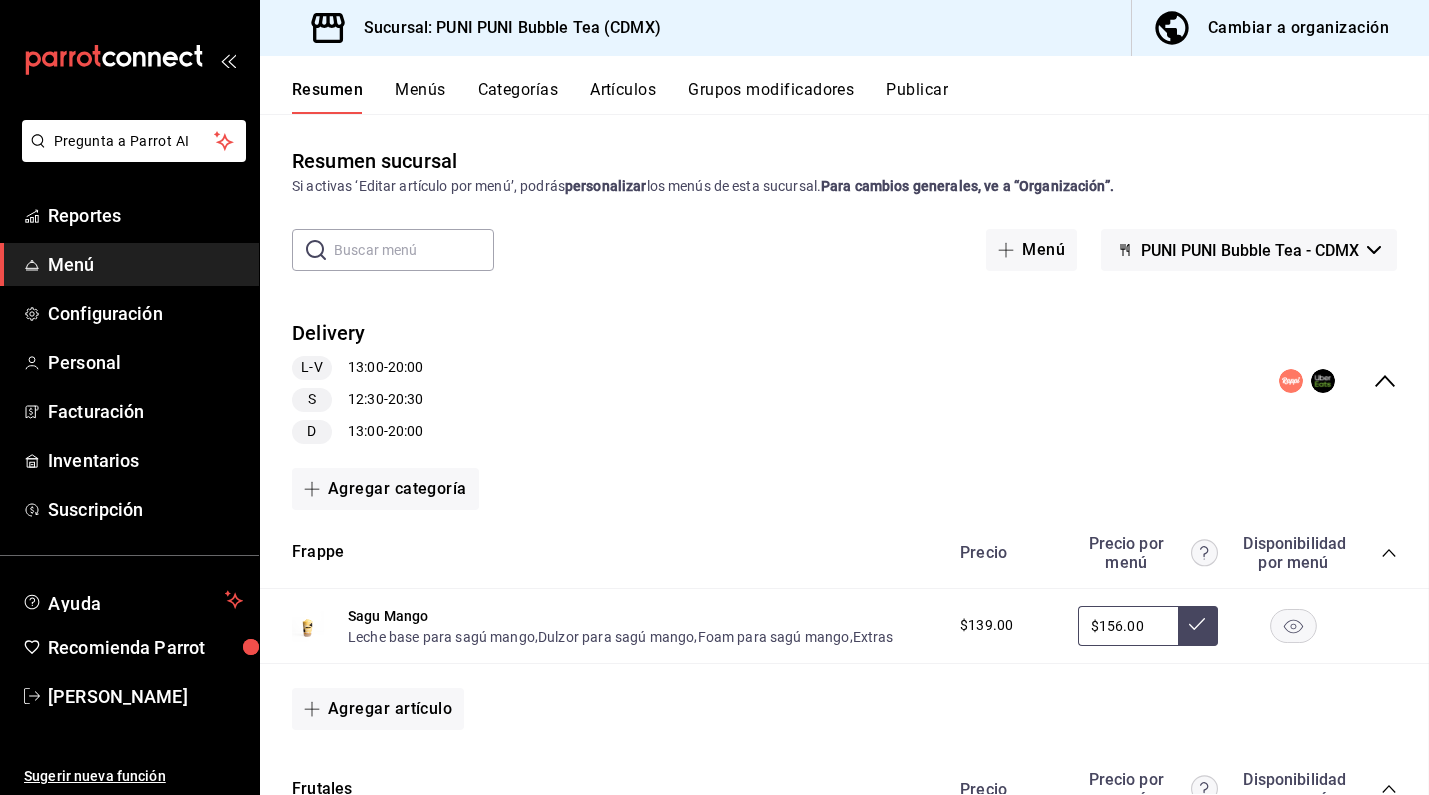 scroll, scrollTop: 508, scrollLeft: 0, axis: vertical 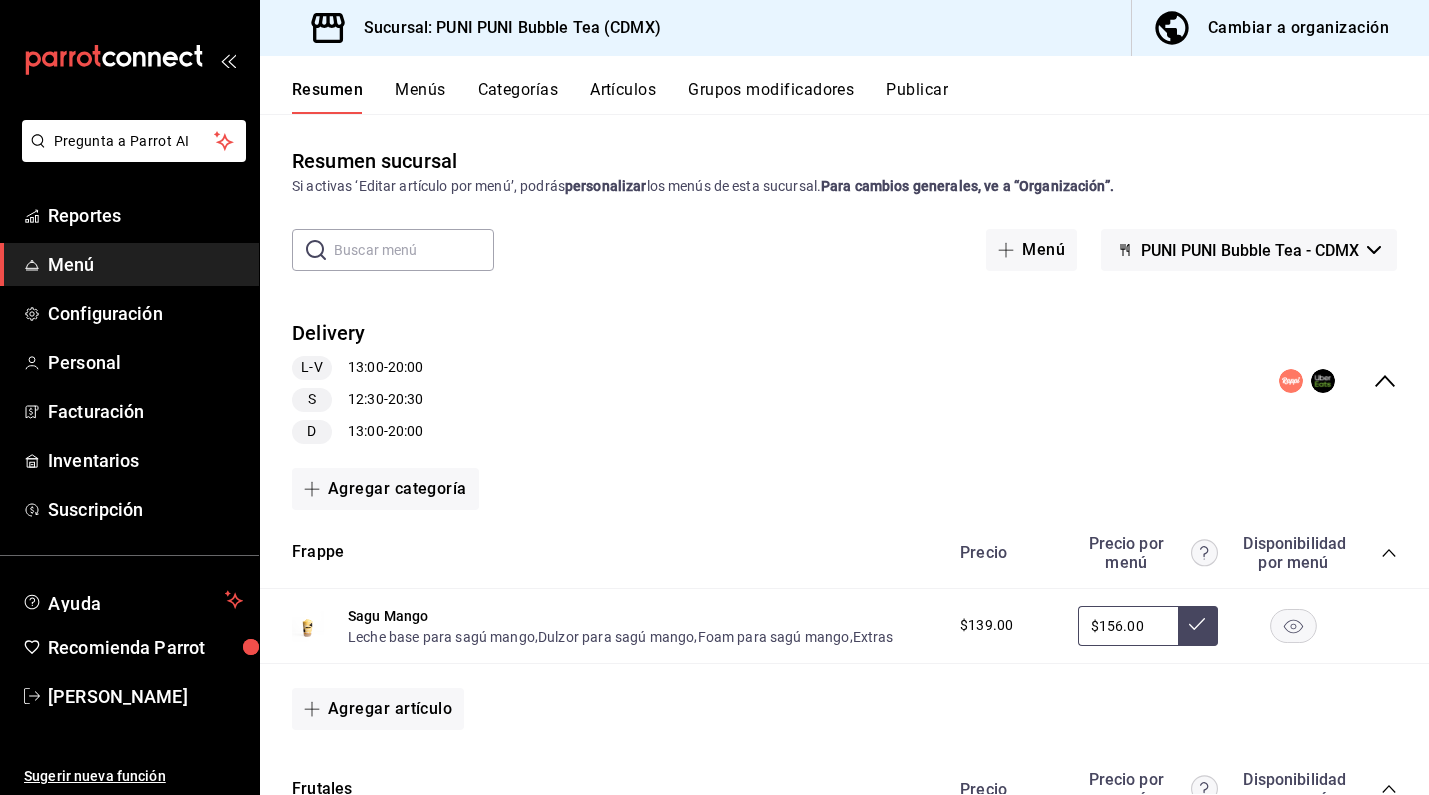 click on "Menú" at bounding box center (145, 264) 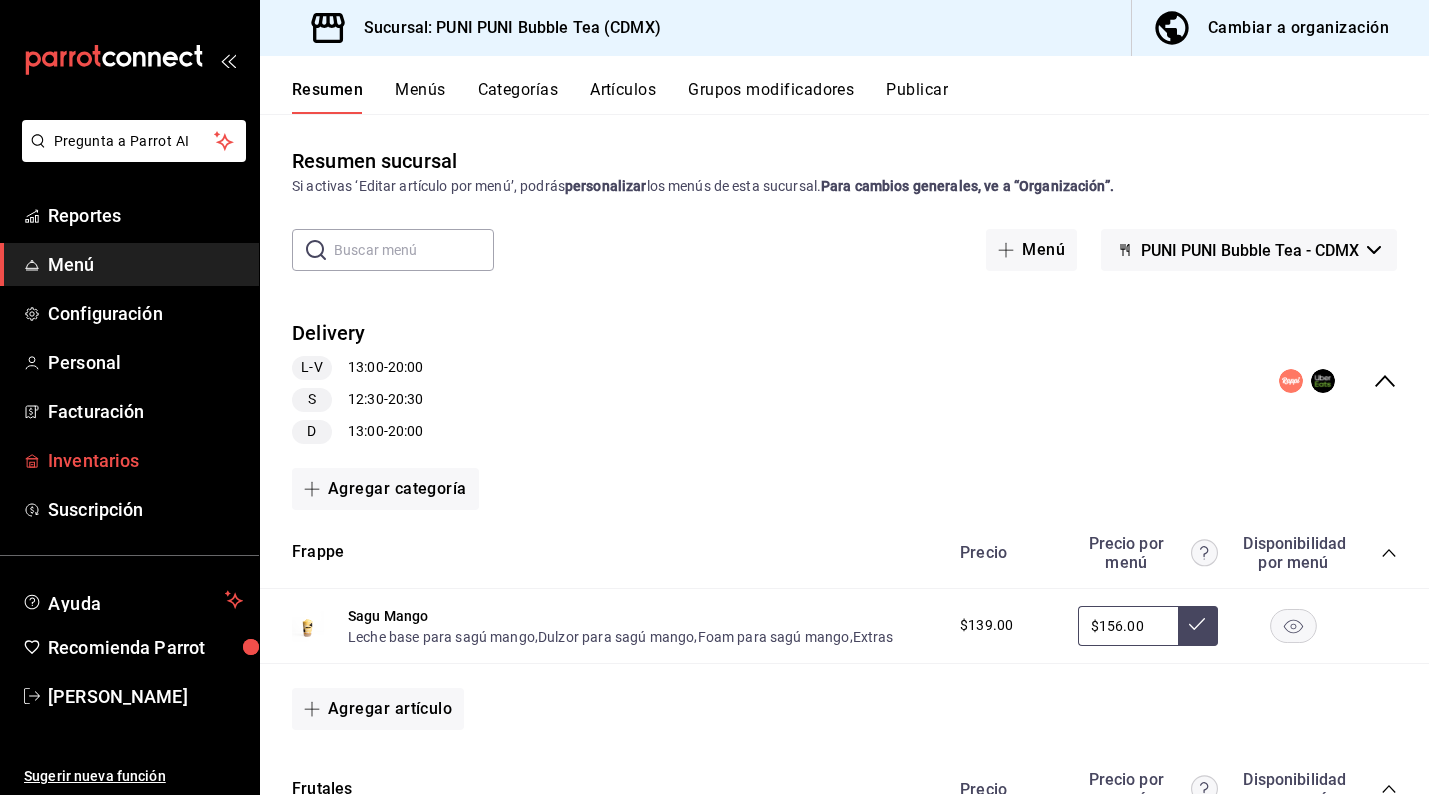 click on "Inventarios" at bounding box center (145, 460) 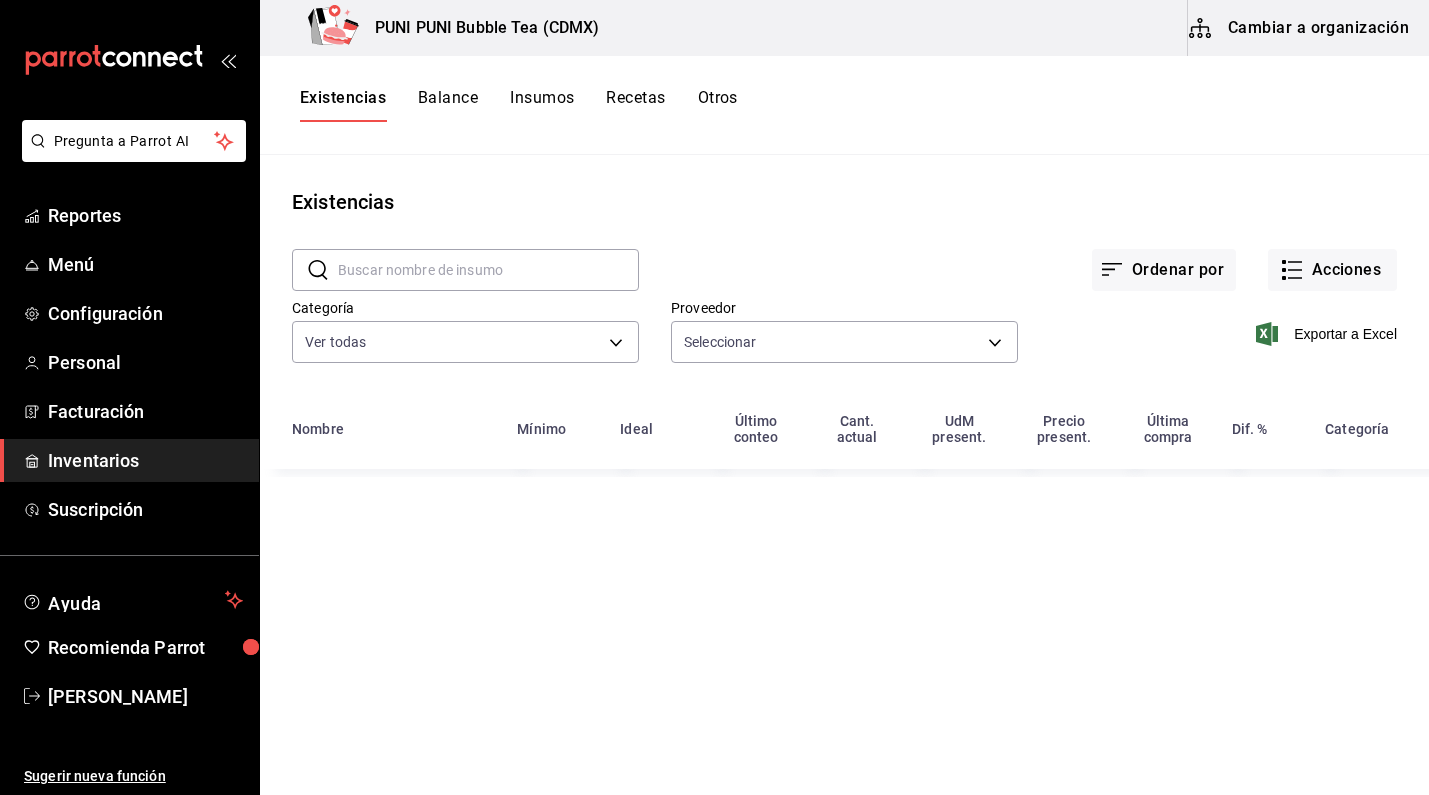 type on "2a683c2b-20b2-4ba9-be2a-097bf783d6e8,0e9408c2-e6c9-45b6-8424-689b66b36fcf,1a48d1f4-5dc4-44f4-b889-7f033c7569b9,3459382c-5730-49cb-9231-ef715a0d8ce5,8f93fd9e-bb94-445f-9254-591b79829fed,ffa8b0cf-99a9-46c8-a8b1-d1df1fc1f6bb,59cb7e49-bc87-48e1-b40f-ccff416a0263,f6817ebb-0d68-414f-b49e-4e18497bd526,2fc6ef1c-3858-4990-aede-4e184dff4af7,2e22700a-b2f2-46a8-8a35-0dab4b3ccc5d,6dbbdcdd-93ab-4848-ad78-cc2bb28055bb,d2b4aea0-abac-409f-97e1-93782458a891,047e0142-089e-44dd-a83d-234644774a03,f817839e-930d-41a1-afb6-d66de52a4002" 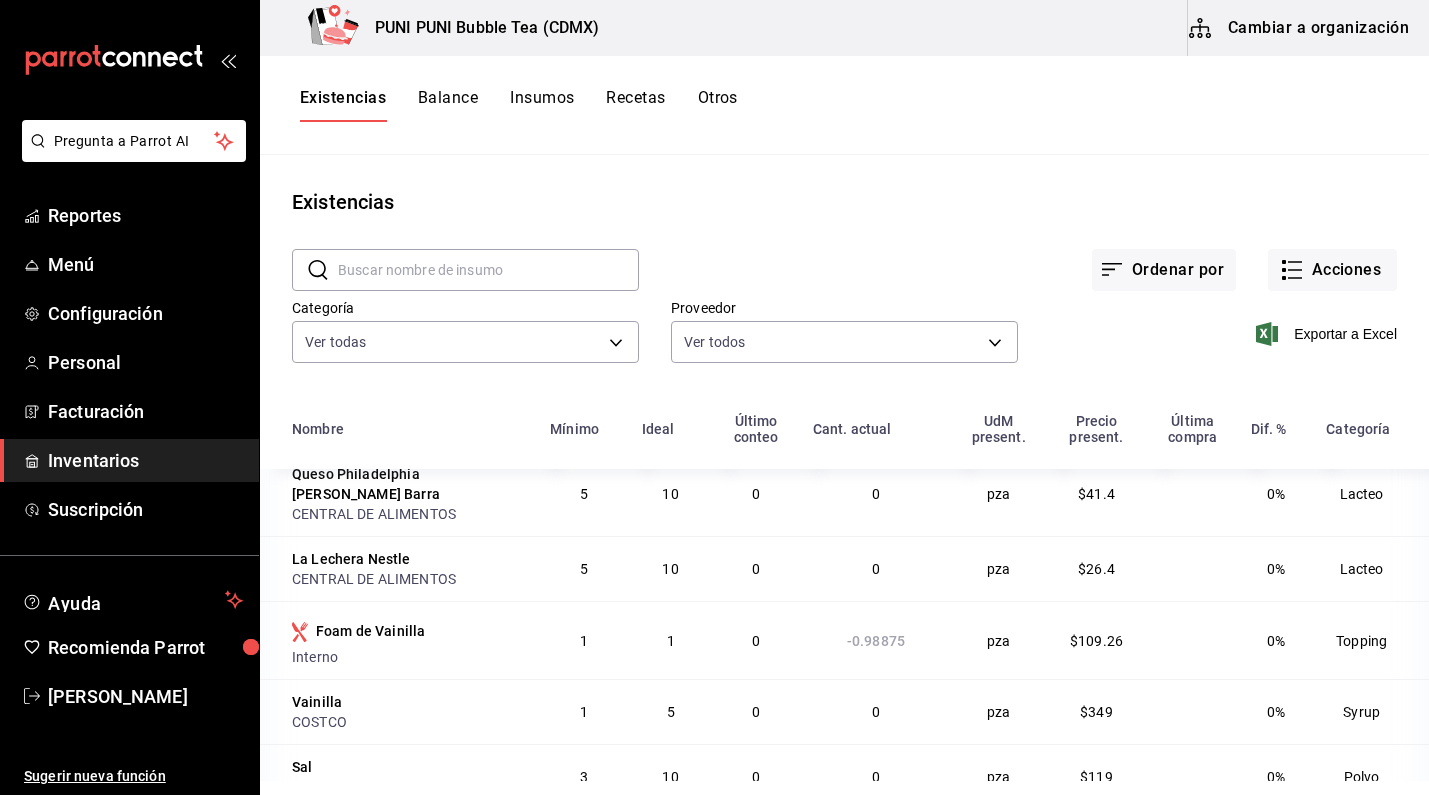 scroll, scrollTop: 408, scrollLeft: 0, axis: vertical 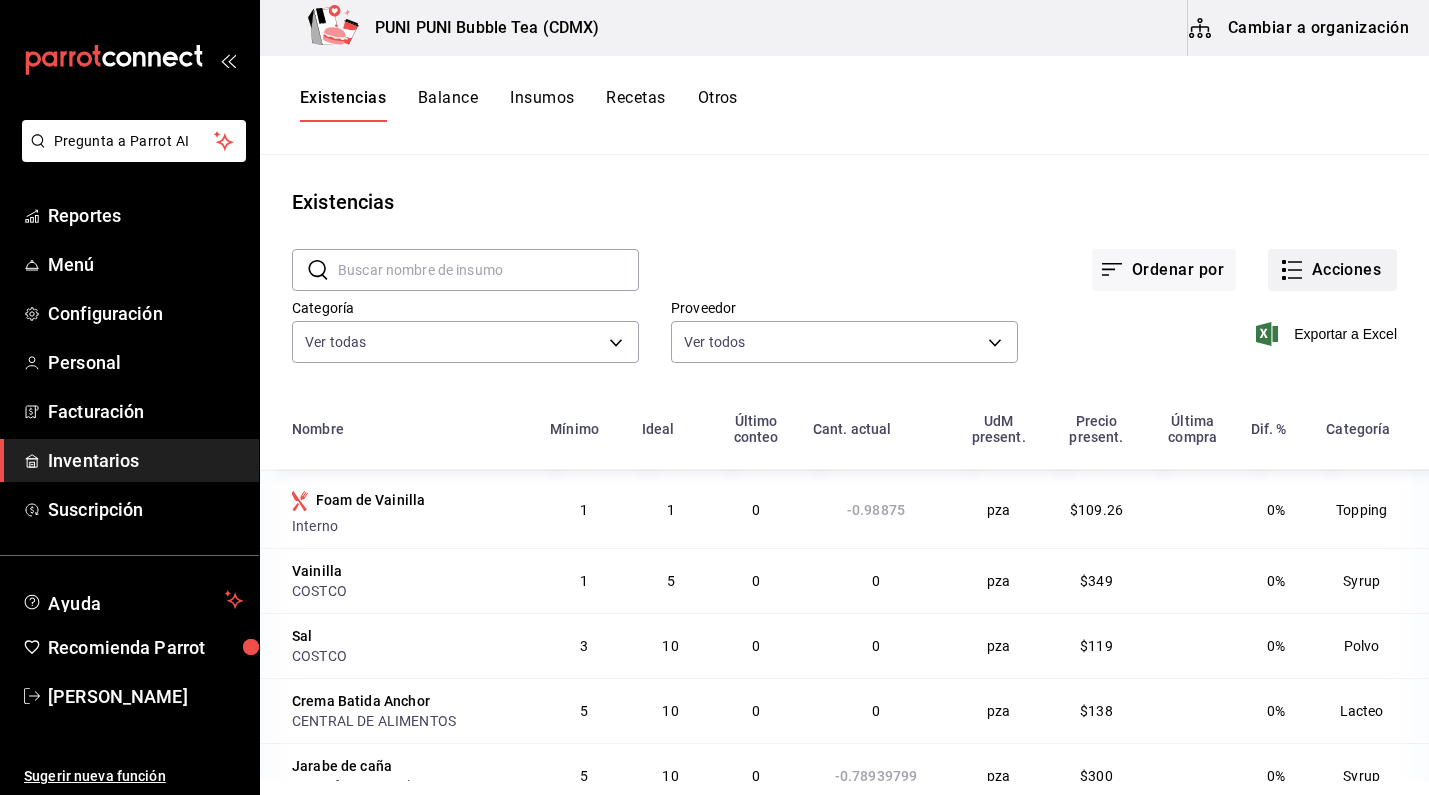 click 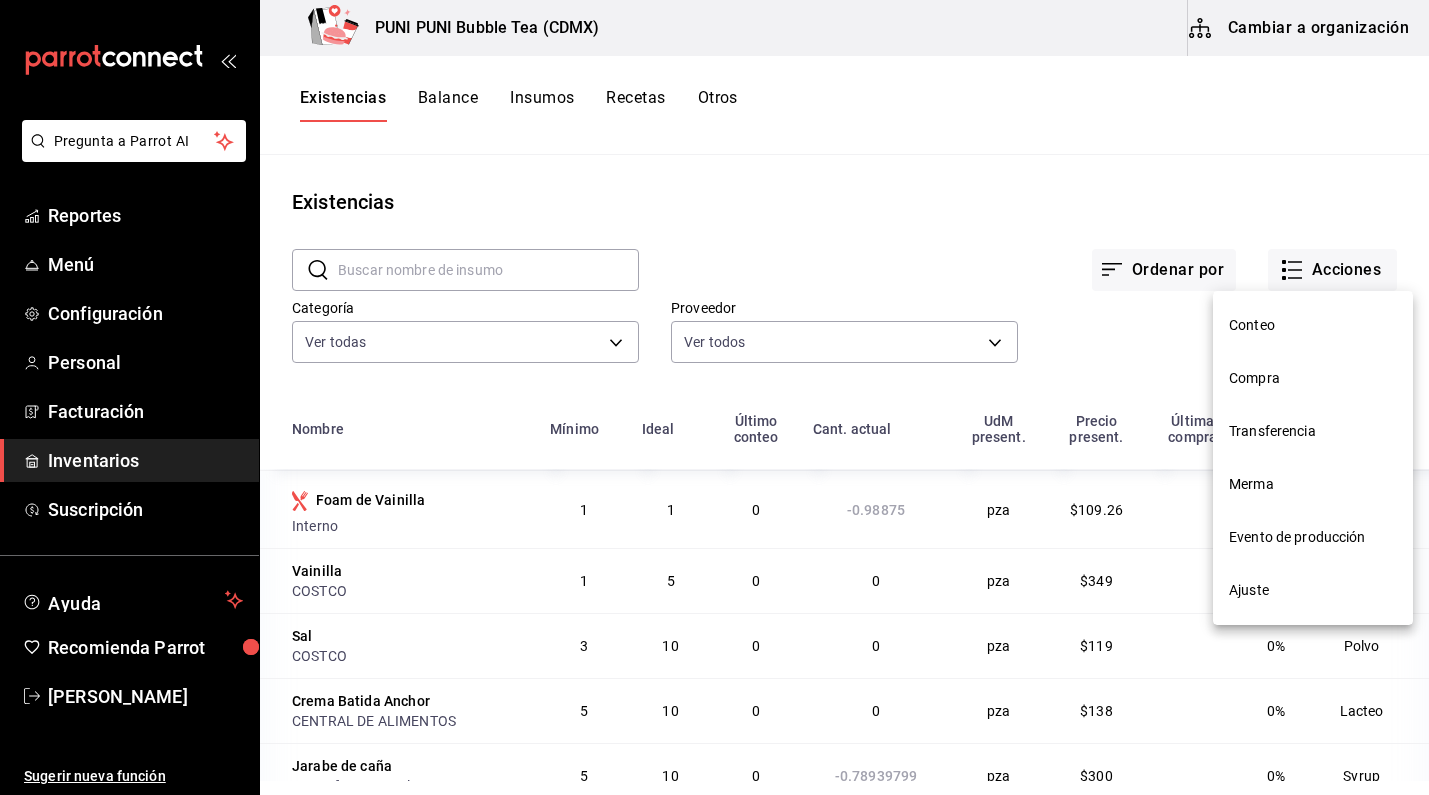 click at bounding box center (714, 397) 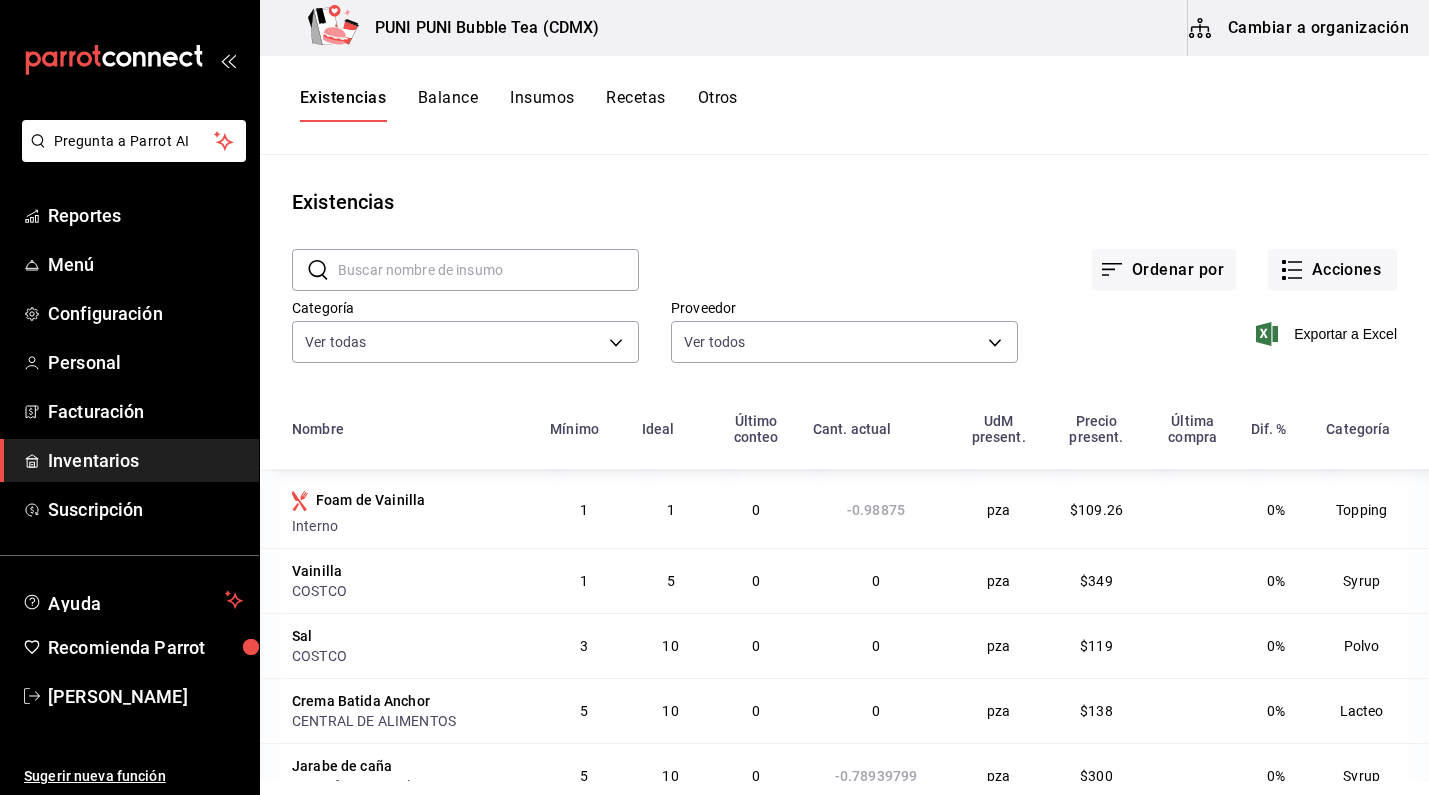 click on "Balance" at bounding box center [448, 105] 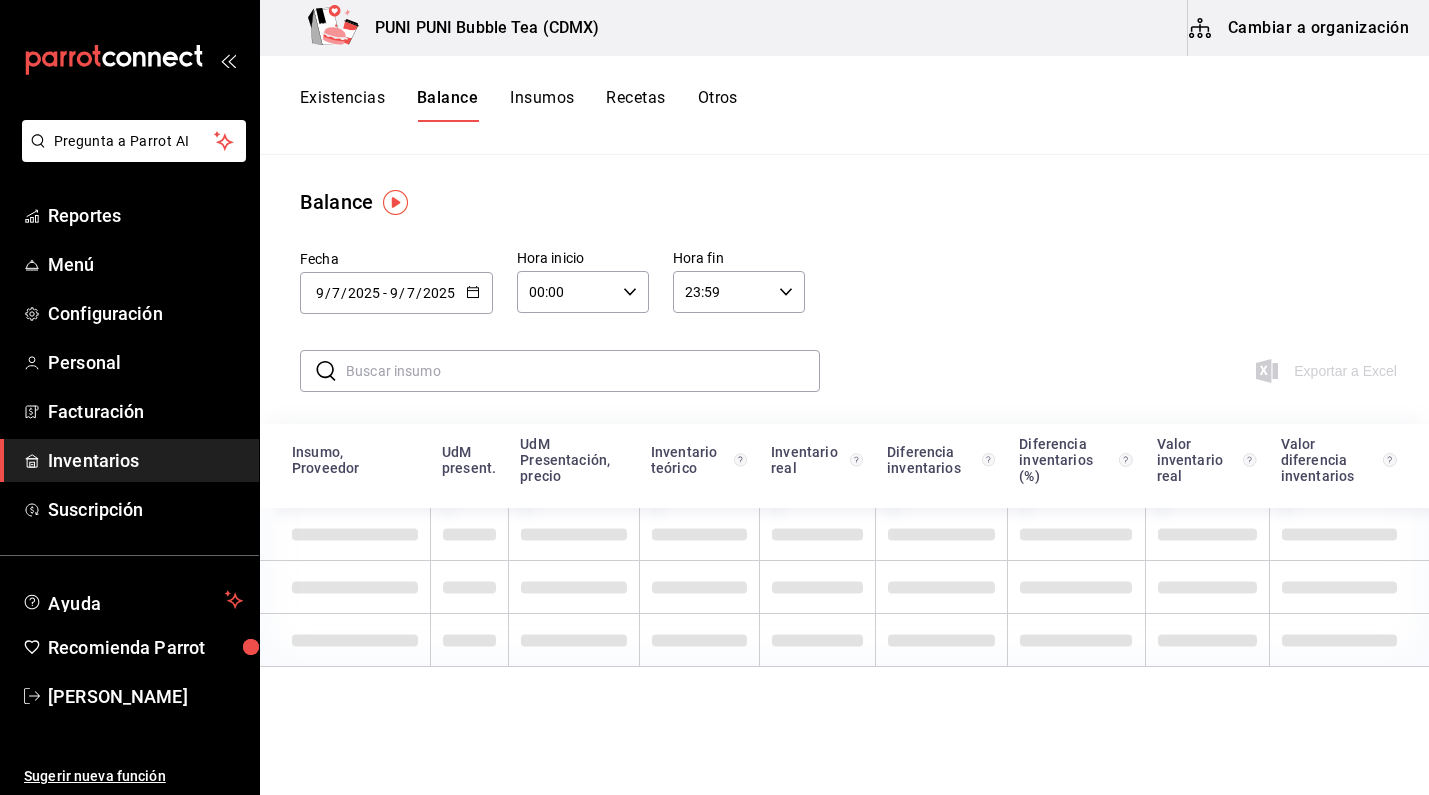 click on "Insumos" at bounding box center (542, 105) 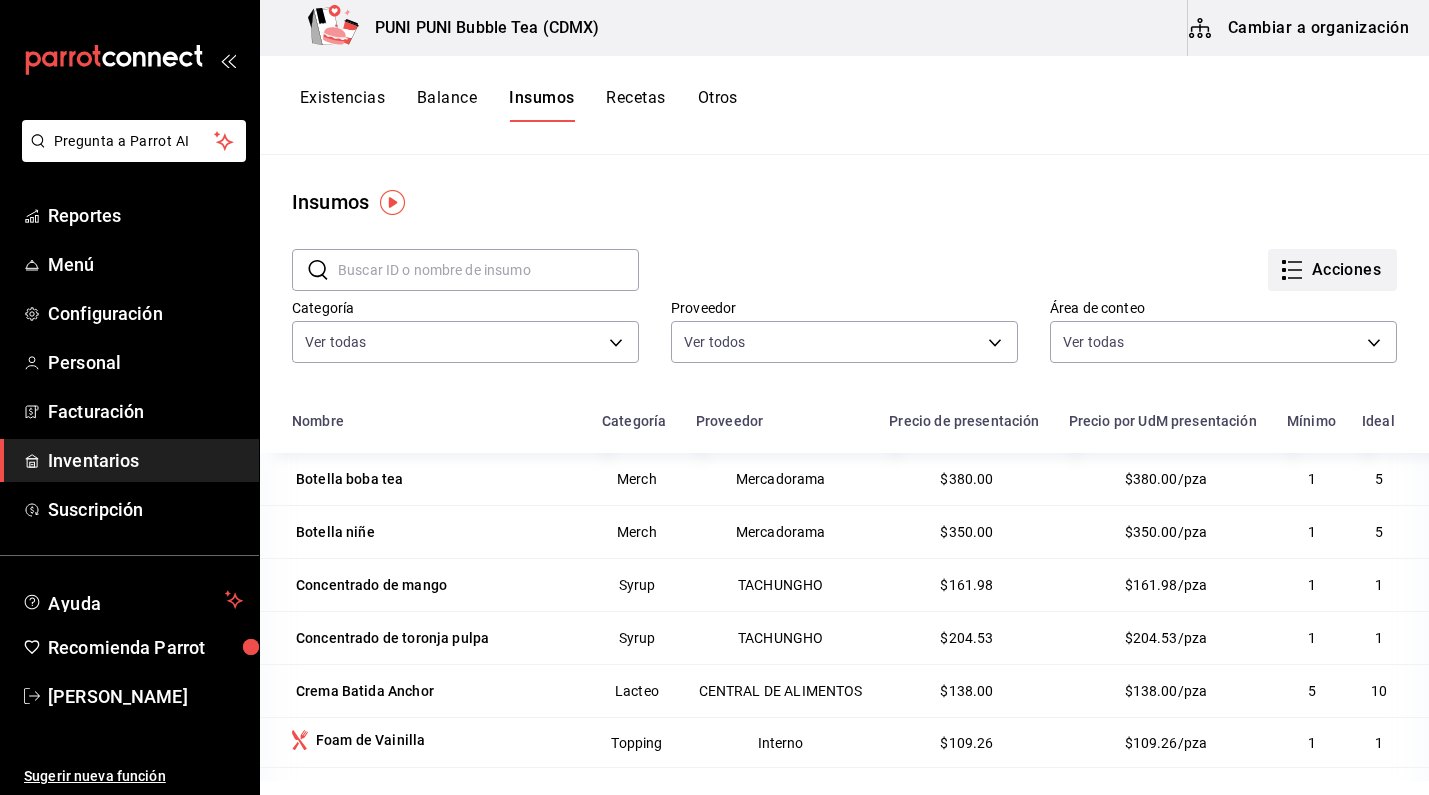 click on "Acciones" at bounding box center [1332, 270] 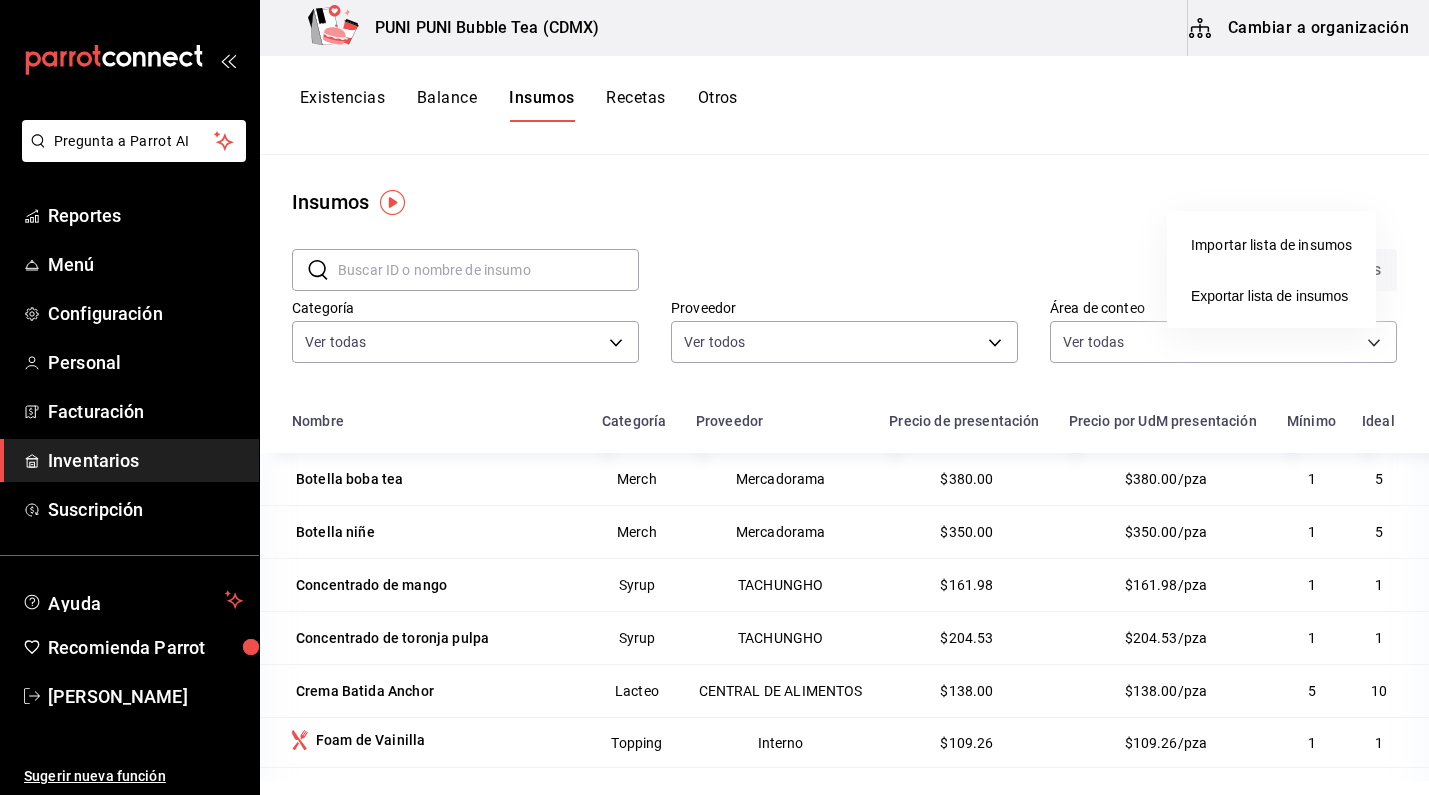 click on "Exportar lista de insumos" at bounding box center (1271, 296) 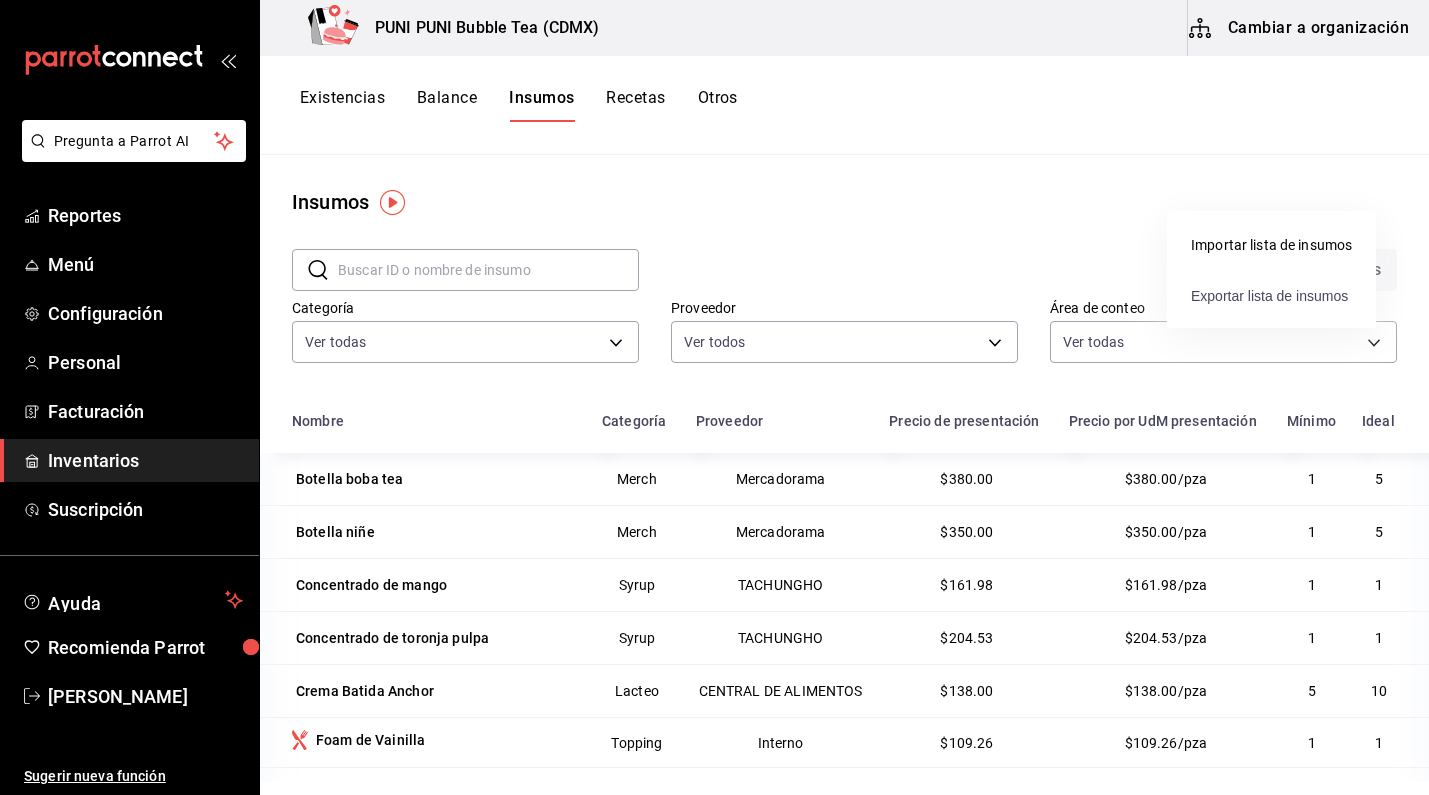 click on "Exportar lista de insumos" at bounding box center (1269, 296) 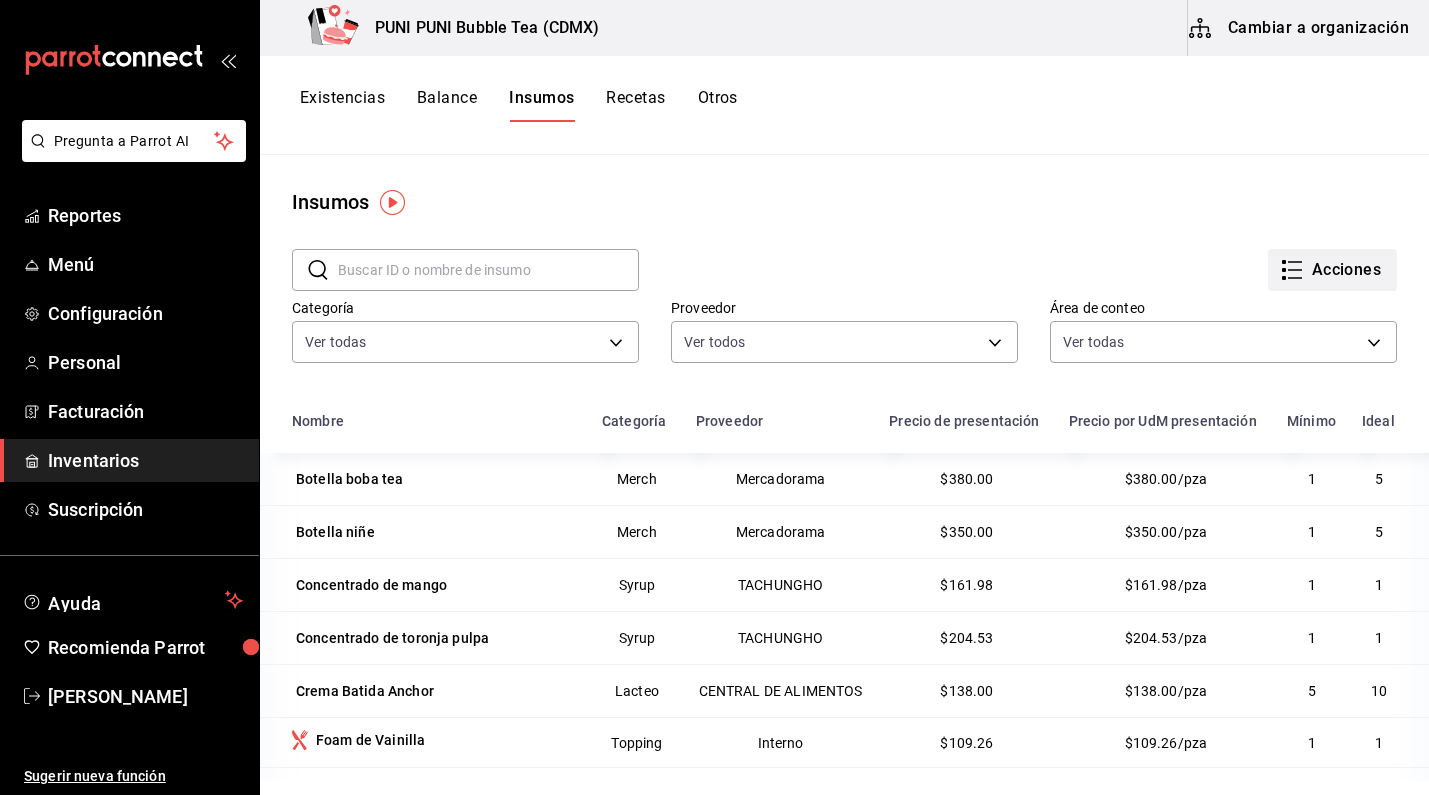 click on "Acciones" at bounding box center (1332, 270) 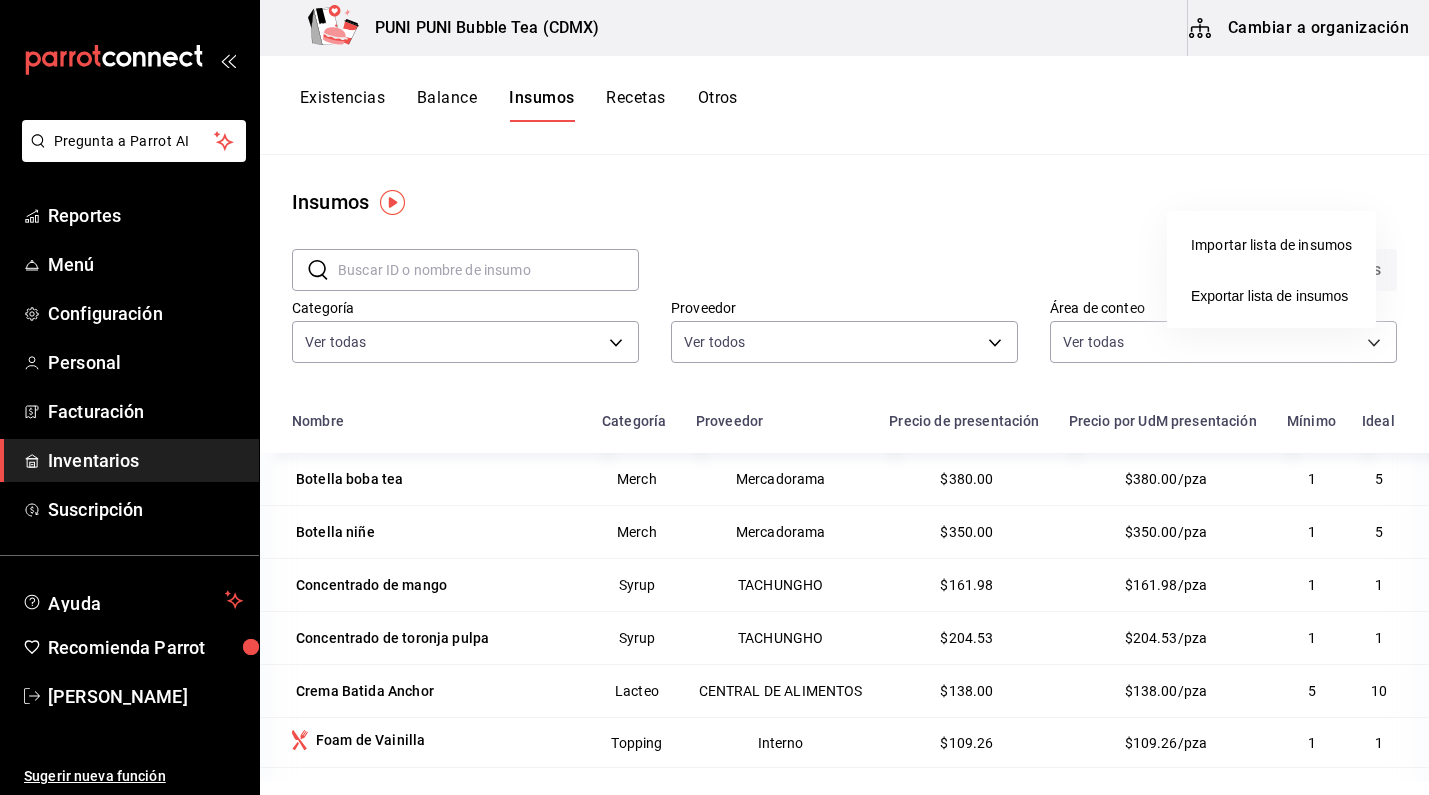 click at bounding box center [714, 397] 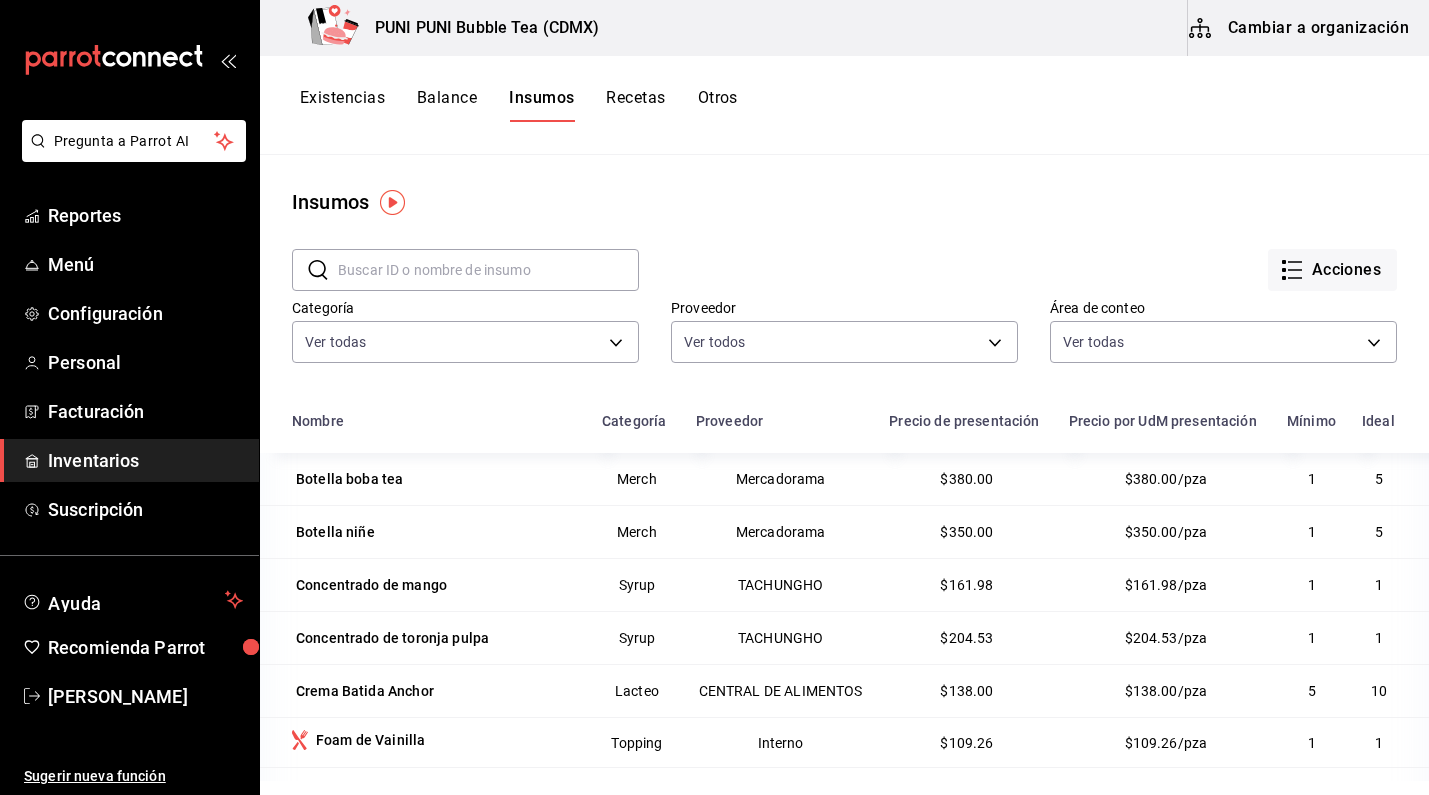 click on "Otros" at bounding box center (718, 105) 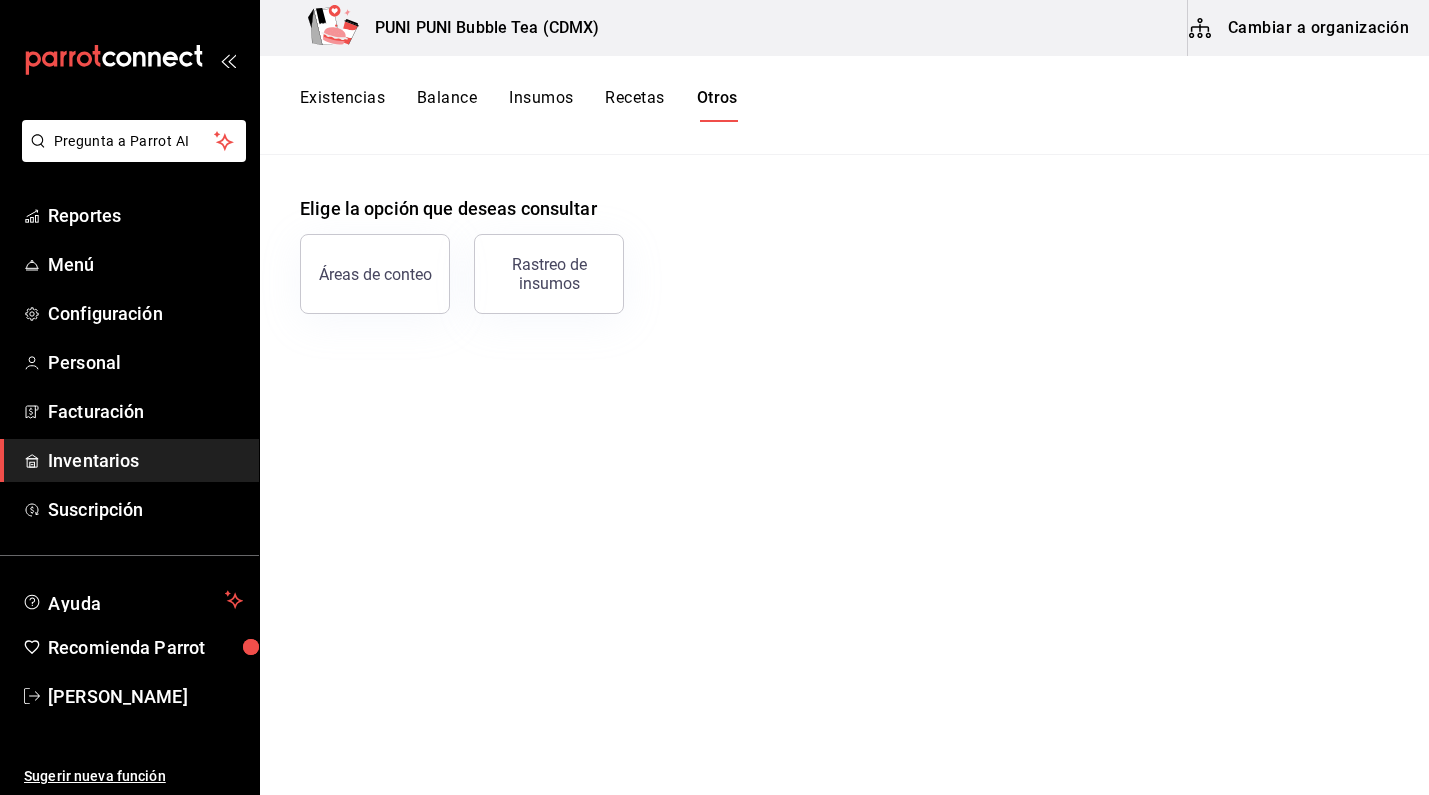 click on "Recetas" at bounding box center (634, 105) 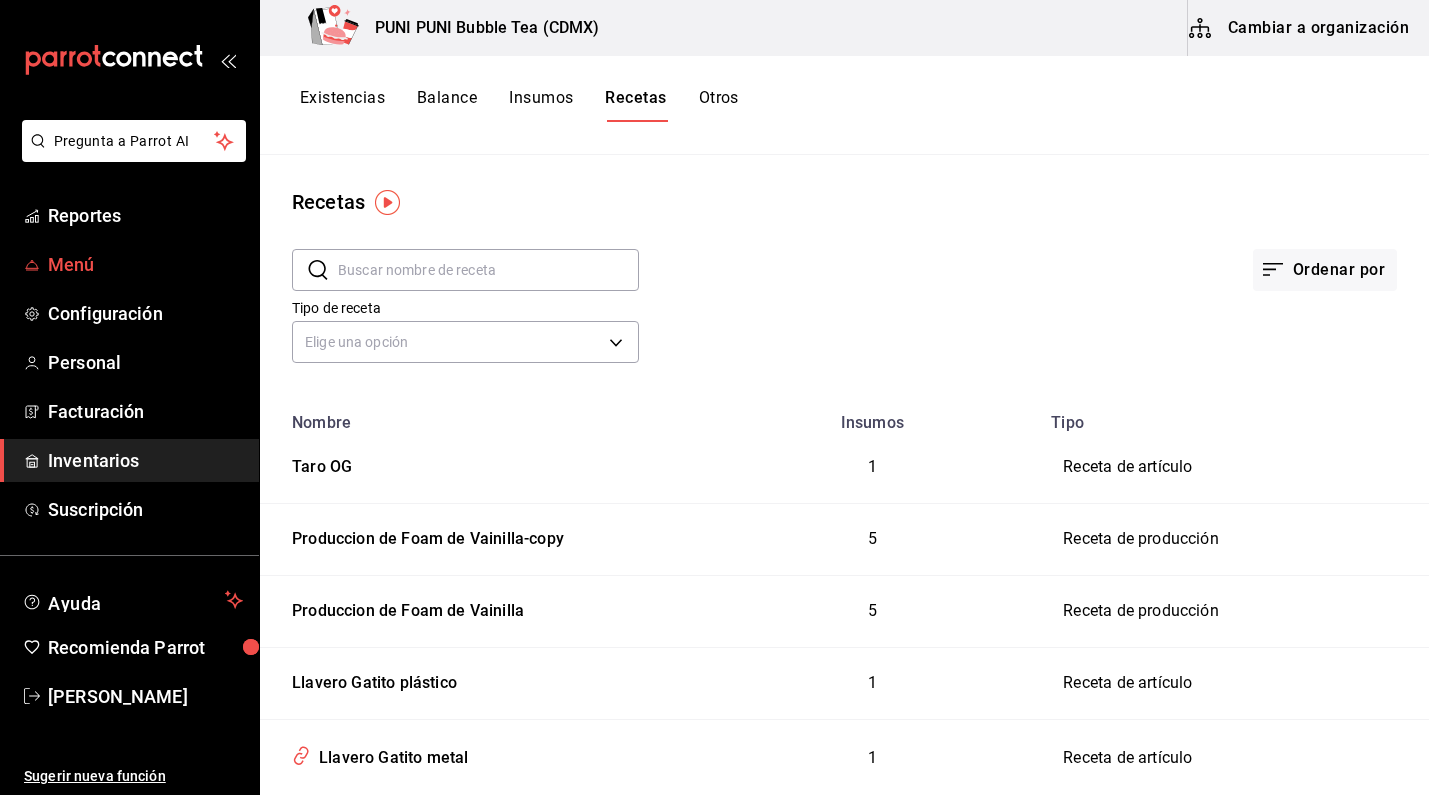 click on "Menú" at bounding box center [145, 264] 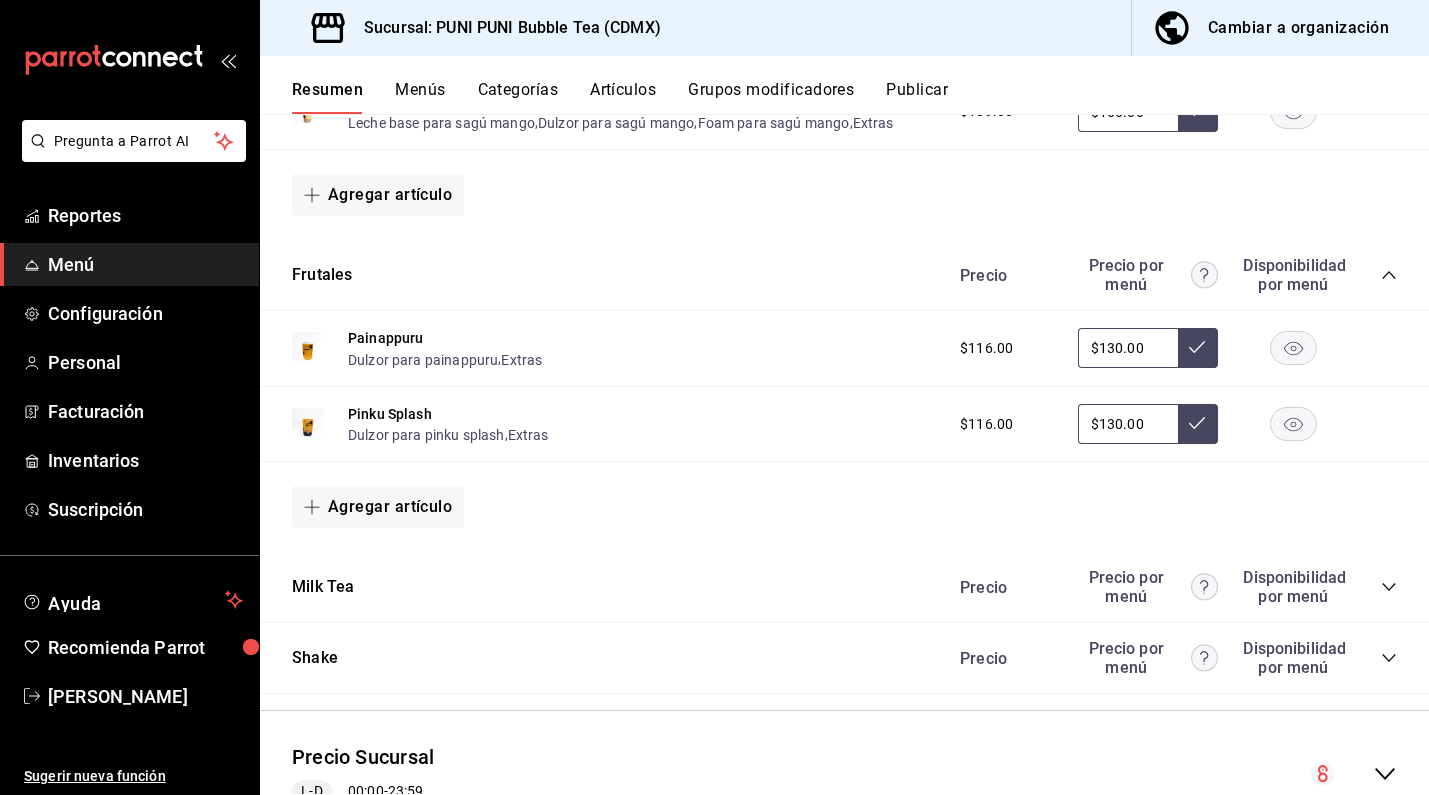 scroll, scrollTop: 549, scrollLeft: 0, axis: vertical 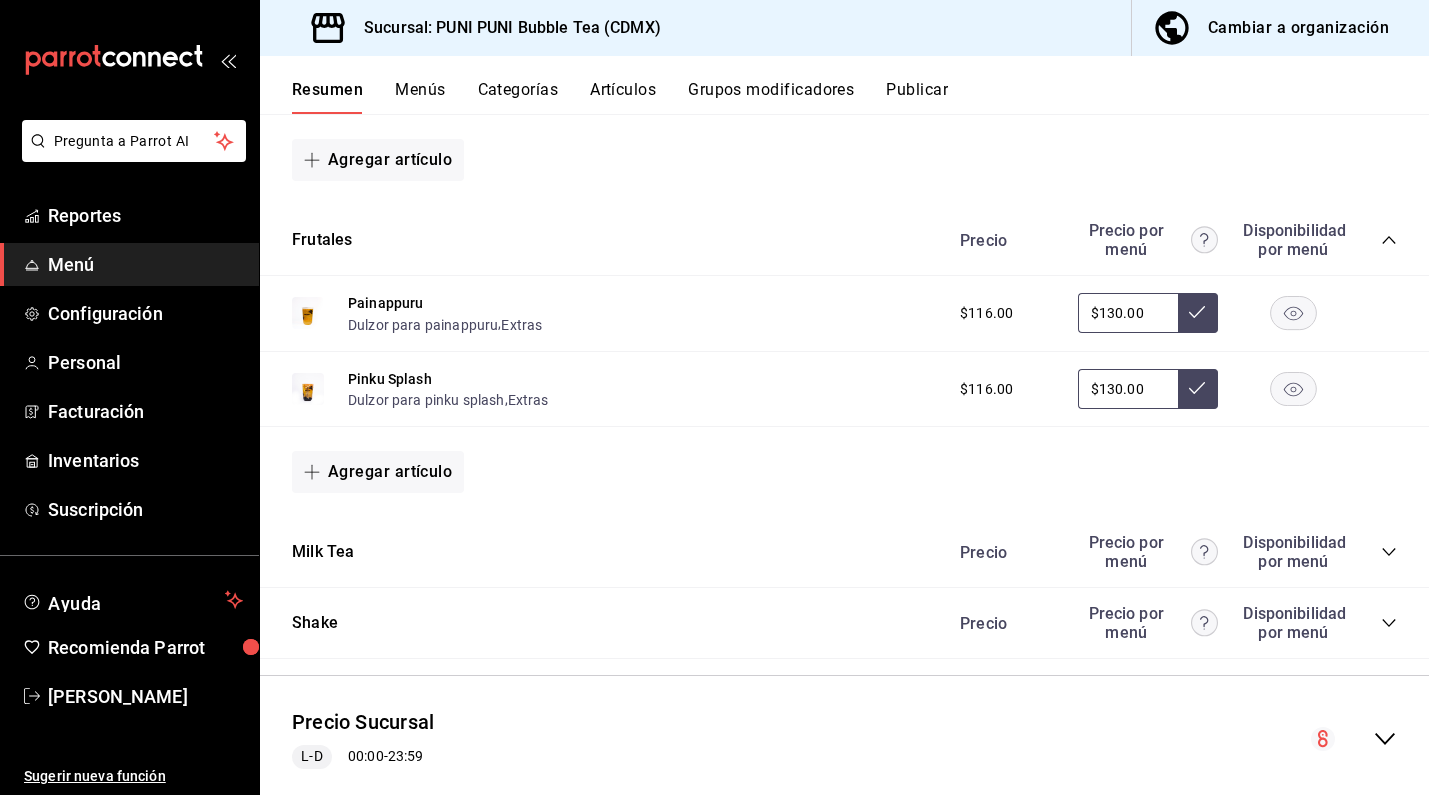 click on "Menú" at bounding box center [145, 264] 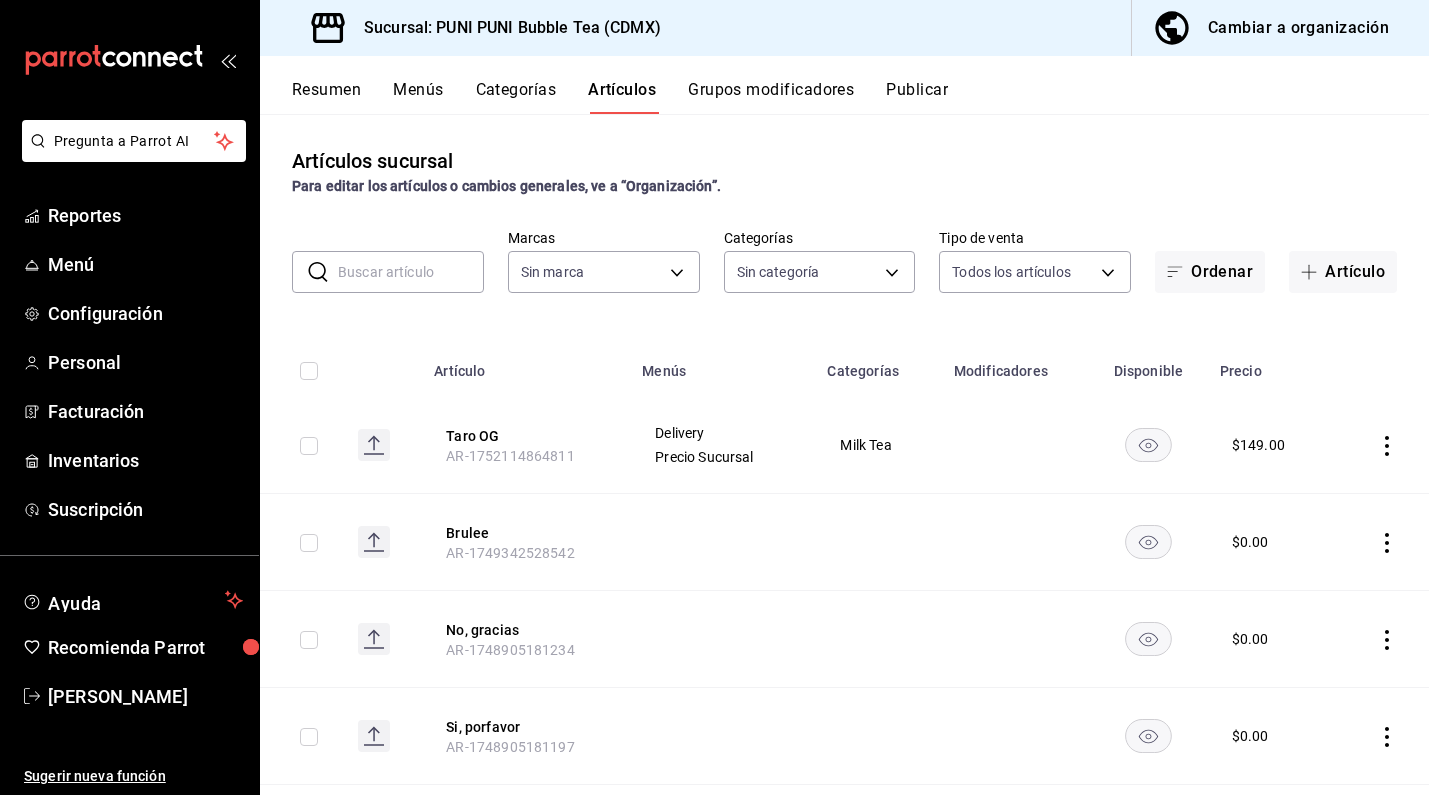 type on "06e9fba0-8a60-4258-b8f9-5d8115eddc2f" 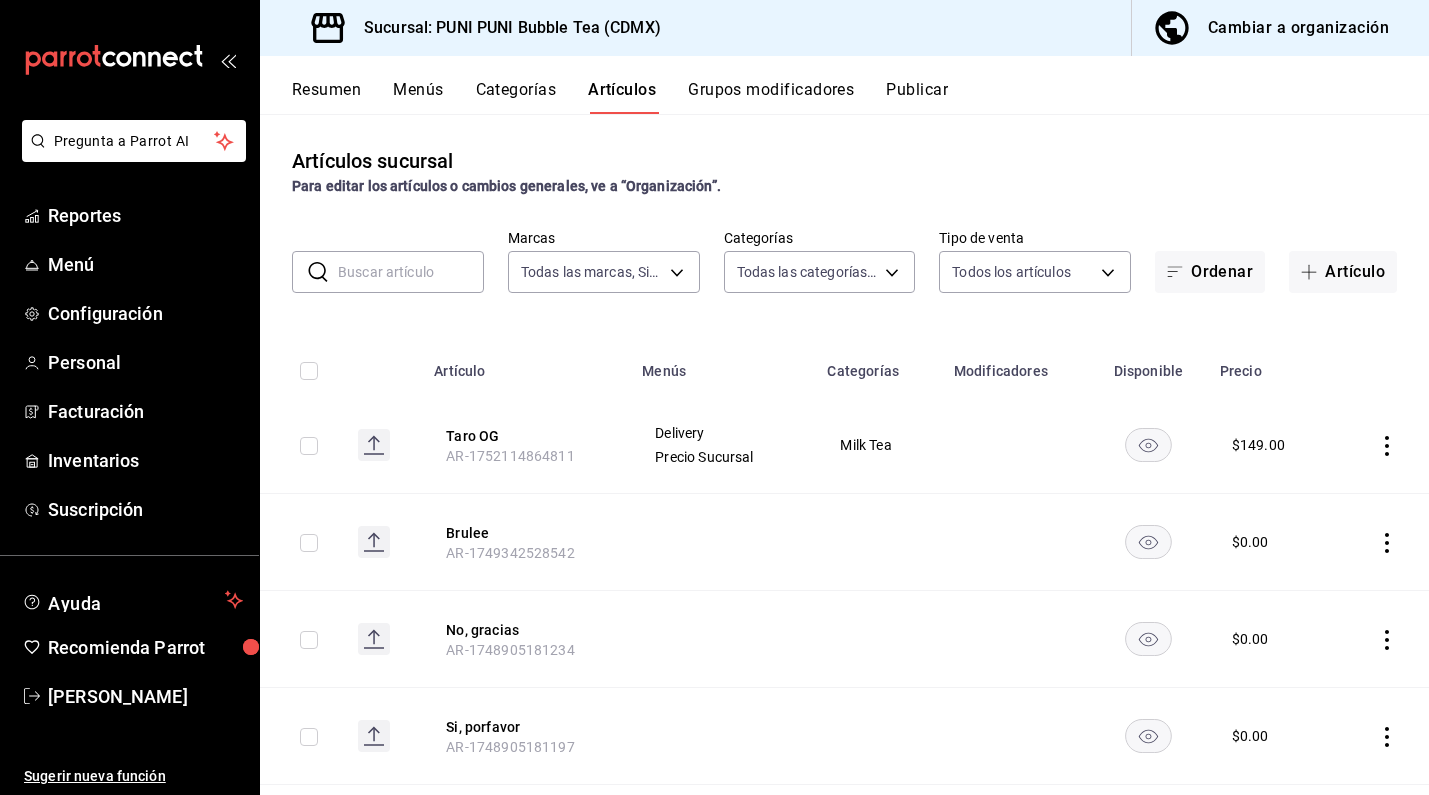 click at bounding box center [411, 272] 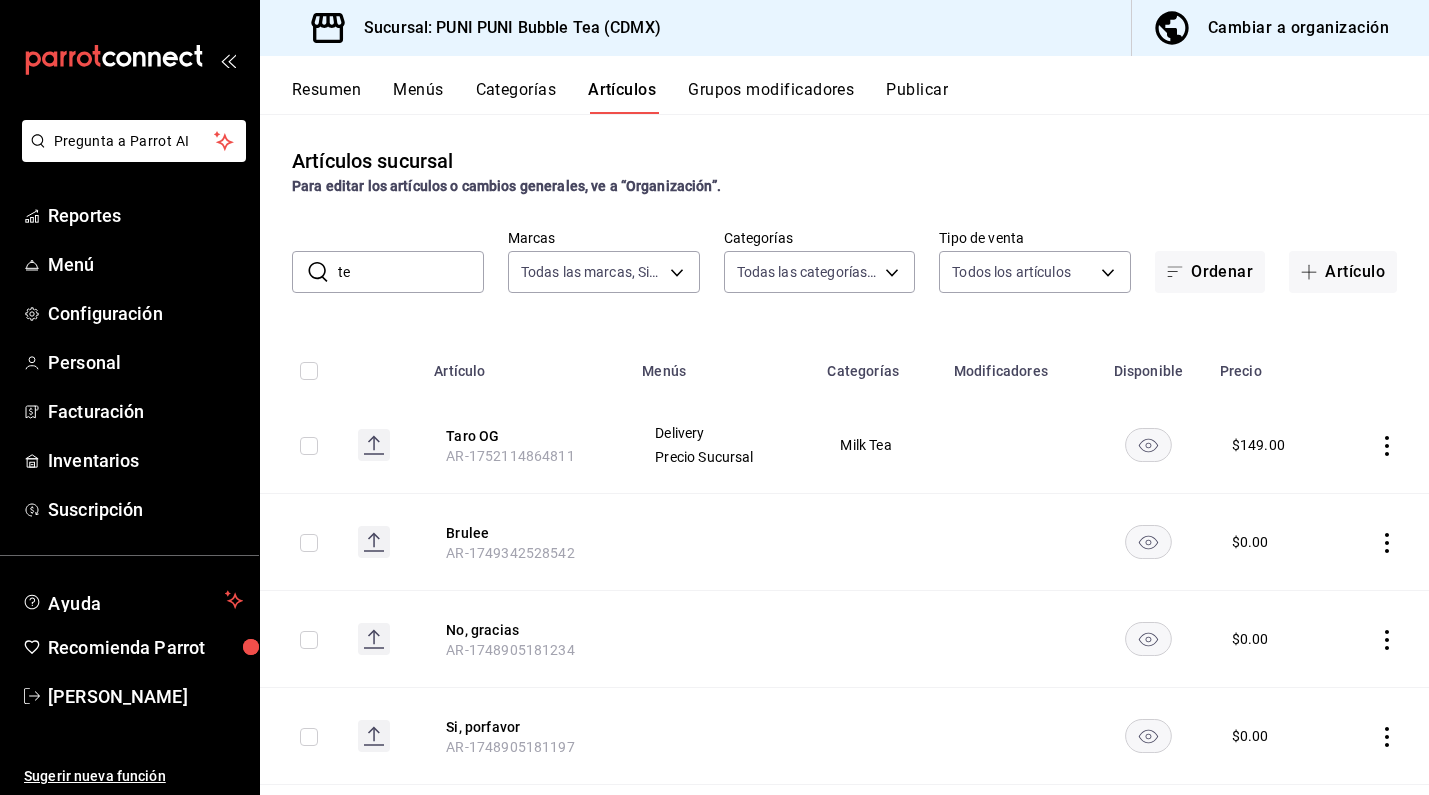 click on "te" at bounding box center (411, 272) 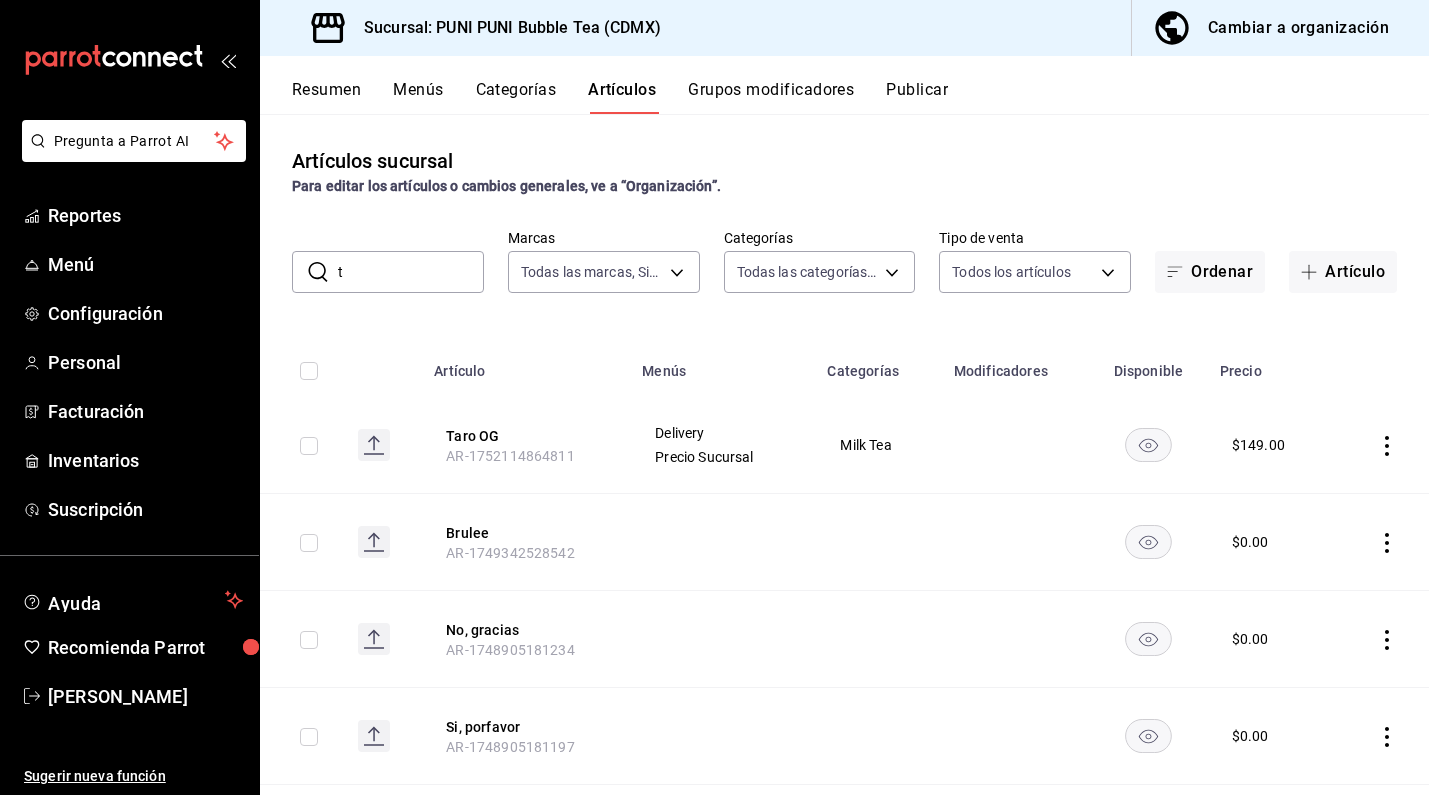 type on "te" 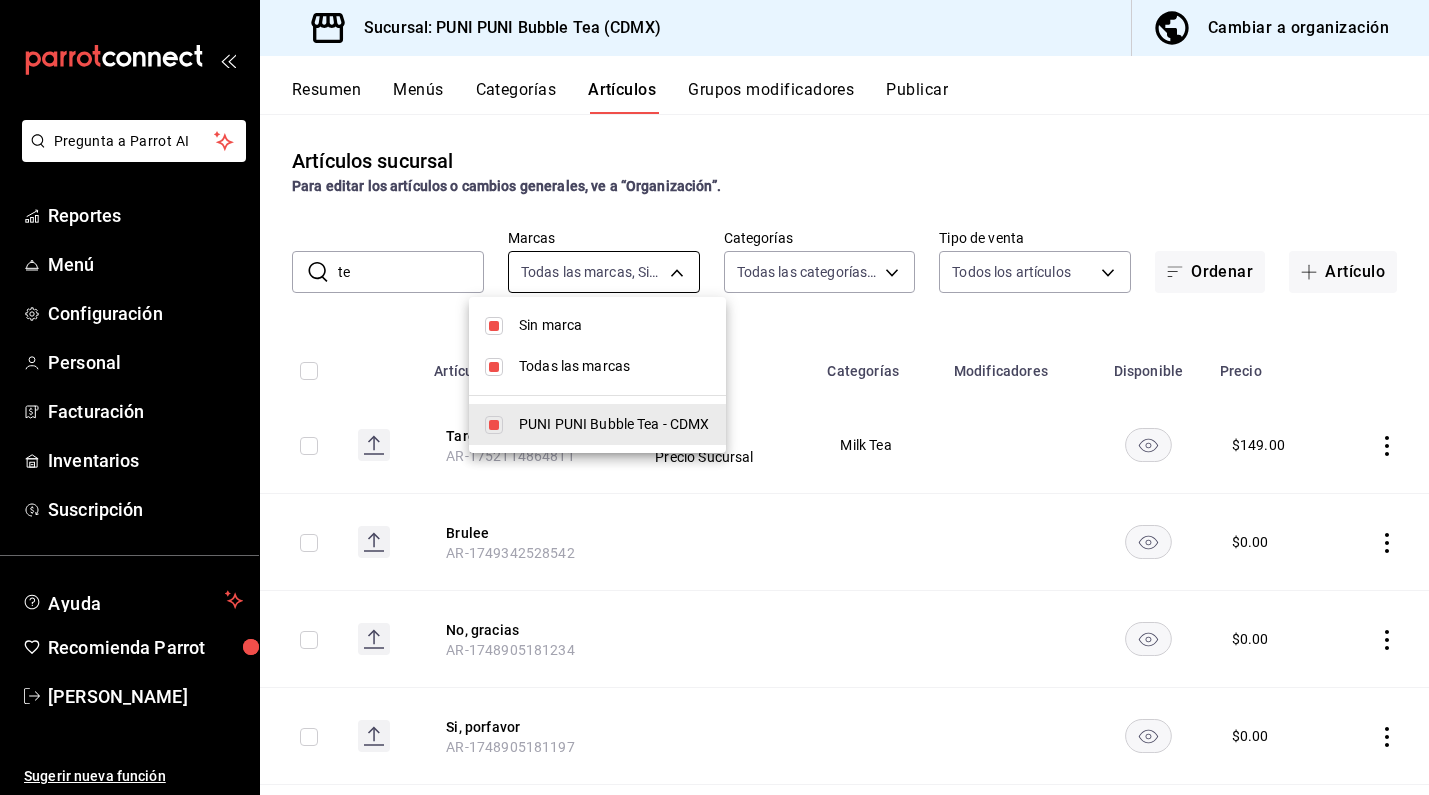 click on "Pregunta a Parrot AI Reportes   Menú   Configuración   Personal   Facturación   Inventarios   Suscripción   Ayuda Recomienda Parrot   Sayuri Hara   Sugerir nueva función   Sucursal: PUNI PUNI Bubble Tea (CDMX) Cambiar a organización Resumen Menús Categorías Artículos Grupos modificadores Publicar Artículos sucursal Para editar los artículos o cambios generales, ve a “Organización”. ​ te ​ Marcas Todas las marcas, Sin marca 06e9fba0-8a60-4258-b8f9-5d8115eddc2f Categorías Todas las categorías, Sin categoría 0b359580-9c26-4667-b2ea-c0a0a21b5adf,742efaf6-9535-4bde-bfe2-e22b5eeb50f9,b794ae57-433e-4157-92aa-9e2050f5cb96,6886975e-3fad-47b1-b05e-622b3461df11,a60dda1d-bbcc-4699-8991-6a901ccf3b1a,06f50db3-9eed-46cb-88f6-3bb522d3eb29,24444c8a-550c-40ca-b16f-bc041a4e9516,6103b8fc-ab1c-4cc2-8ee4-29cda863e13f,3310146a-b8ba-4aad-9140-83bd45779eef Tipo de venta Todos los artículos ALL Ordenar Artículo Artículo Menús Categorías Modificadores Disponible Precio Taro OG AR-1752114864811 Delivery $ $ $" at bounding box center (714, 397) 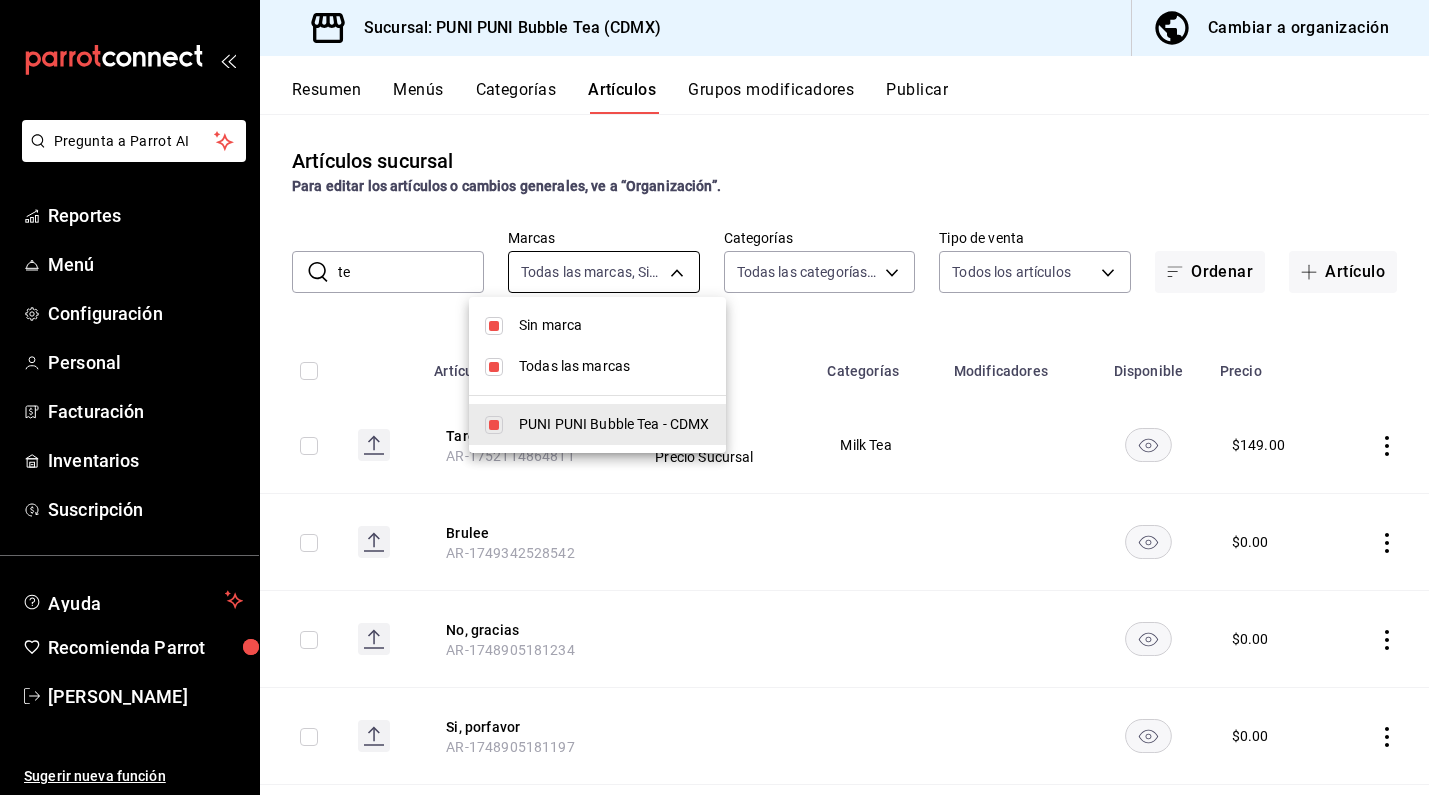 click at bounding box center [714, 397] 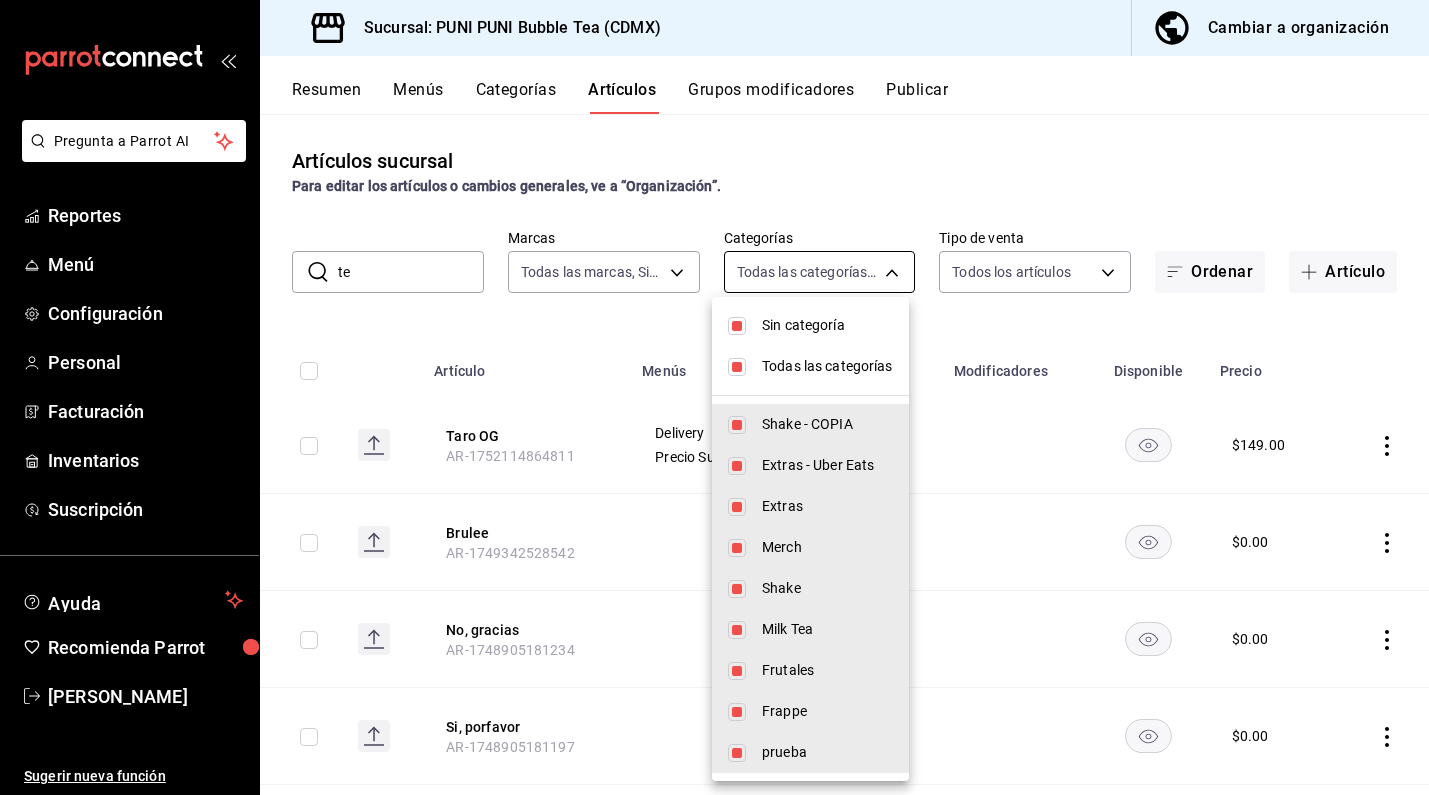 click on "Pregunta a Parrot AI Reportes   Menú   Configuración   Personal   Facturación   Inventarios   Suscripción   Ayuda Recomienda Parrot   Sayuri Hara   Sugerir nueva función   Sucursal: PUNI PUNI Bubble Tea (CDMX) Cambiar a organización Resumen Menús Categorías Artículos Grupos modificadores Publicar Artículos sucursal Para editar los artículos o cambios generales, ve a “Organización”. ​ te ​ Marcas Todas las marcas, Sin marca 06e9fba0-8a60-4258-b8f9-5d8115eddc2f Categorías Todas las categorías, Sin categoría 0b359580-9c26-4667-b2ea-c0a0a21b5adf,742efaf6-9535-4bde-bfe2-e22b5eeb50f9,b794ae57-433e-4157-92aa-9e2050f5cb96,6886975e-3fad-47b1-b05e-622b3461df11,a60dda1d-bbcc-4699-8991-6a901ccf3b1a,06f50db3-9eed-46cb-88f6-3bb522d3eb29,24444c8a-550c-40ca-b16f-bc041a4e9516,6103b8fc-ab1c-4cc2-8ee4-29cda863e13f,3310146a-b8ba-4aad-9140-83bd45779eef Tipo de venta Todos los artículos ALL Ordenar Artículo Artículo Menús Categorías Modificadores Disponible Precio Taro OG AR-1752114864811 Delivery $ $ $" at bounding box center (714, 397) 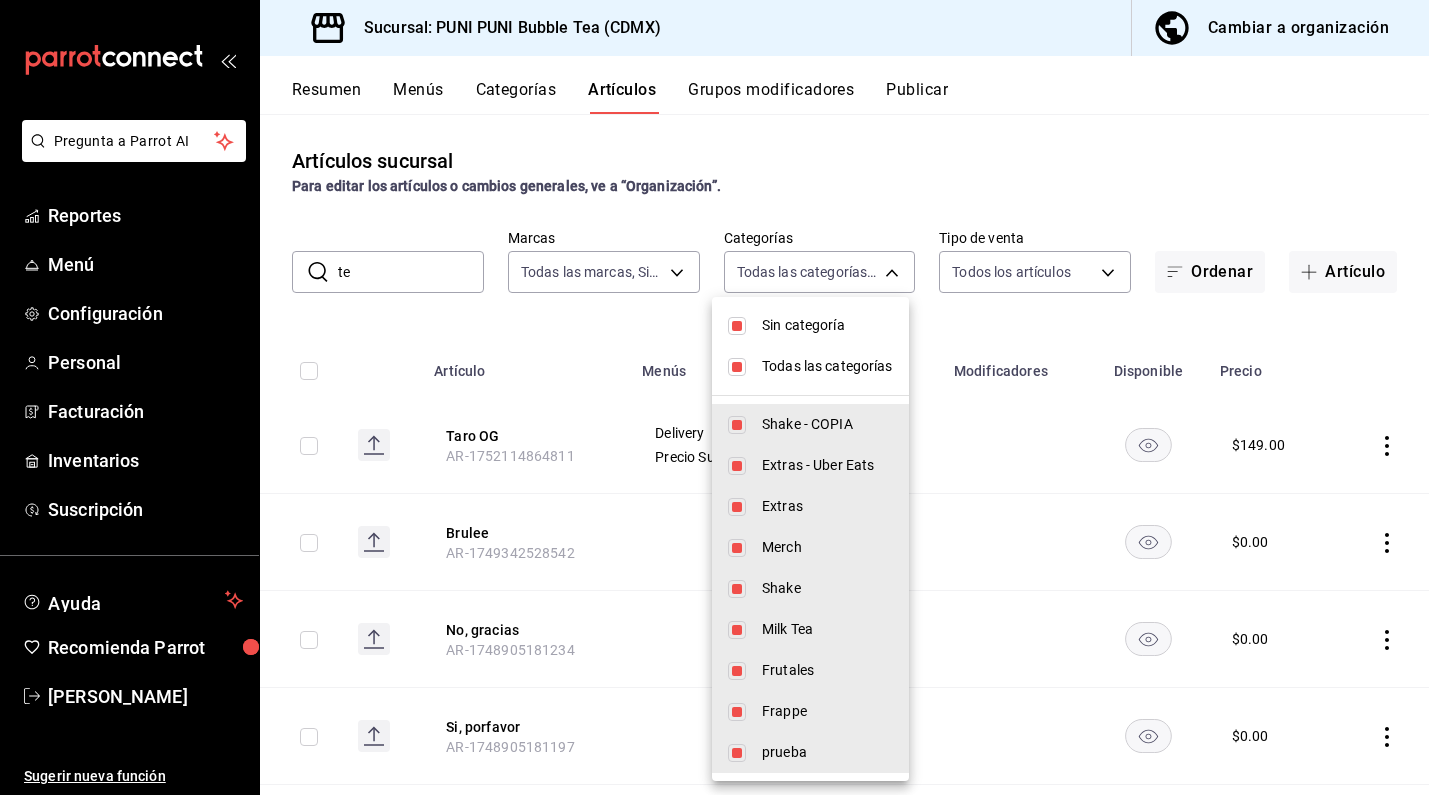 click at bounding box center (714, 397) 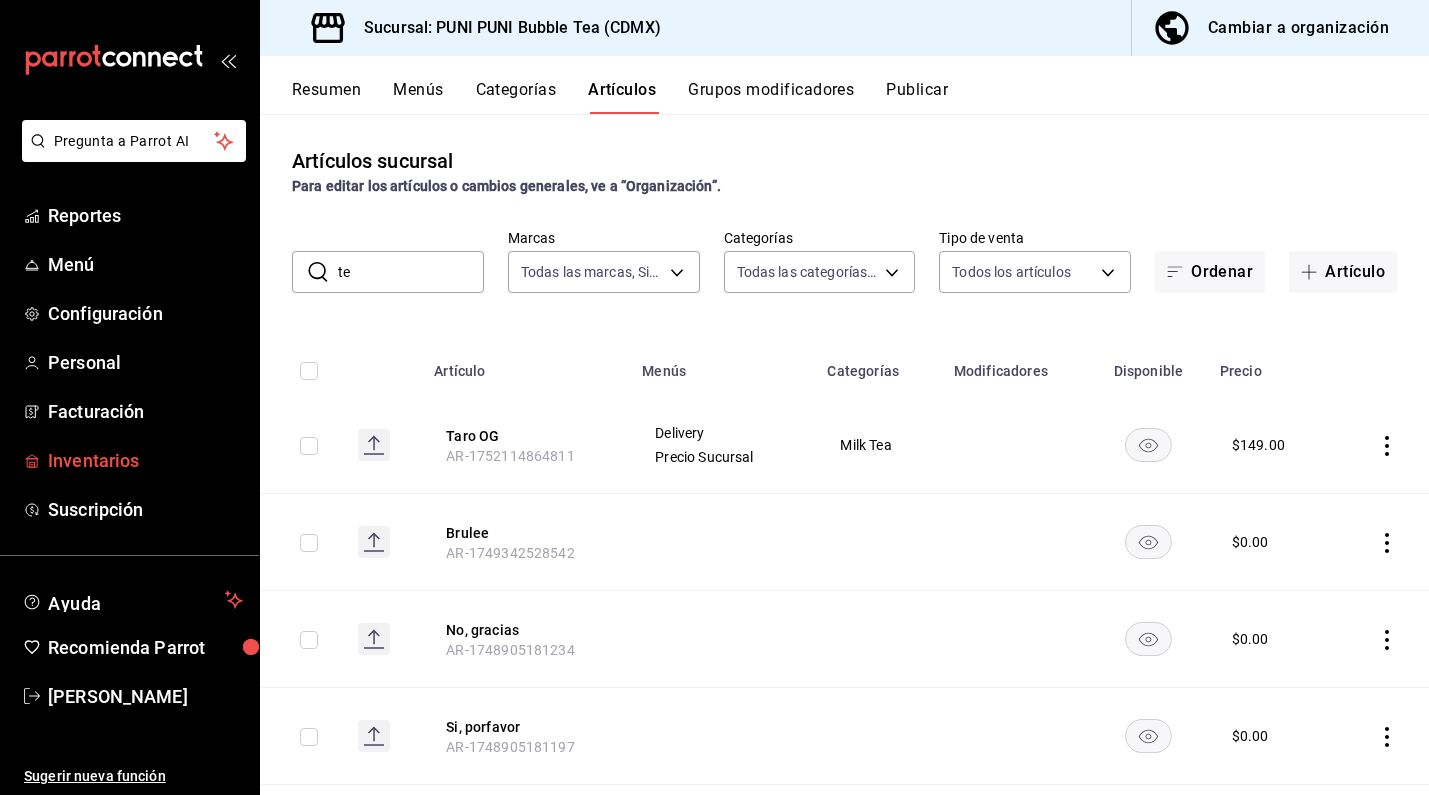 click on "Inventarios" at bounding box center [145, 460] 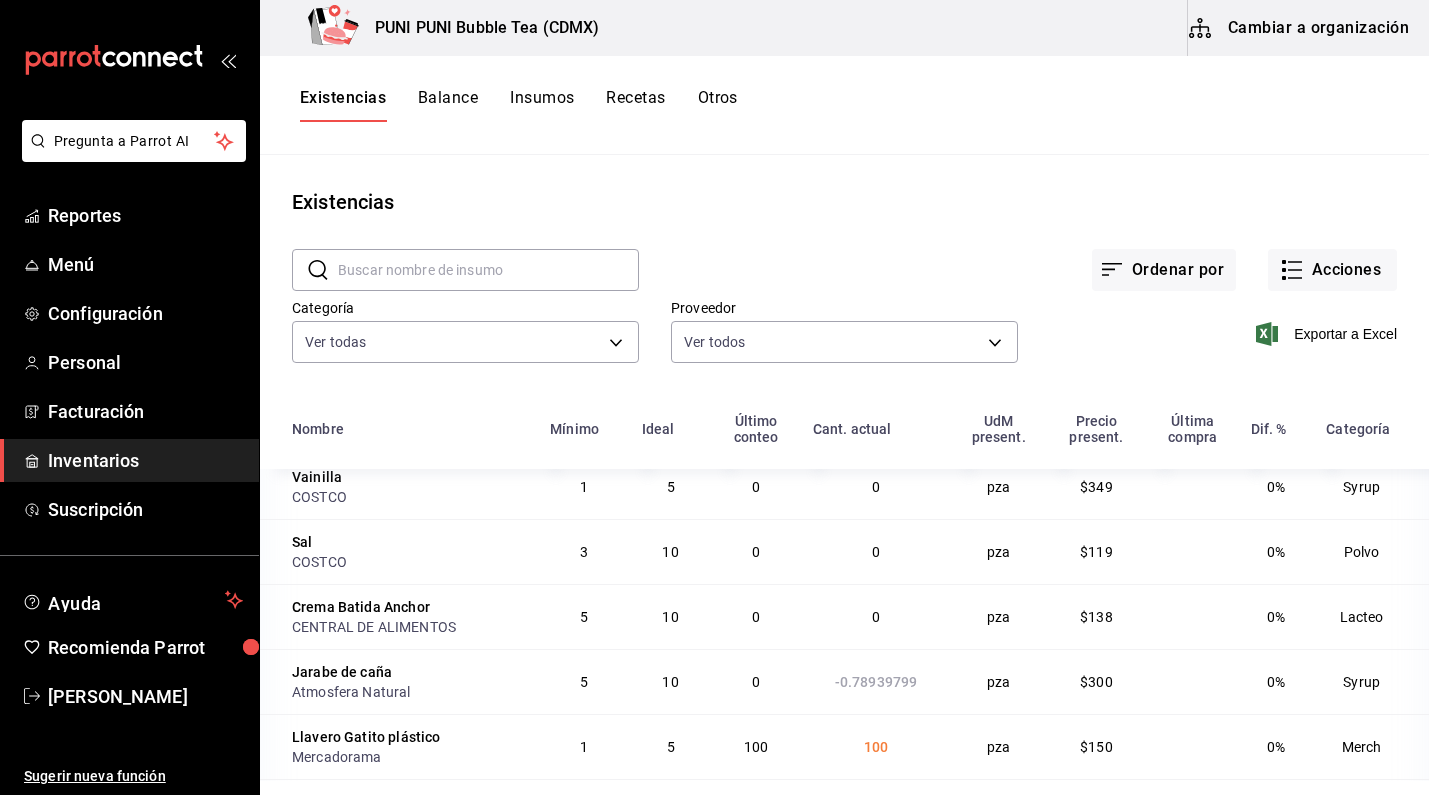 scroll, scrollTop: 502, scrollLeft: 0, axis: vertical 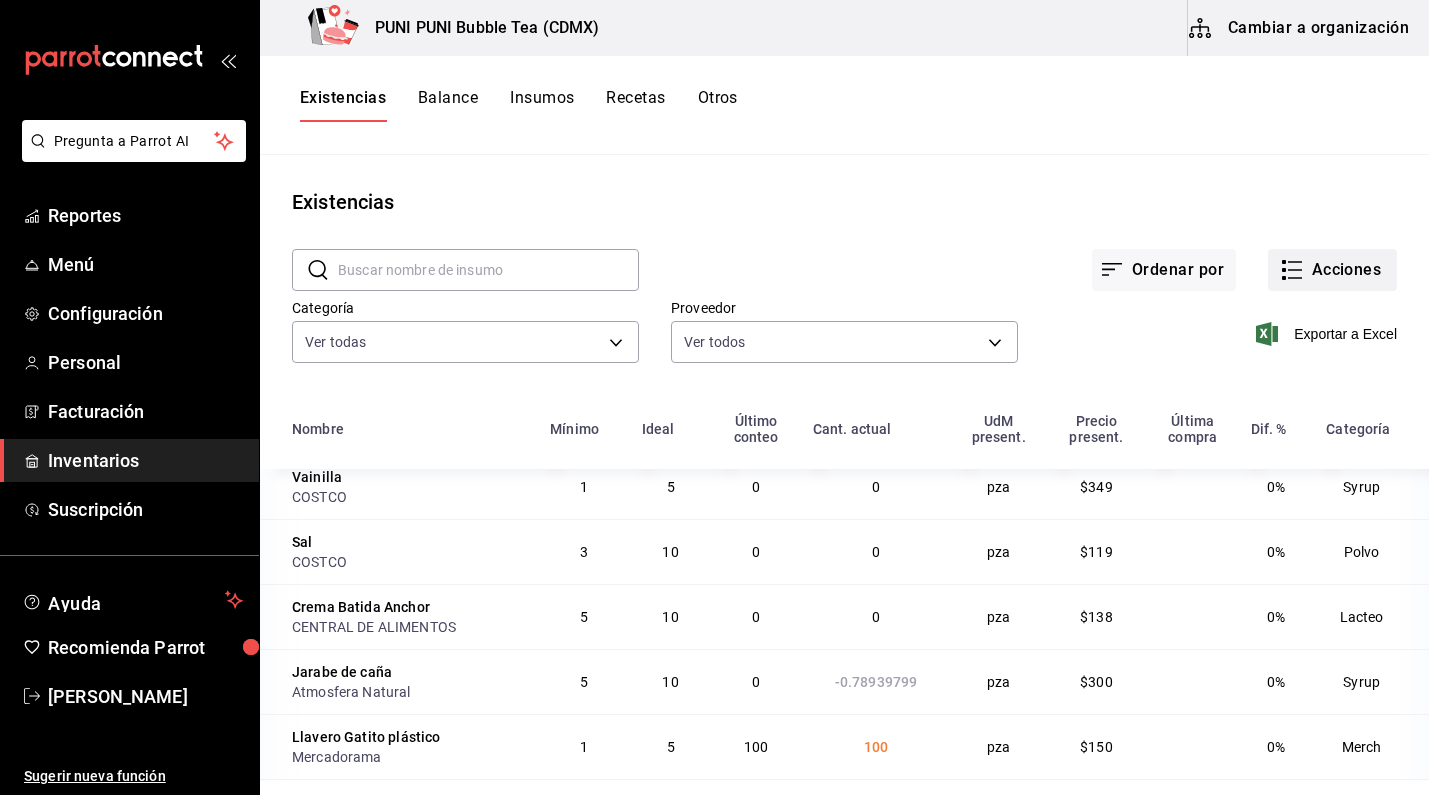 click 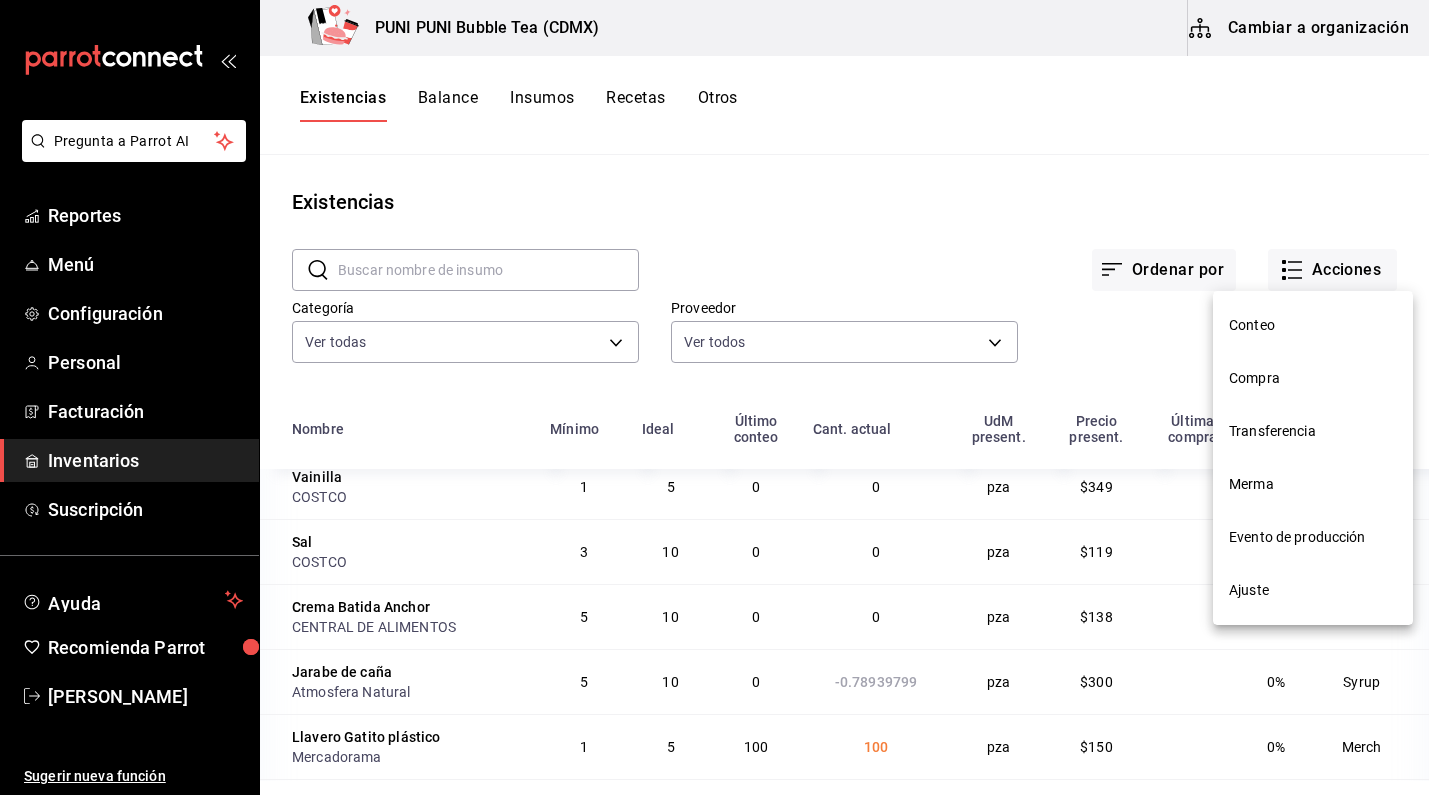 click at bounding box center (714, 397) 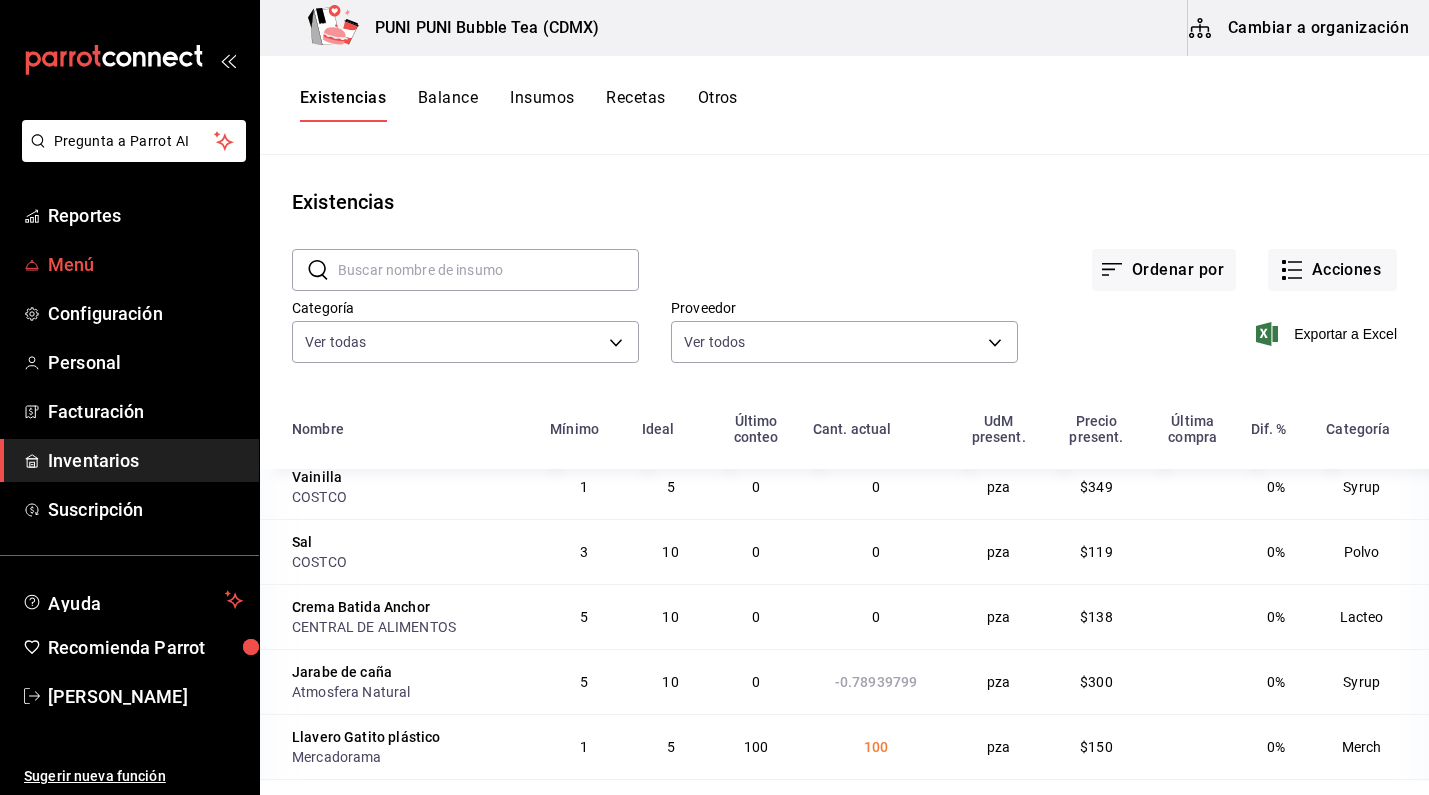 click on "Menú" at bounding box center [145, 264] 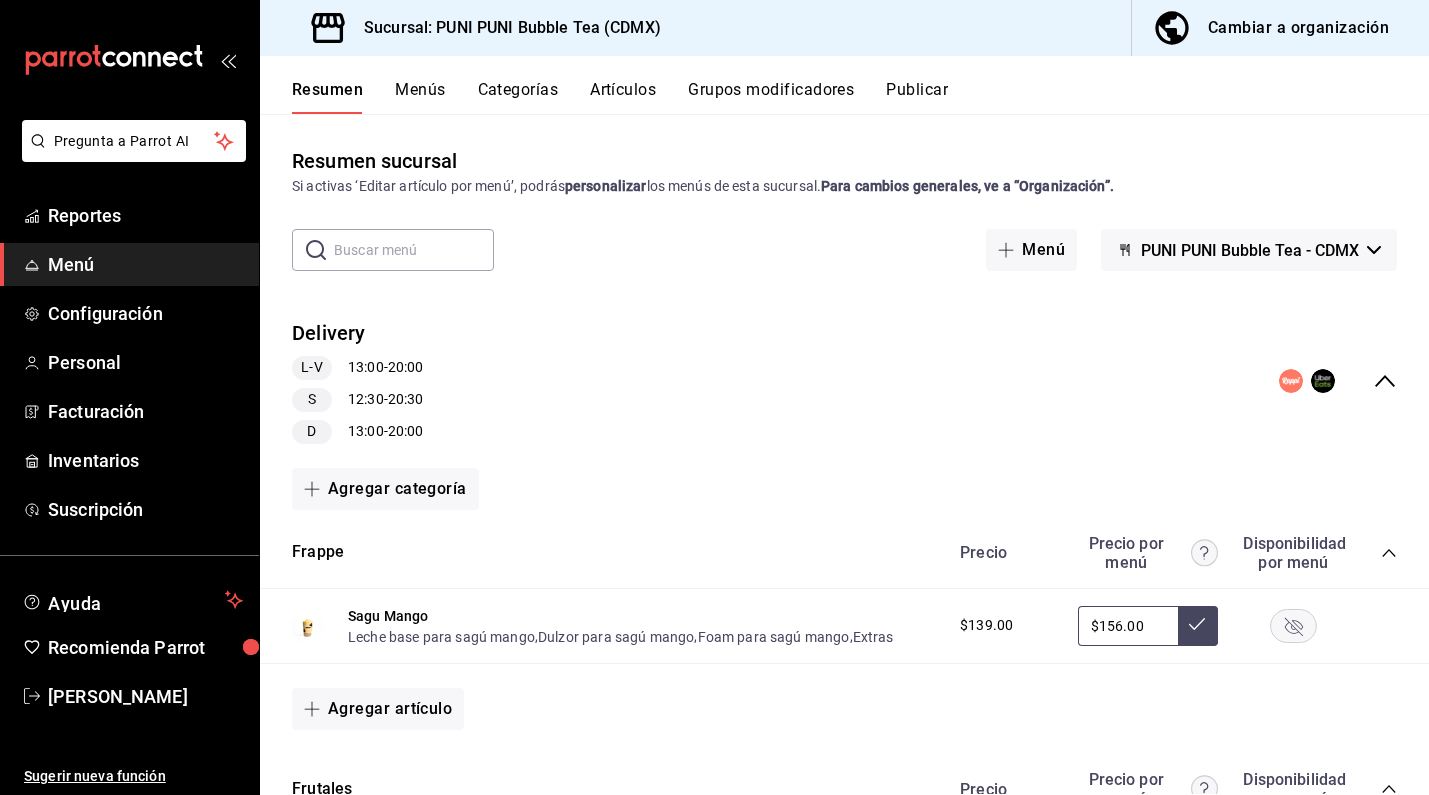 click on "Artículos" at bounding box center [623, 97] 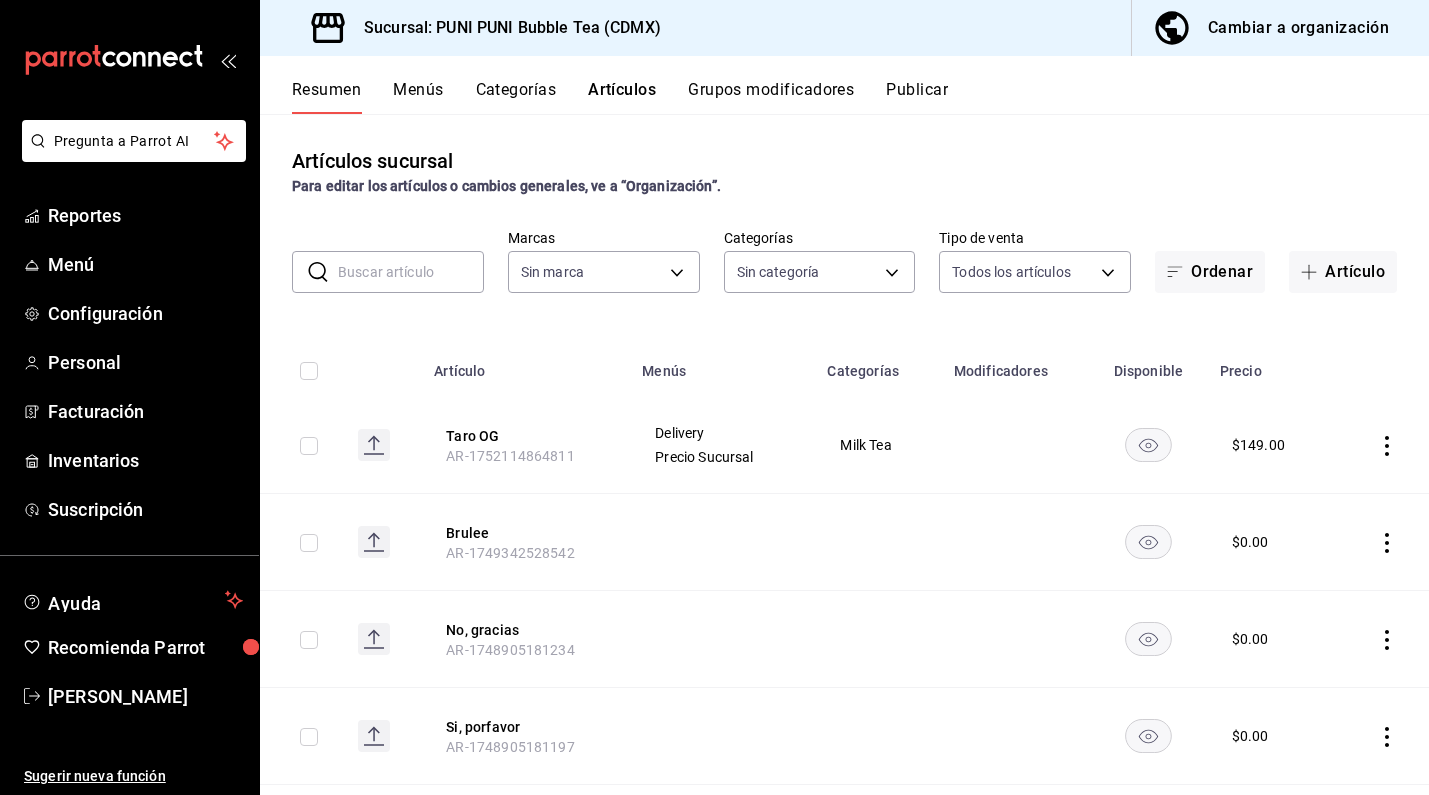 type on "0b359580-9c26-4667-b2ea-c0a0a21b5adf,742efaf6-9535-4bde-bfe2-e22b5eeb50f9,b794ae57-433e-4157-92aa-9e2050f5cb96,6886975e-3fad-47b1-b05e-622b3461df11,a60dda1d-bbcc-4699-8991-6a901ccf3b1a,06f50db3-9eed-46cb-88f6-3bb522d3eb29,24444c8a-550c-40ca-b16f-bc041a4e9516,6103b8fc-ab1c-4cc2-8ee4-29cda863e13f,3310146a-b8ba-4aad-9140-83bd45779eef" 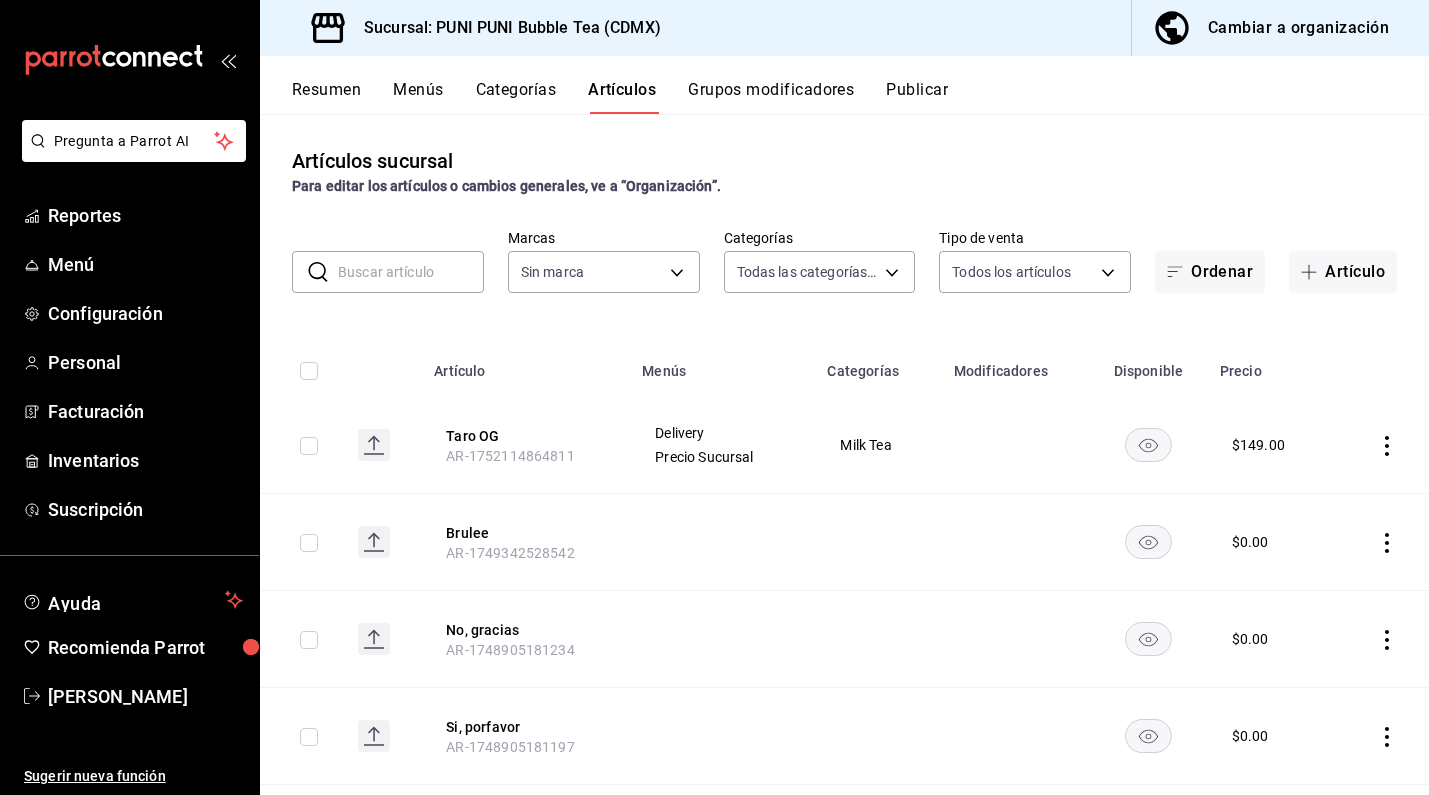 type on "06e9fba0-8a60-4258-b8f9-5d8115eddc2f" 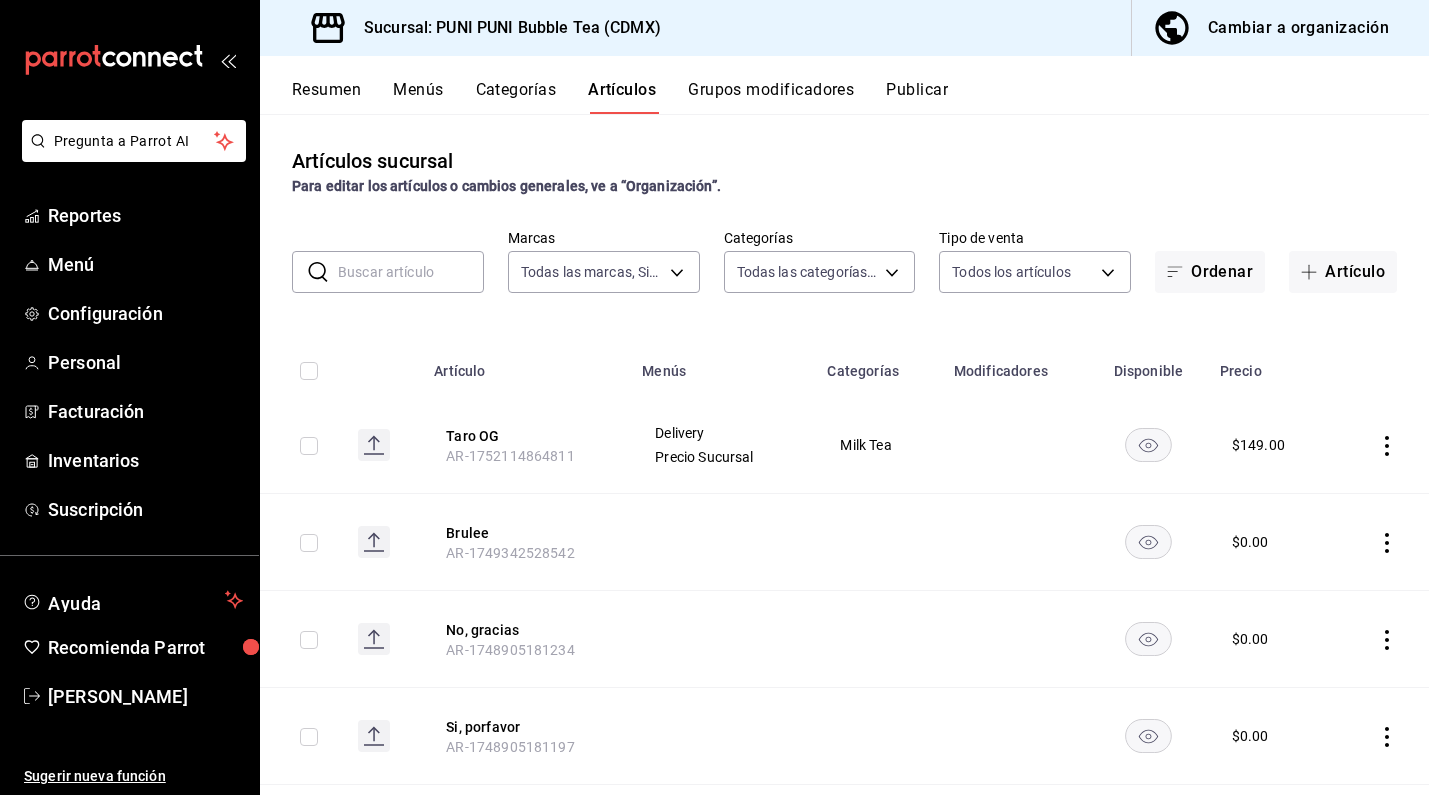 click on "Artículos" at bounding box center (622, 97) 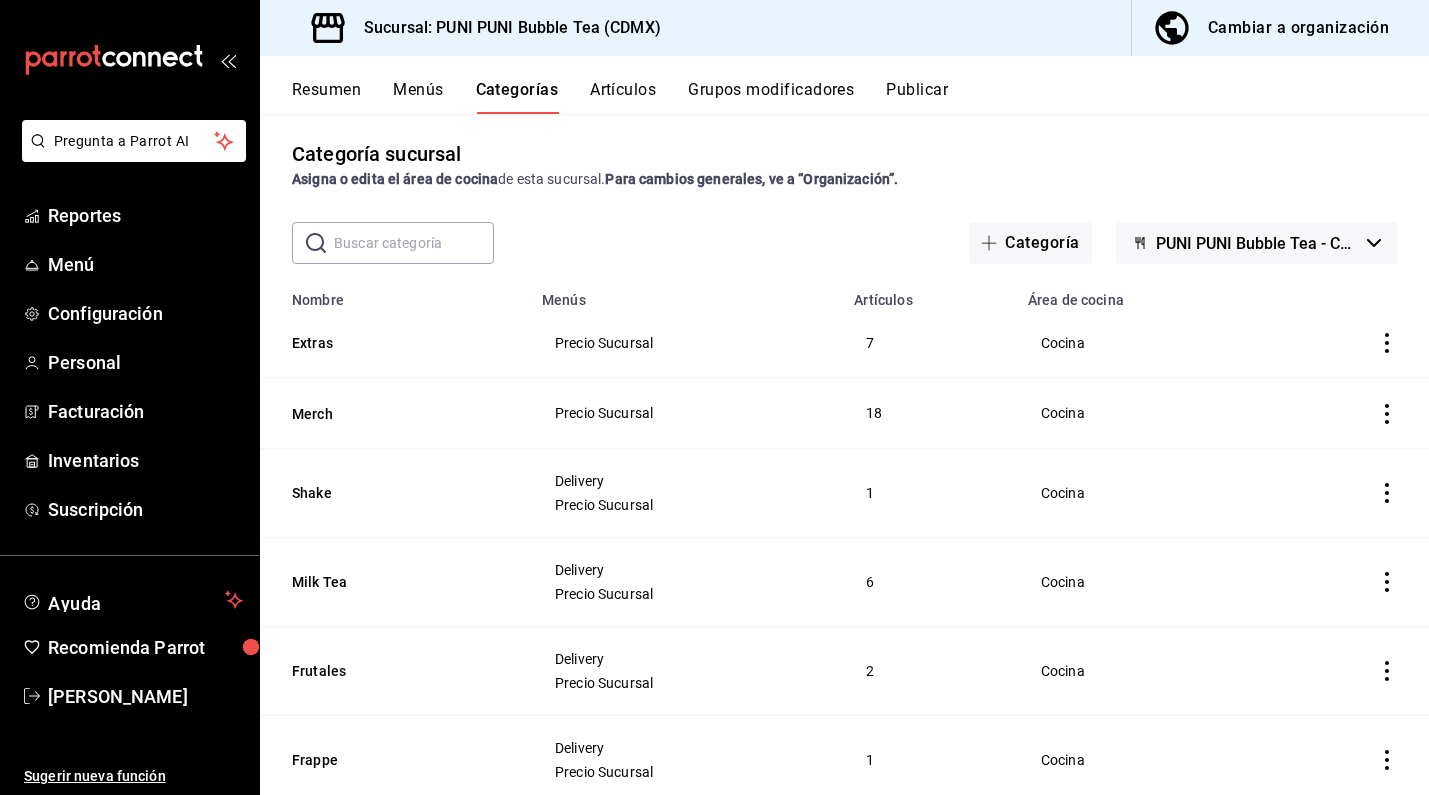 scroll, scrollTop: 0, scrollLeft: 0, axis: both 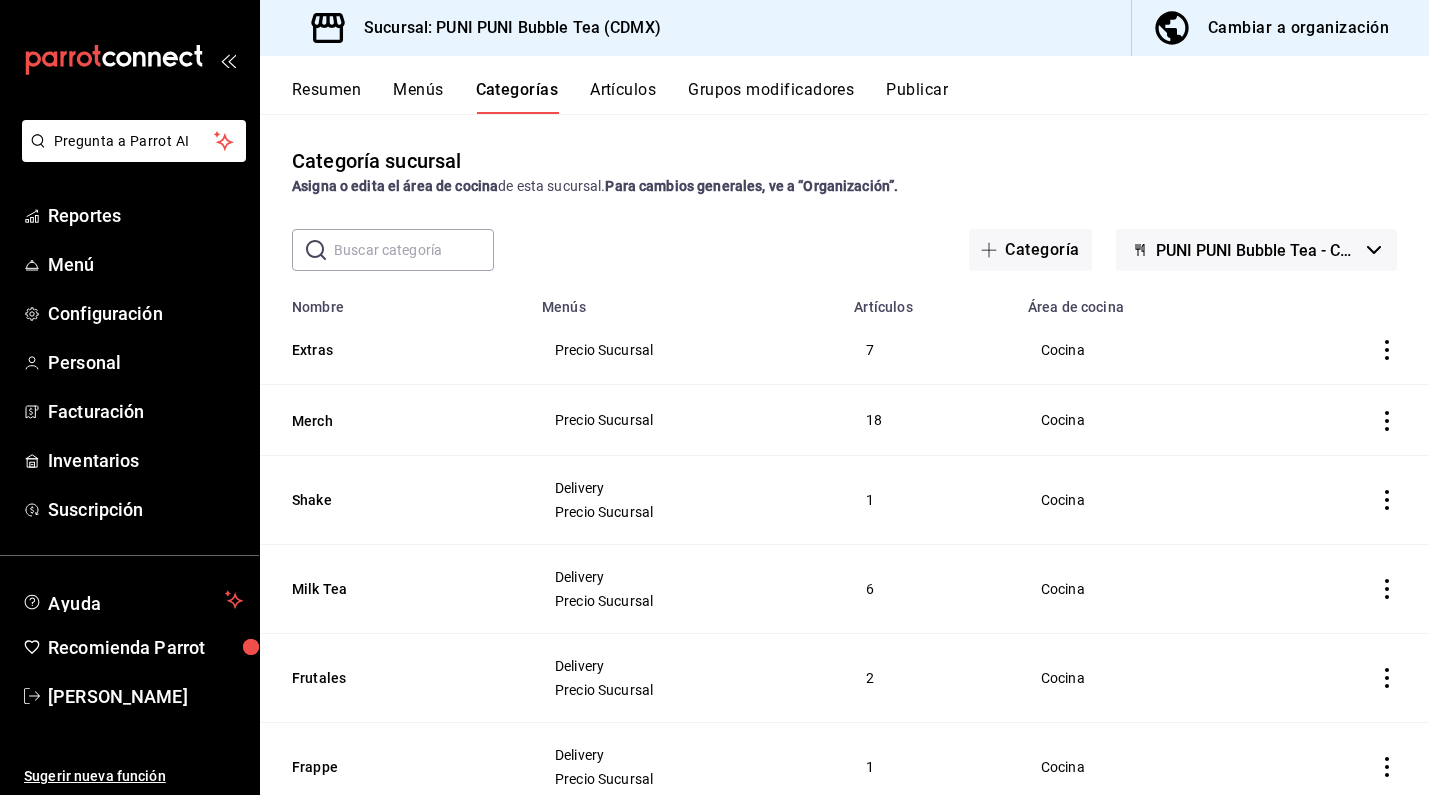 click on "Artículos" at bounding box center (623, 97) 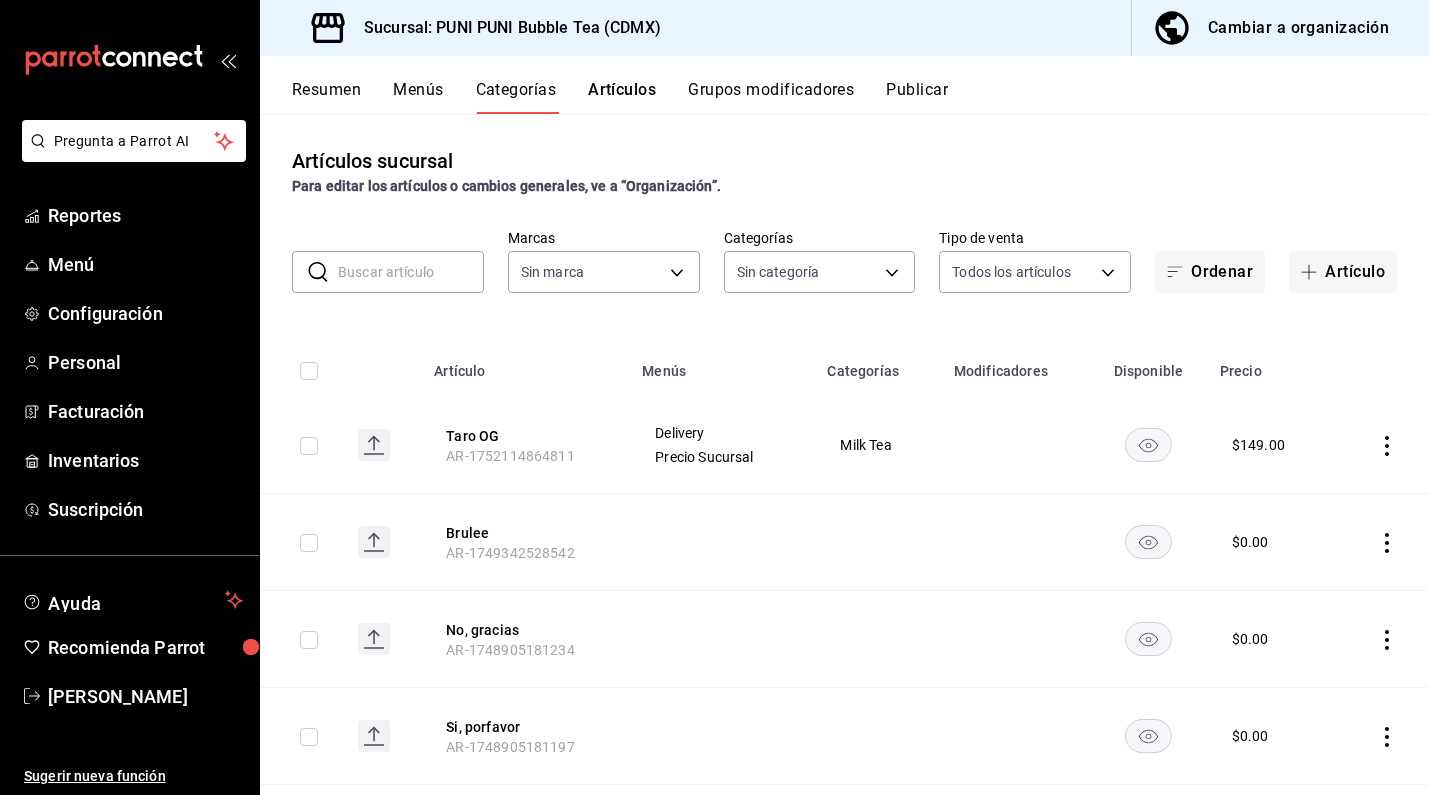 type on "0b359580-9c26-4667-b2ea-c0a0a21b5adf,742efaf6-9535-4bde-bfe2-e22b5eeb50f9,b794ae57-433e-4157-92aa-9e2050f5cb96,6886975e-3fad-47b1-b05e-622b3461df11,a60dda1d-bbcc-4699-8991-6a901ccf3b1a,06f50db3-9eed-46cb-88f6-3bb522d3eb29,24444c8a-550c-40ca-b16f-bc041a4e9516,6103b8fc-ab1c-4cc2-8ee4-29cda863e13f,3310146a-b8ba-4aad-9140-83bd45779eef" 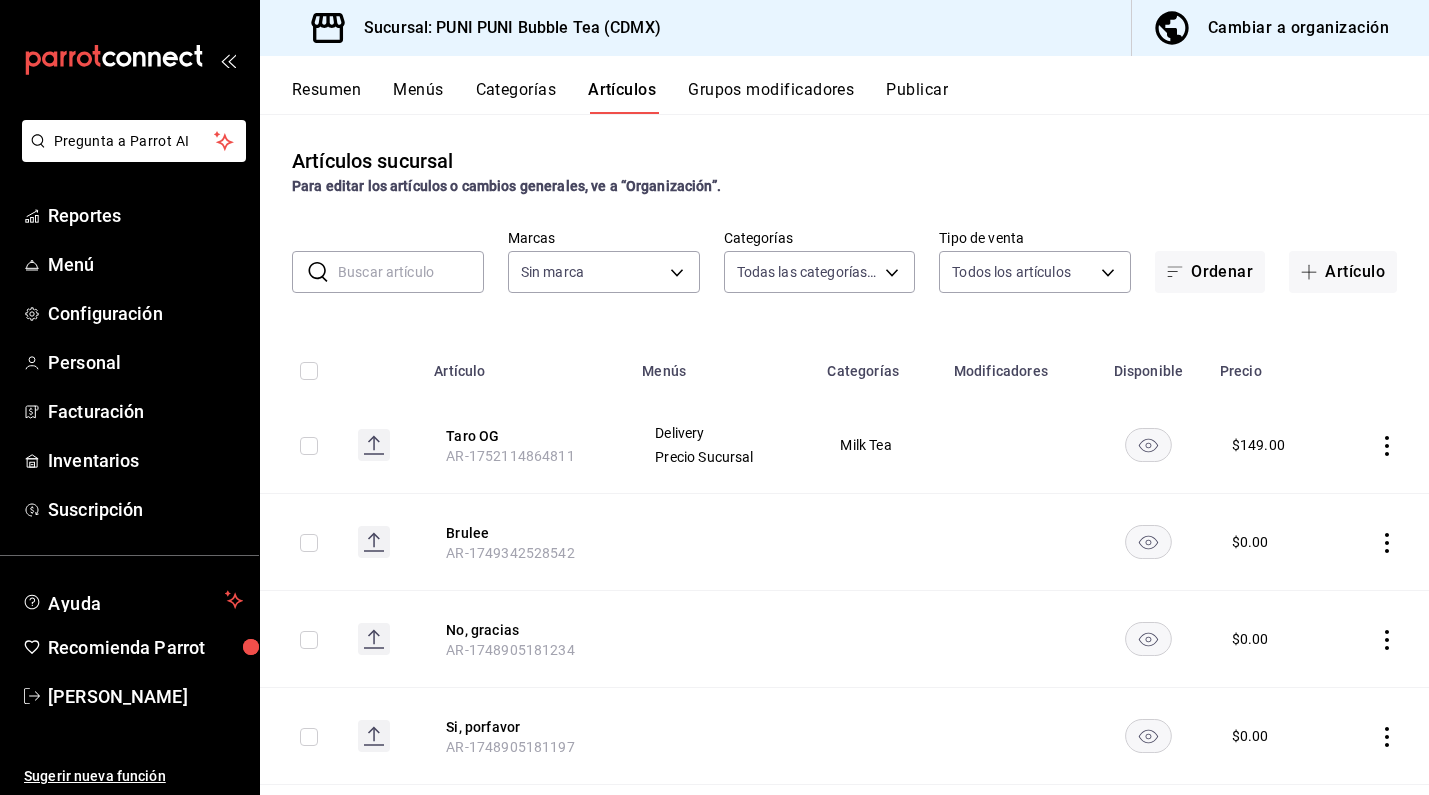 type on "06e9fba0-8a60-4258-b8f9-5d8115eddc2f" 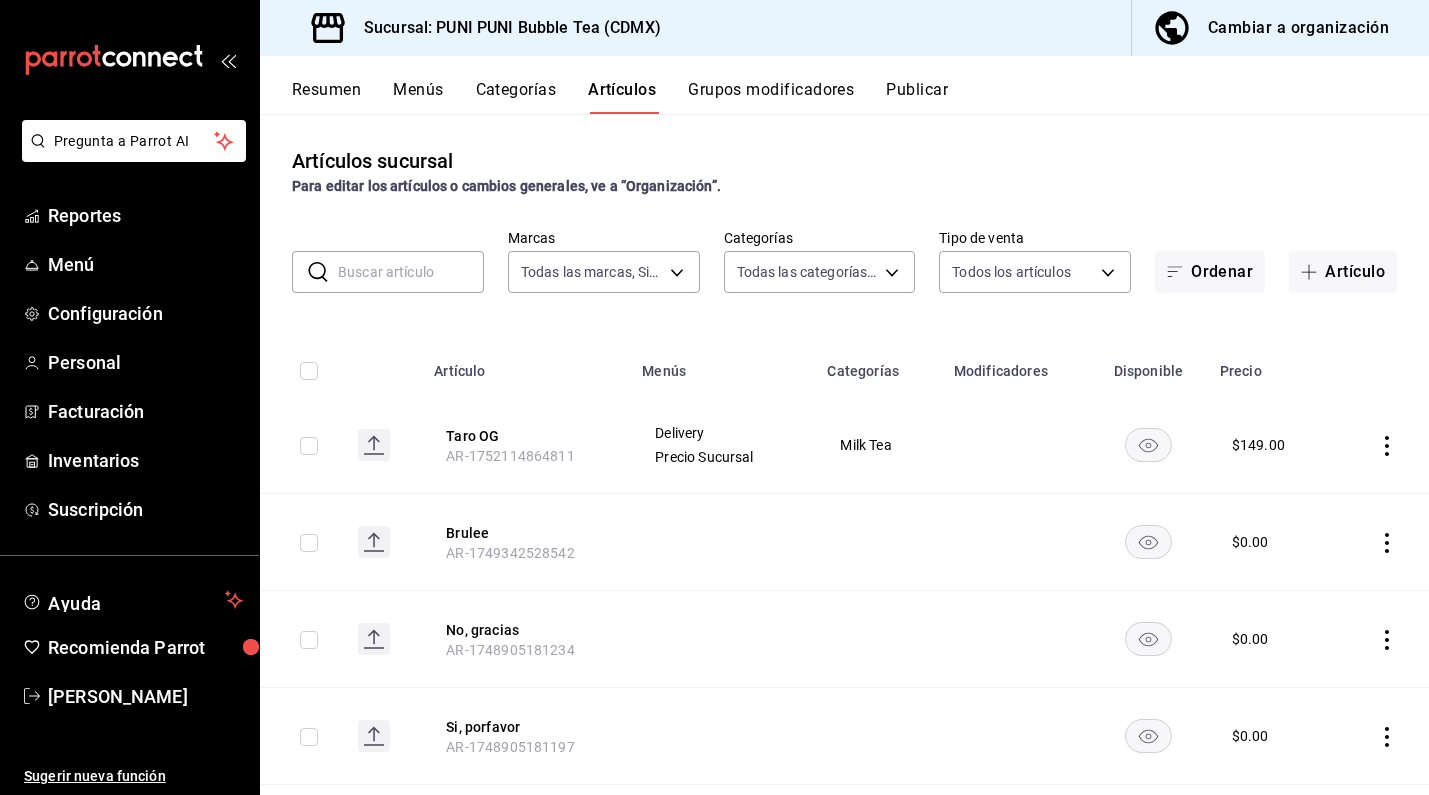 click at bounding box center [411, 272] 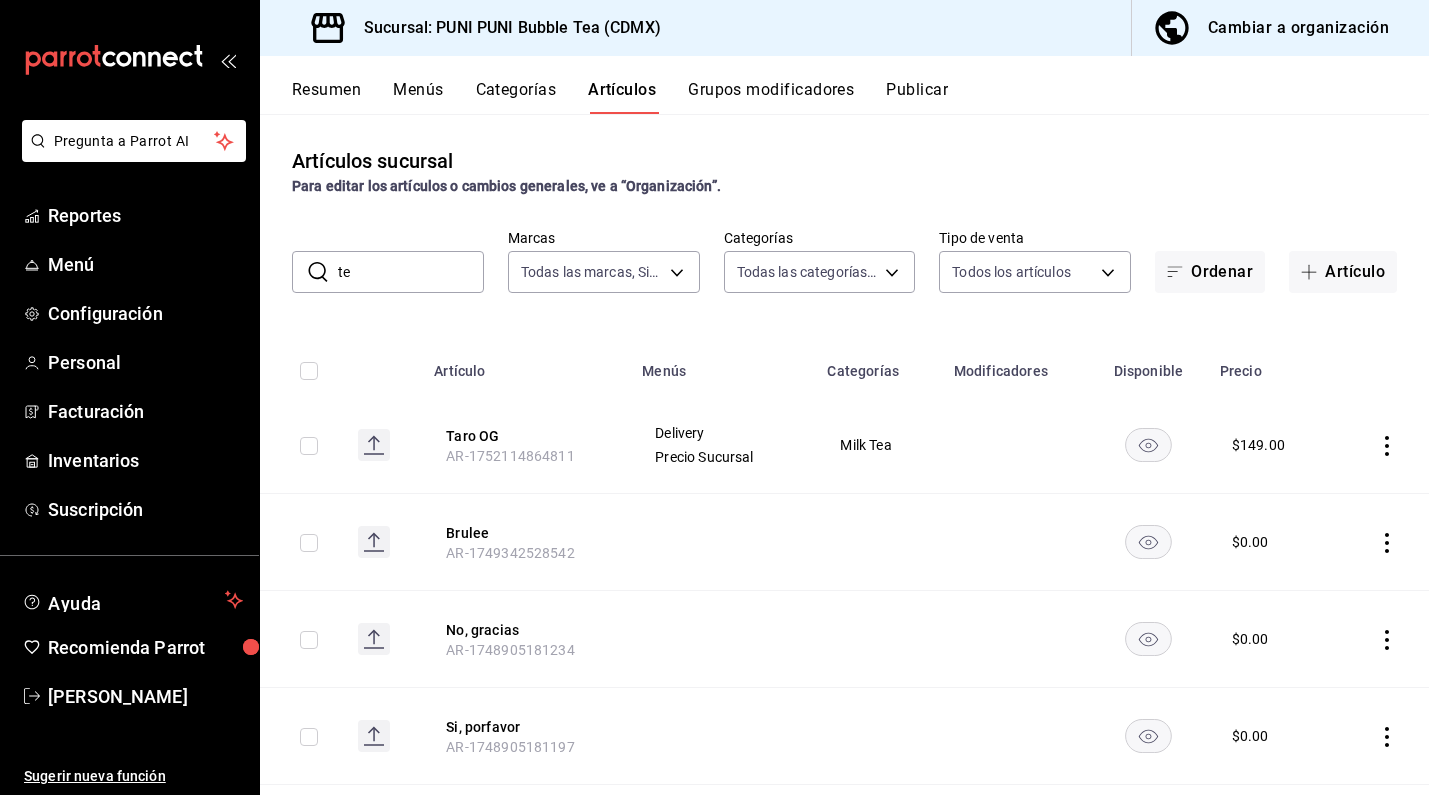 type on "te" 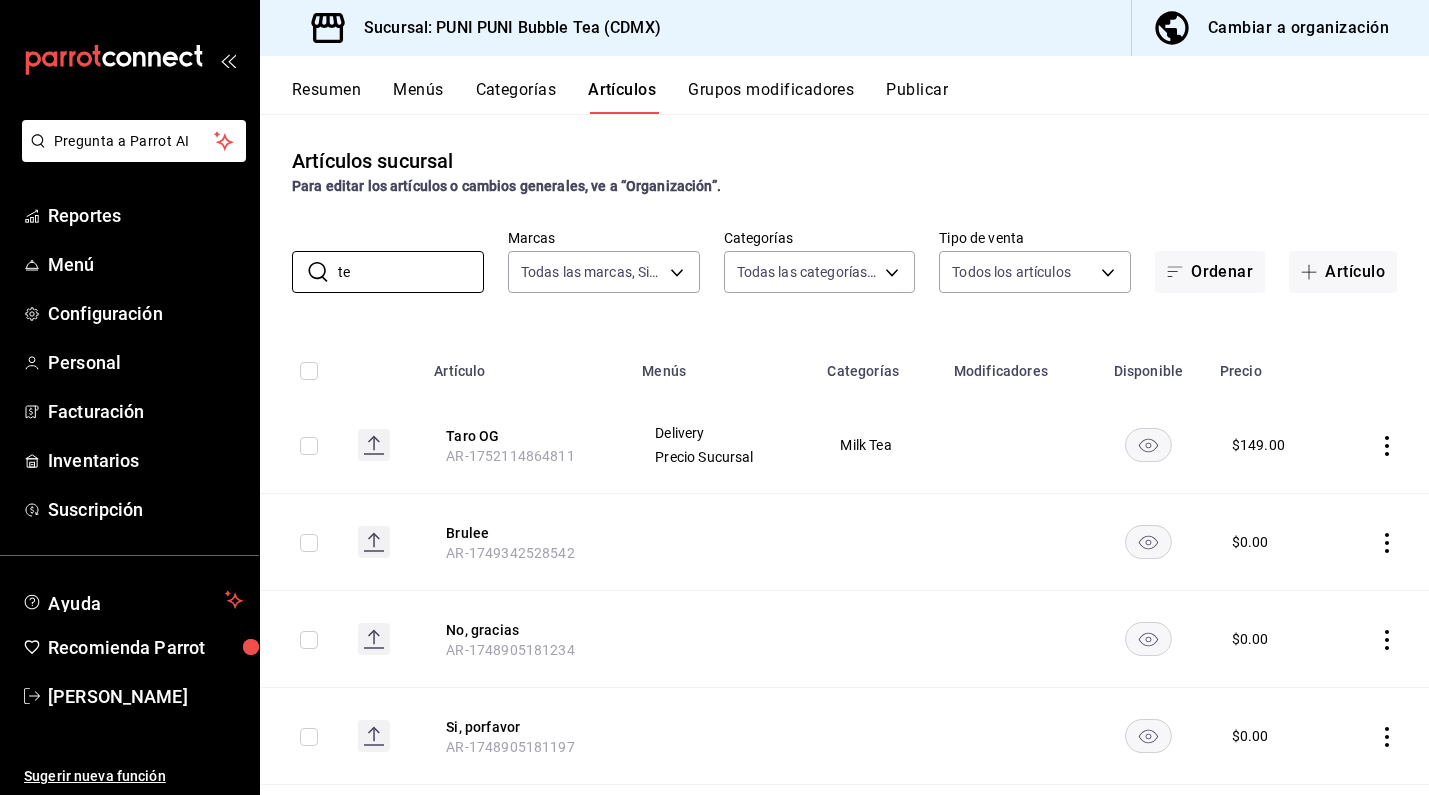 click on "Publicar" at bounding box center [917, 97] 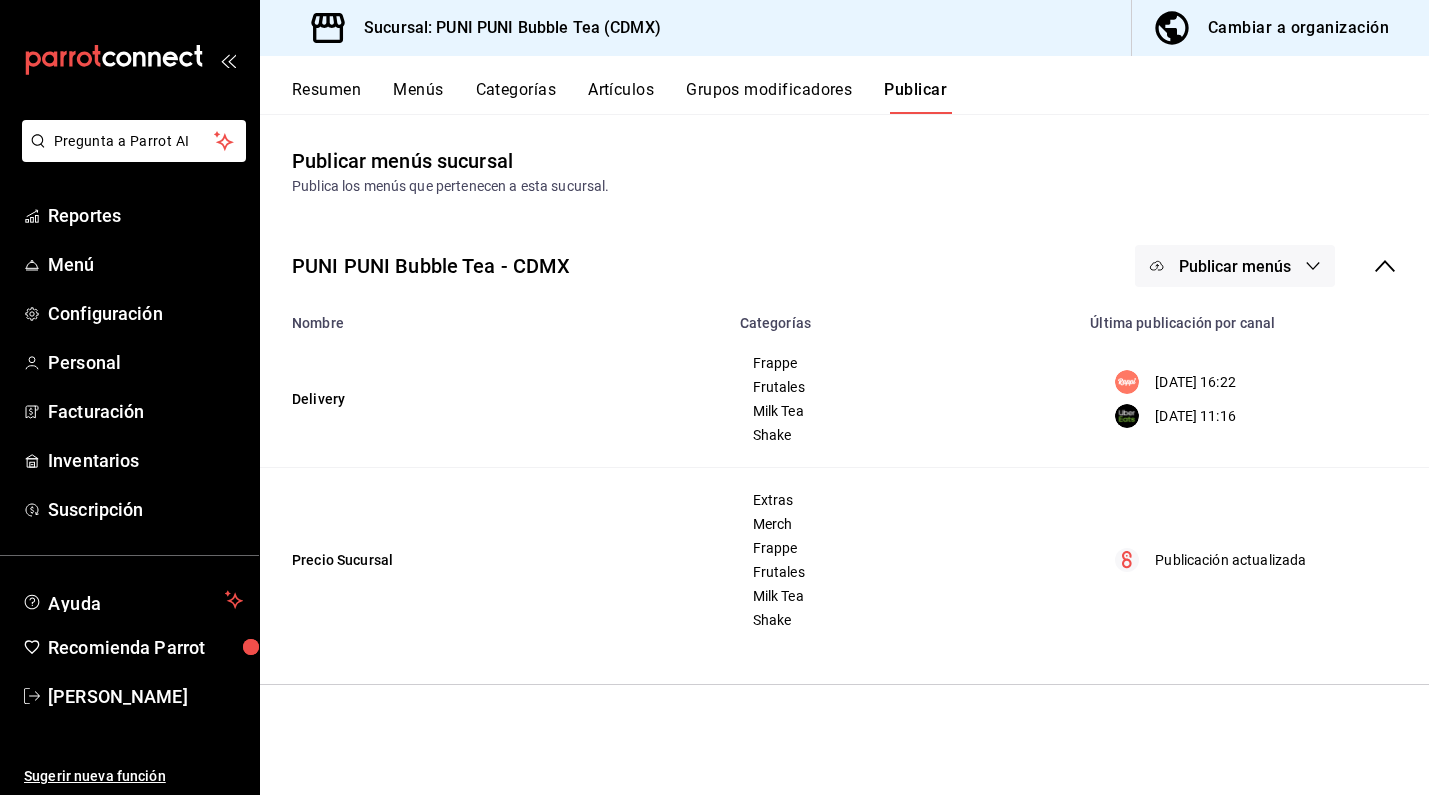 click on "Grupos modificadores" at bounding box center [769, 97] 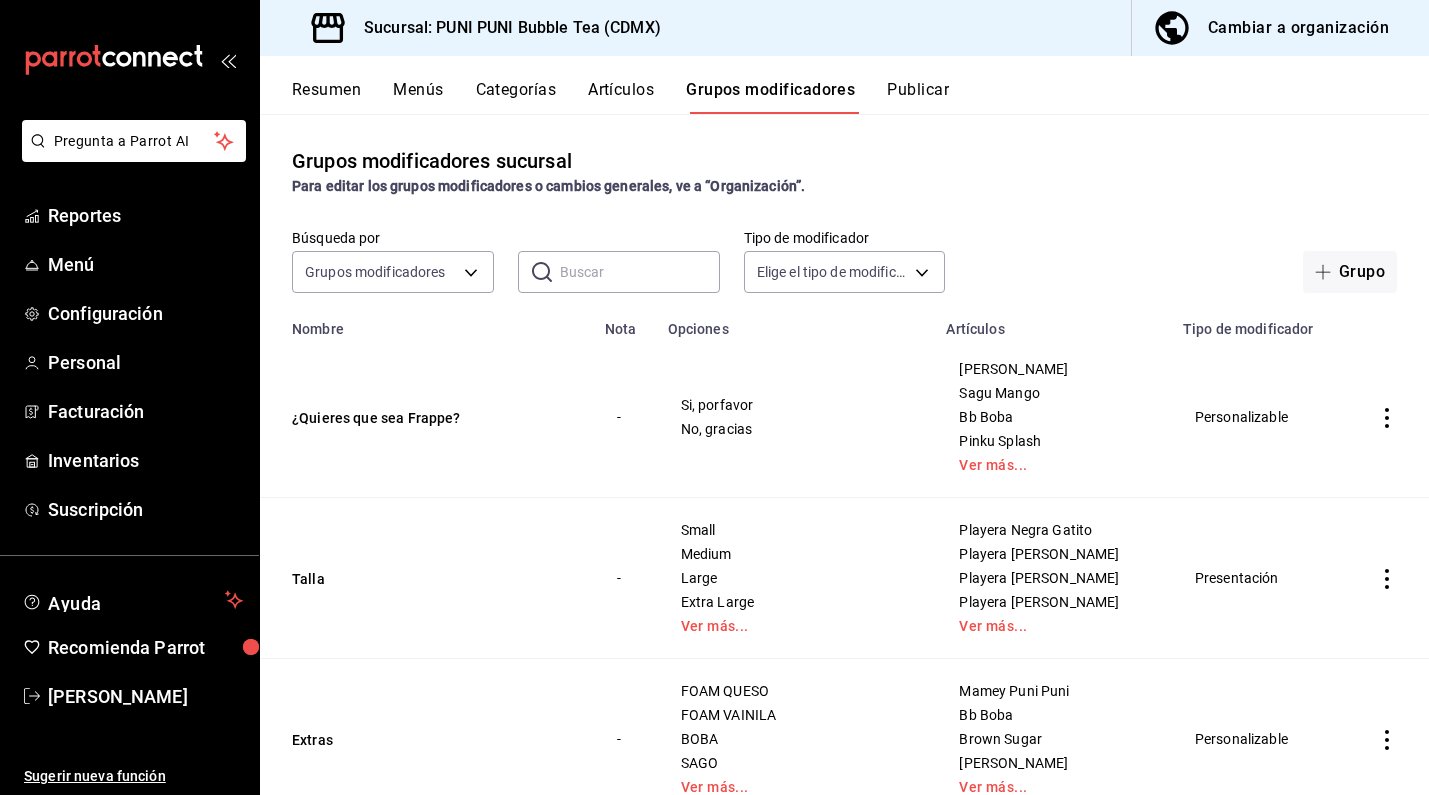 scroll, scrollTop: 1, scrollLeft: 0, axis: vertical 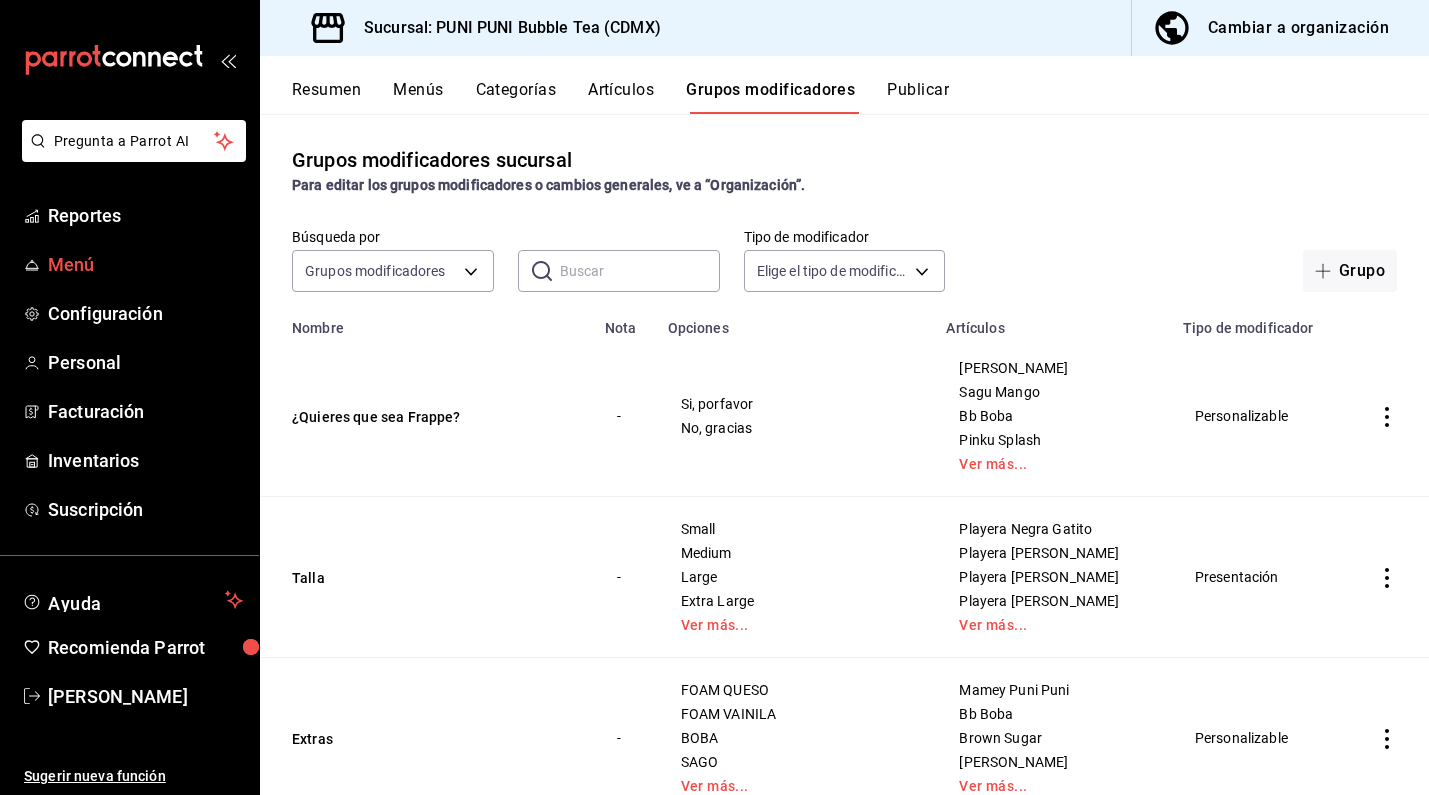 click on "Menú" at bounding box center (145, 264) 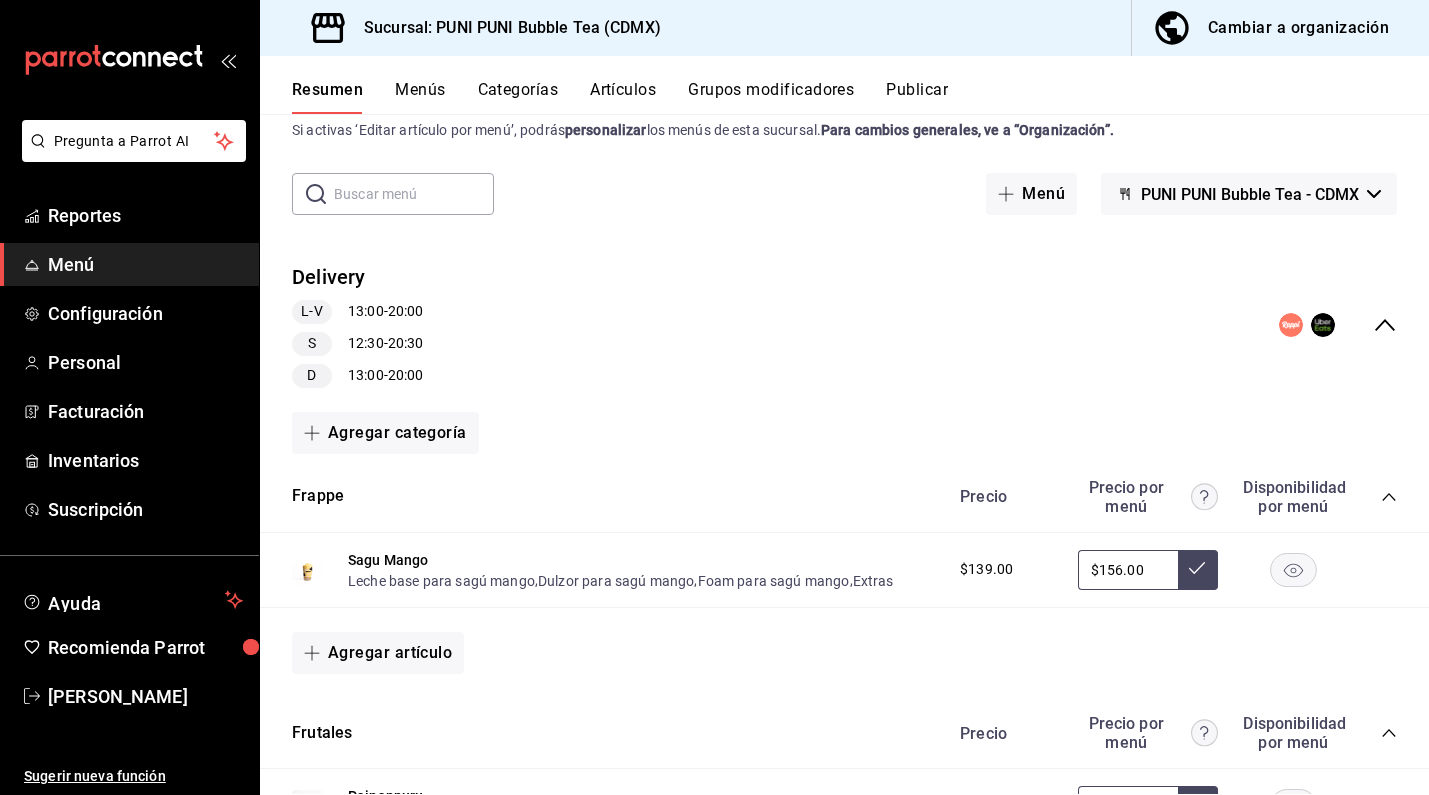 scroll, scrollTop: 0, scrollLeft: 0, axis: both 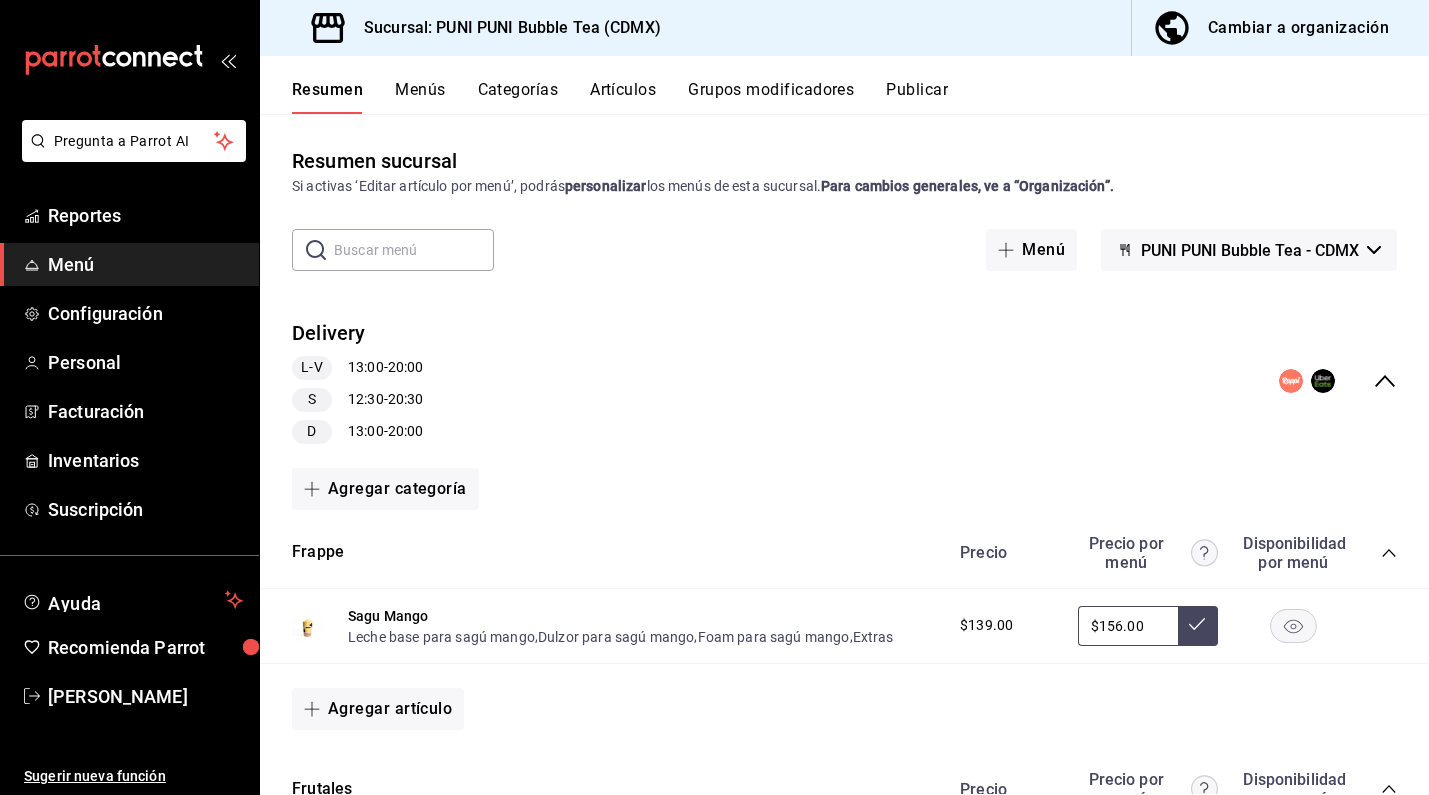 click on "Publicar" at bounding box center (917, 97) 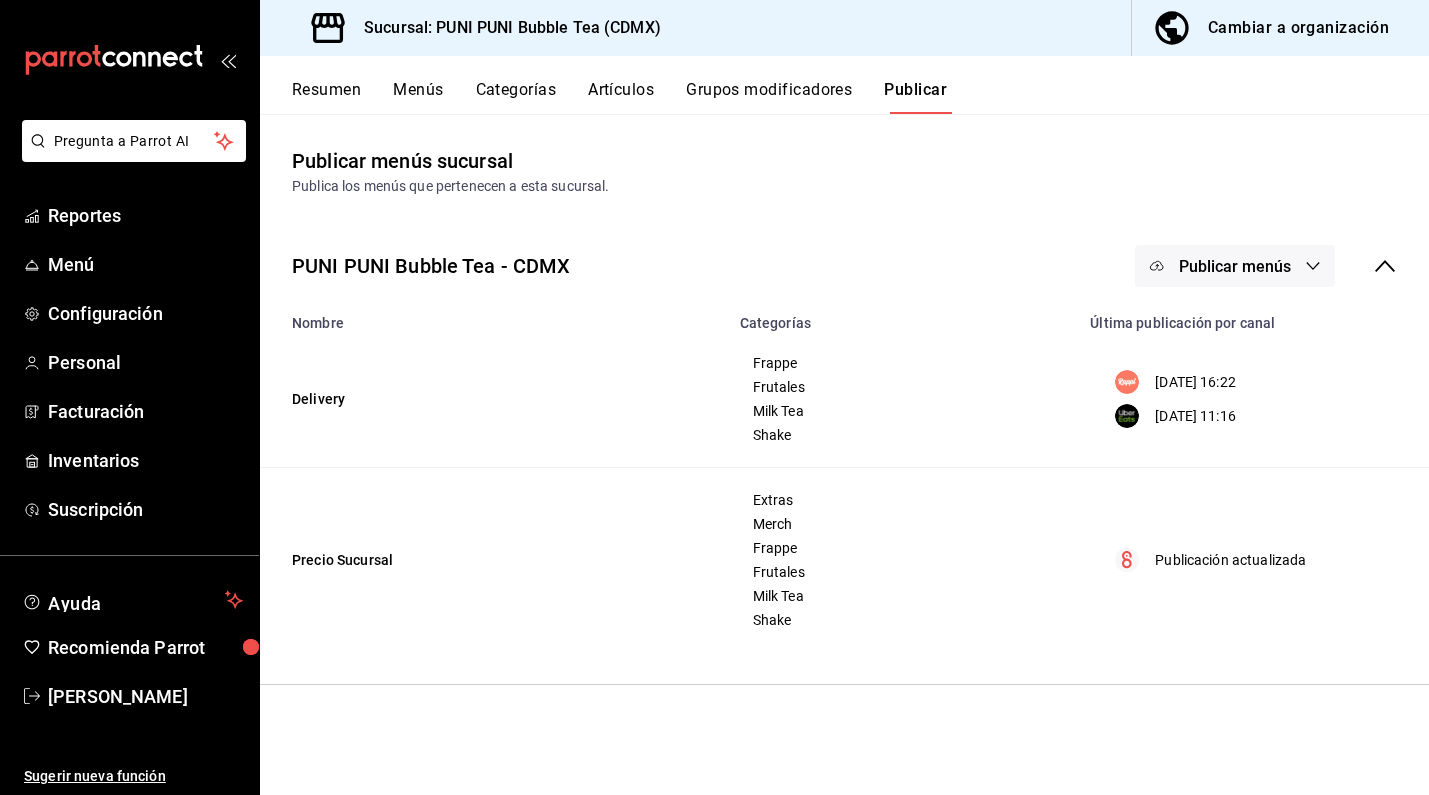 click on "Grupos modificadores" at bounding box center (769, 97) 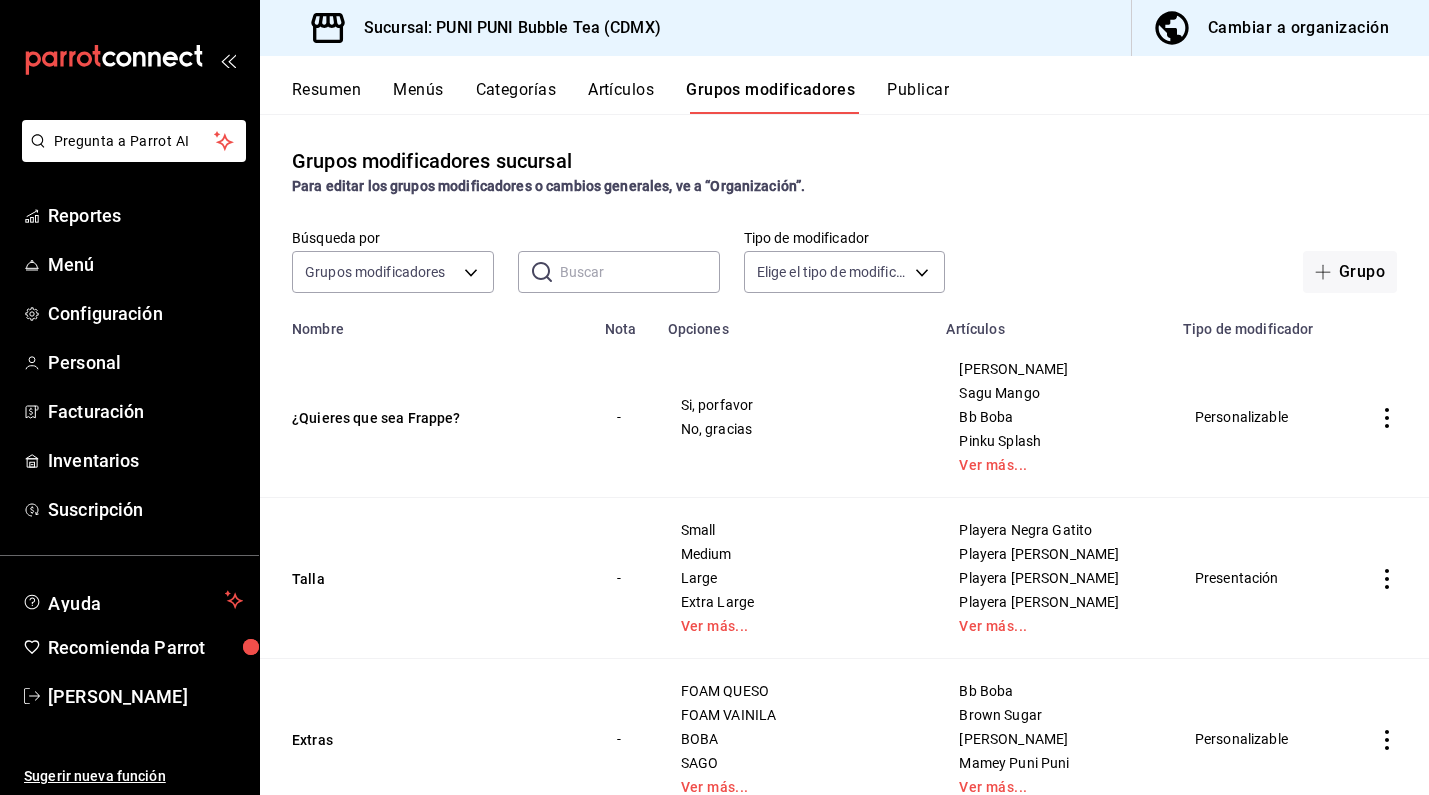 click on "Categorías" at bounding box center [516, 97] 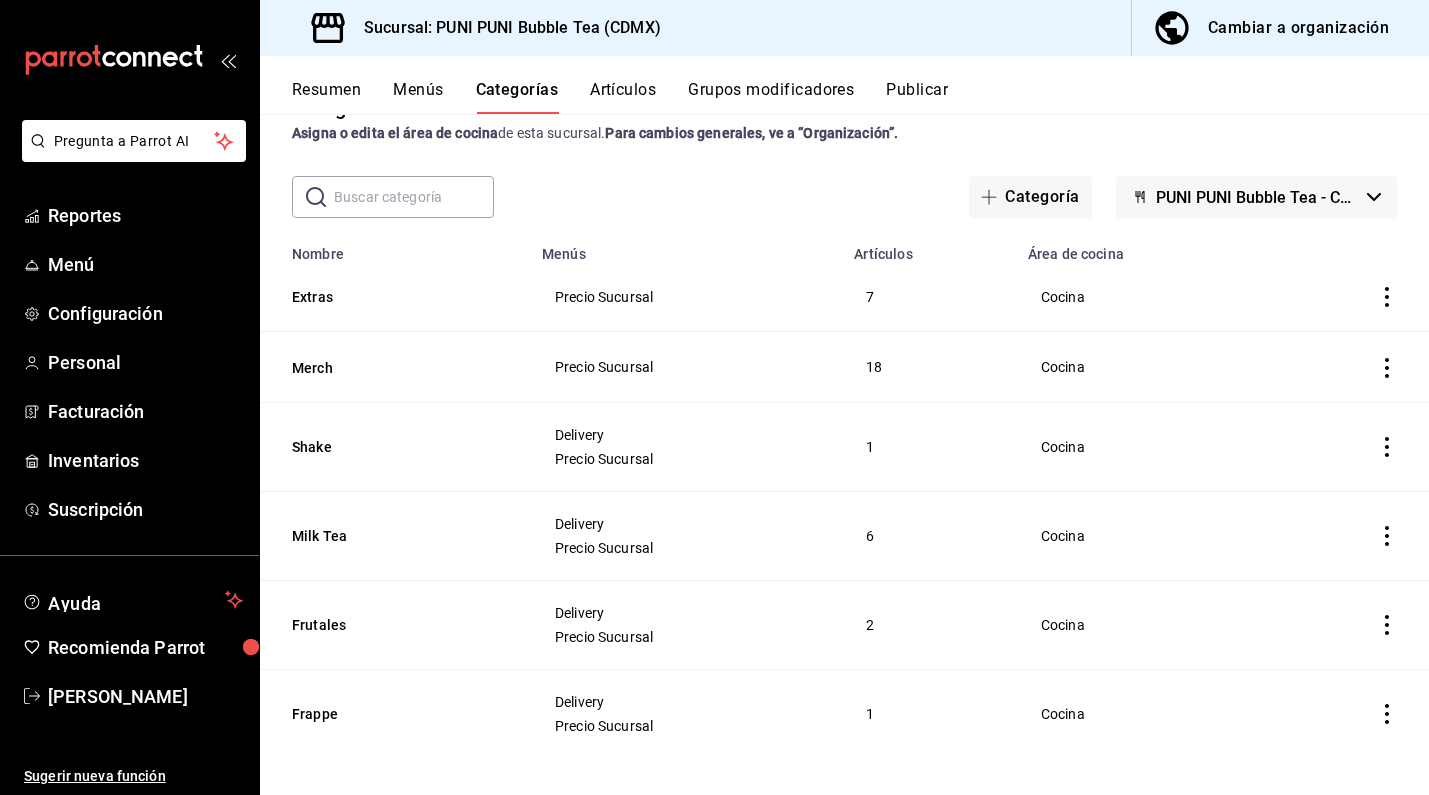 scroll, scrollTop: 65, scrollLeft: 0, axis: vertical 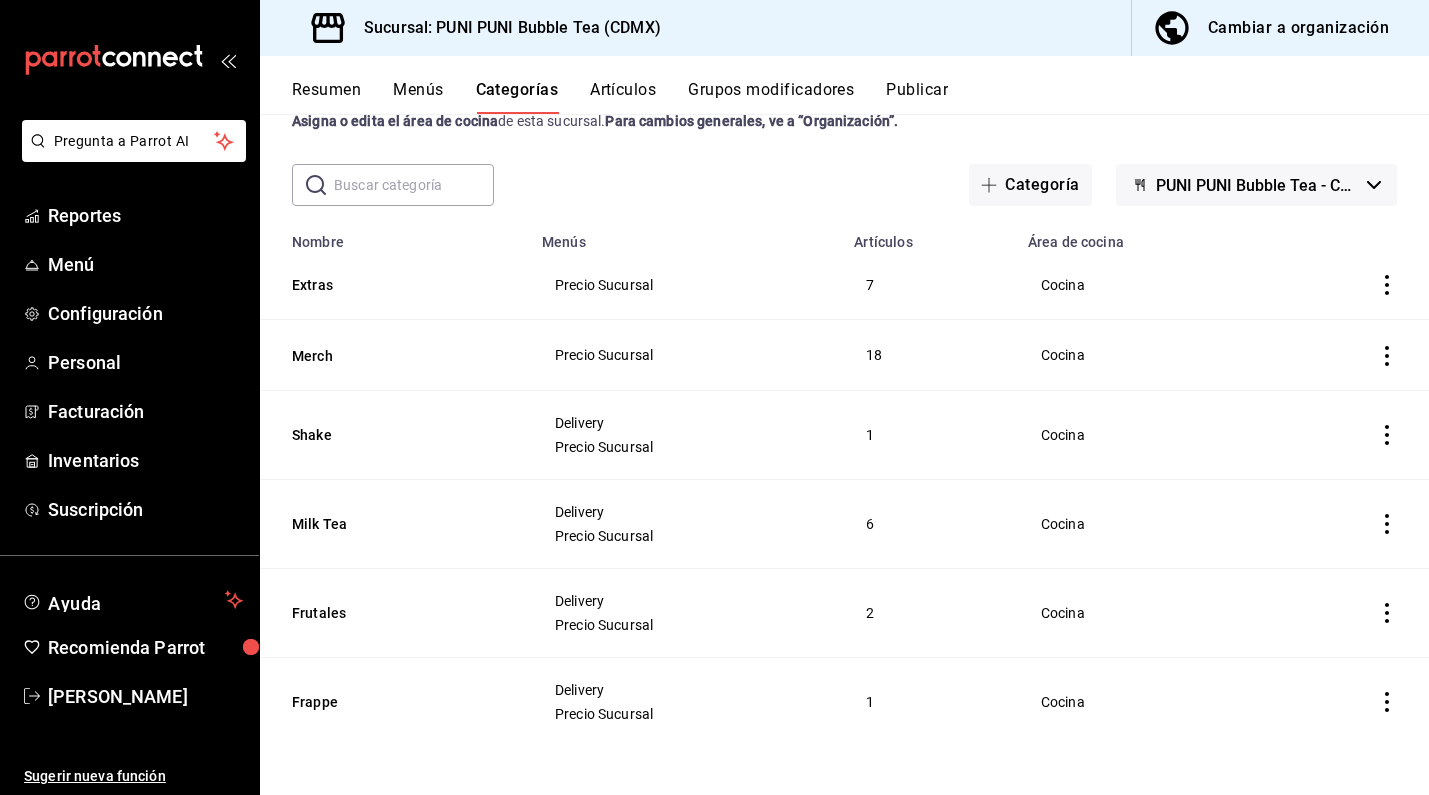 click 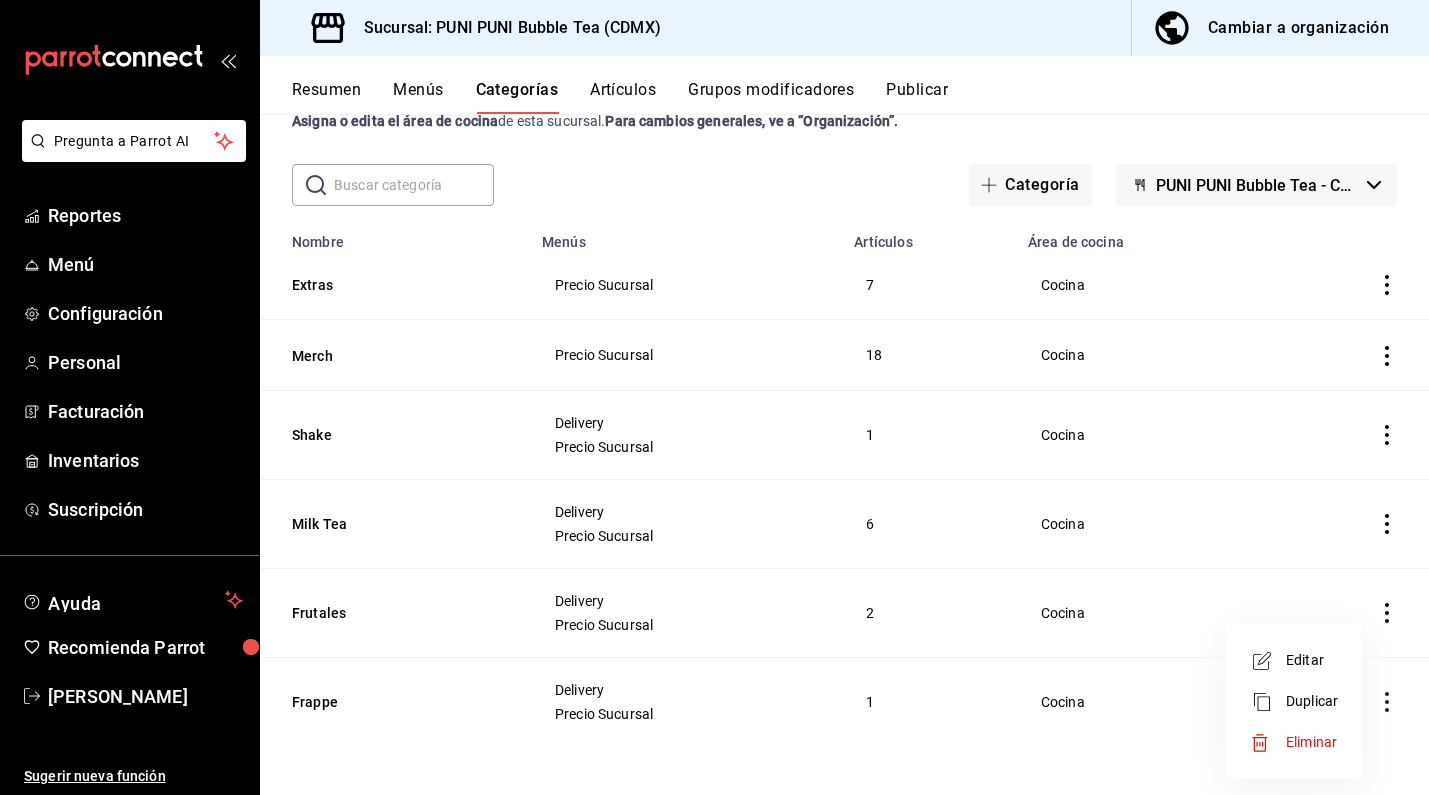 click on "Editar" at bounding box center [1312, 660] 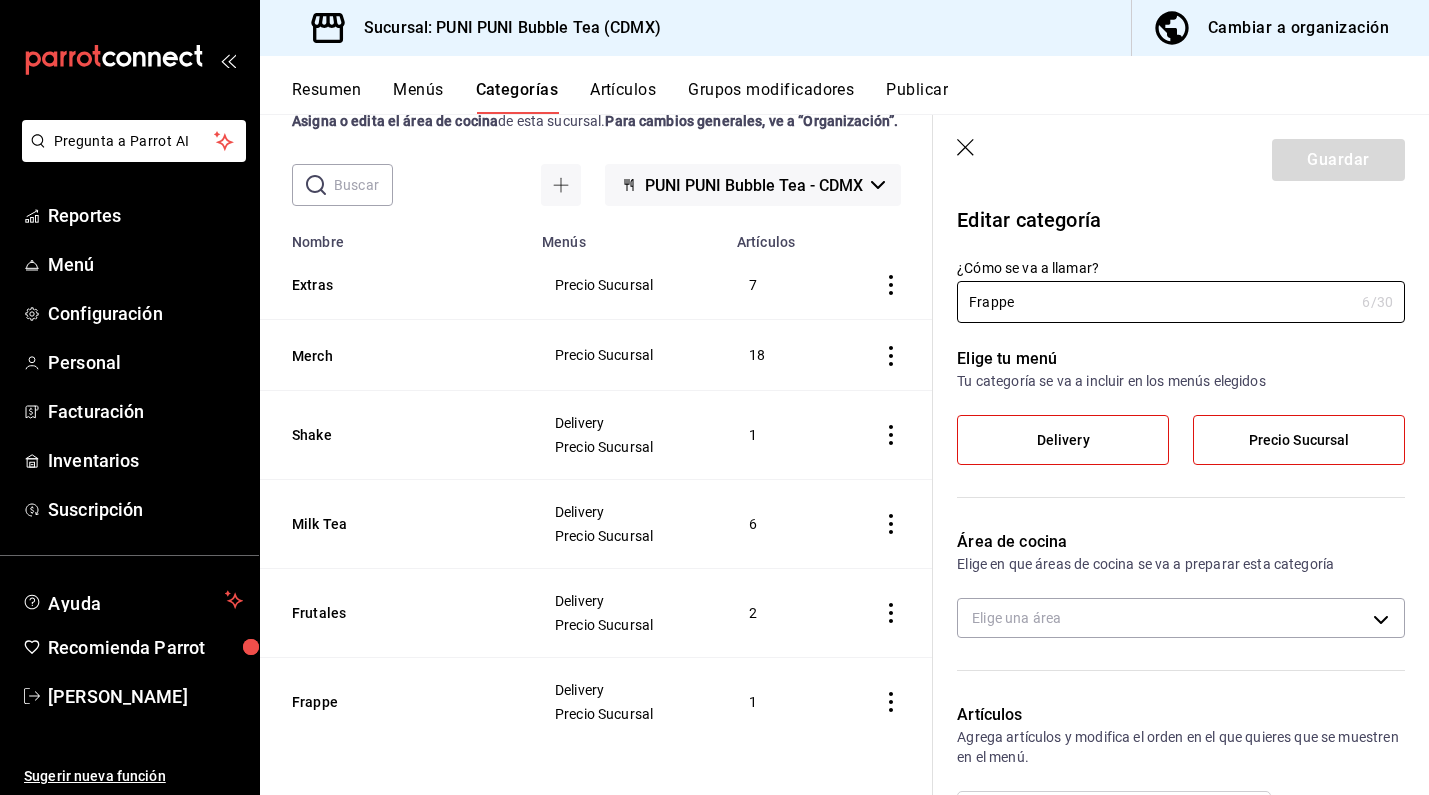 type on "9fa746b7-6284-4b0b-8add-c8e8d225cede" 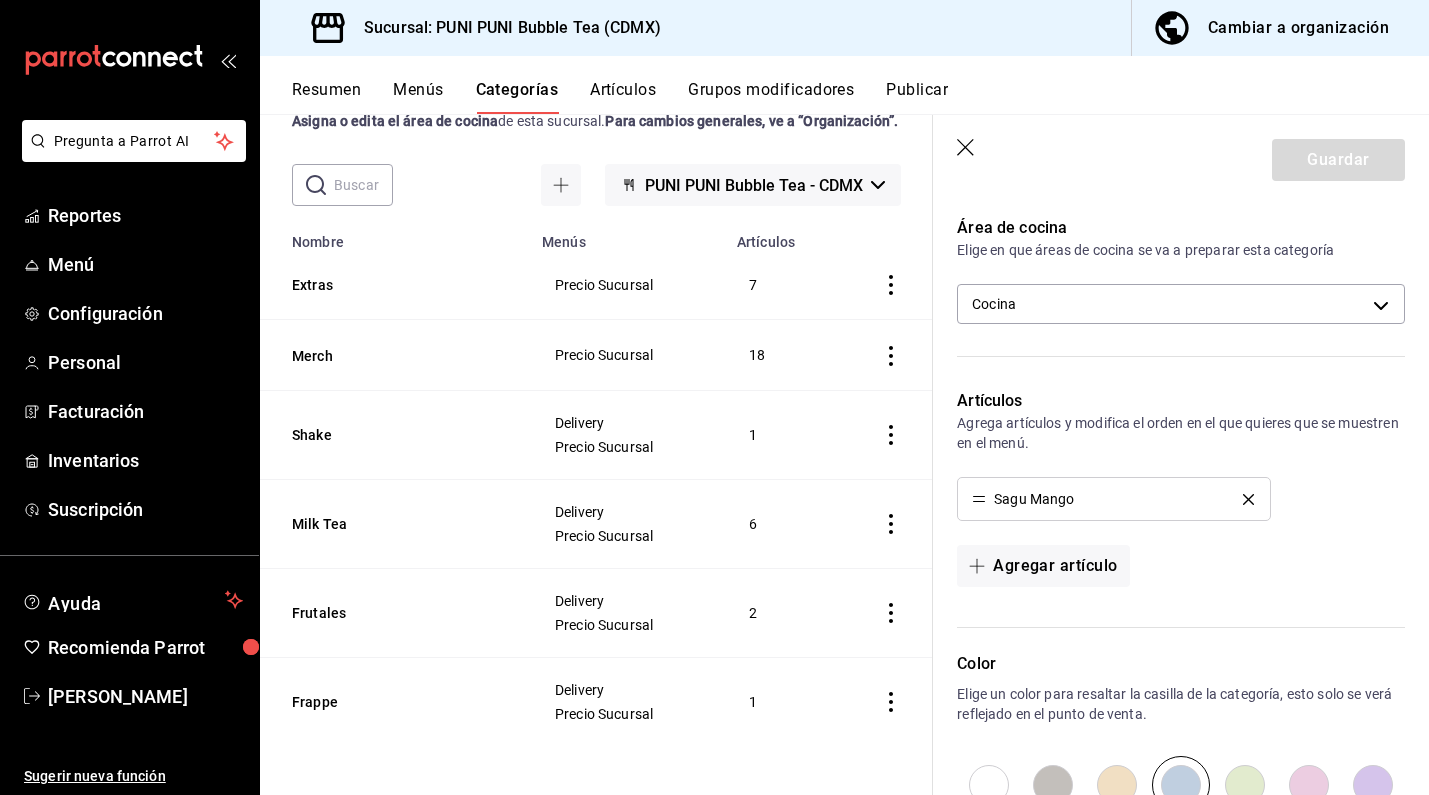 scroll, scrollTop: 320, scrollLeft: 0, axis: vertical 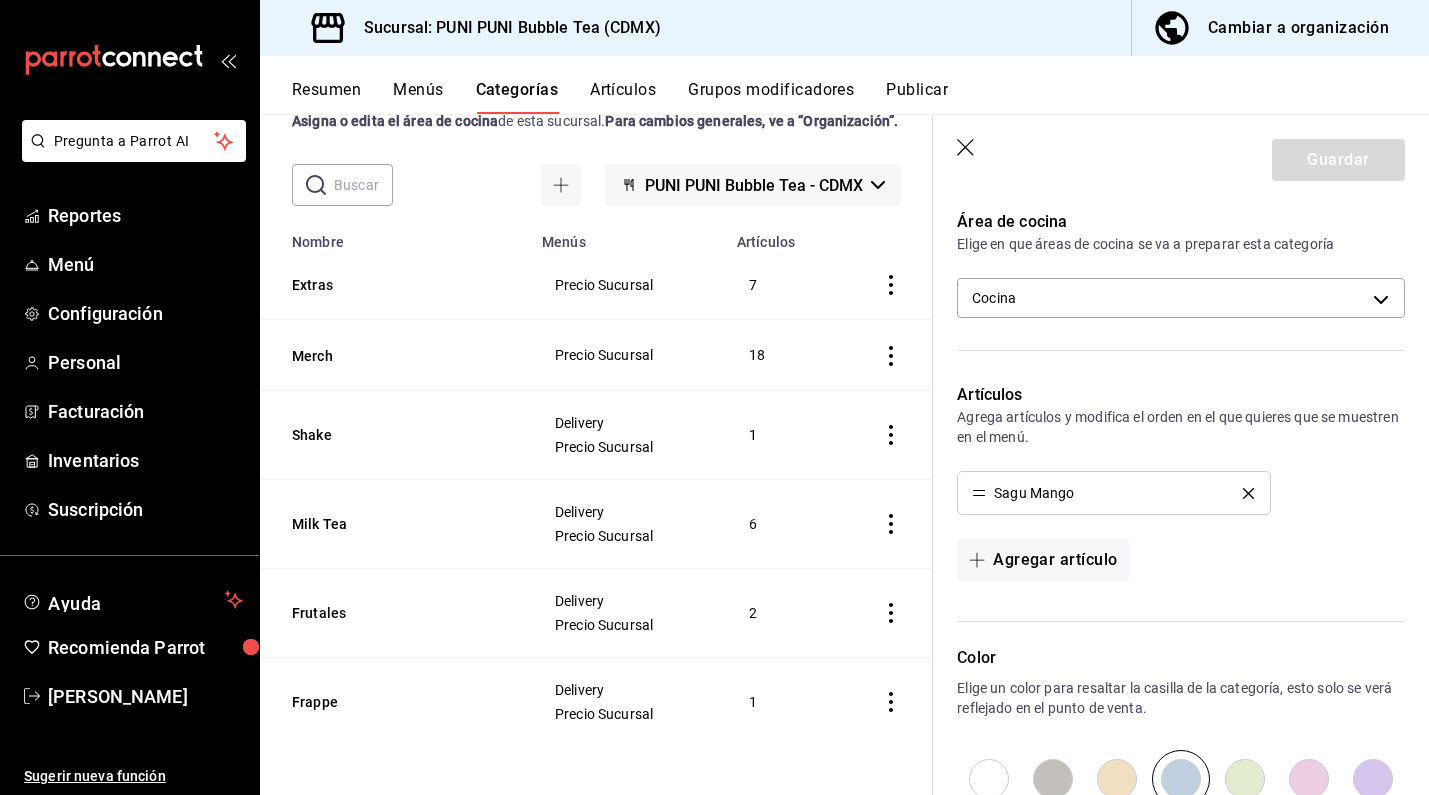 click 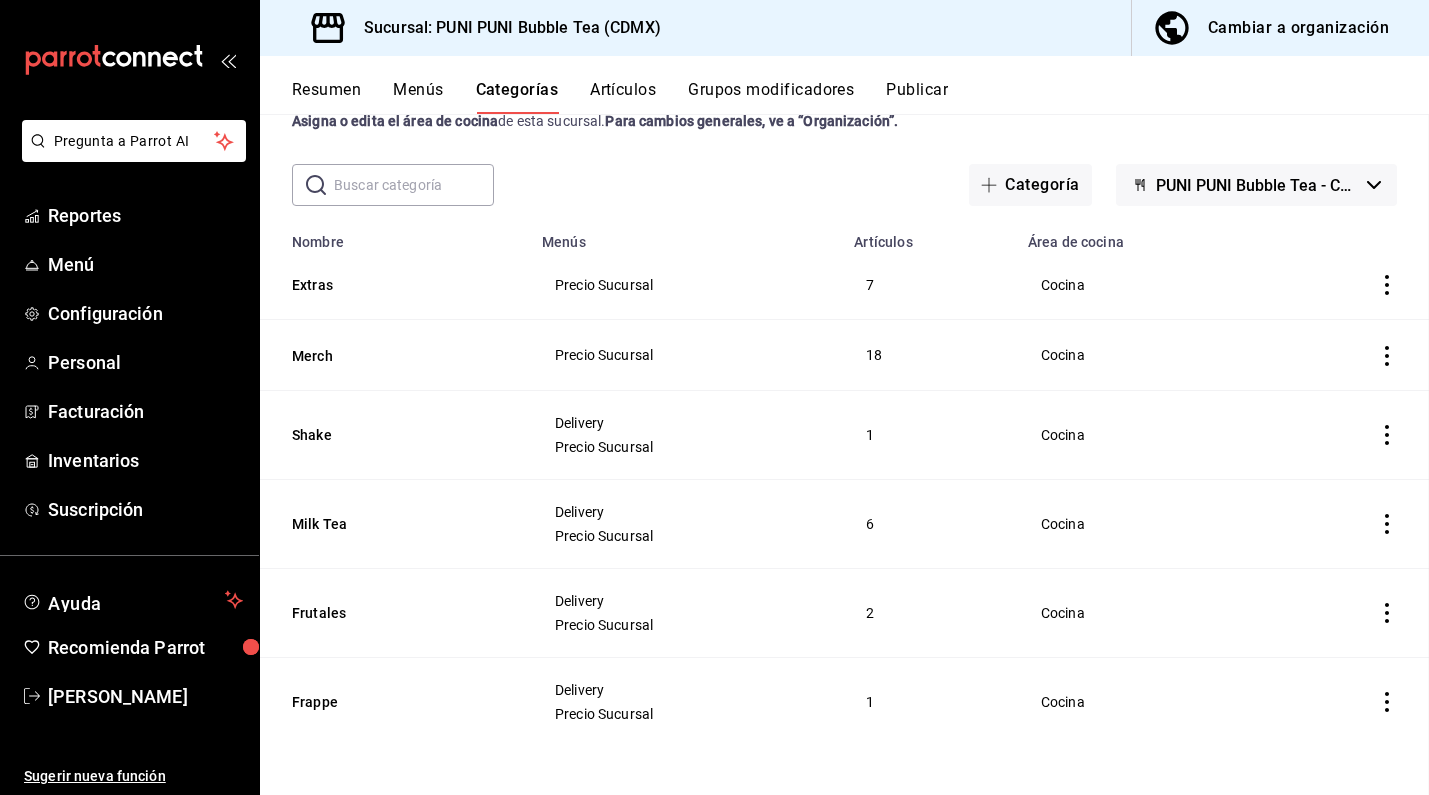 scroll, scrollTop: 0, scrollLeft: 0, axis: both 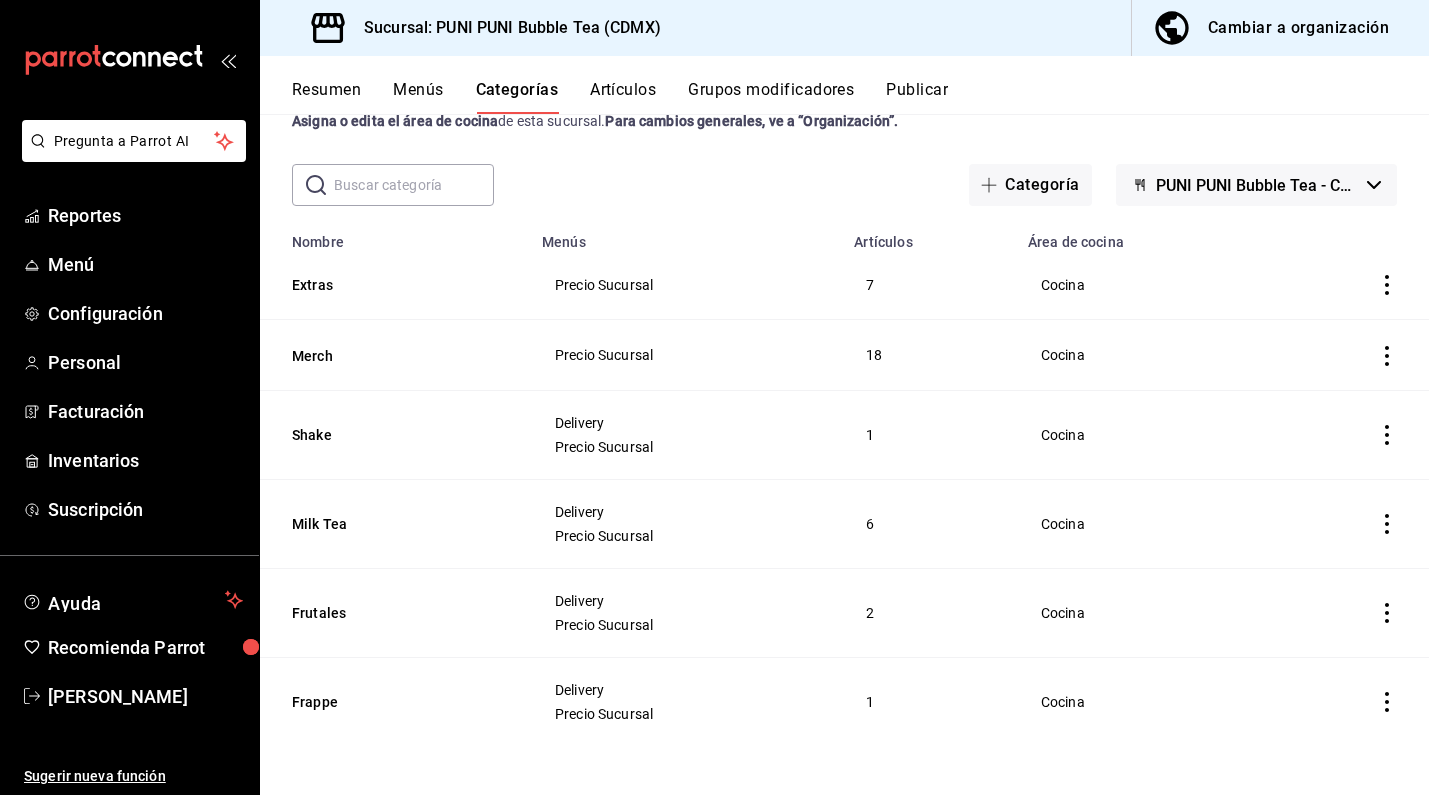 click on "Menús" at bounding box center [418, 97] 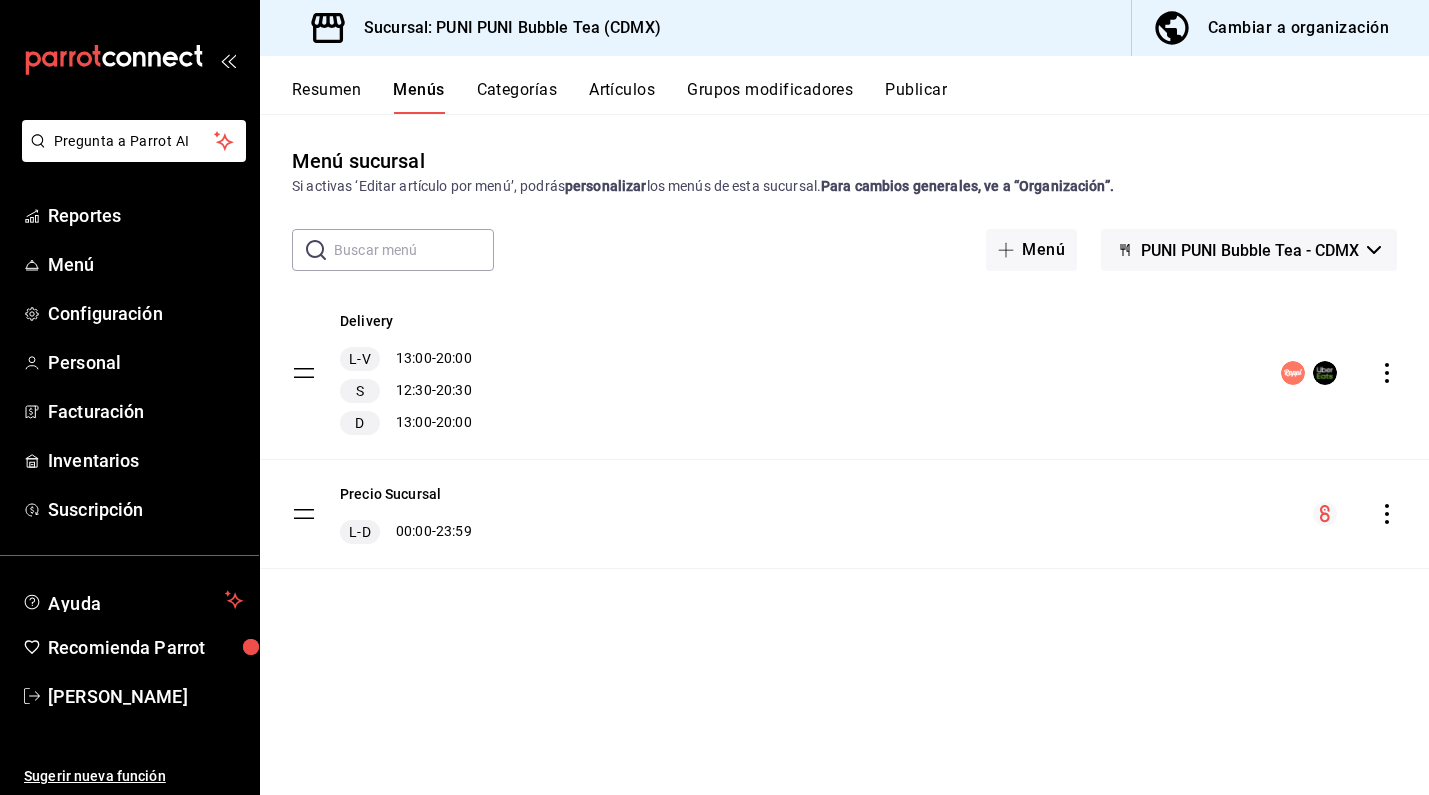 click on "Resumen" at bounding box center (326, 97) 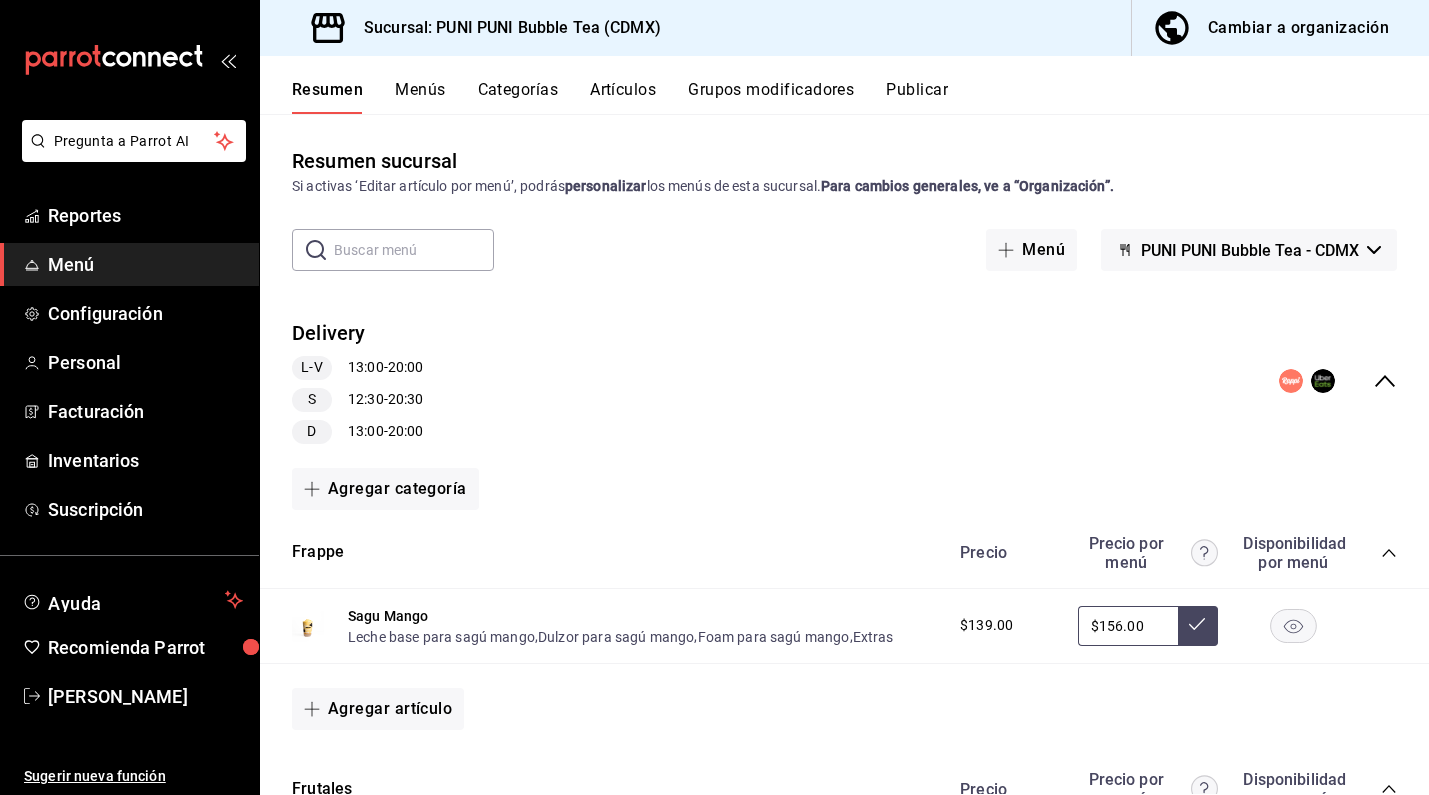 click on "Cambiar a organización" at bounding box center [1298, 28] 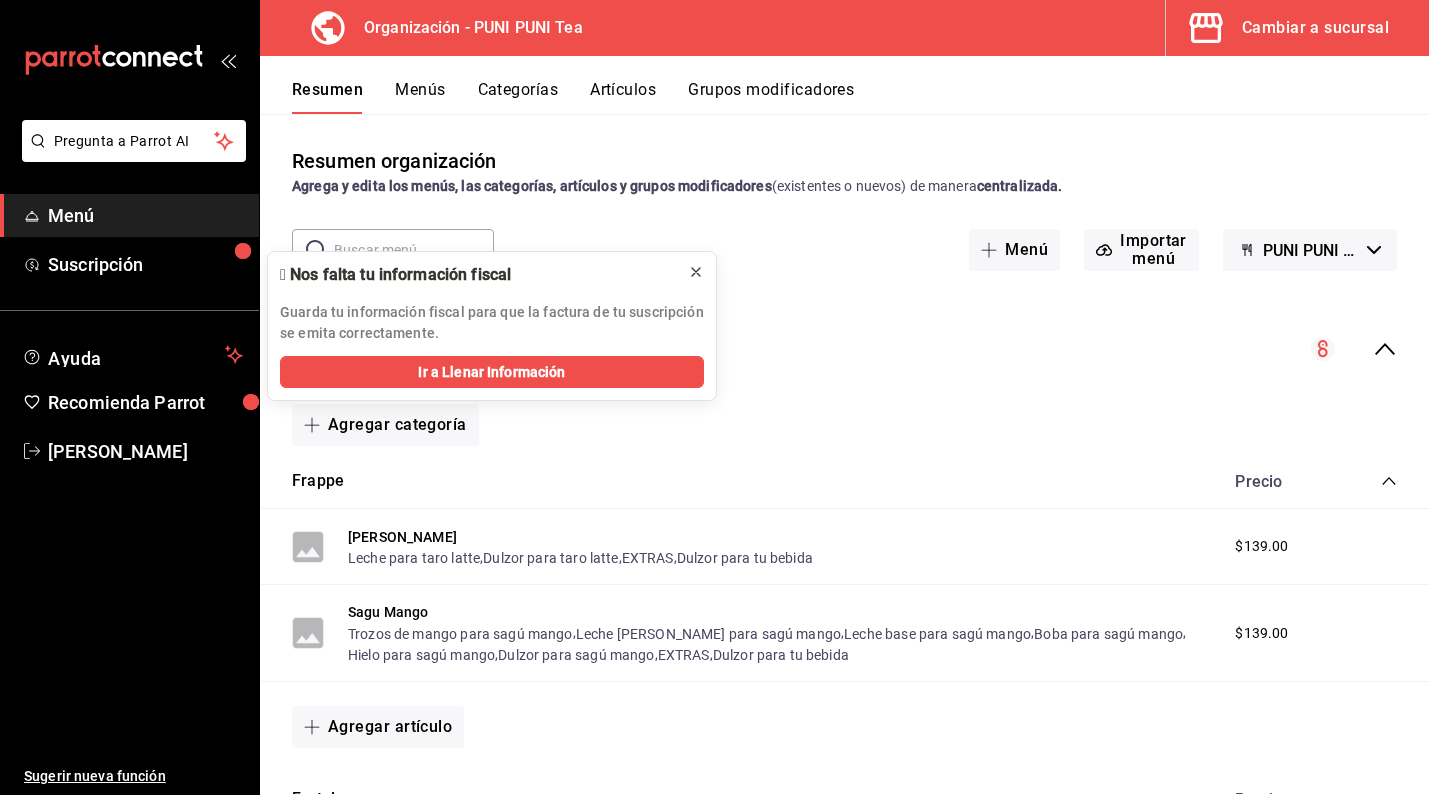 click 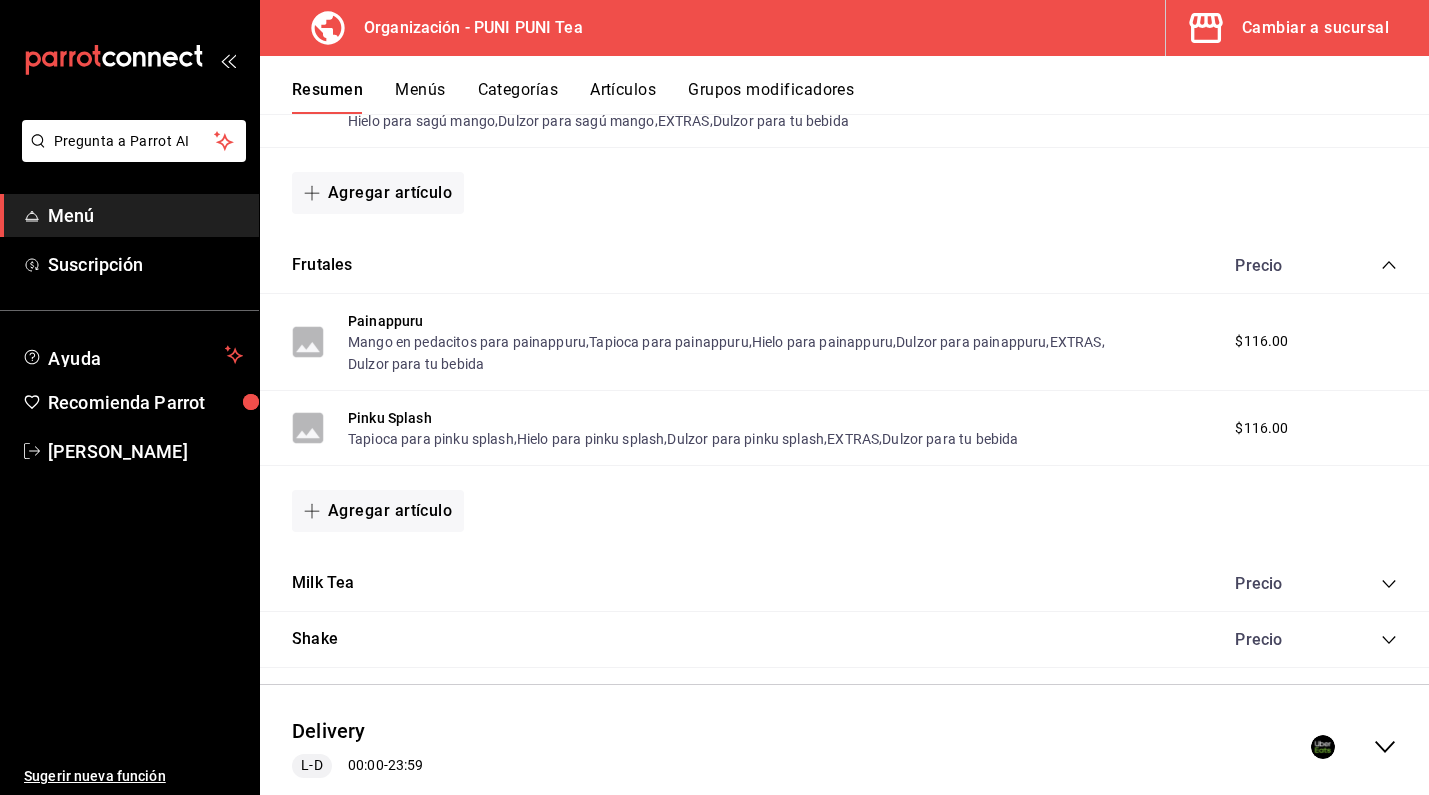 scroll, scrollTop: 538, scrollLeft: 0, axis: vertical 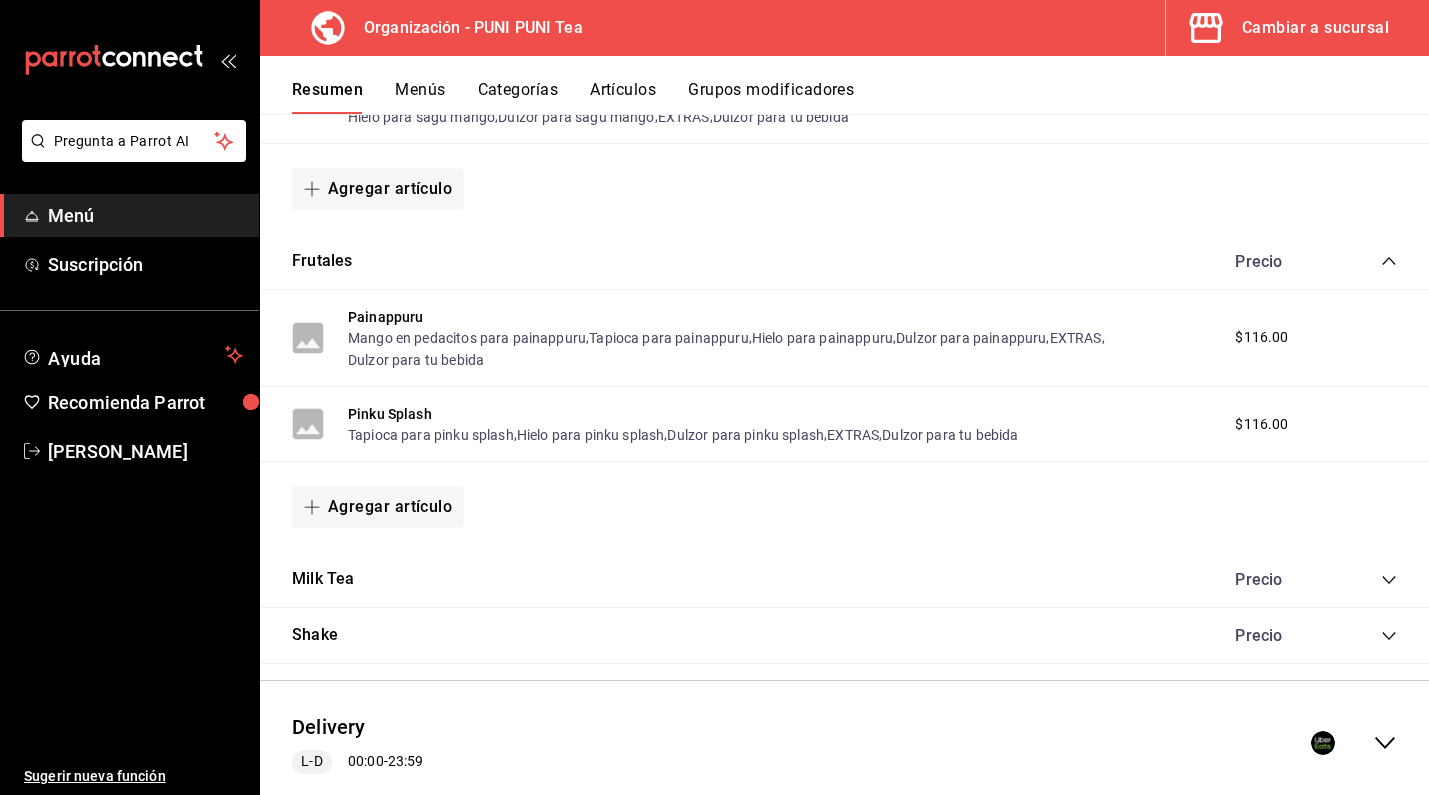 click on "Menú" at bounding box center [145, 215] 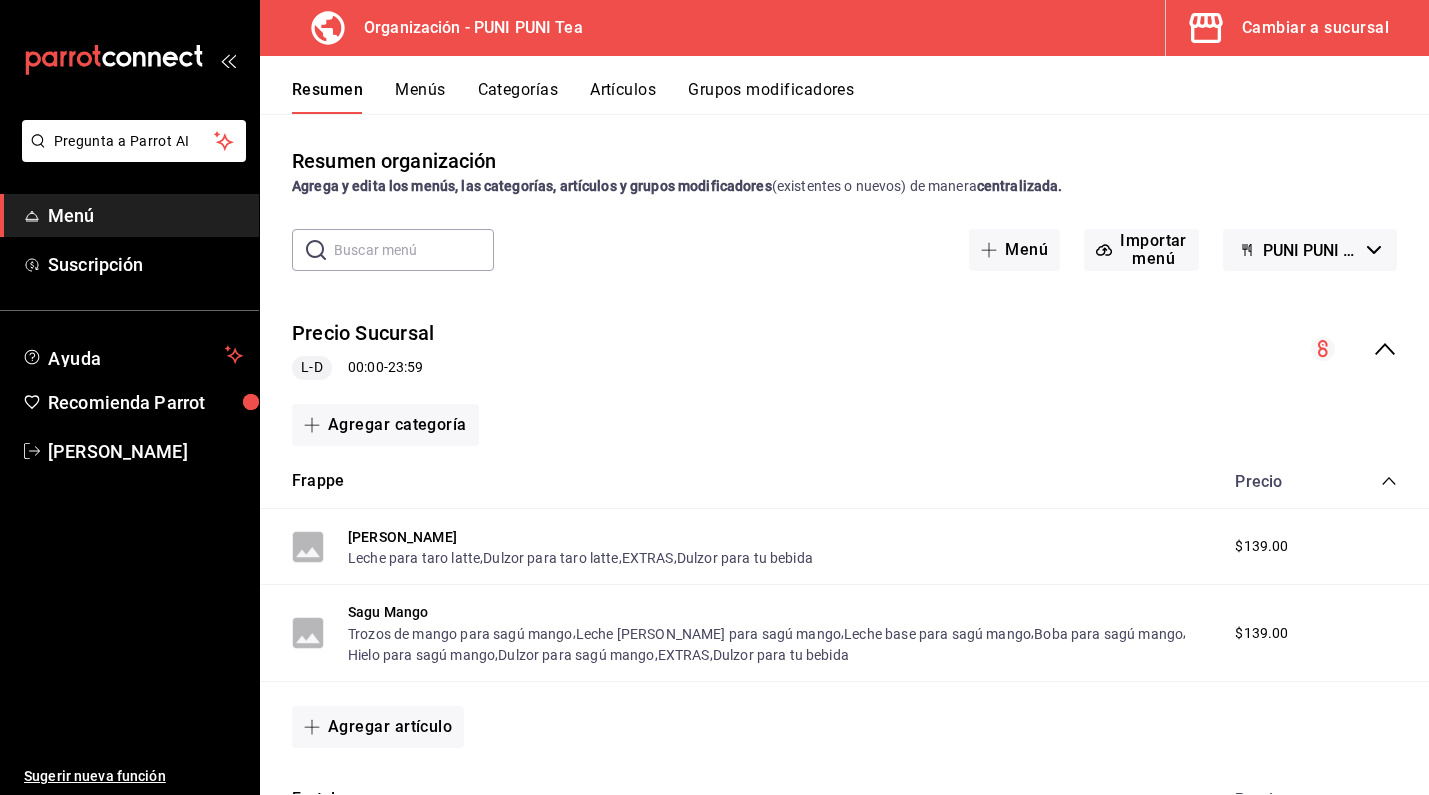 click on "Artículos" at bounding box center (623, 97) 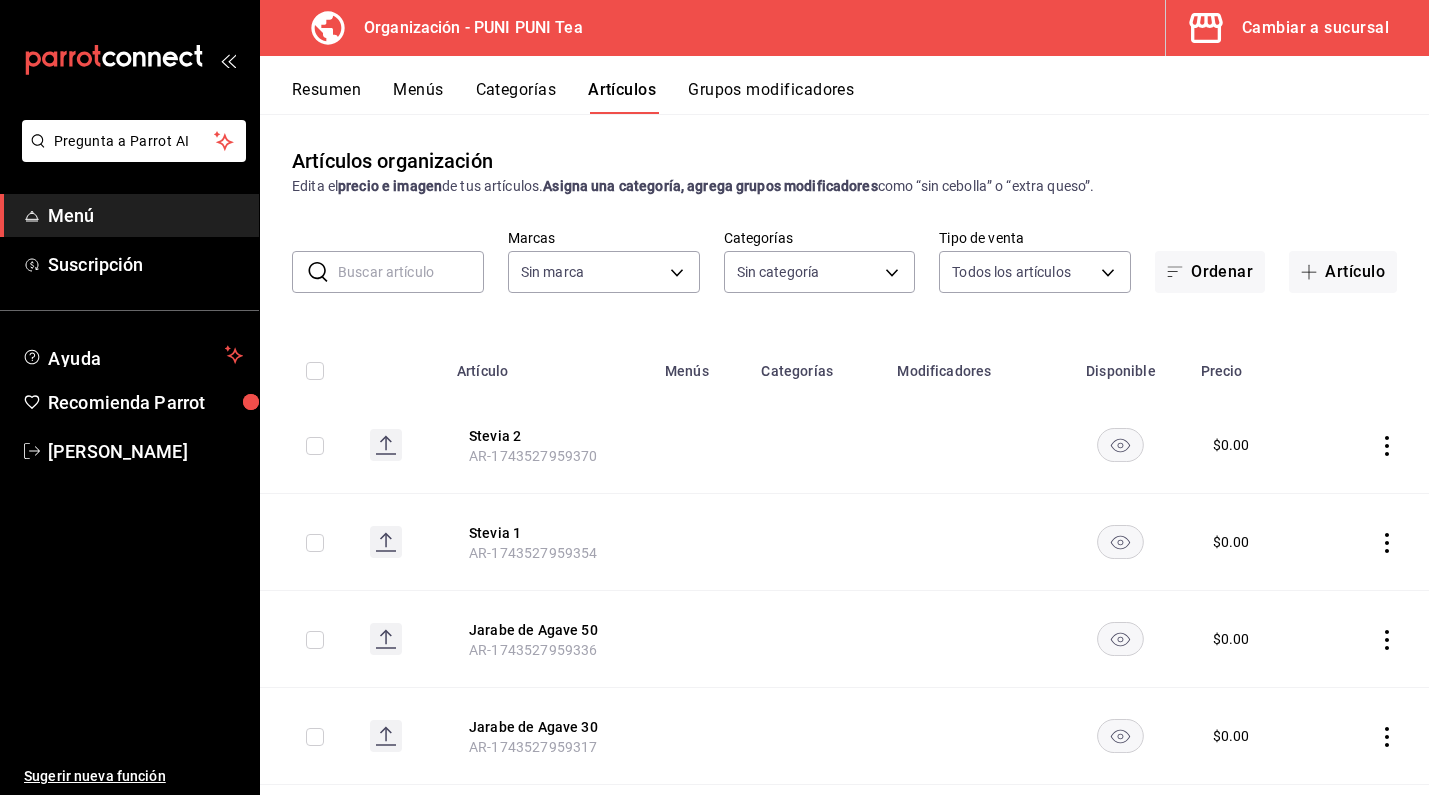 type on "13a5dbc6-770a-4a51-9656-5876caf60847" 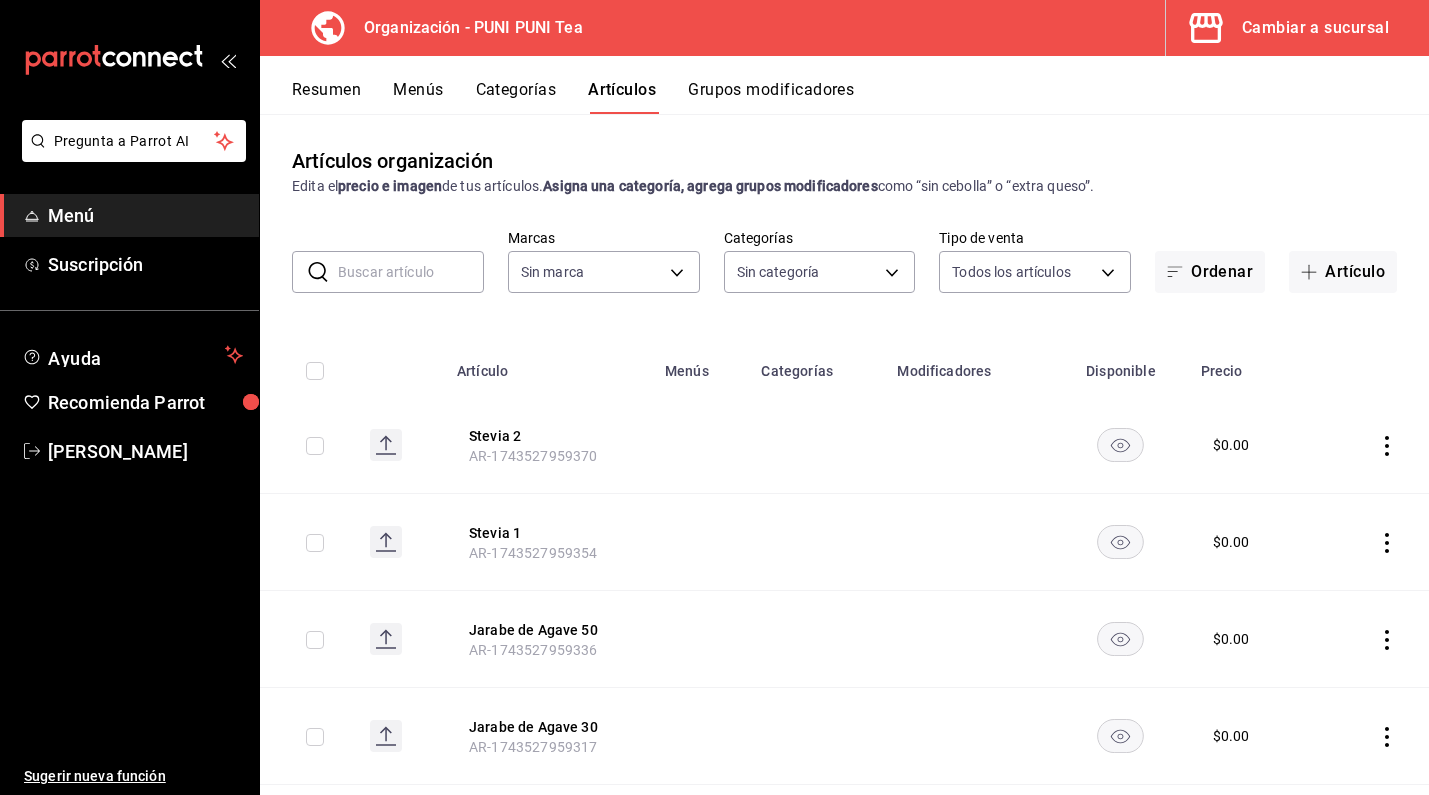 type on "6ecfe8c0-d2bc-43b2-8895-ab569fff1fd9,e7ea2d28-2234-486a-83fd-8a93b38f01e0,abe85ed2-e8b7-4783-8cfd-86f5de9bcd45,871071a1-fd87-48ae-96e1-ad6fe7366bd5" 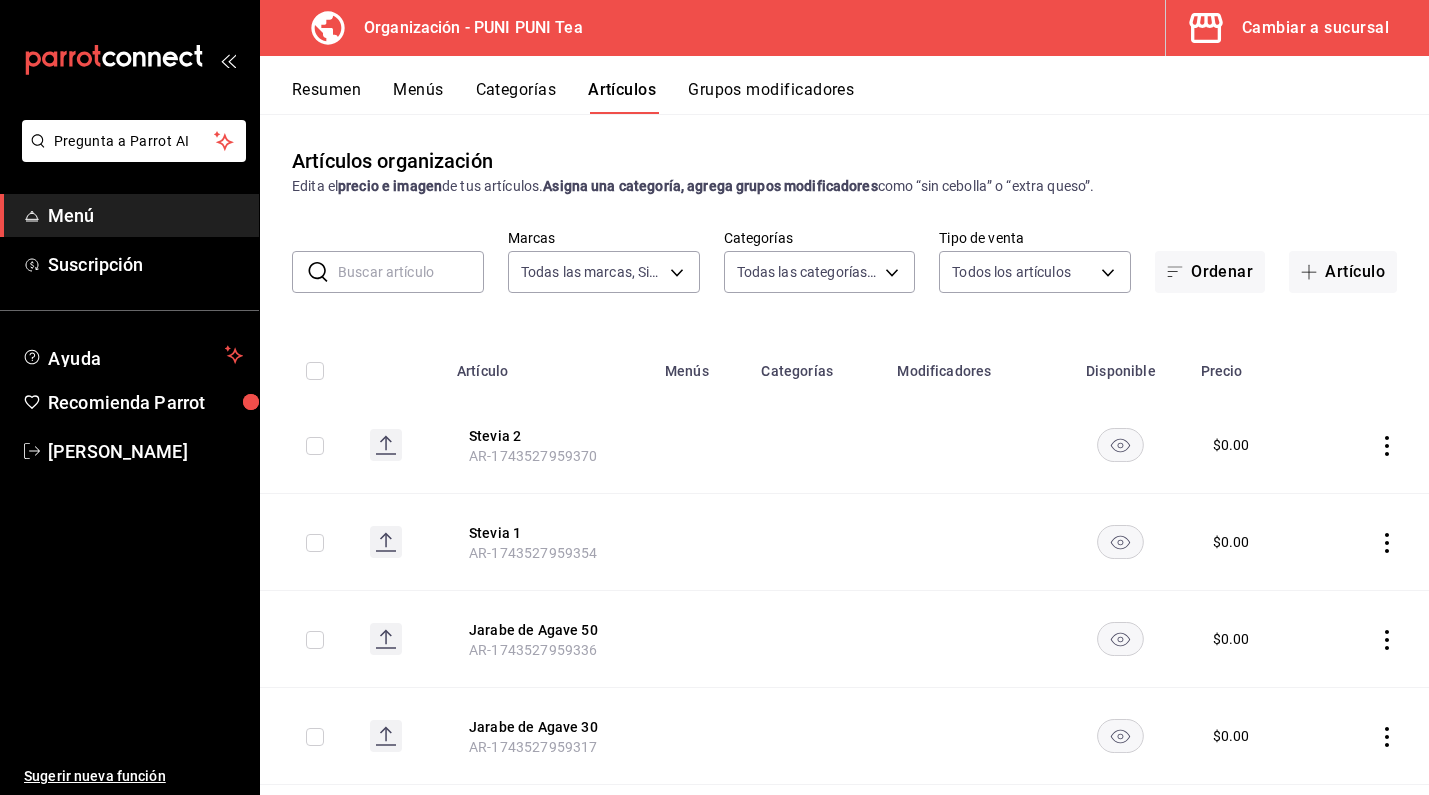 click at bounding box center (411, 272) 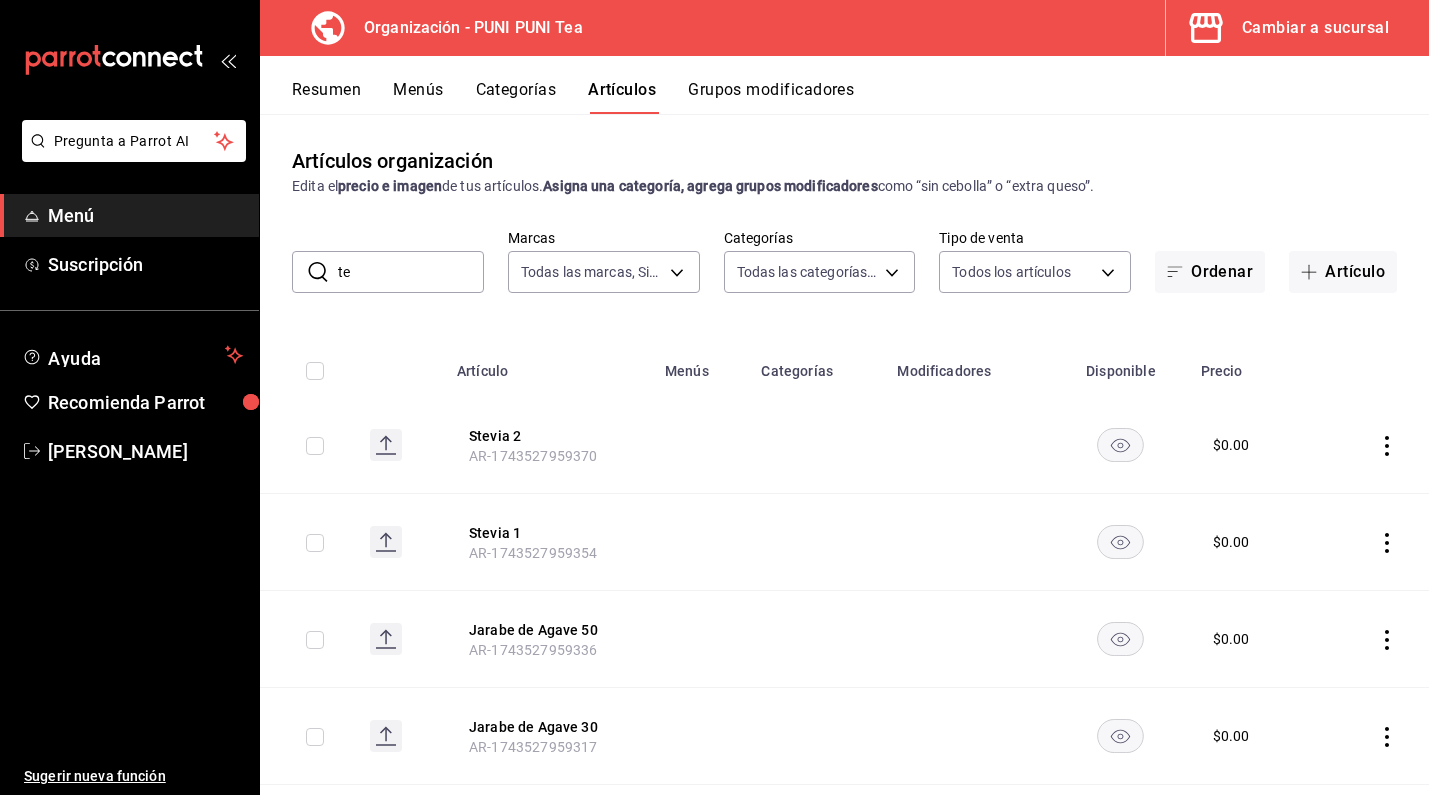 type on "te" 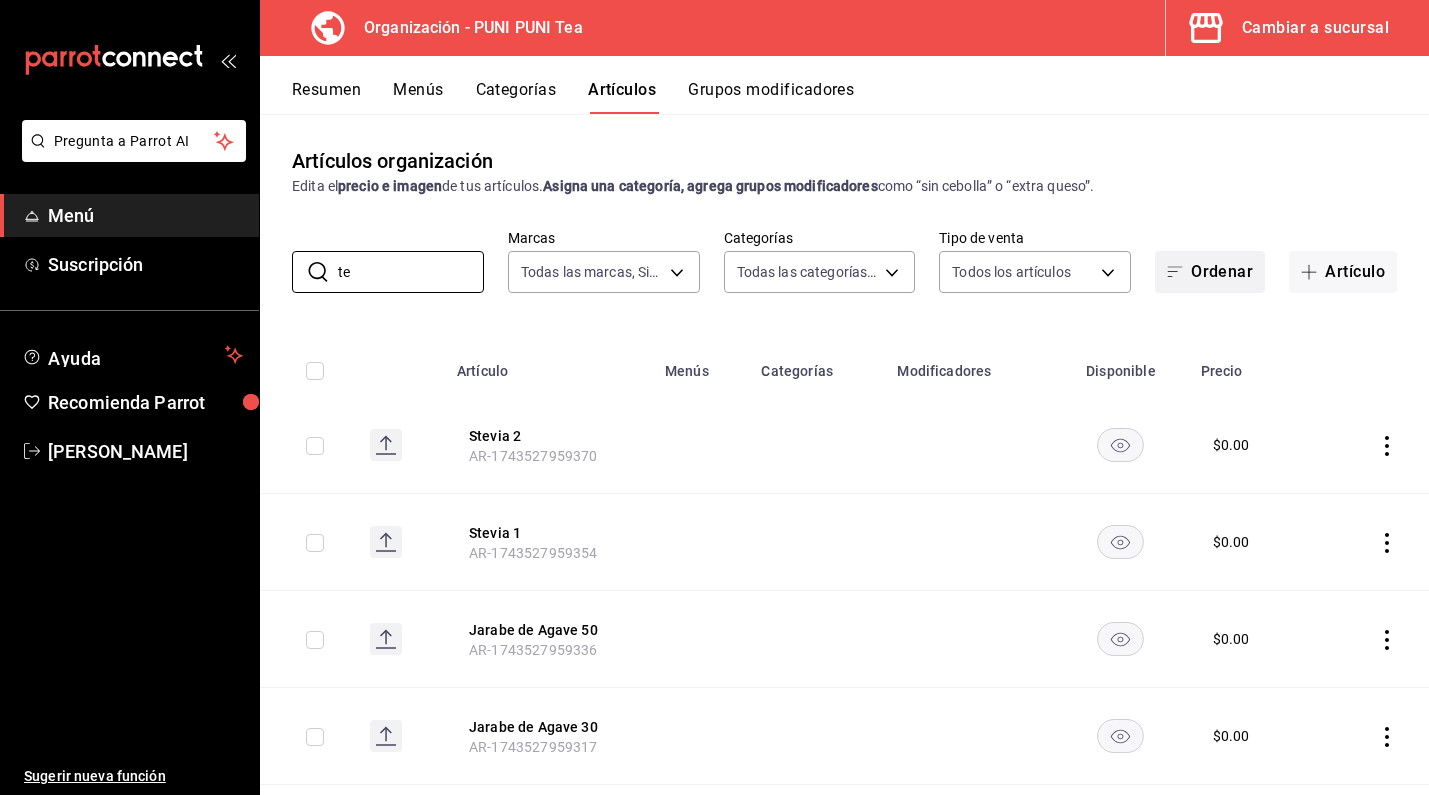 click on "Ordenar" at bounding box center [1210, 272] 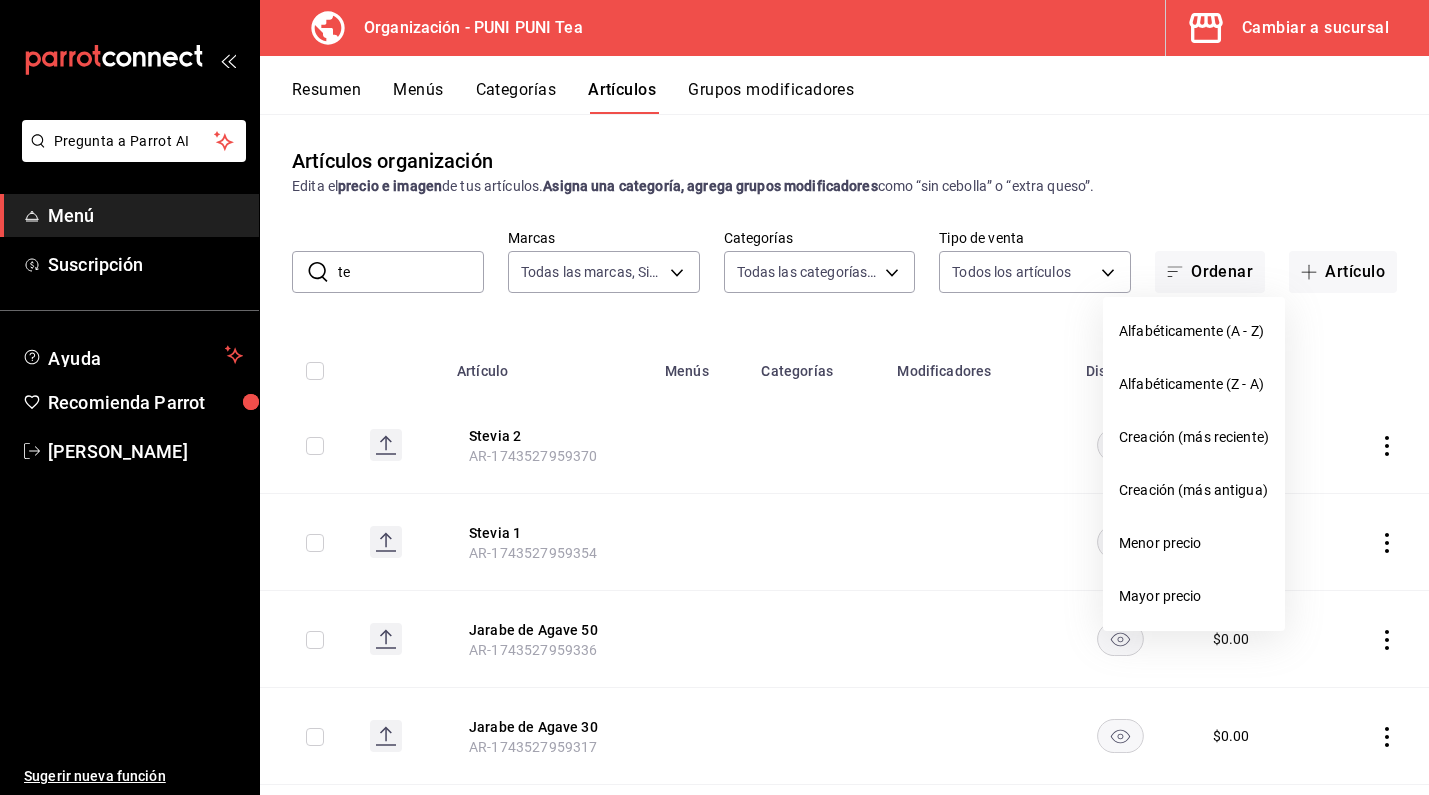 click at bounding box center (714, 397) 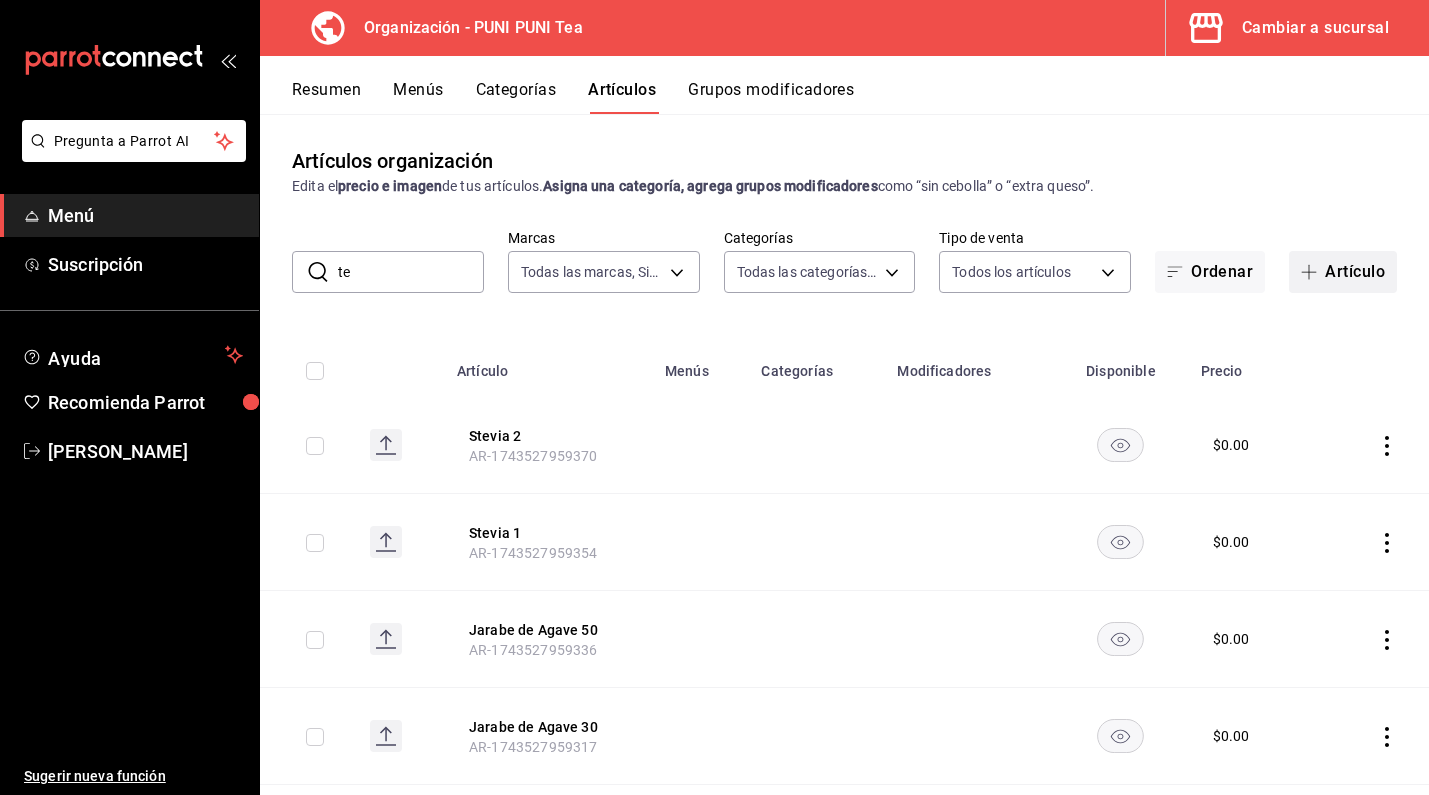 click 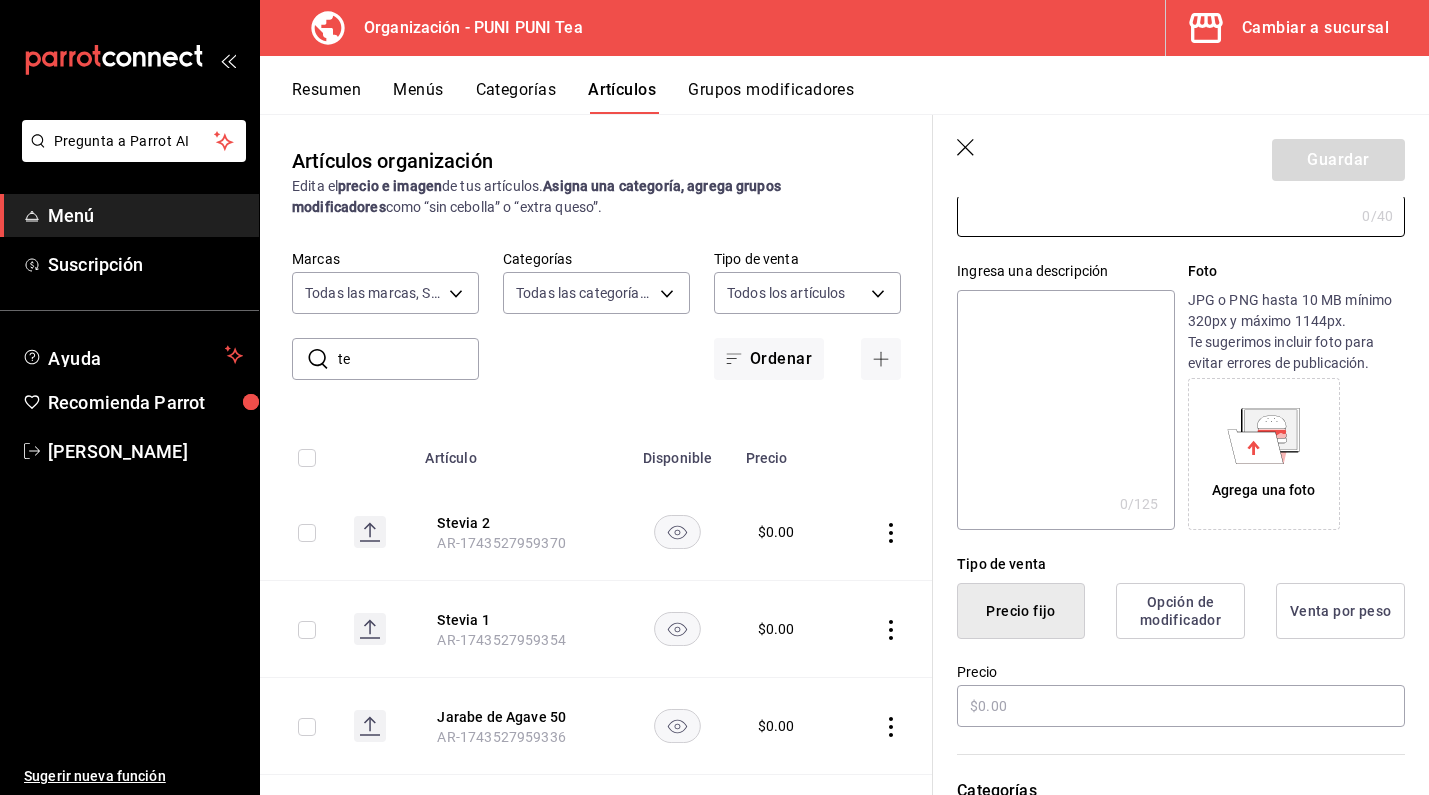 scroll, scrollTop: 0, scrollLeft: 0, axis: both 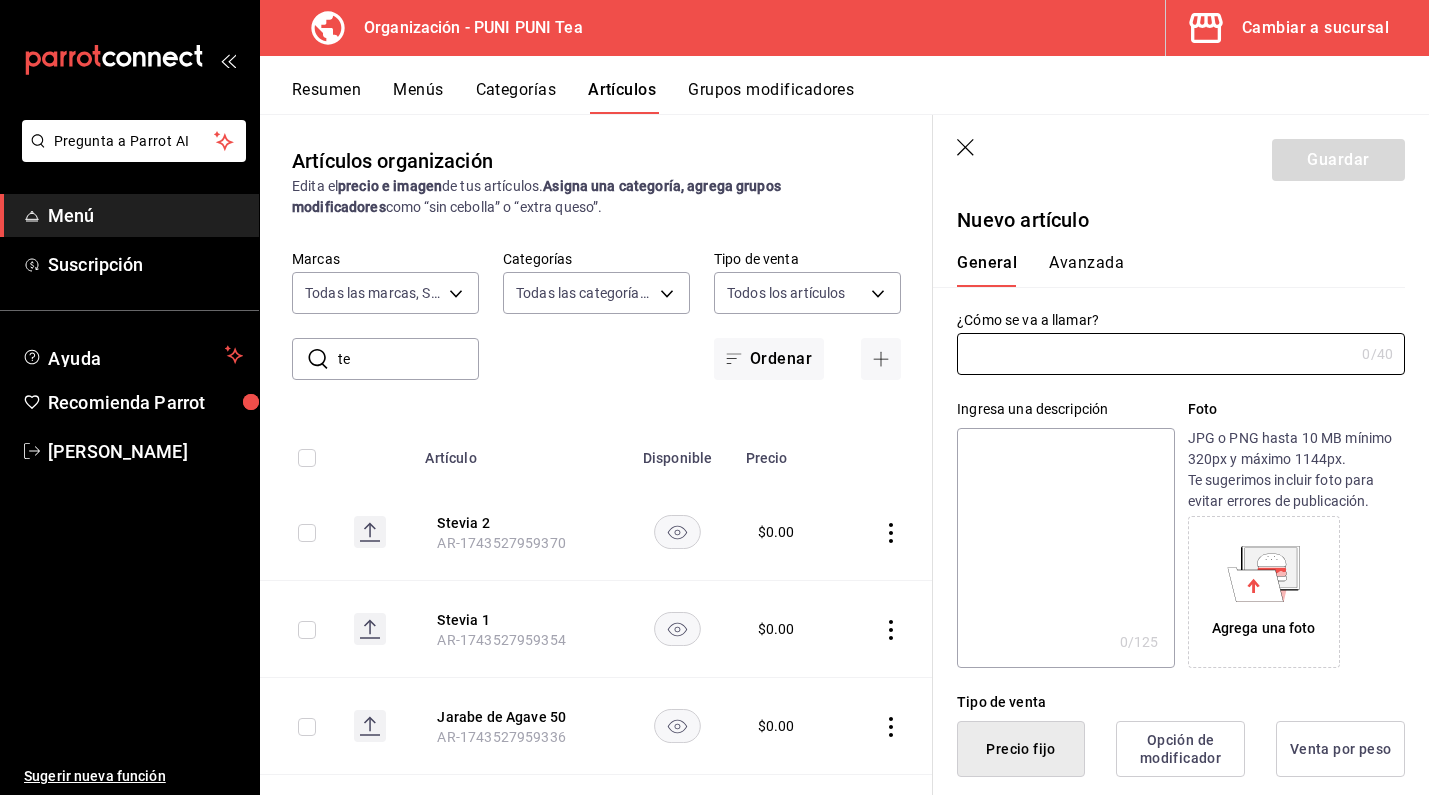 click 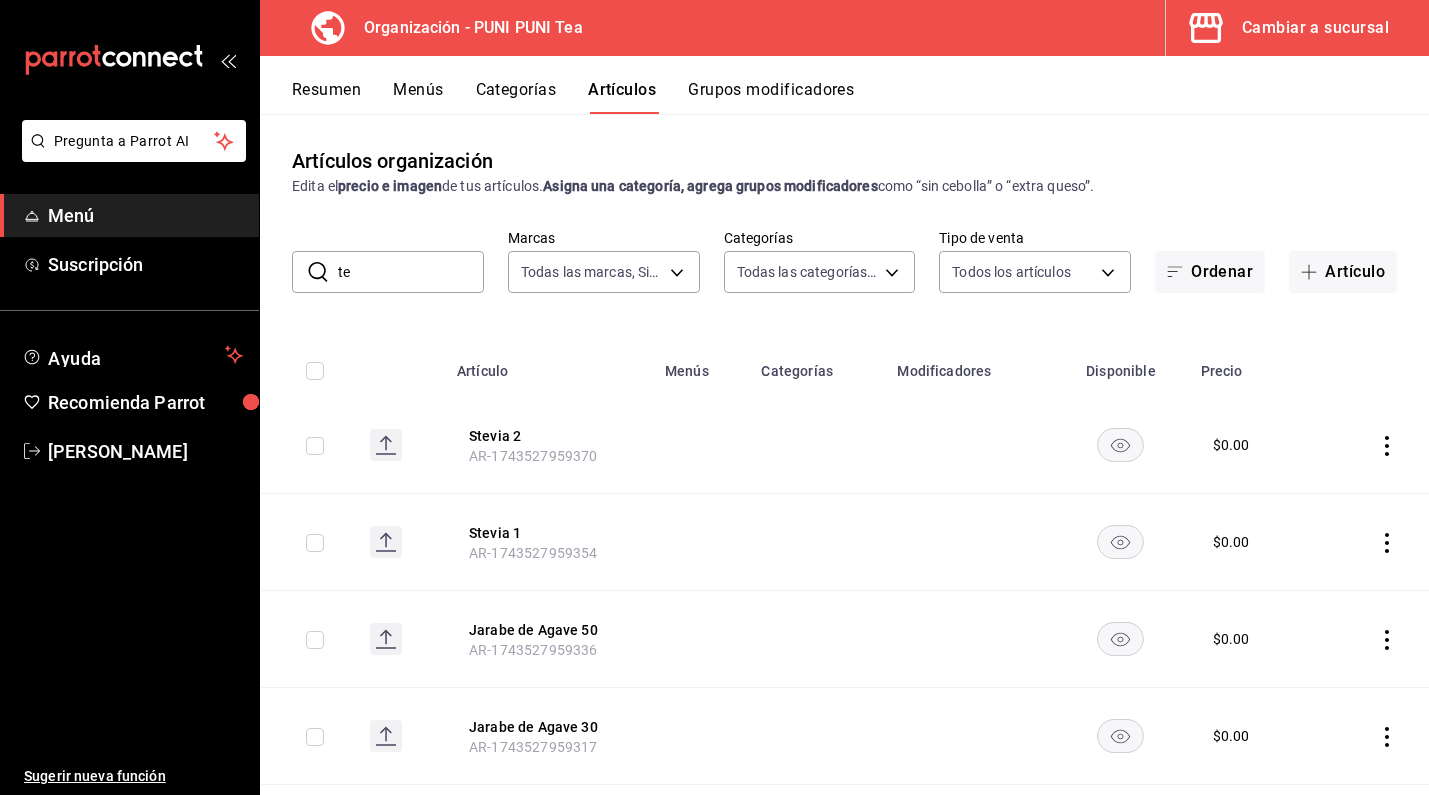 click on "Categorías" at bounding box center (516, 97) 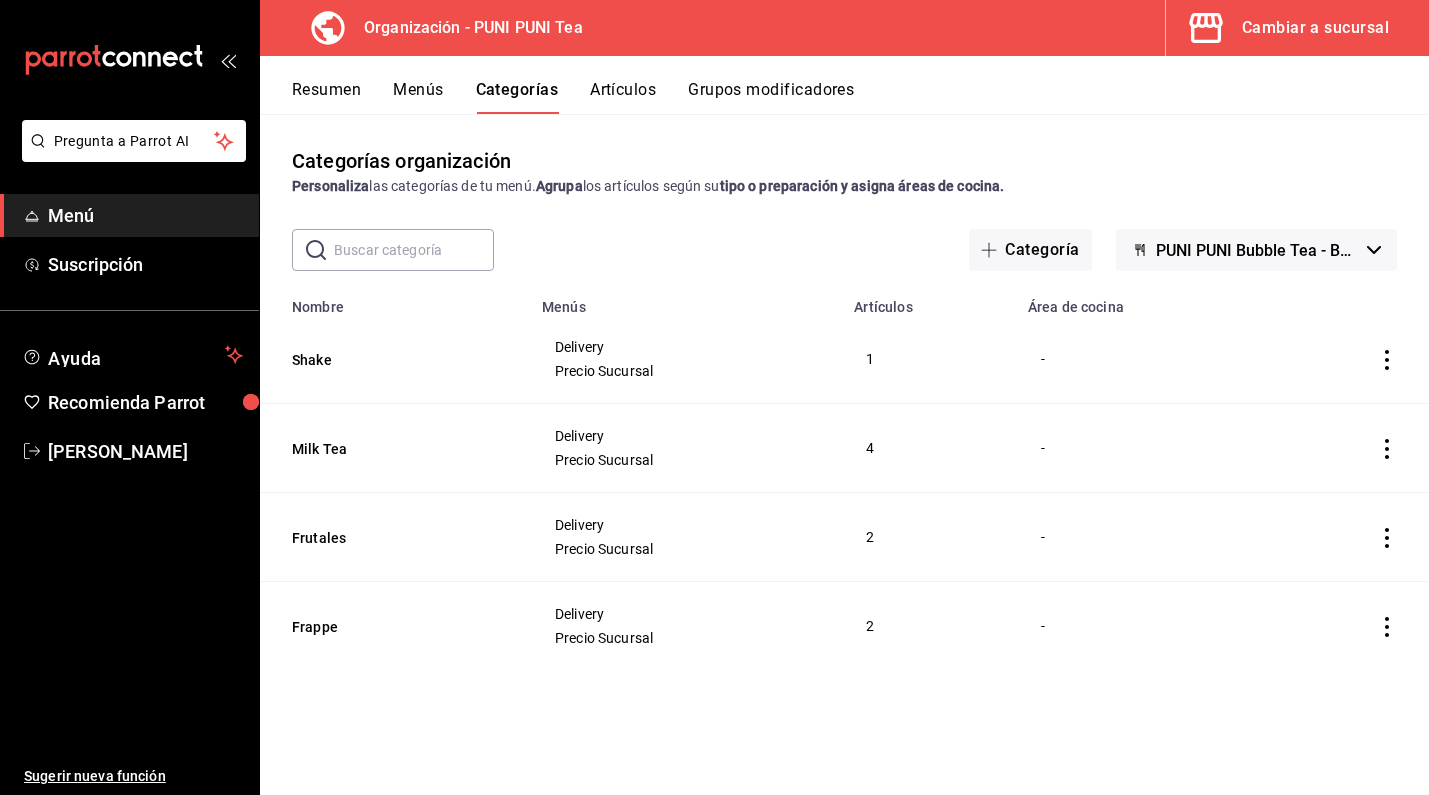 click on "Menús" at bounding box center [418, 97] 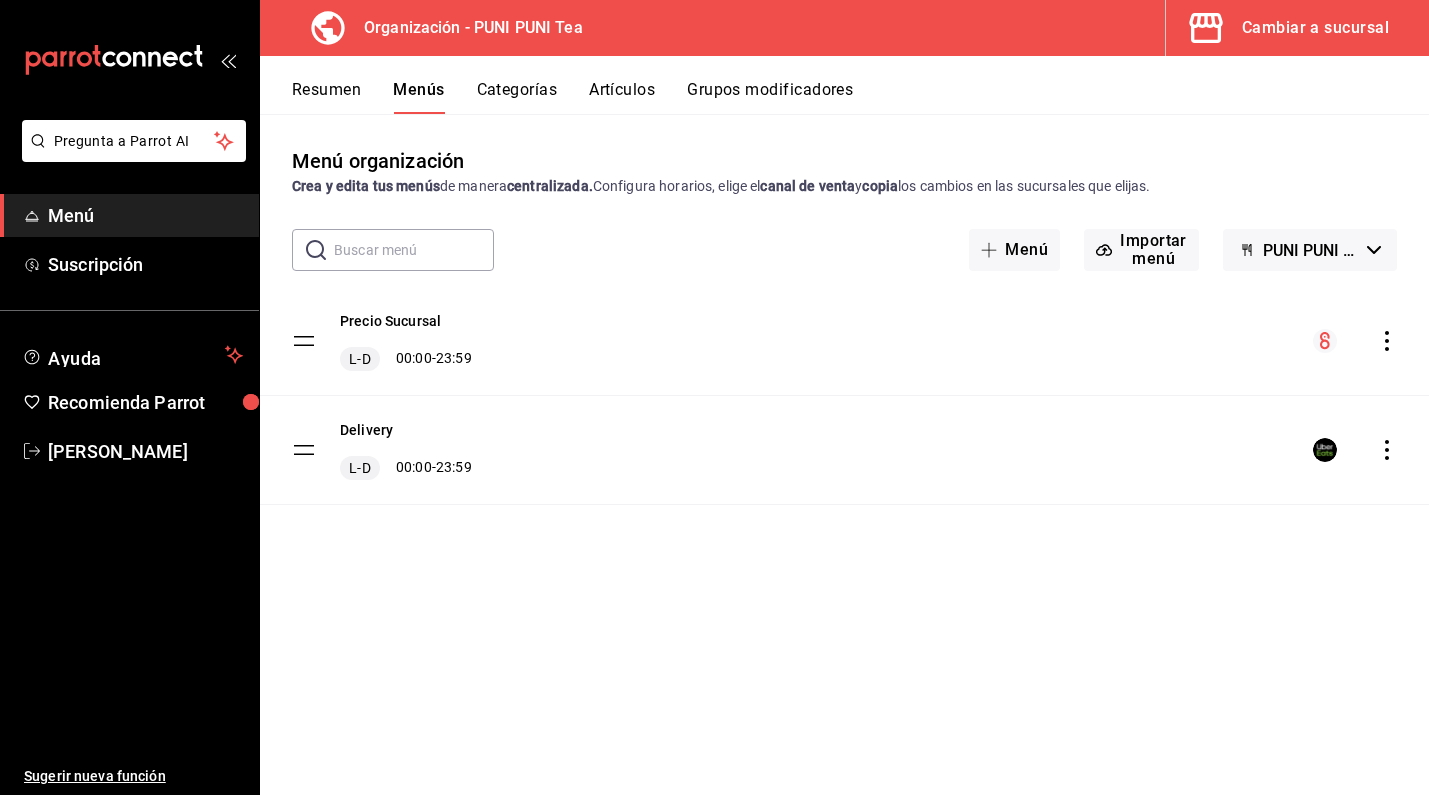 click on "Artículos" at bounding box center [622, 97] 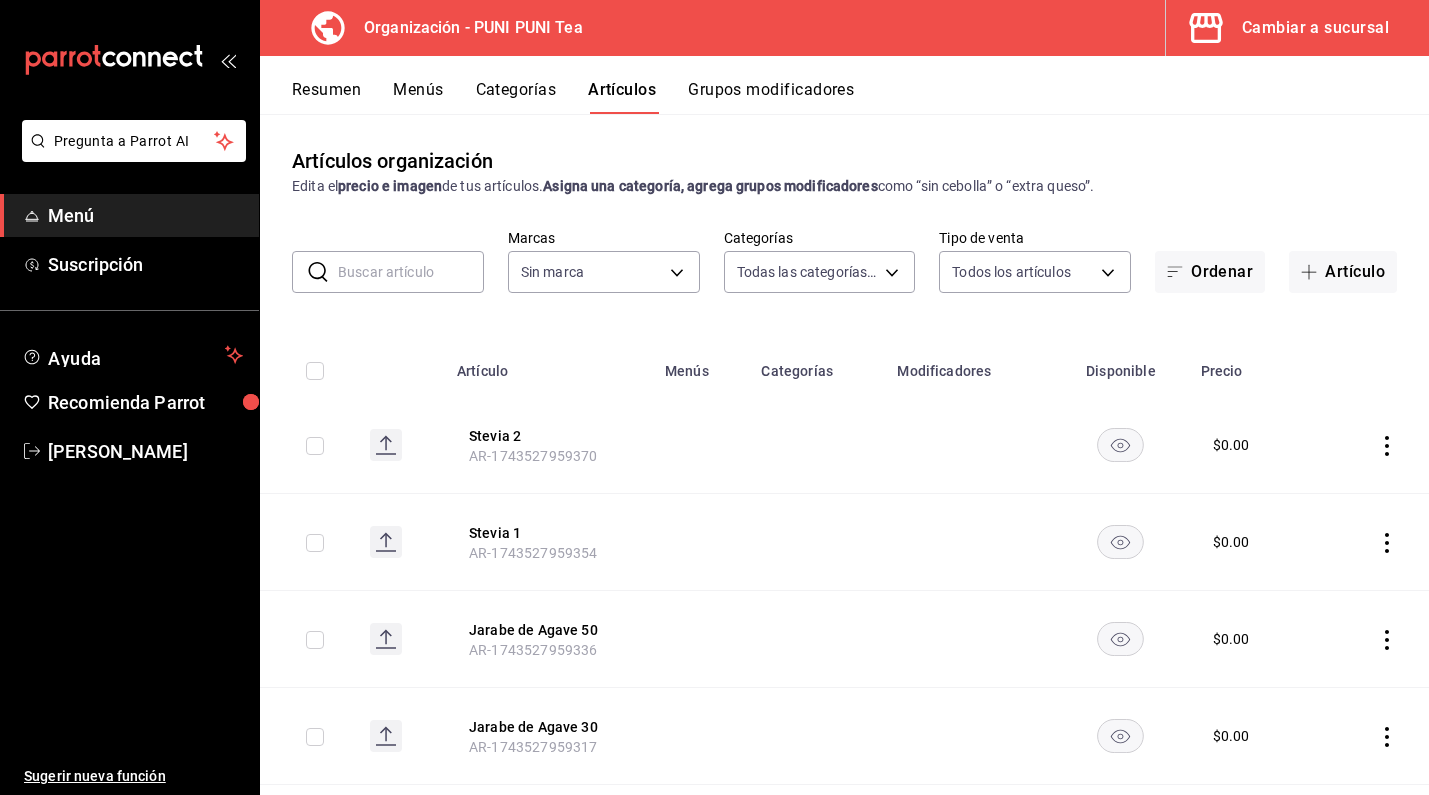 type on "6ecfe8c0-d2bc-43b2-8895-ab569fff1fd9,e7ea2d28-2234-486a-83fd-8a93b38f01e0,abe85ed2-e8b7-4783-8cfd-86f5de9bcd45,871071a1-fd87-48ae-96e1-ad6fe7366bd5" 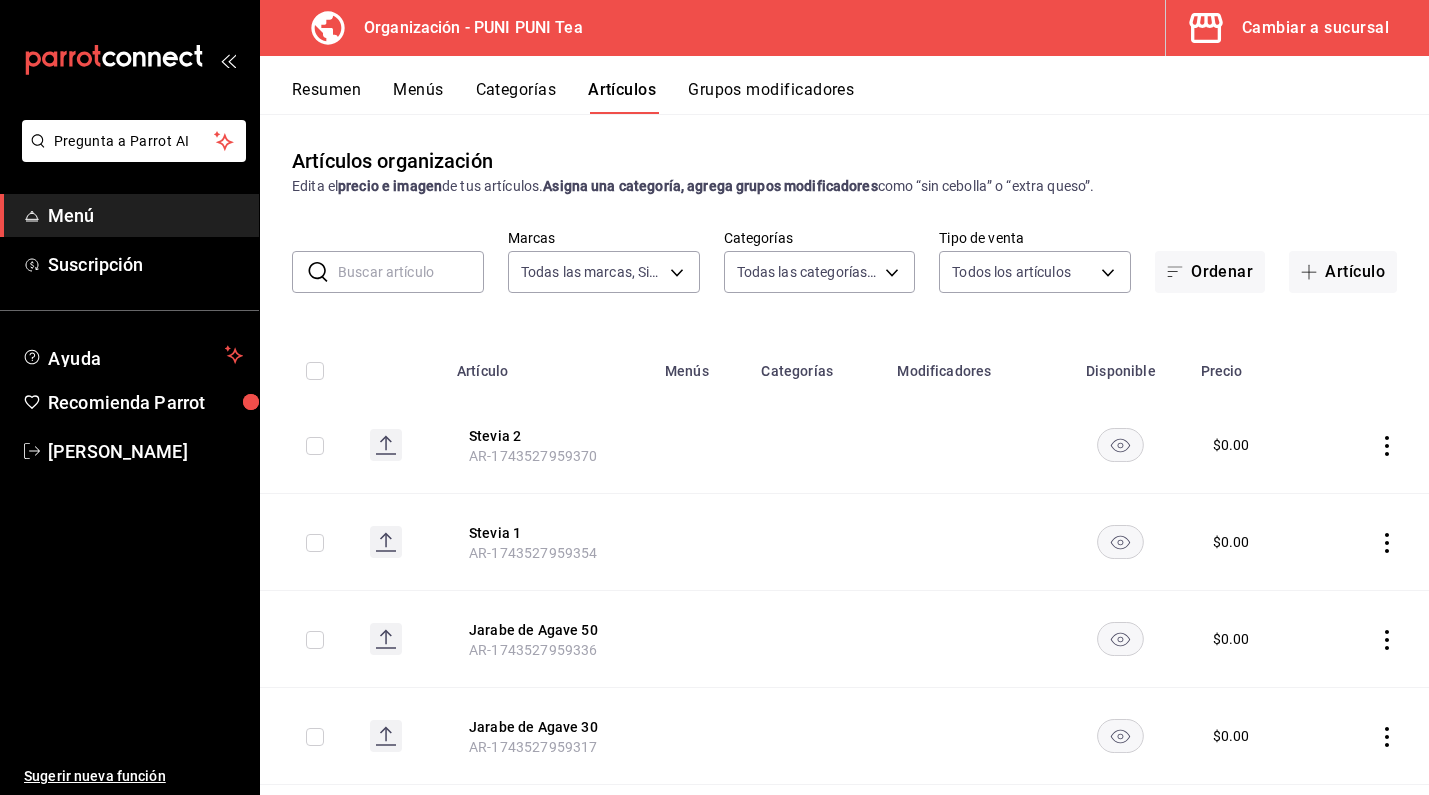 type on "13a5dbc6-770a-4a51-9656-5876caf60847" 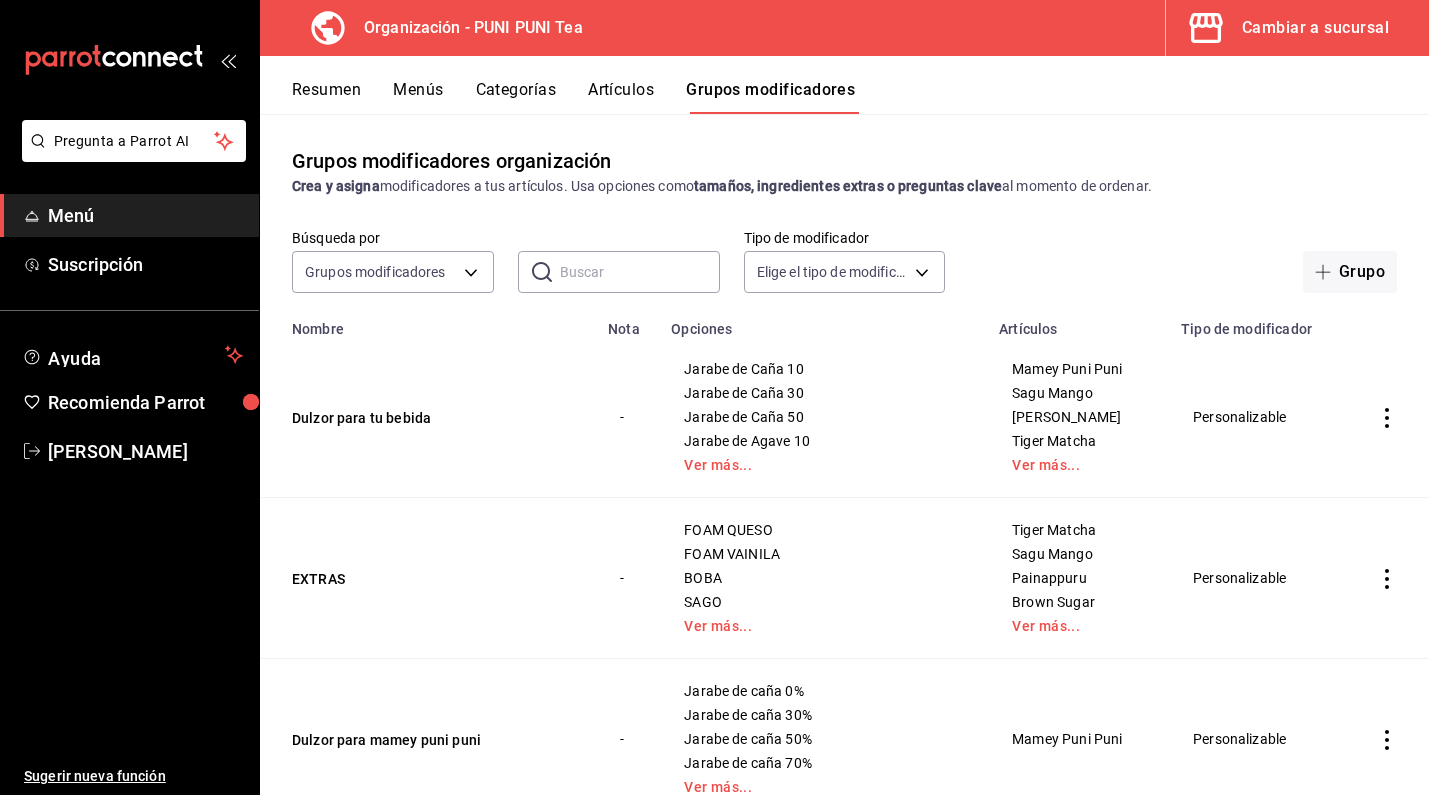 click on "Grupos modificadores" at bounding box center (770, 97) 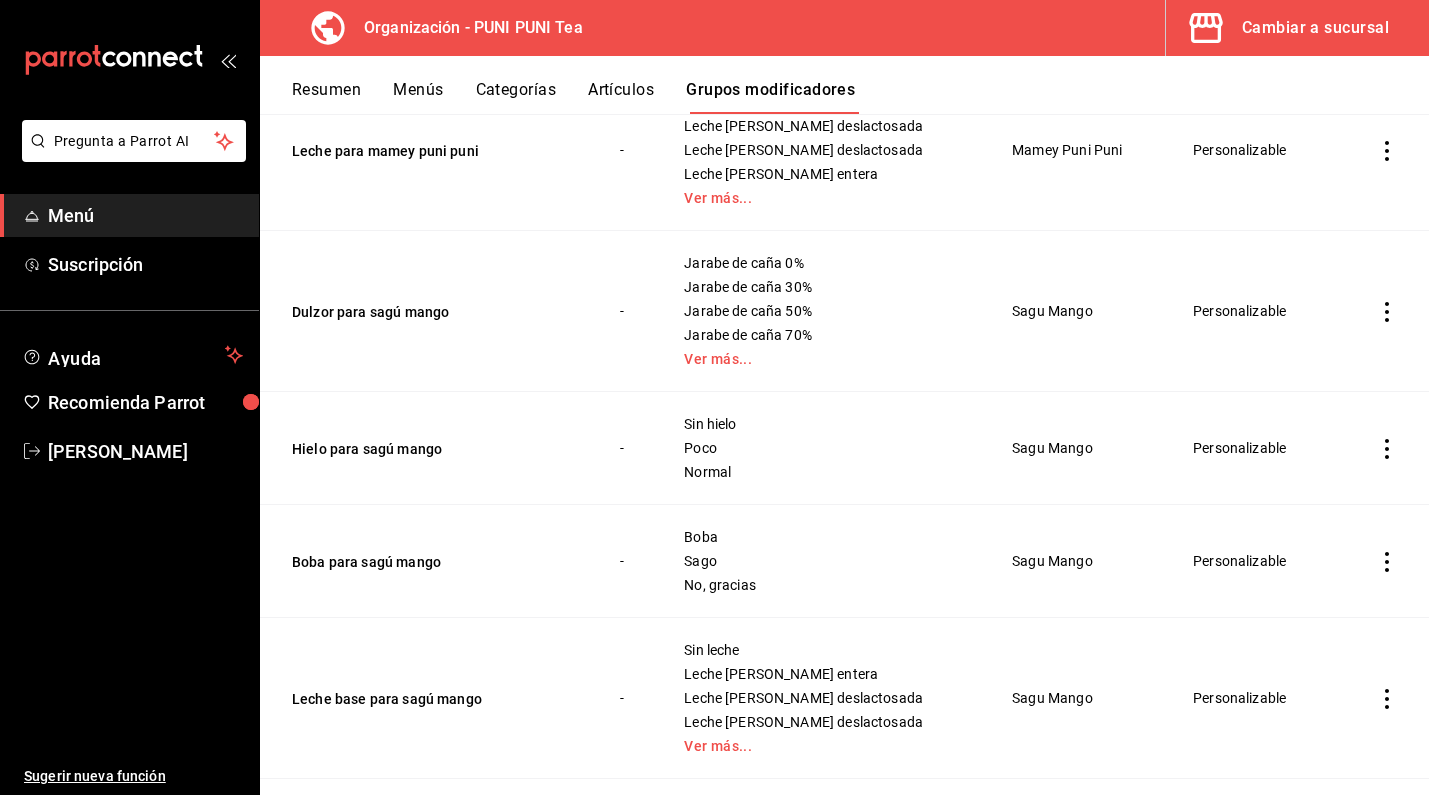 scroll, scrollTop: 1258, scrollLeft: 0, axis: vertical 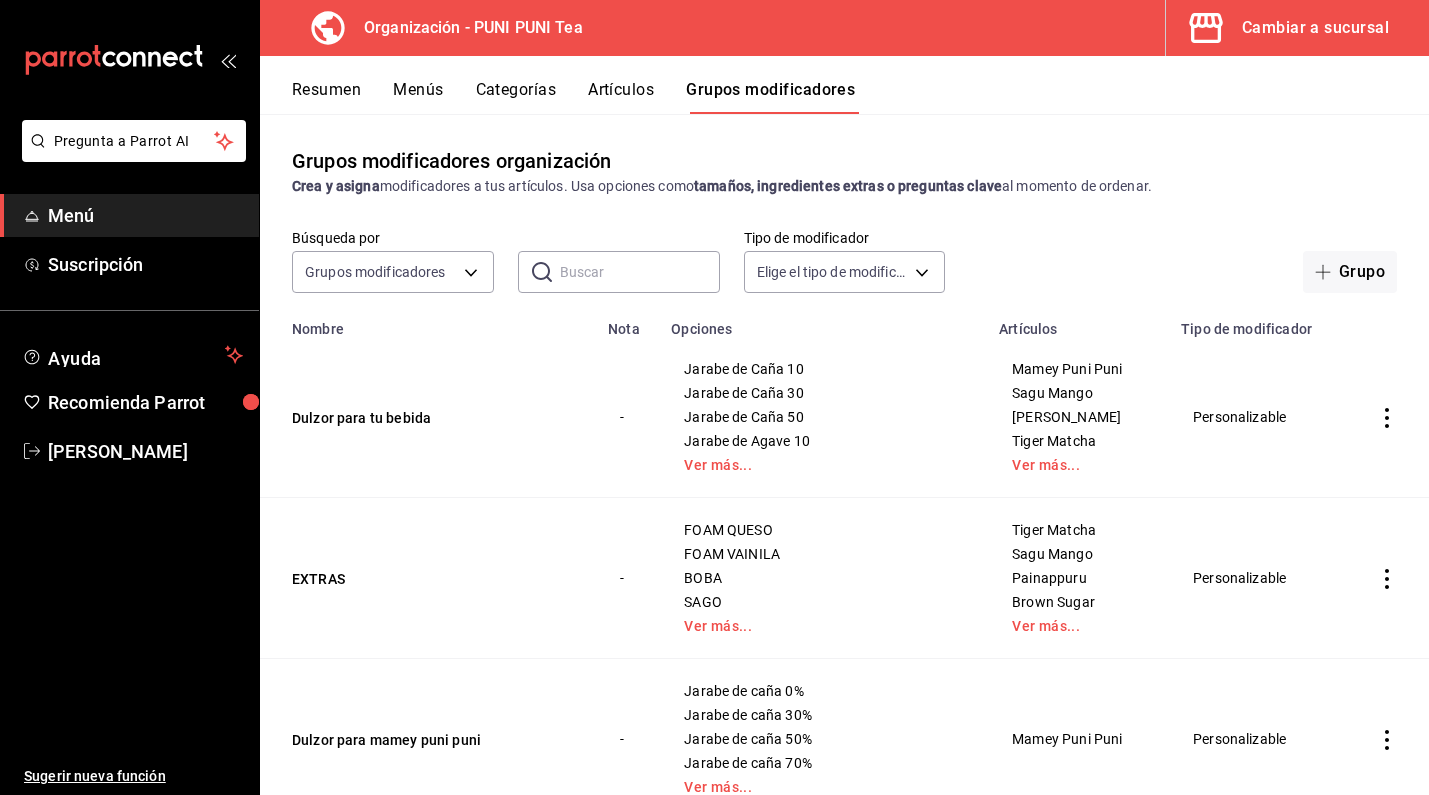click at bounding box center (640, 272) 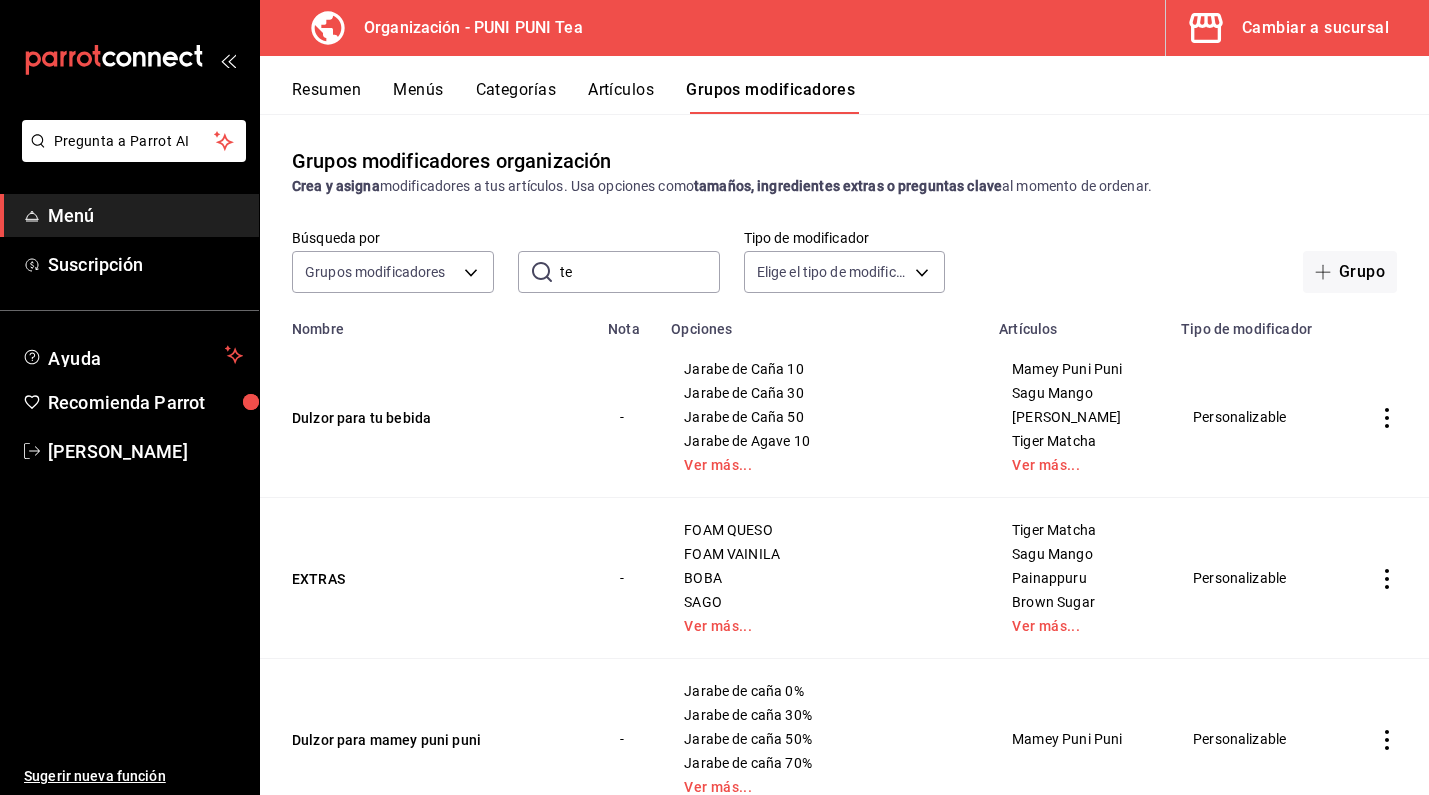 type on "te" 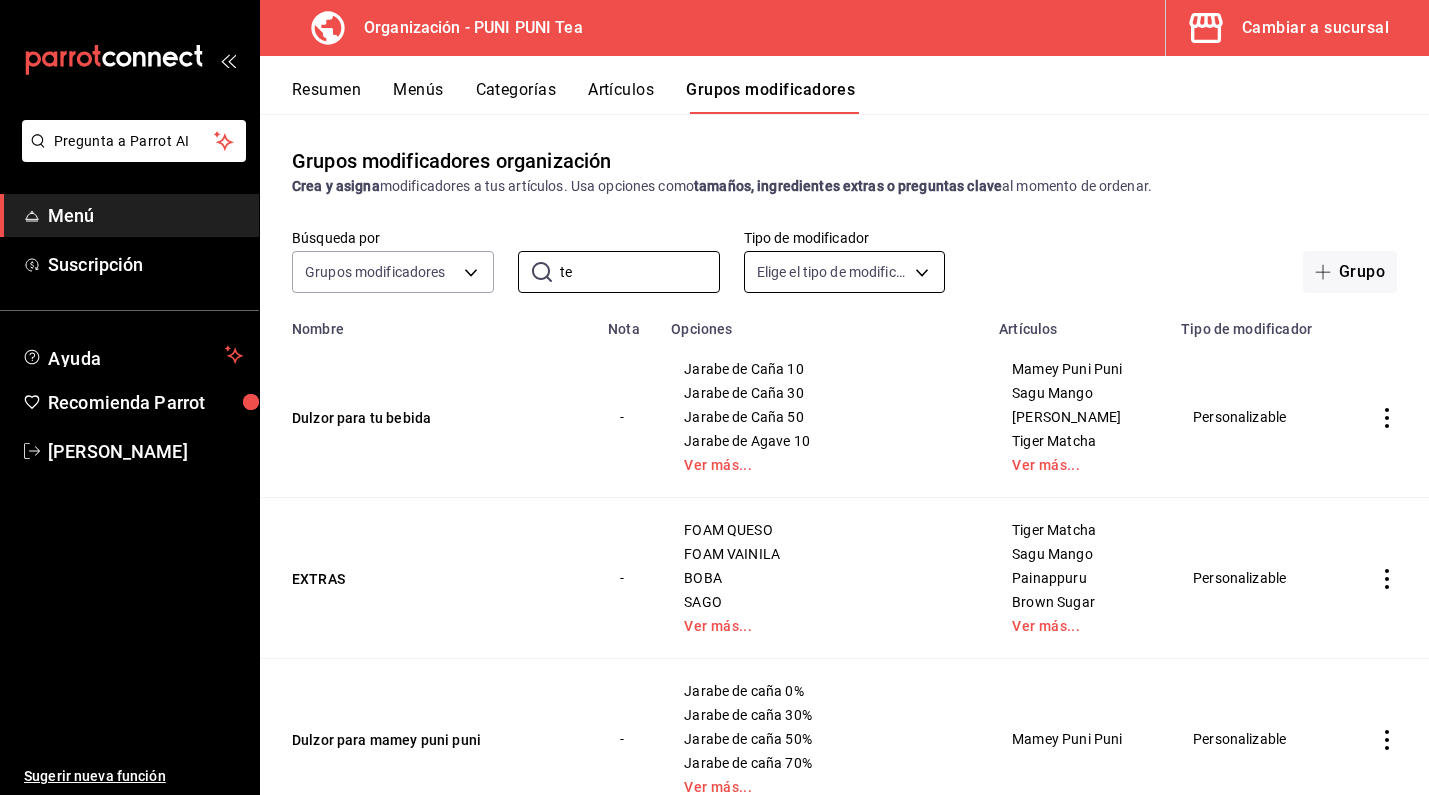 click on "Pregunta a Parrot AI Menú   Suscripción   Ayuda Recomienda Parrot   Sayuri Hara   Sugerir nueva función   Organización - PUNI PUNI Tea Cambiar a sucursal Resumen Menús Categorías Artículos Grupos modificadores Grupos modificadores organización Crea y asigna  modificadores a tus artículos. Usa opciones como  tamaños, ingredientes extras o preguntas clave  al momento de ordenar. Búsqueda por Grupos modificadores GROUP ​ te ​ Tipo de modificador Elige el tipo de modificador Grupo Nombre Nota Opciones Artículos Tipo de modificador Dulzor para tu bebida - Jarabe de Caña 10 Jarabe de Caña 30 Jarabe de Caña 50 Jarabe de Agave 10 Ver más... Mamey Puni Puni Sagu Mango Taro Latte Tiger Matcha Ver más... Personalizable EXTRAS - FOAM QUESO FOAM VAINILA BOBA SAGO Ver más... Tiger Matcha Sagu Mango Painappuru Brown Sugar Ver más... Personalizable Dulzor para mamey puni puni - Jarabe de caña 0% Jarabe de caña 30% Jarabe de caña 50% Jarabe de caña 70% Ver más... Mamey Puni Puni Personalizable - -" at bounding box center [714, 397] 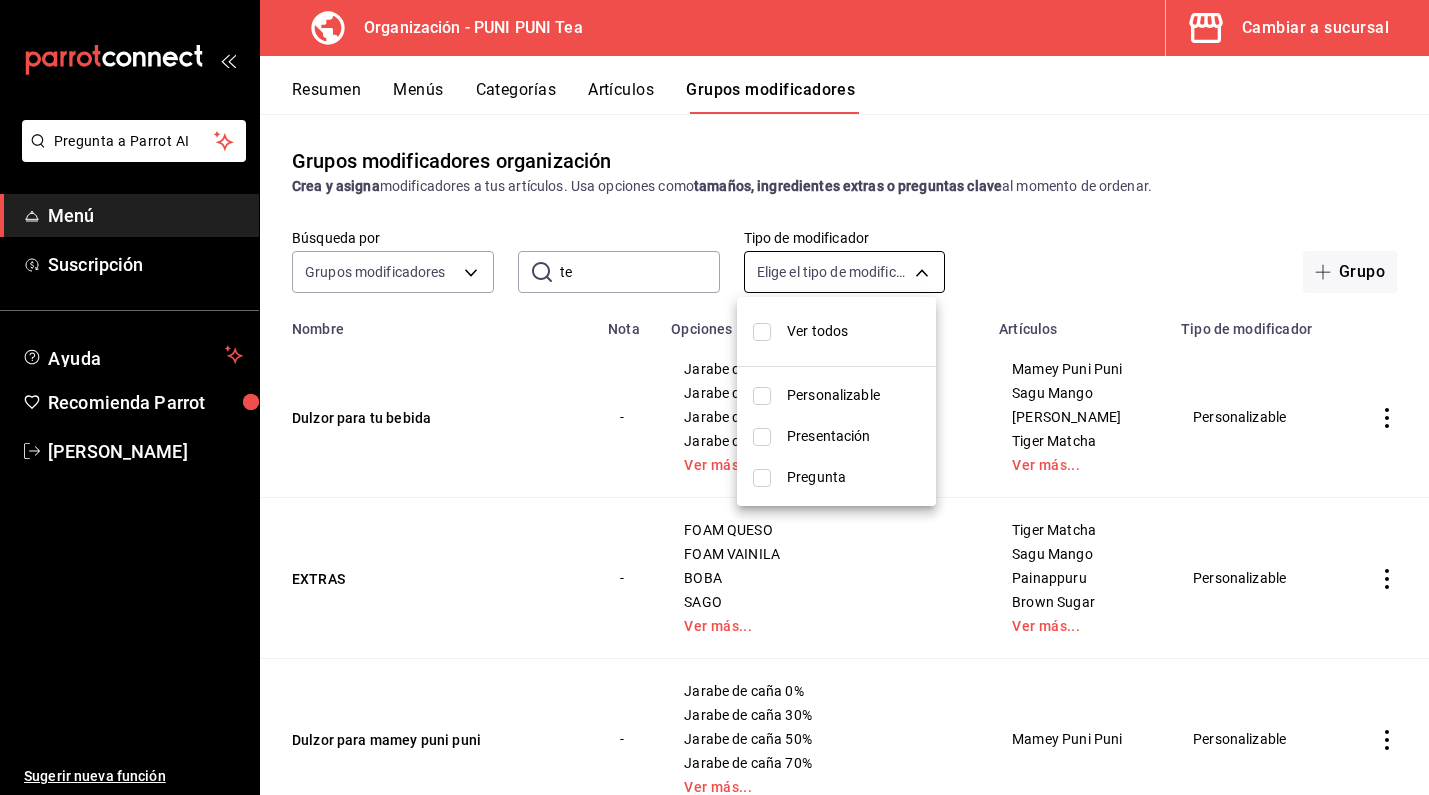 click at bounding box center [714, 397] 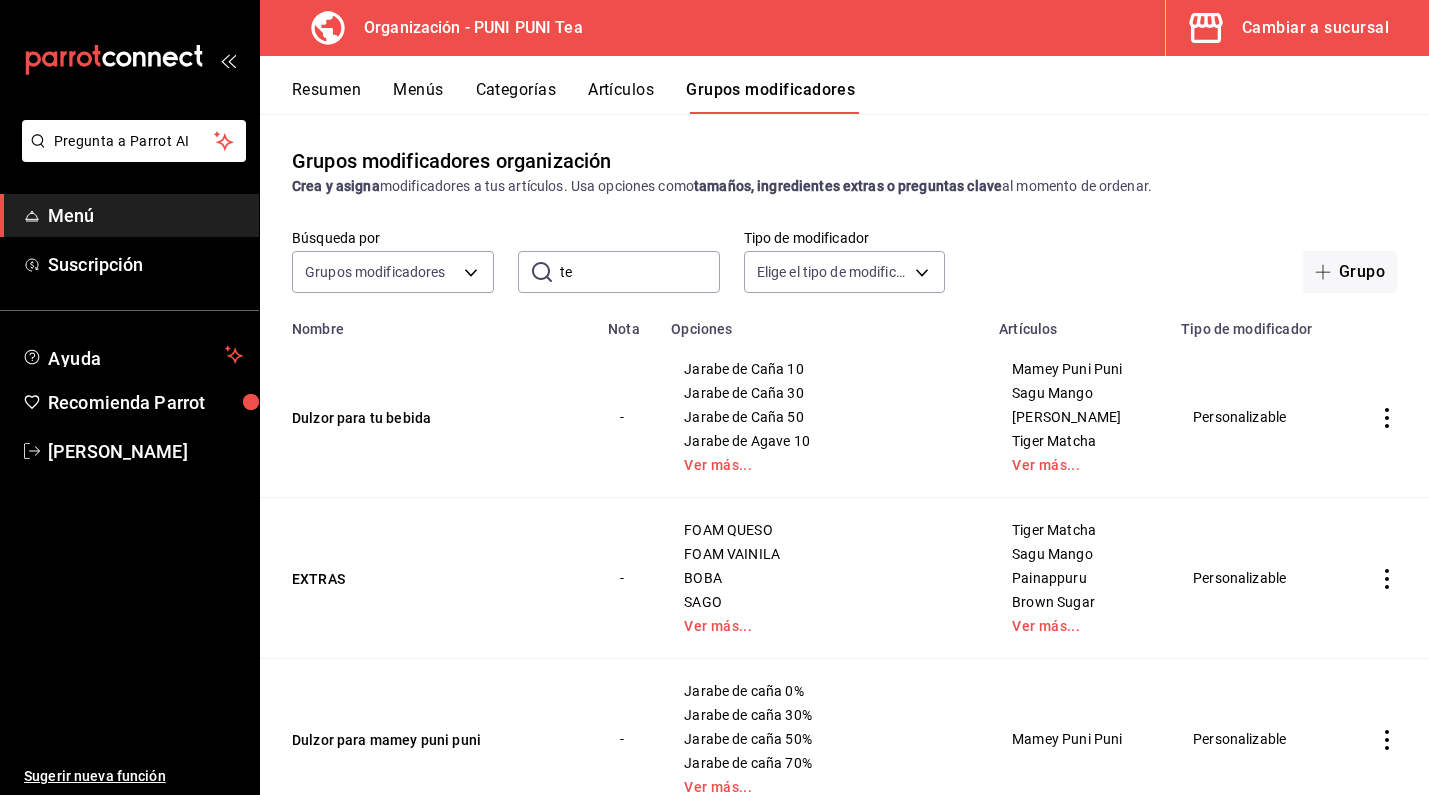 drag, startPoint x: 614, startPoint y: 277, endPoint x: 539, endPoint y: 271, distance: 75.23962 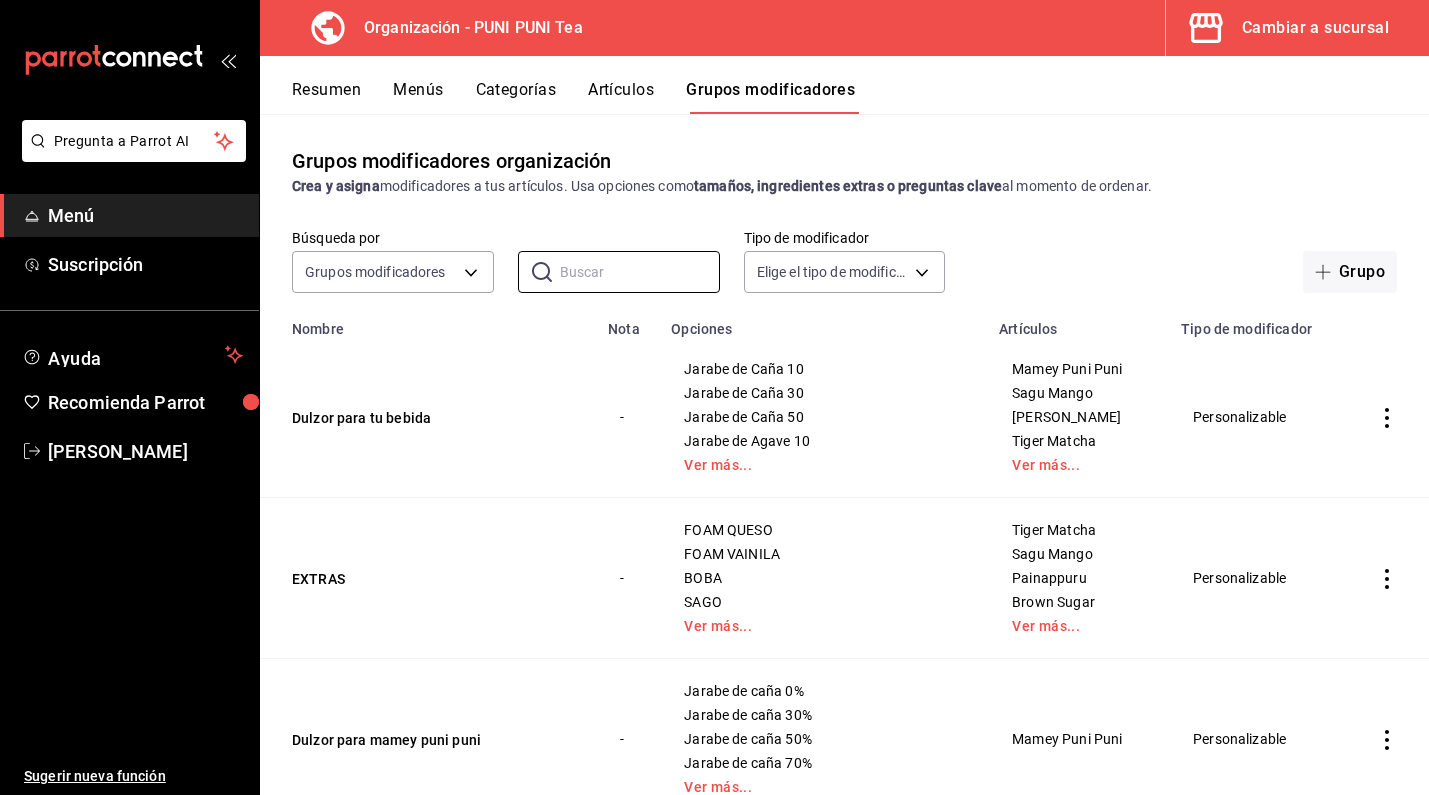 type 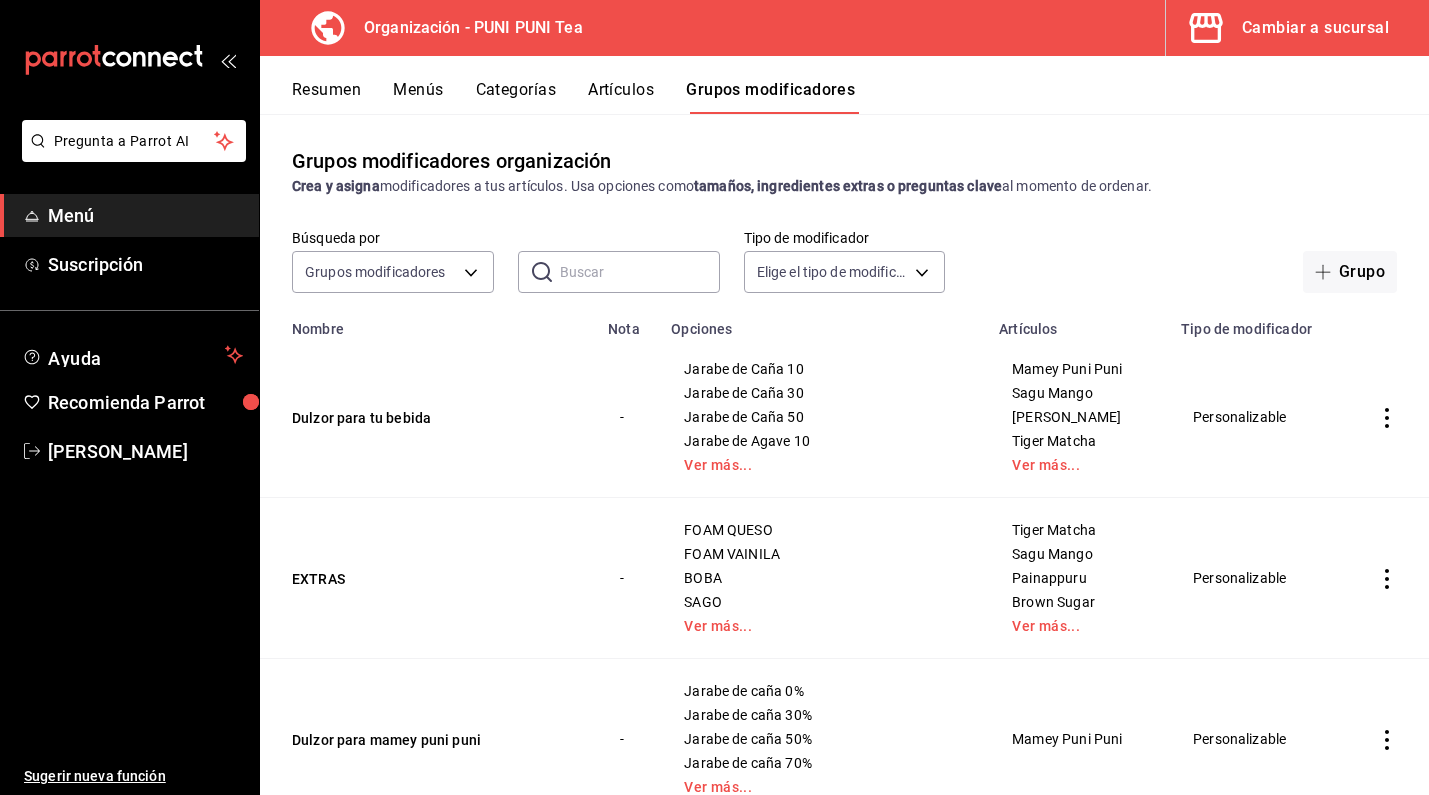 click on "Resumen" at bounding box center (326, 97) 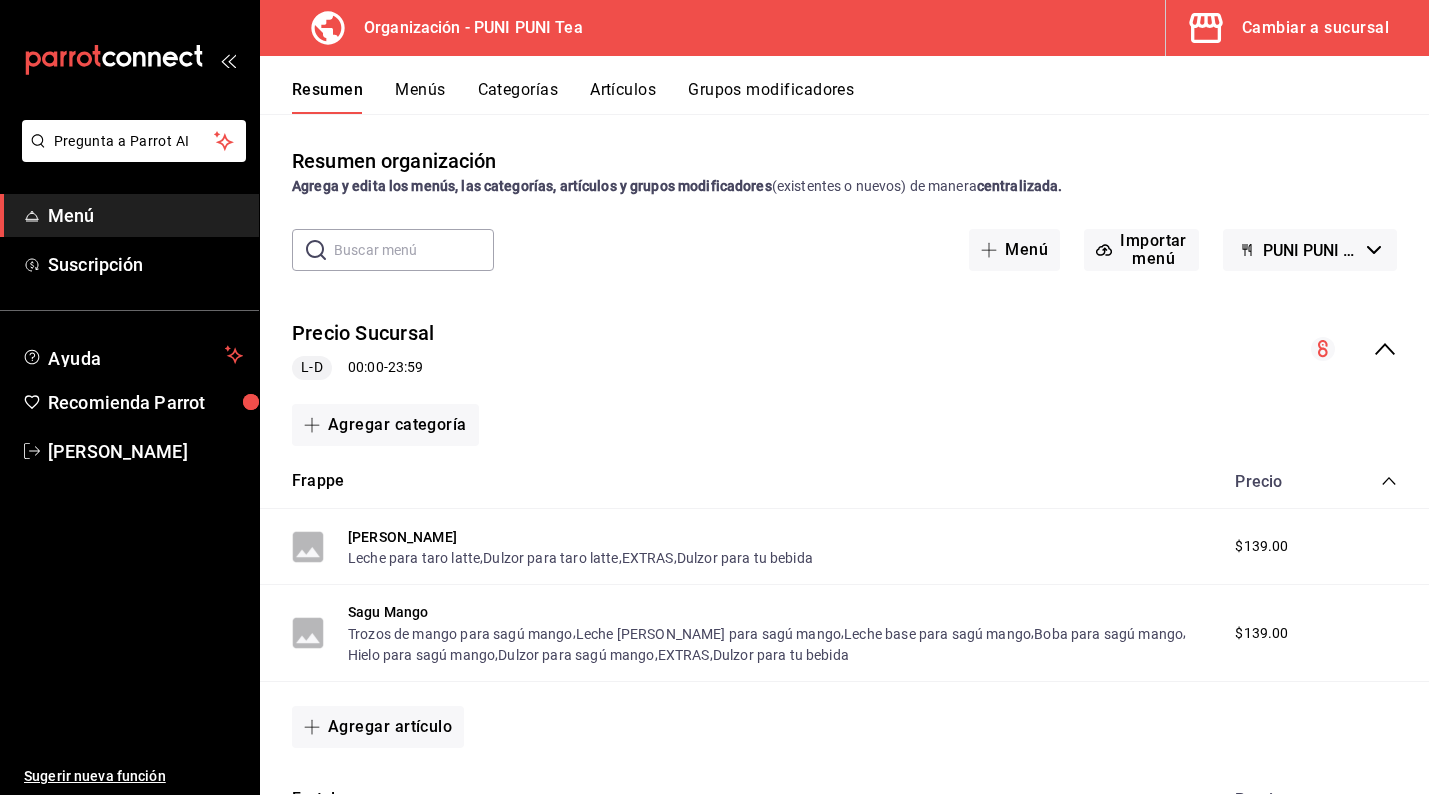 click on "Menús" at bounding box center (420, 97) 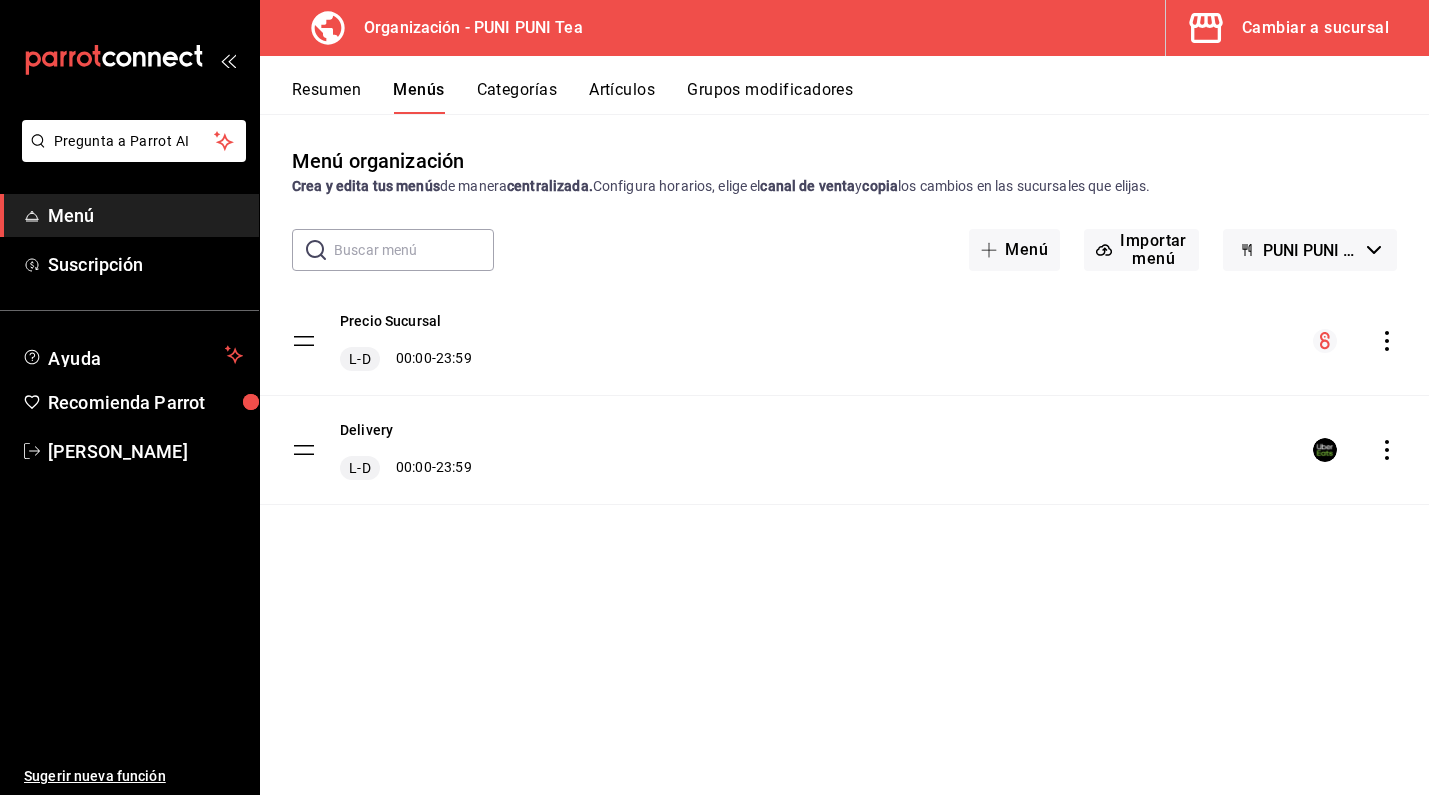click on "Categorías" at bounding box center (517, 97) 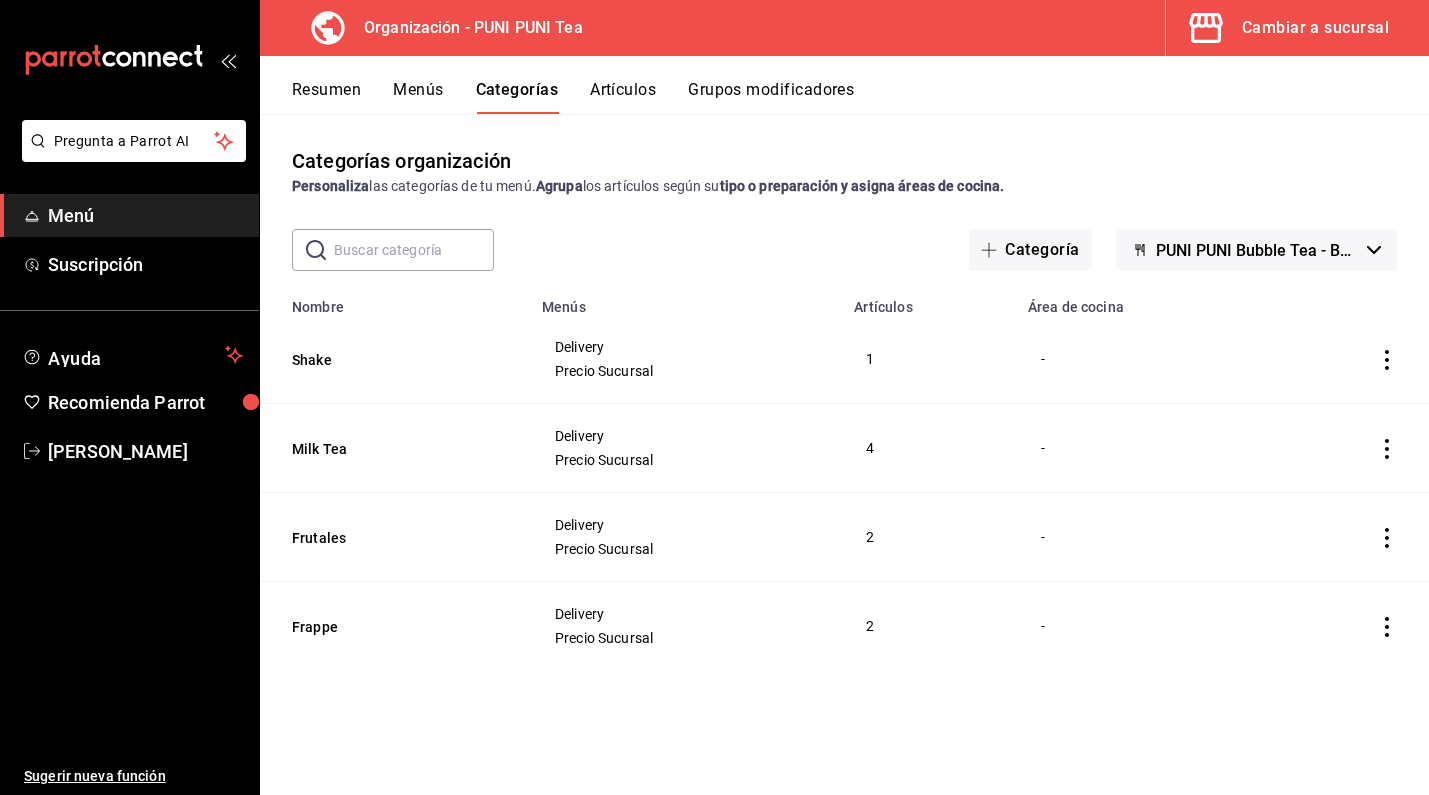 click on "Grupos modificadores" at bounding box center (771, 97) 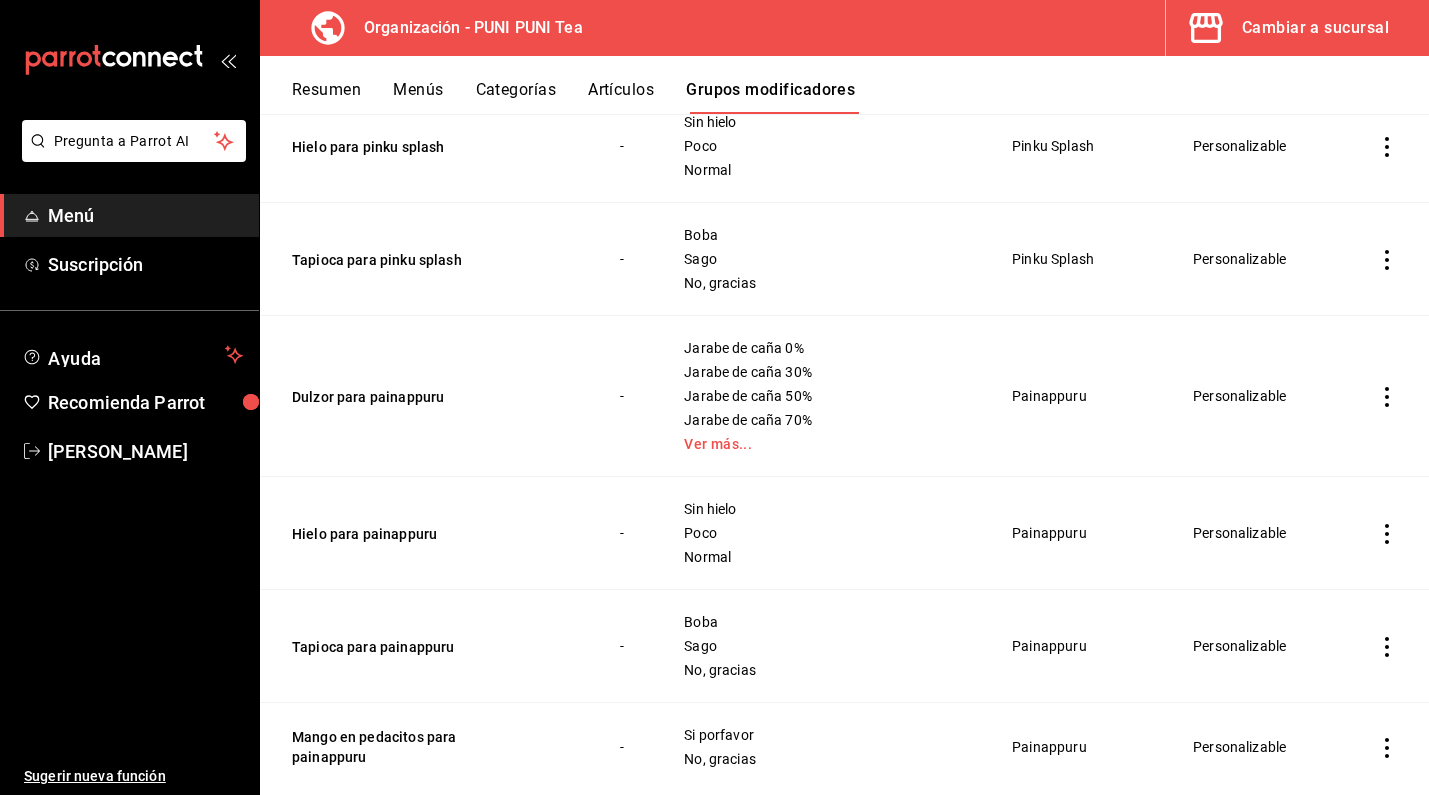 scroll, scrollTop: 5477, scrollLeft: 0, axis: vertical 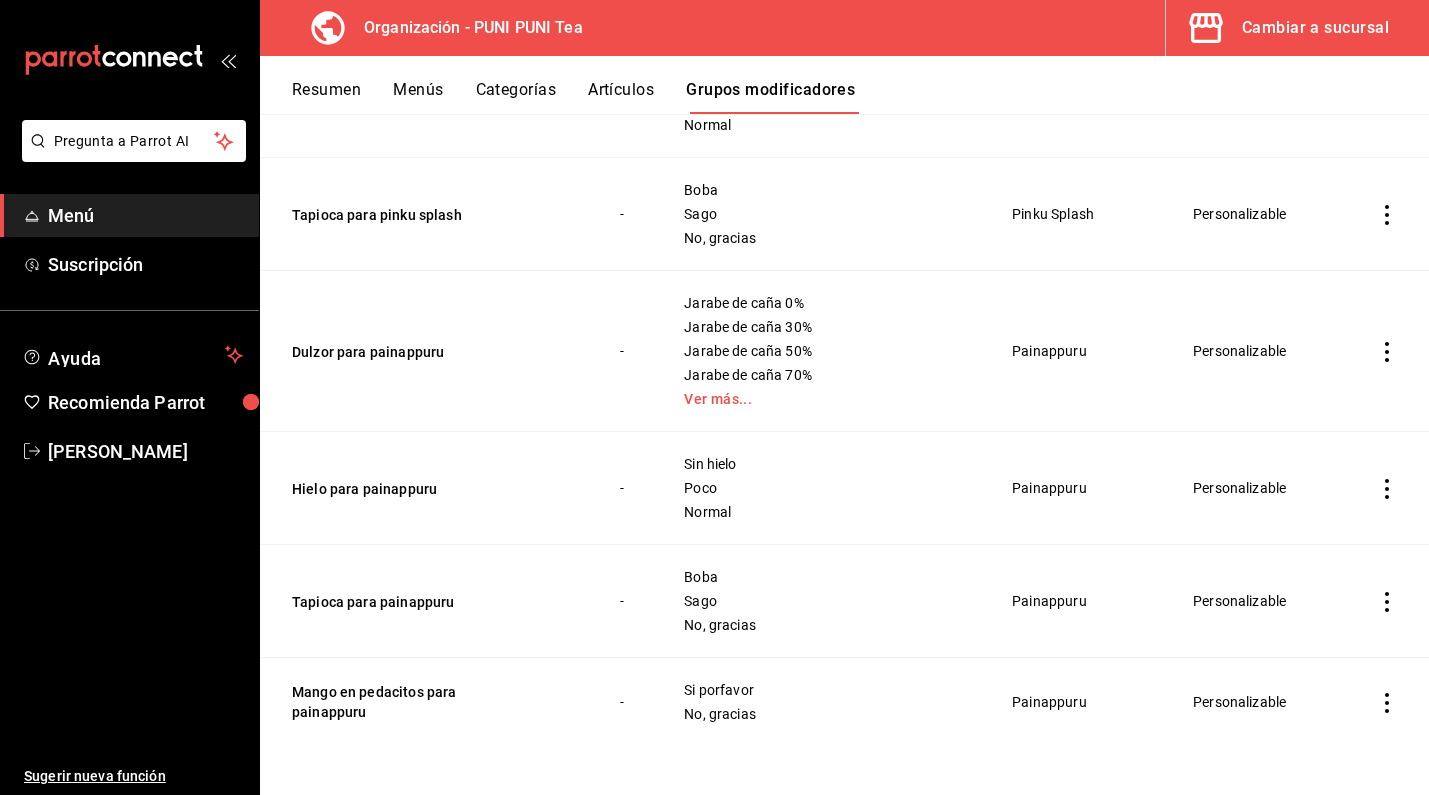 click on "Menú" at bounding box center [145, 215] 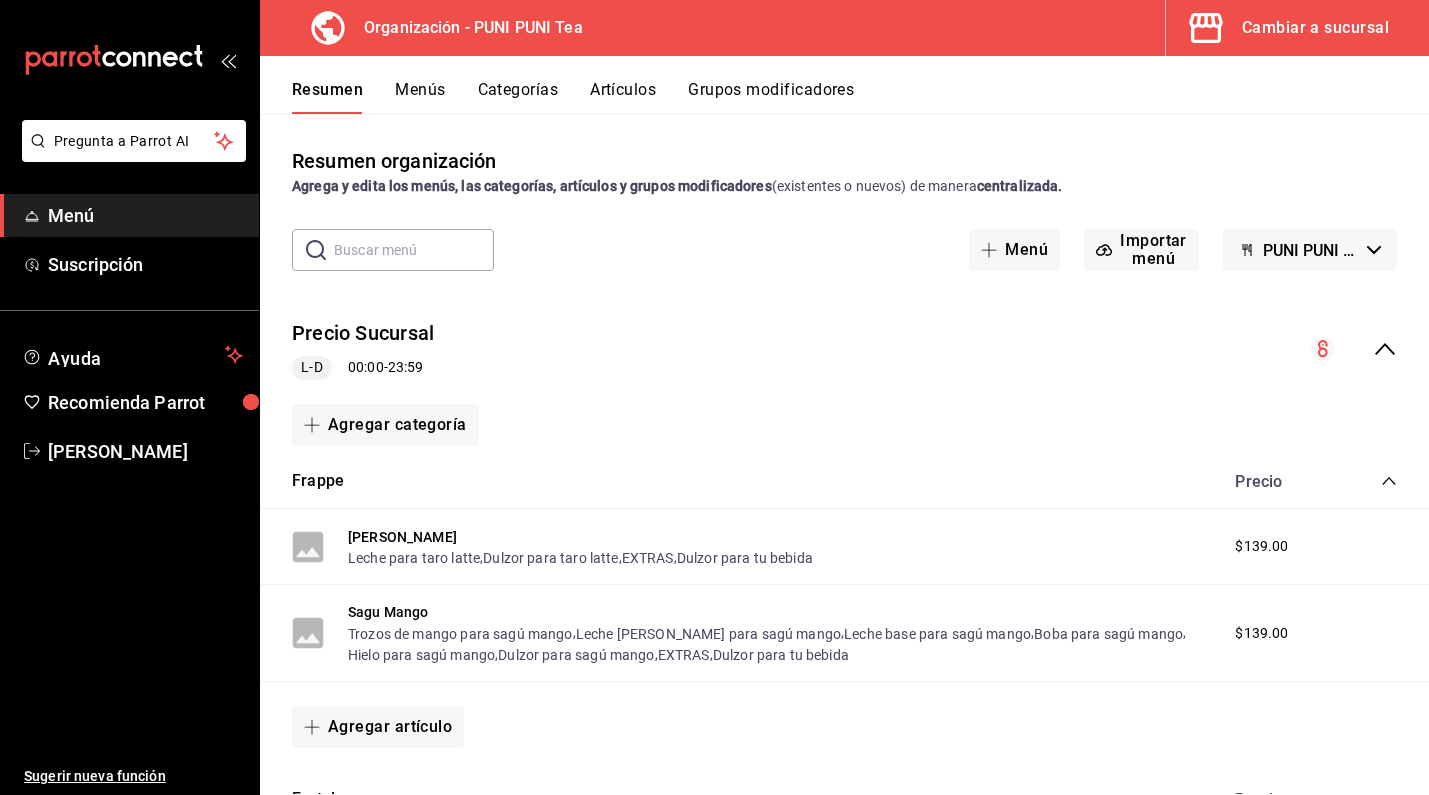 click on "Grupos modificadores" at bounding box center [771, 97] 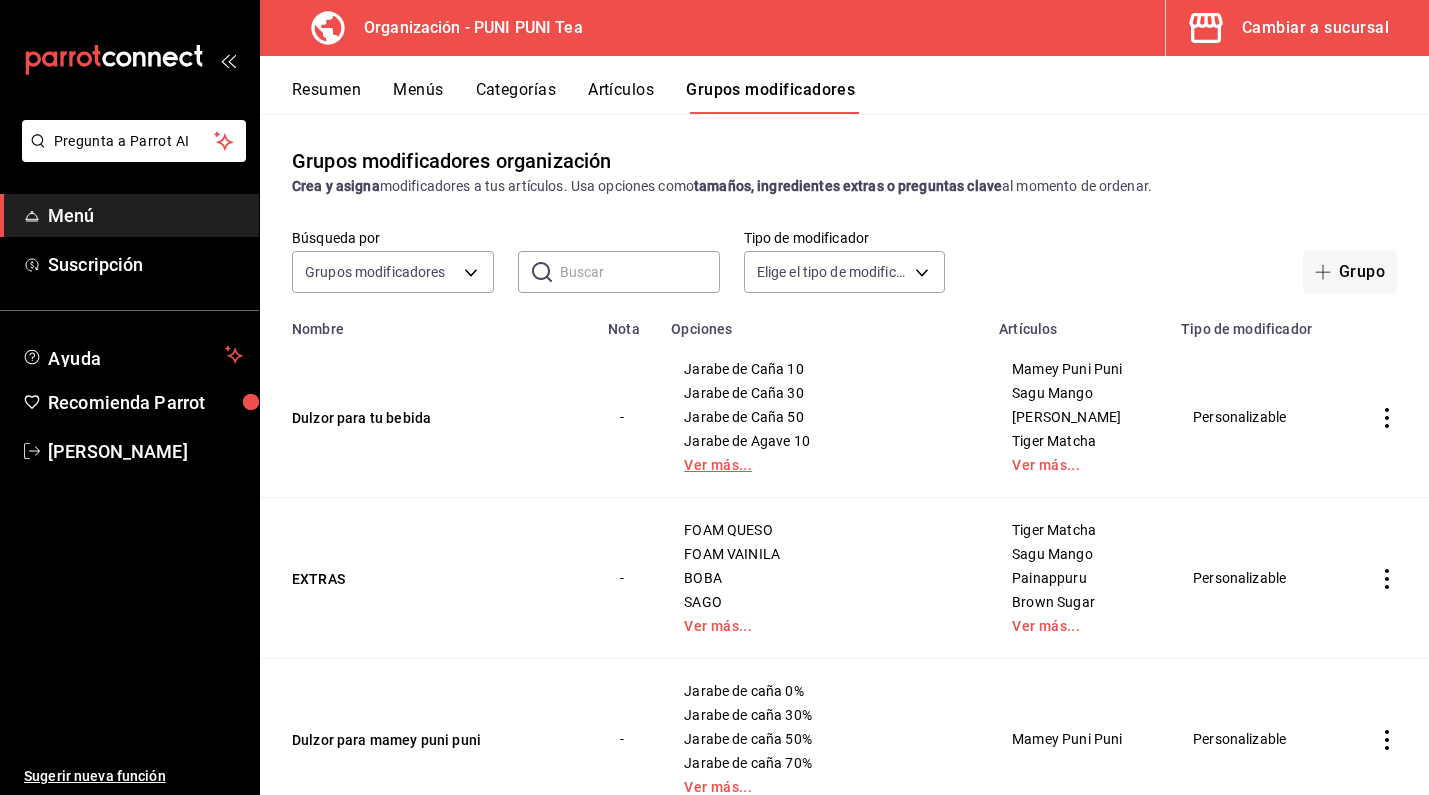 click on "Ver más..." at bounding box center [823, 465] 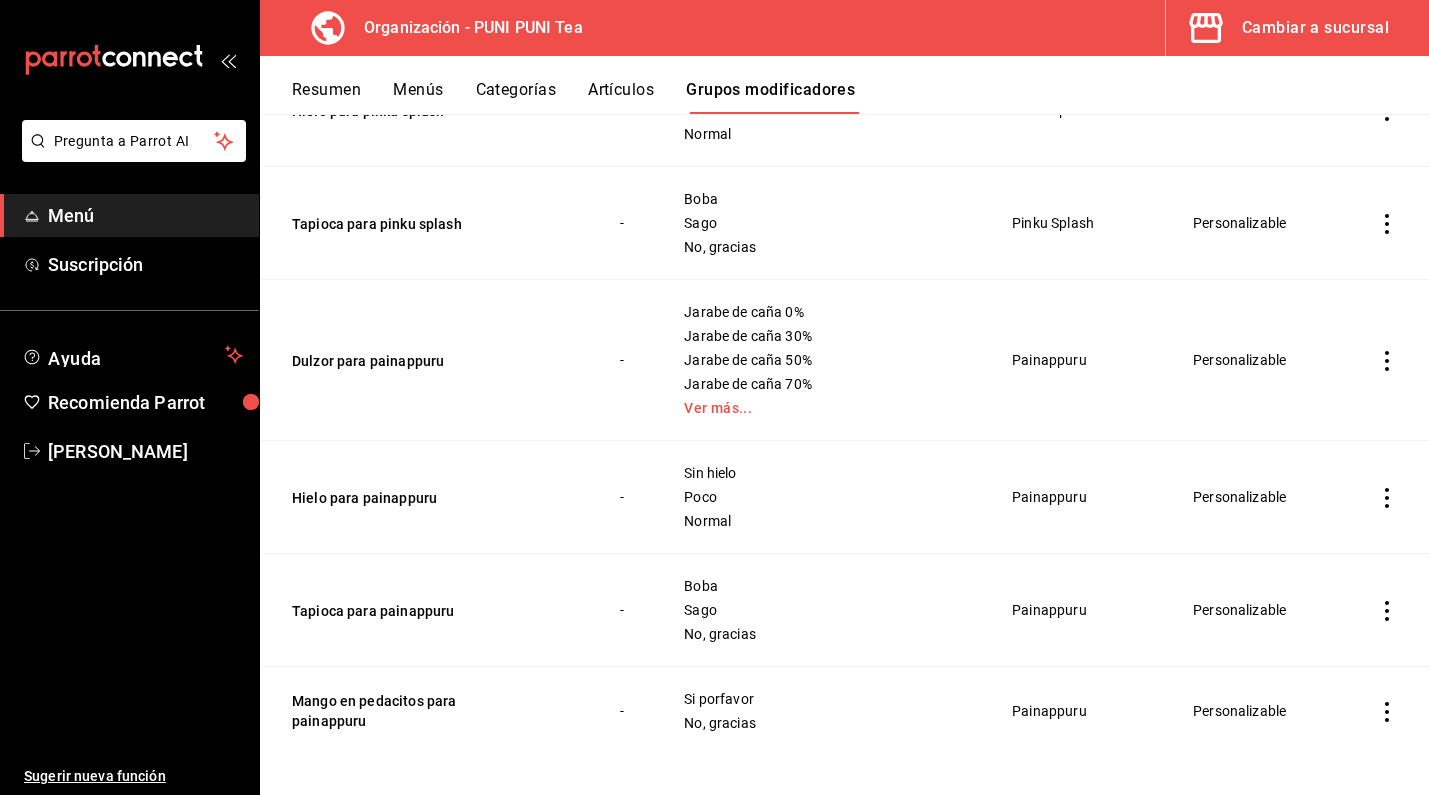 scroll, scrollTop: 5549, scrollLeft: 0, axis: vertical 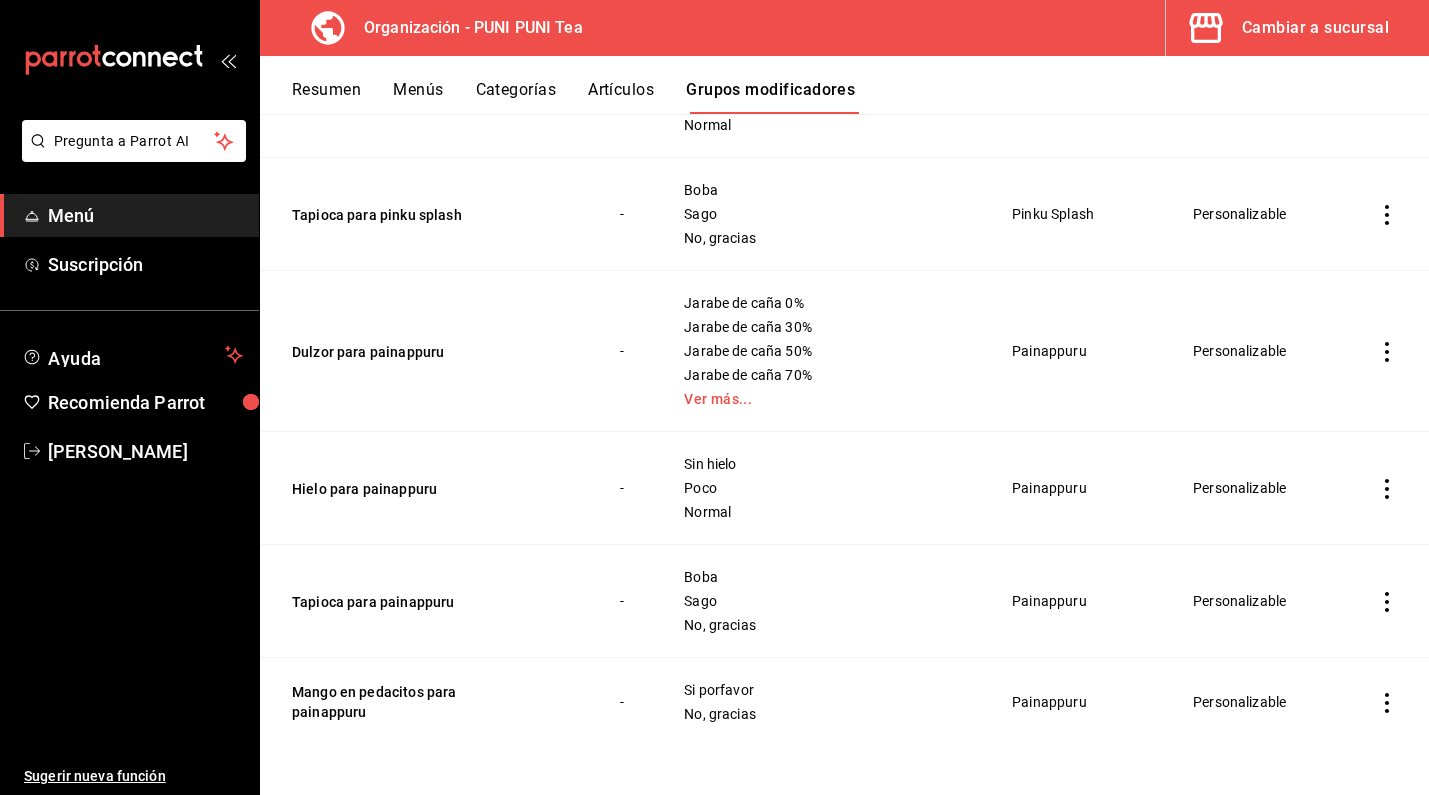 click on "Menú" at bounding box center (129, 215) 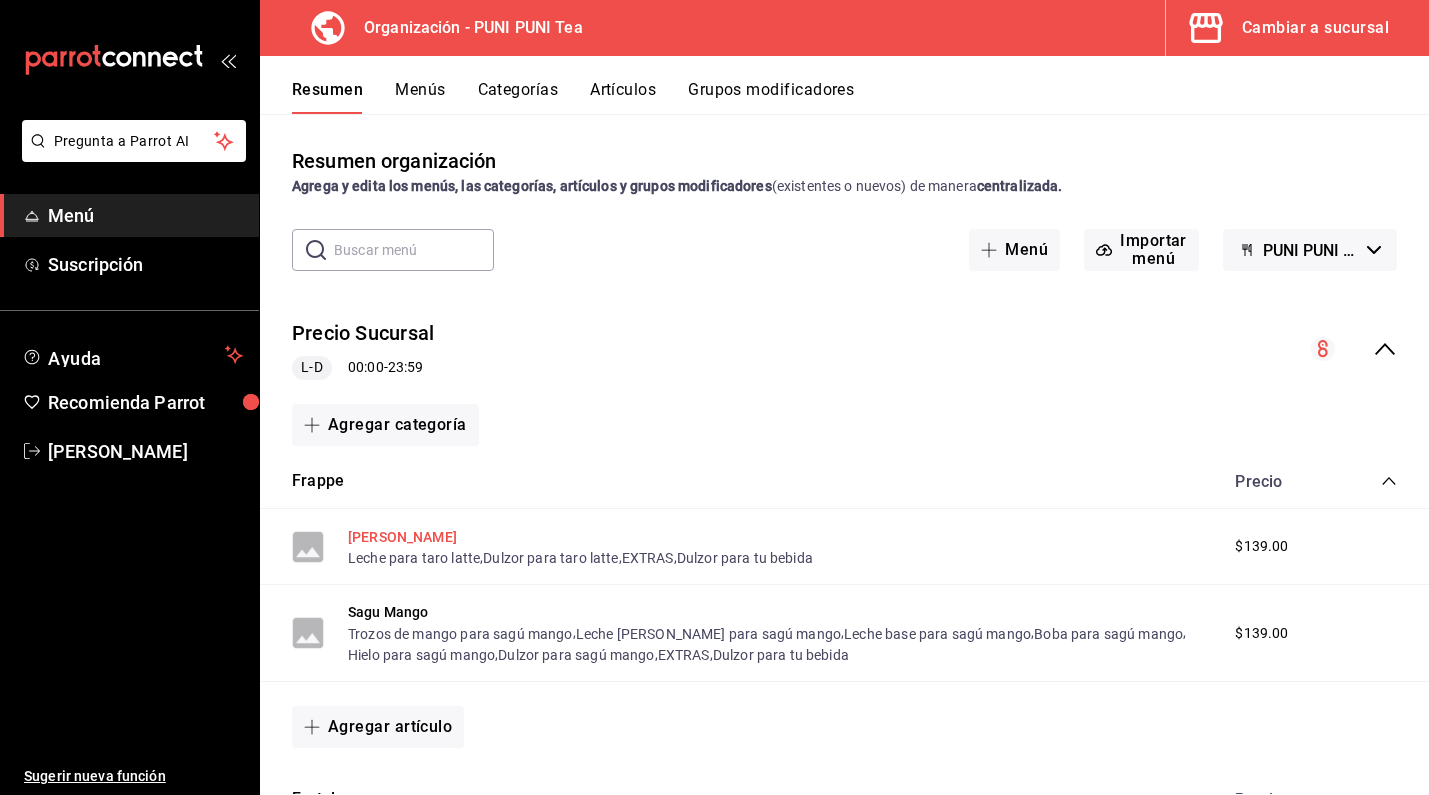 click on "[PERSON_NAME]" at bounding box center (402, 537) 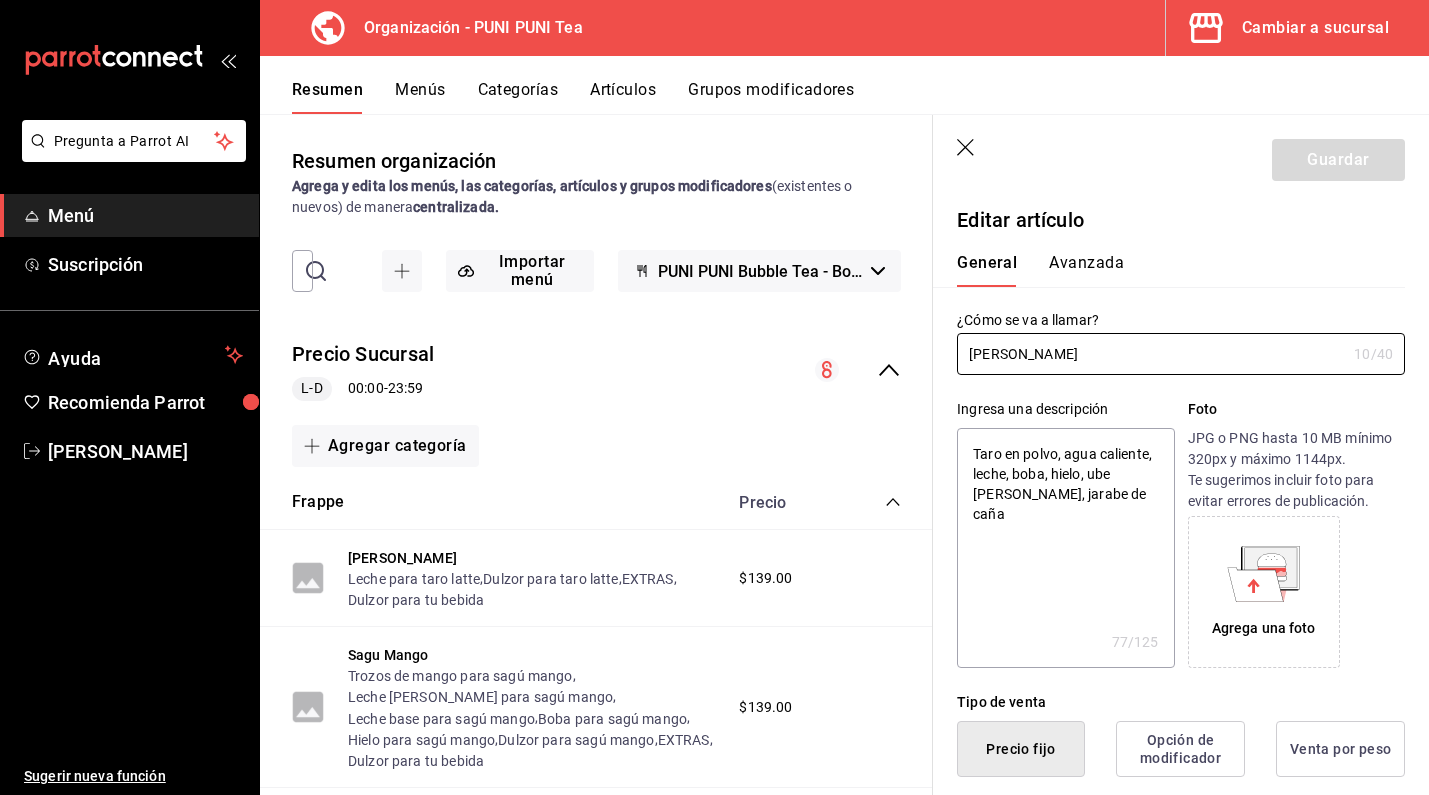 type on "x" 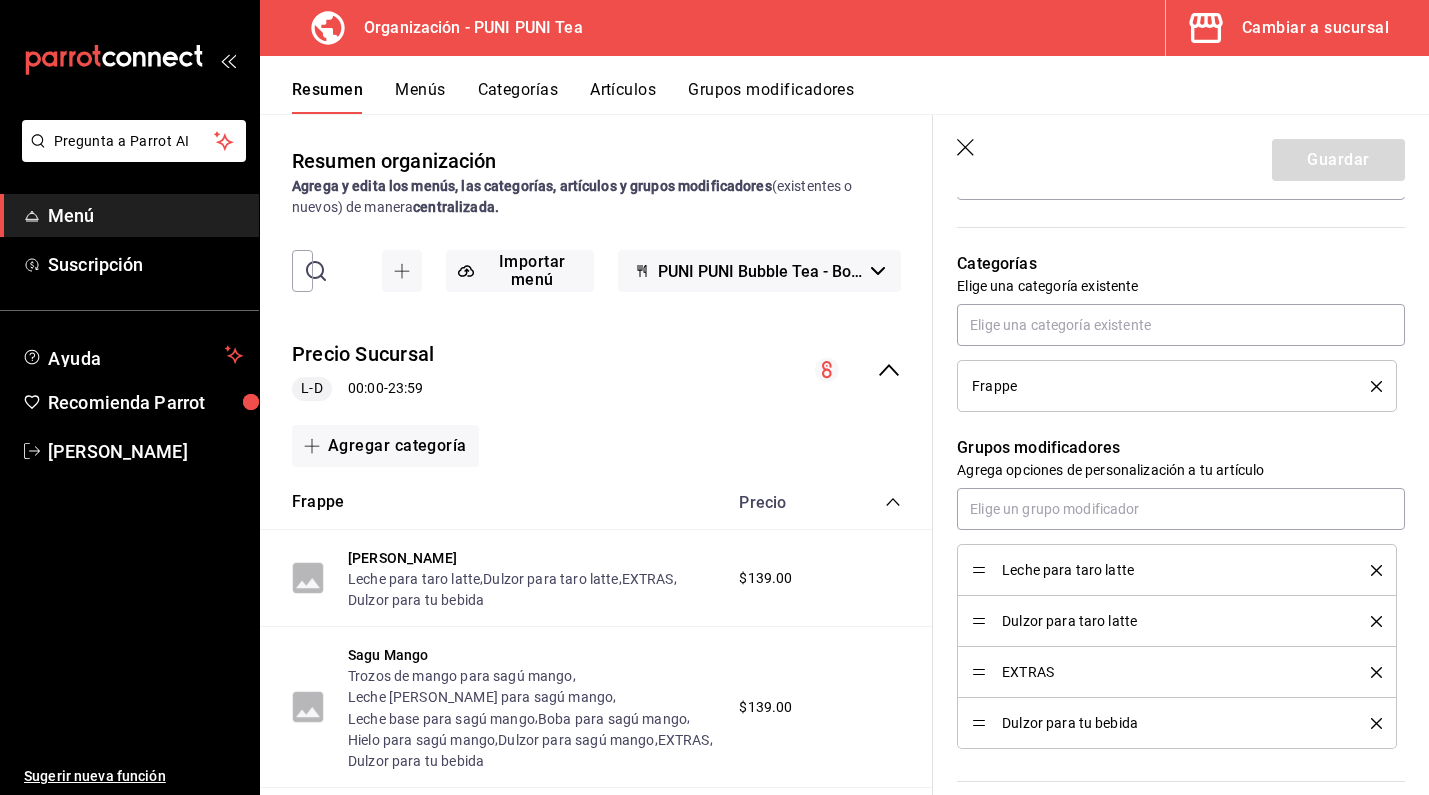 scroll, scrollTop: 743, scrollLeft: 0, axis: vertical 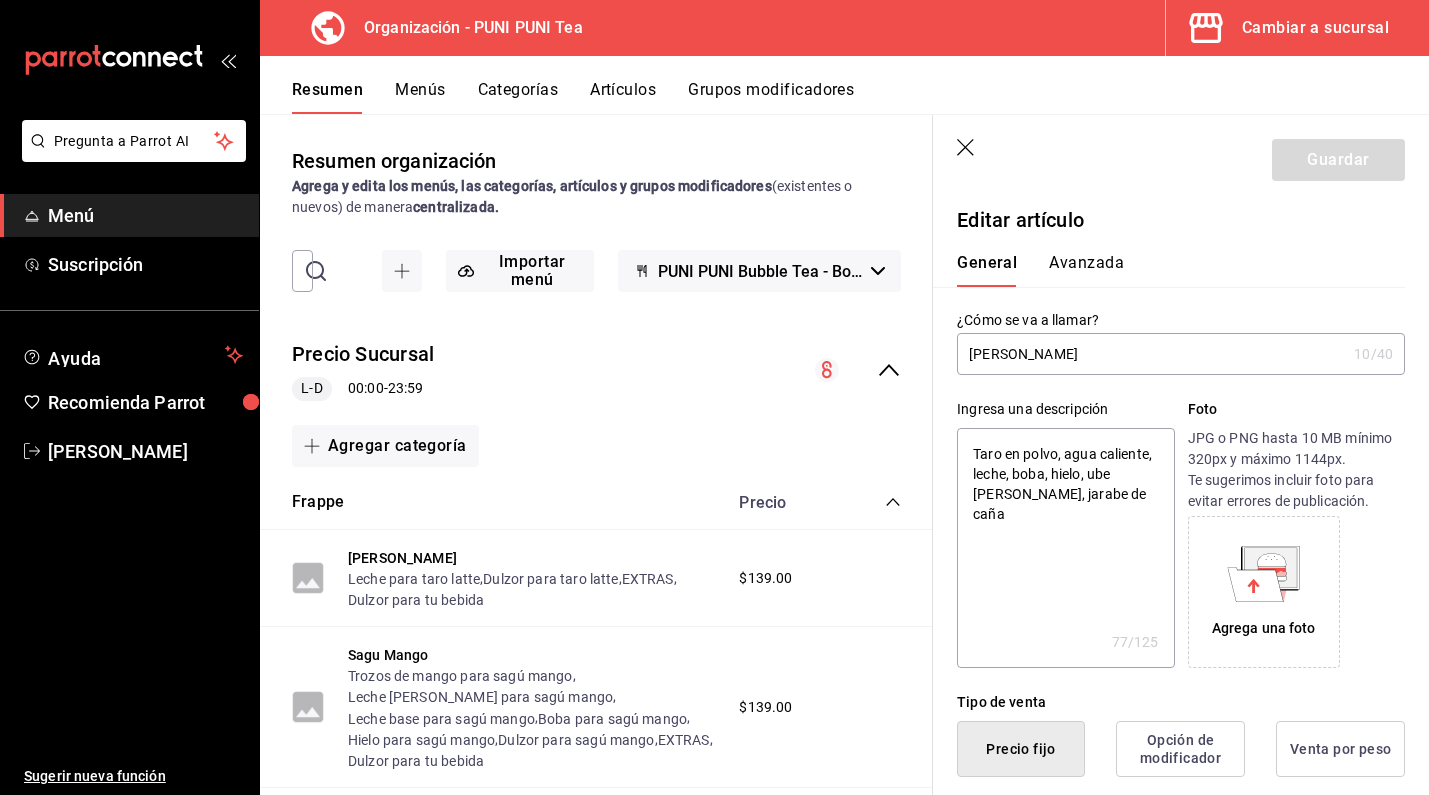 click on "Menú" at bounding box center [145, 215] 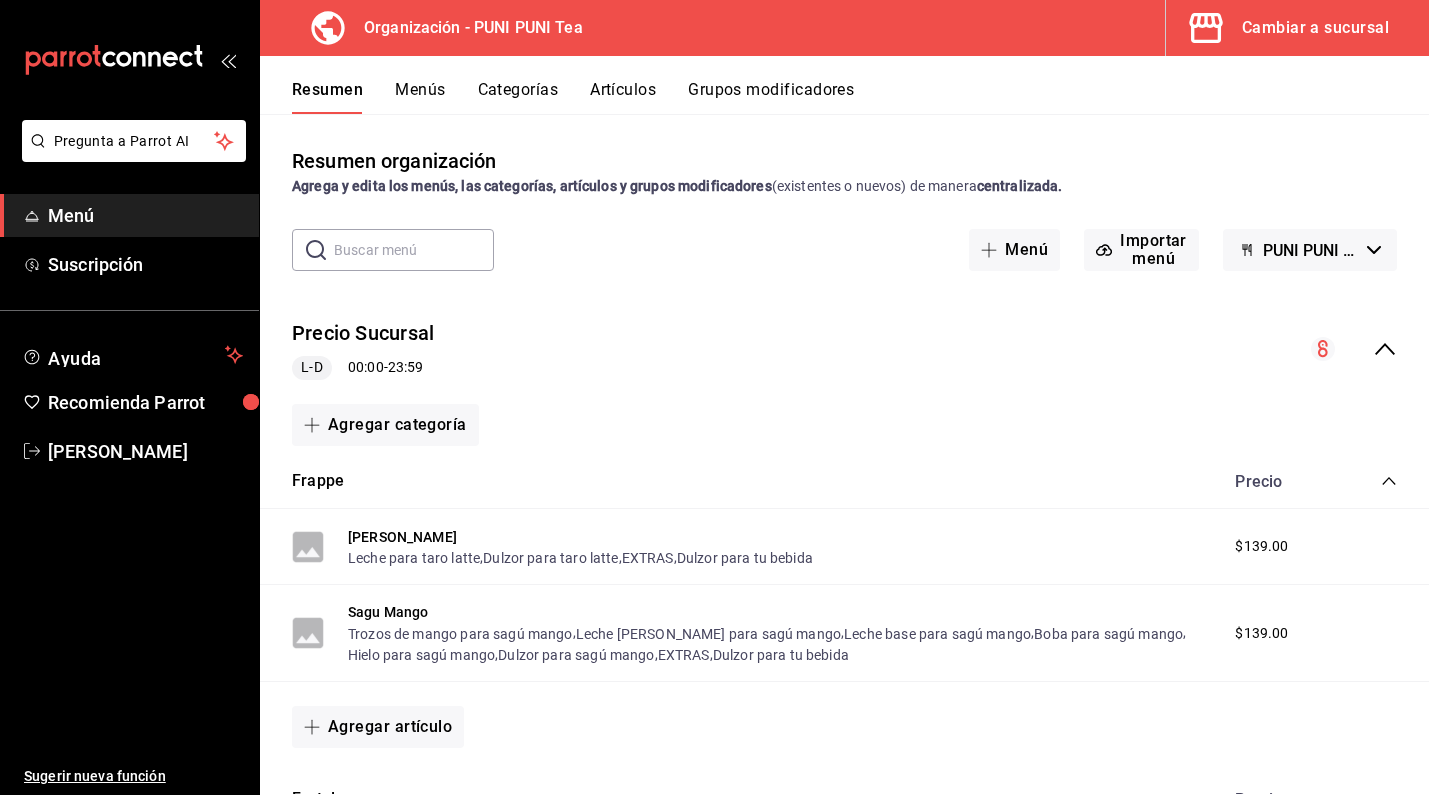 click on "Menú" at bounding box center [145, 215] 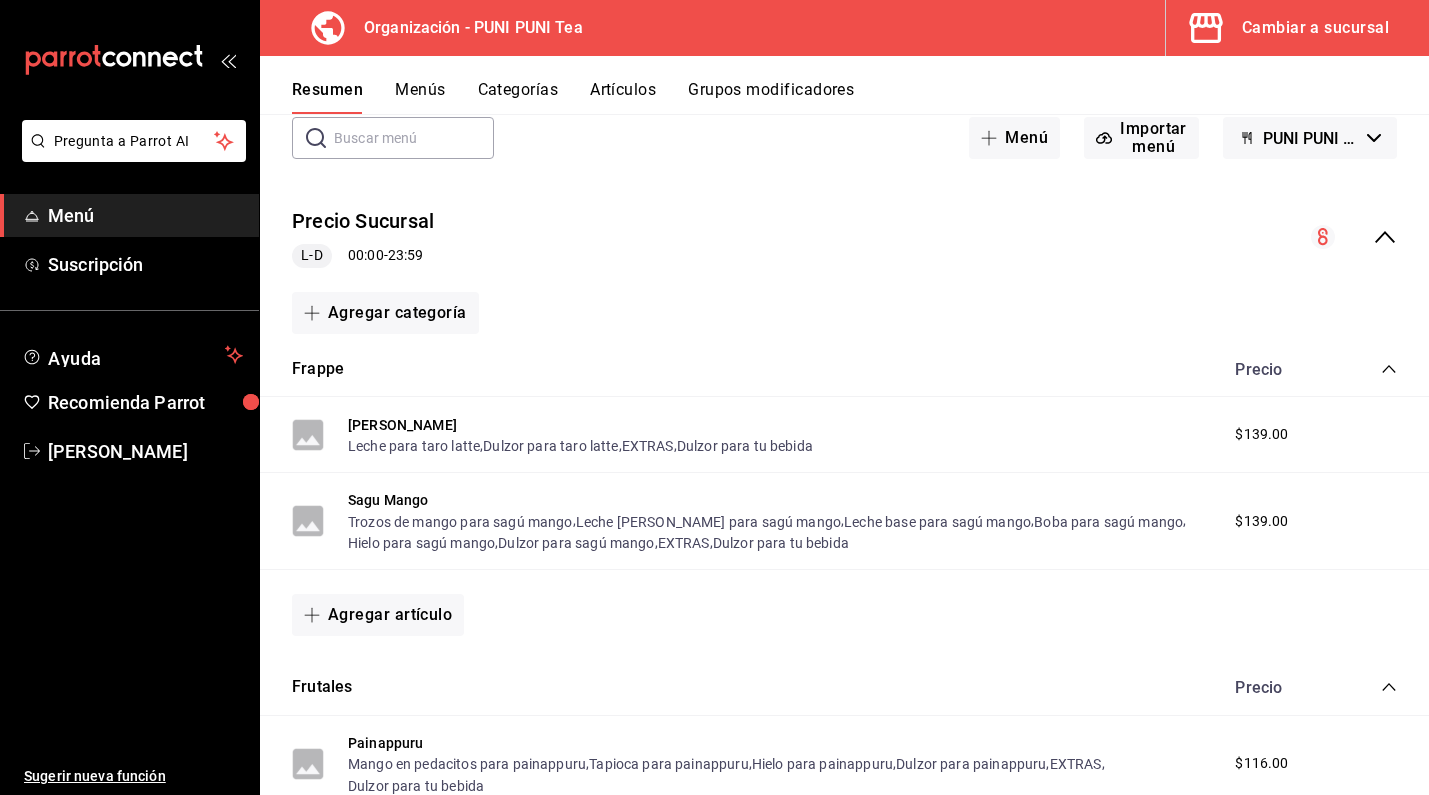 scroll, scrollTop: 145, scrollLeft: 0, axis: vertical 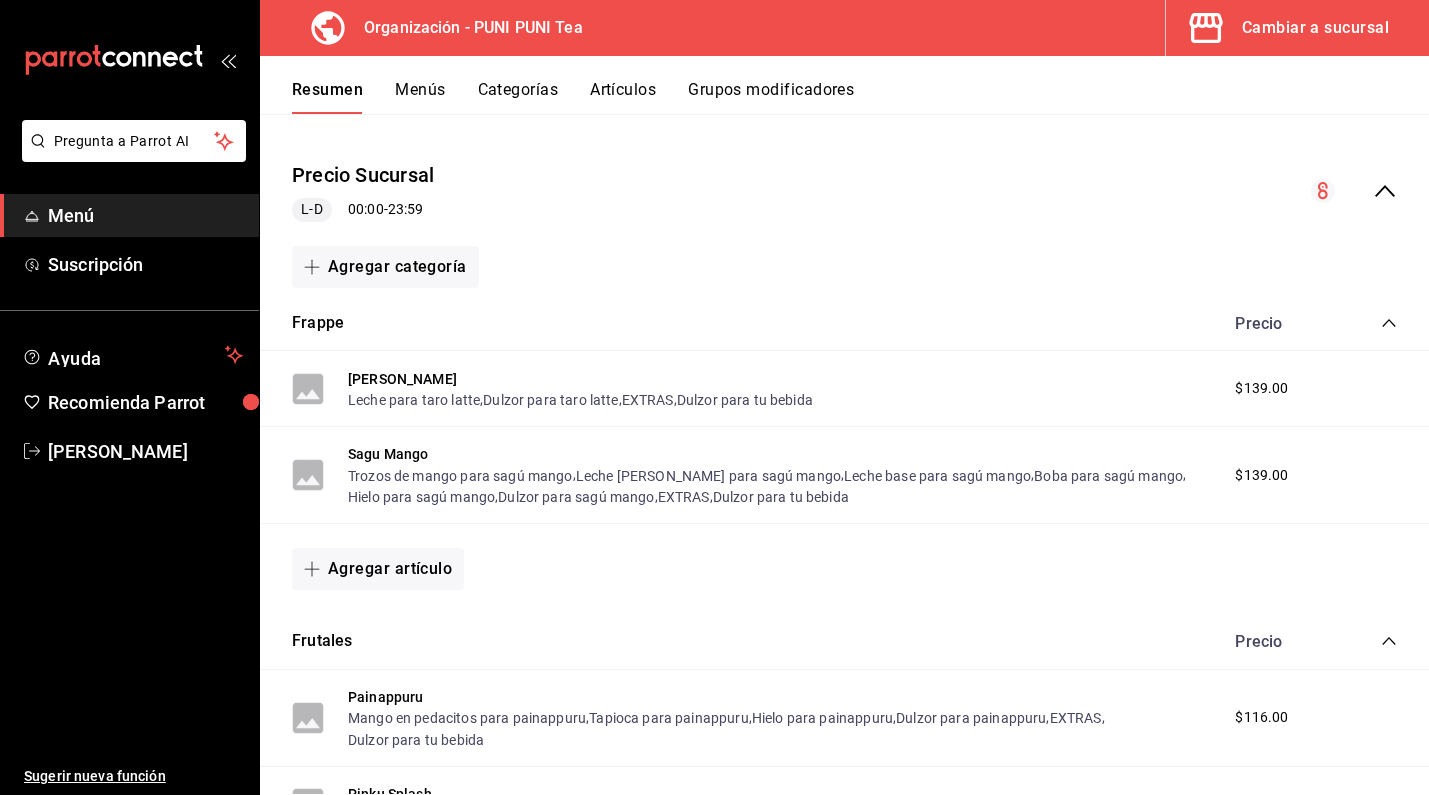 click on "Artículos" at bounding box center [623, 97] 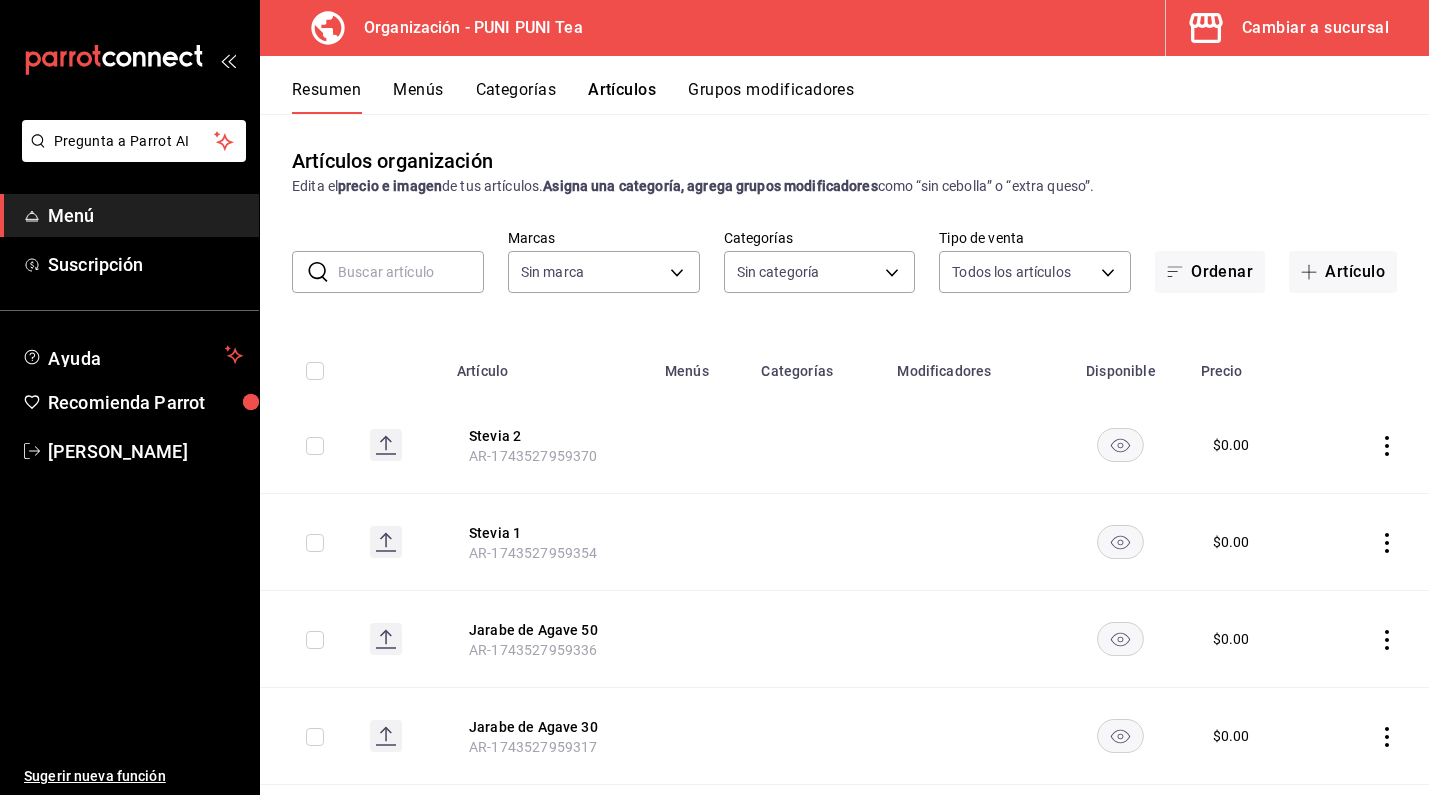 type on "6ecfe8c0-d2bc-43b2-8895-ab569fff1fd9,e7ea2d28-2234-486a-83fd-8a93b38f01e0,abe85ed2-e8b7-4783-8cfd-86f5de9bcd45,871071a1-fd87-48ae-96e1-ad6fe7366bd5" 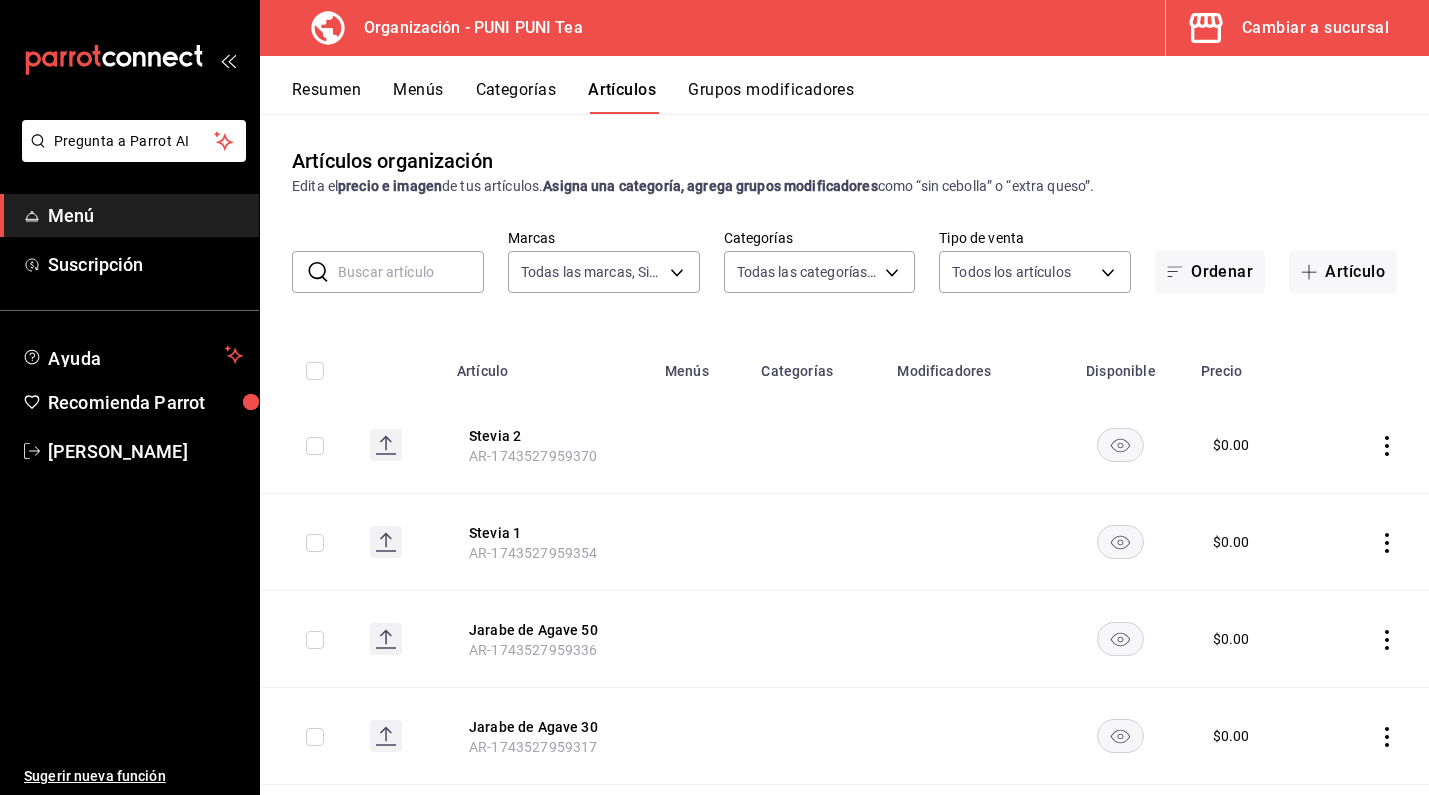 type on "13a5dbc6-770a-4a51-9656-5876caf60847" 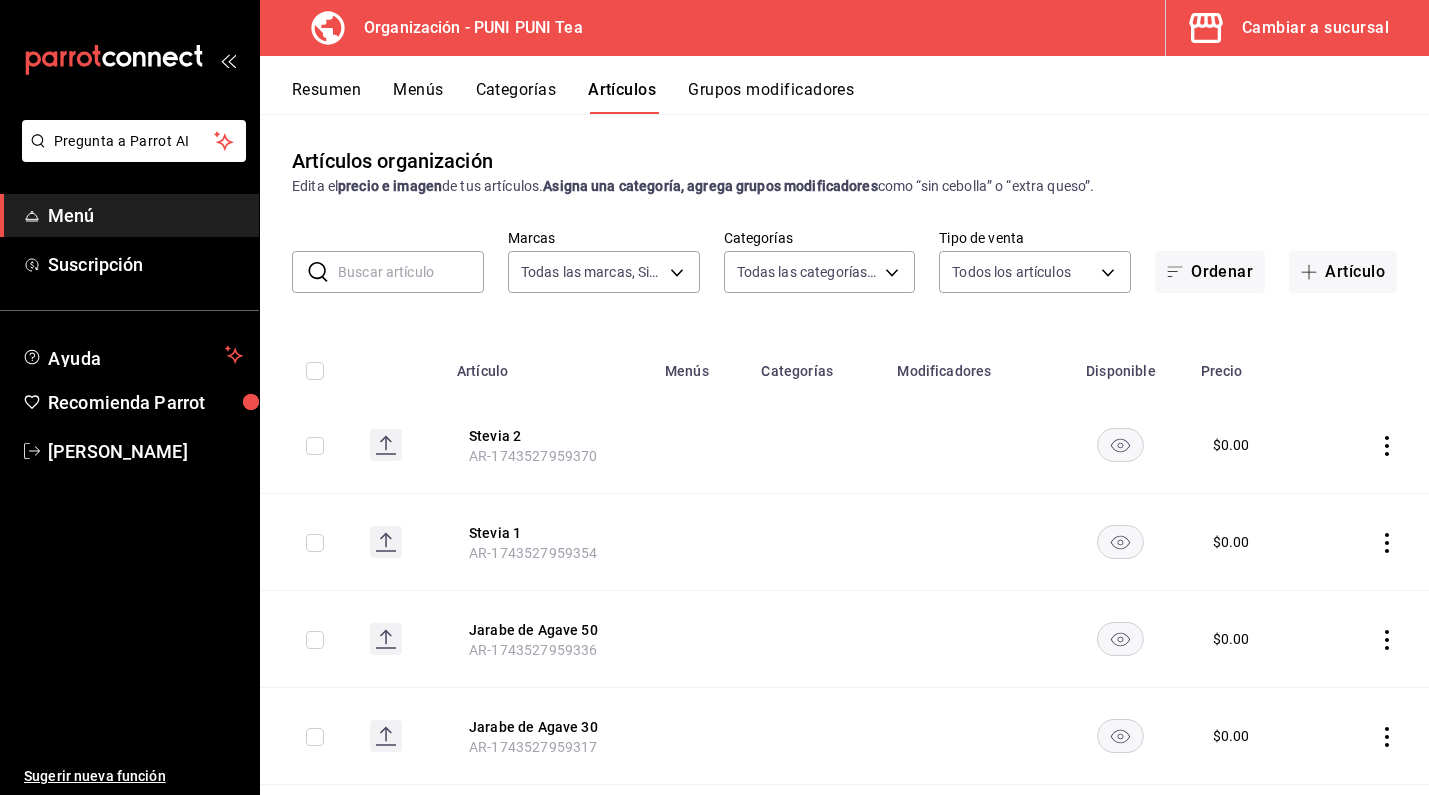 click on "Grupos modificadores" at bounding box center (771, 97) 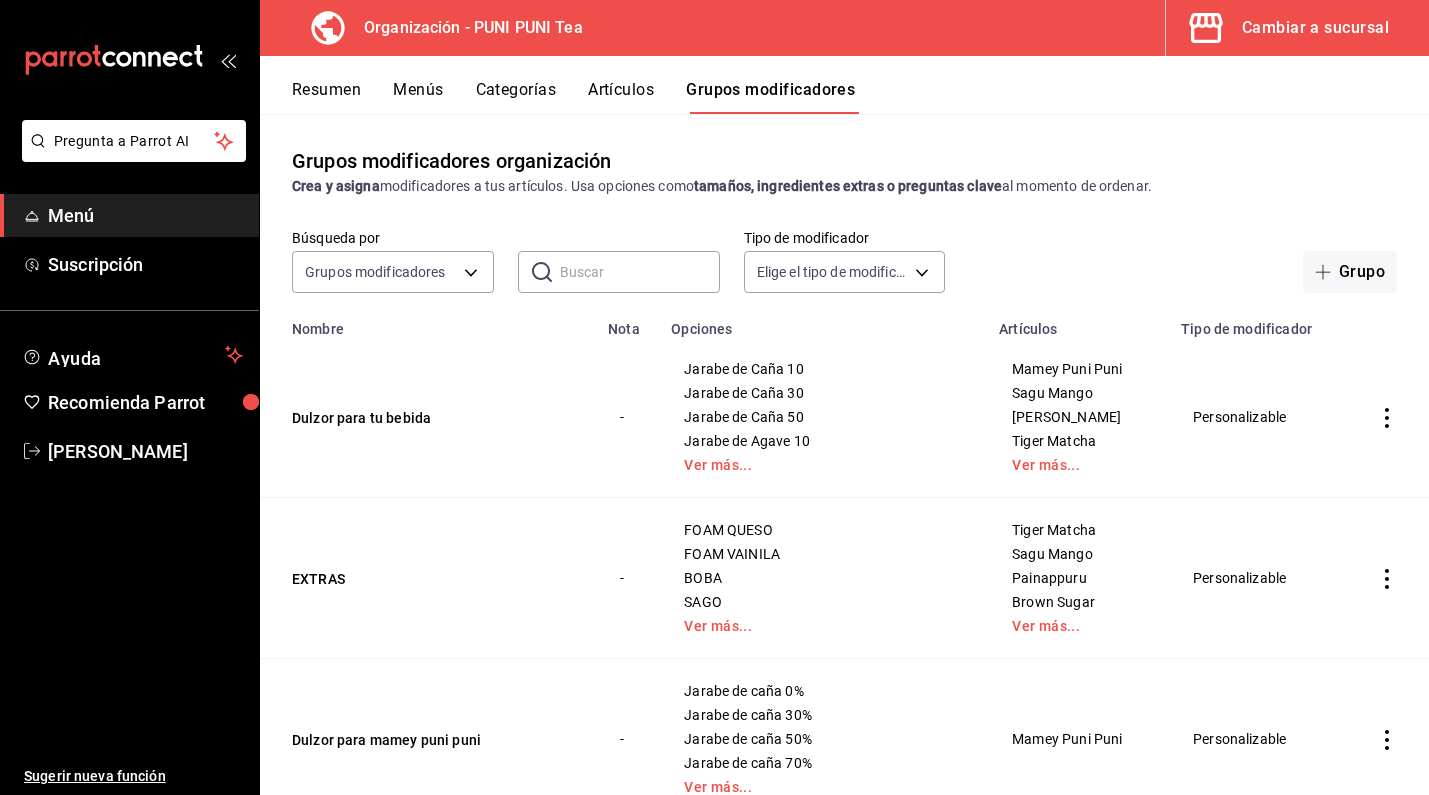 click on "Menú" at bounding box center [145, 215] 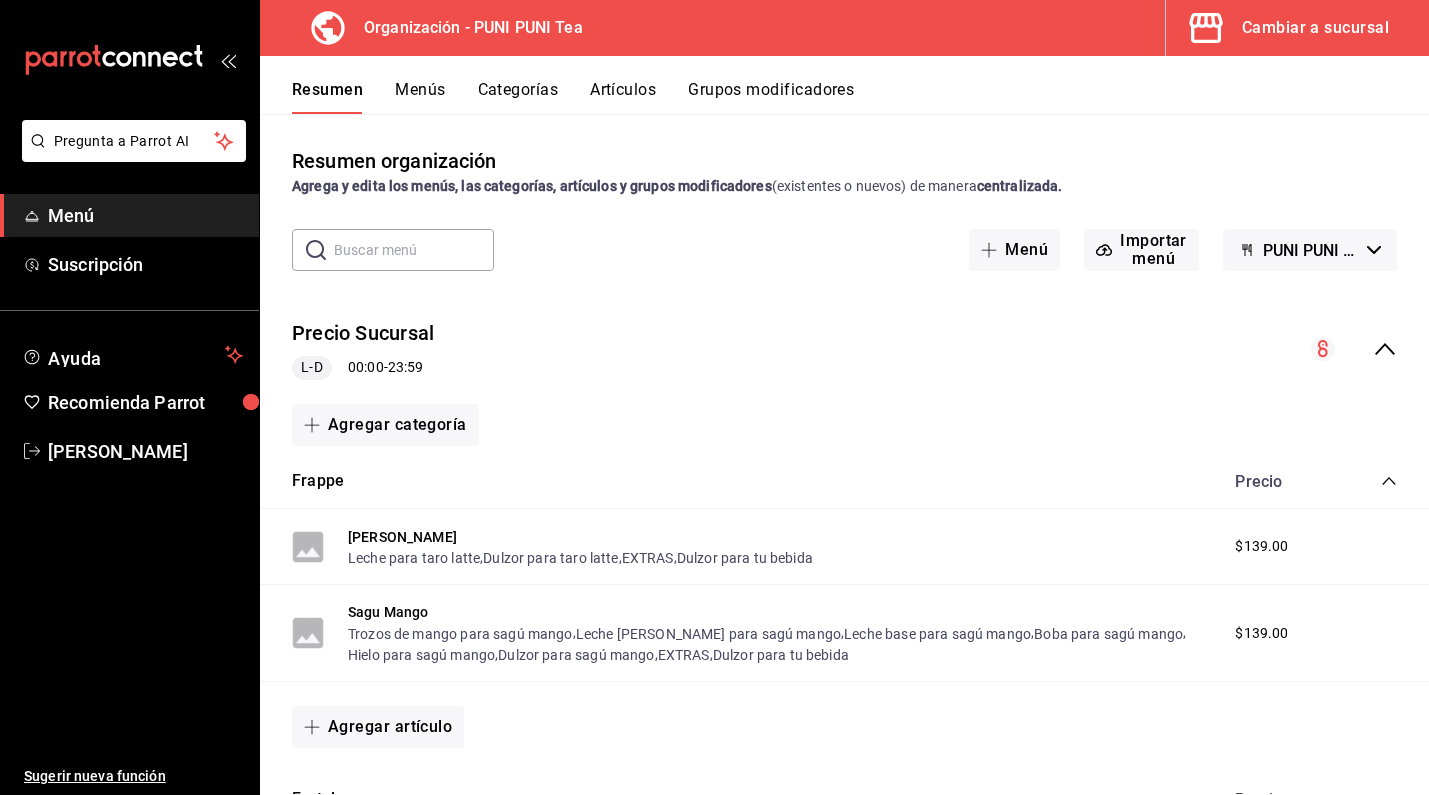 click on "Artículos" at bounding box center [623, 97] 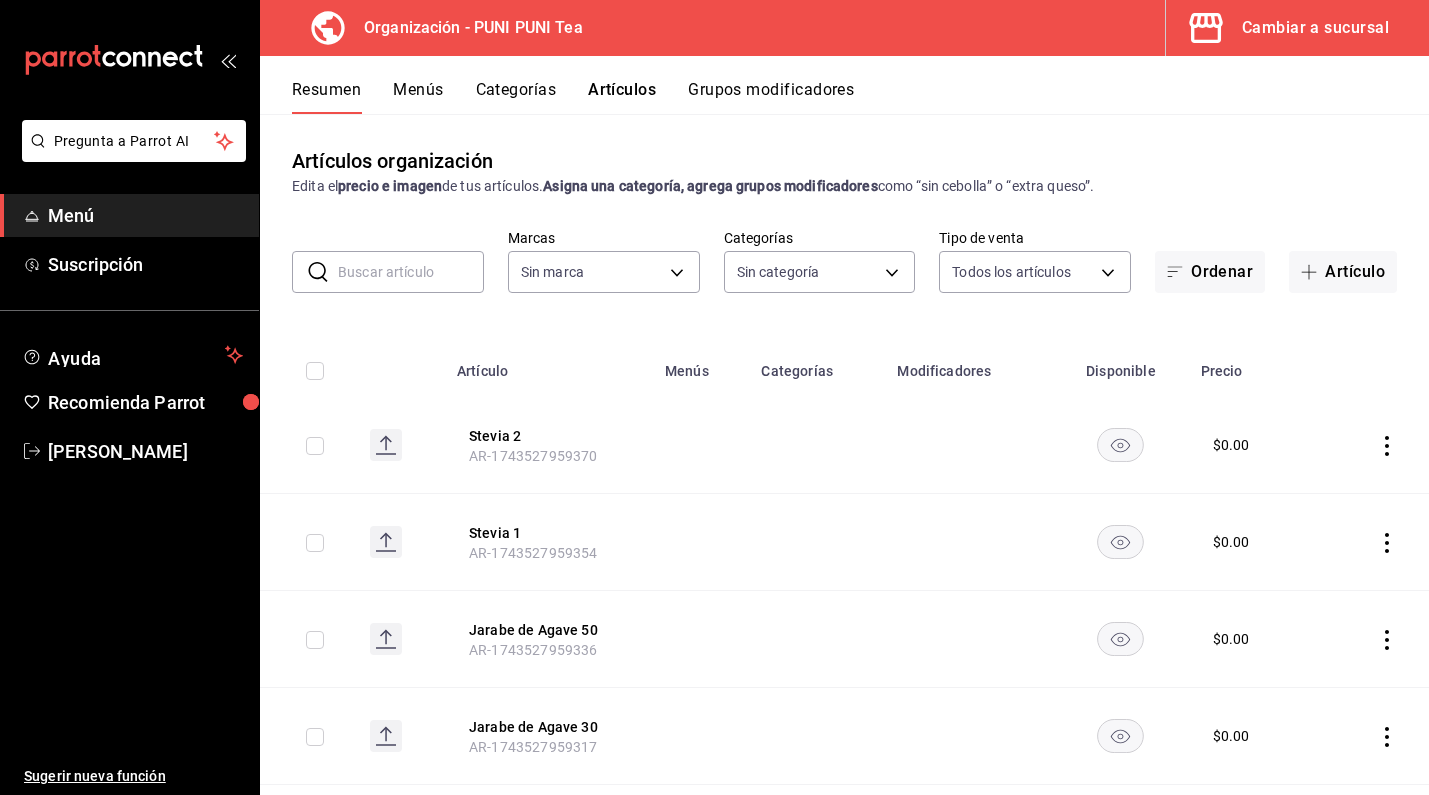 type on "6ecfe8c0-d2bc-43b2-8895-ab569fff1fd9,e7ea2d28-2234-486a-83fd-8a93b38f01e0,abe85ed2-e8b7-4783-8cfd-86f5de9bcd45,871071a1-fd87-48ae-96e1-ad6fe7366bd5" 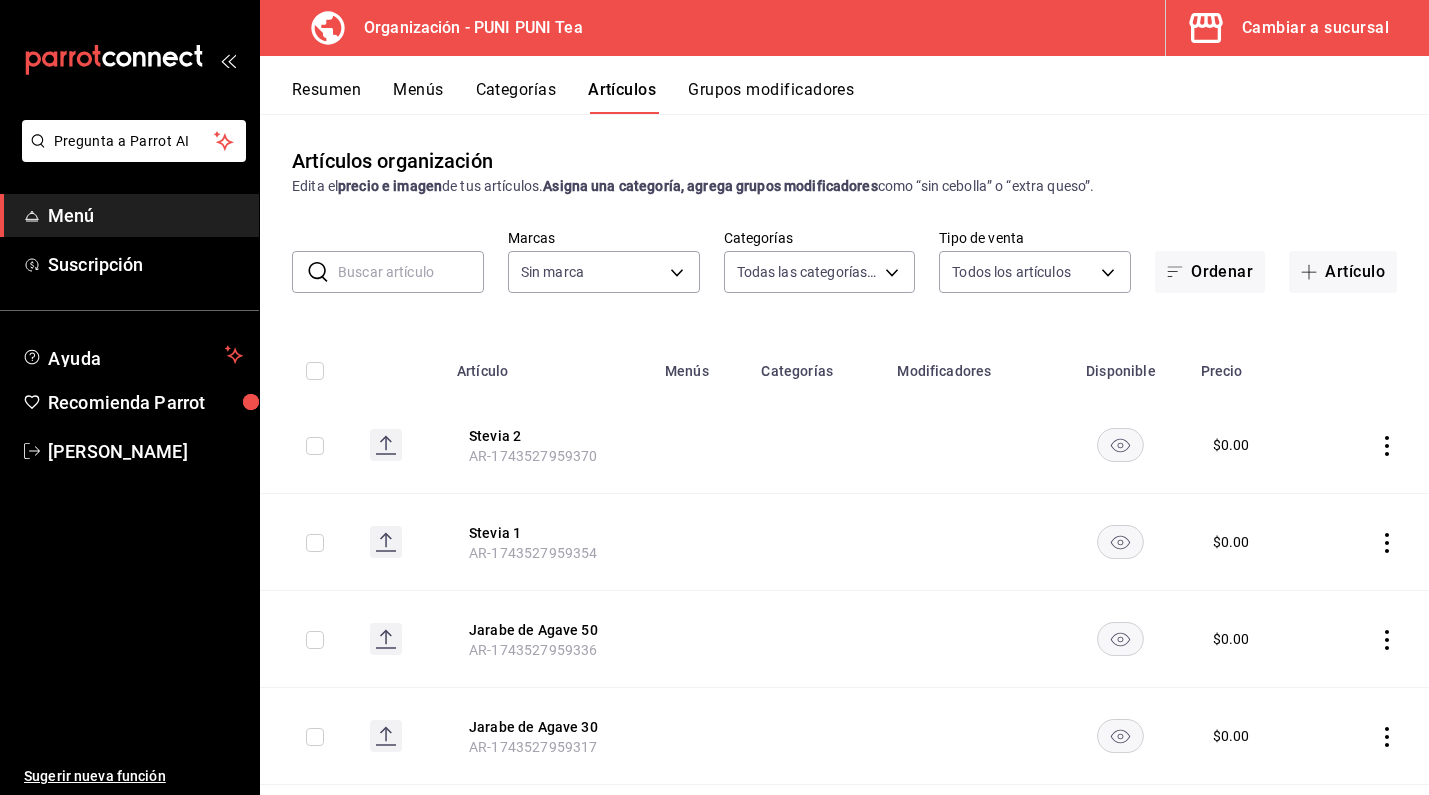 type on "13a5dbc6-770a-4a51-9656-5876caf60847" 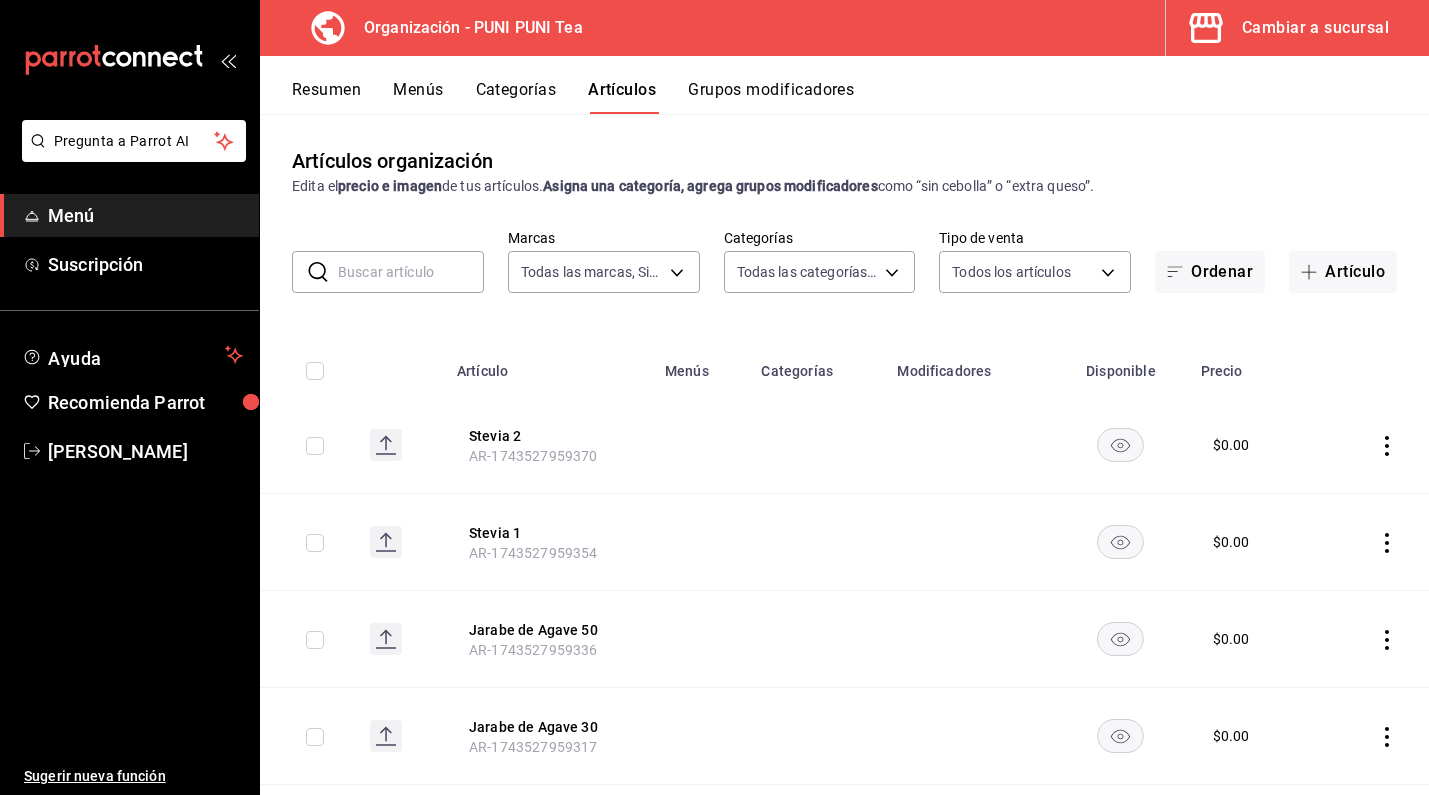 click on "Categorías" at bounding box center [516, 97] 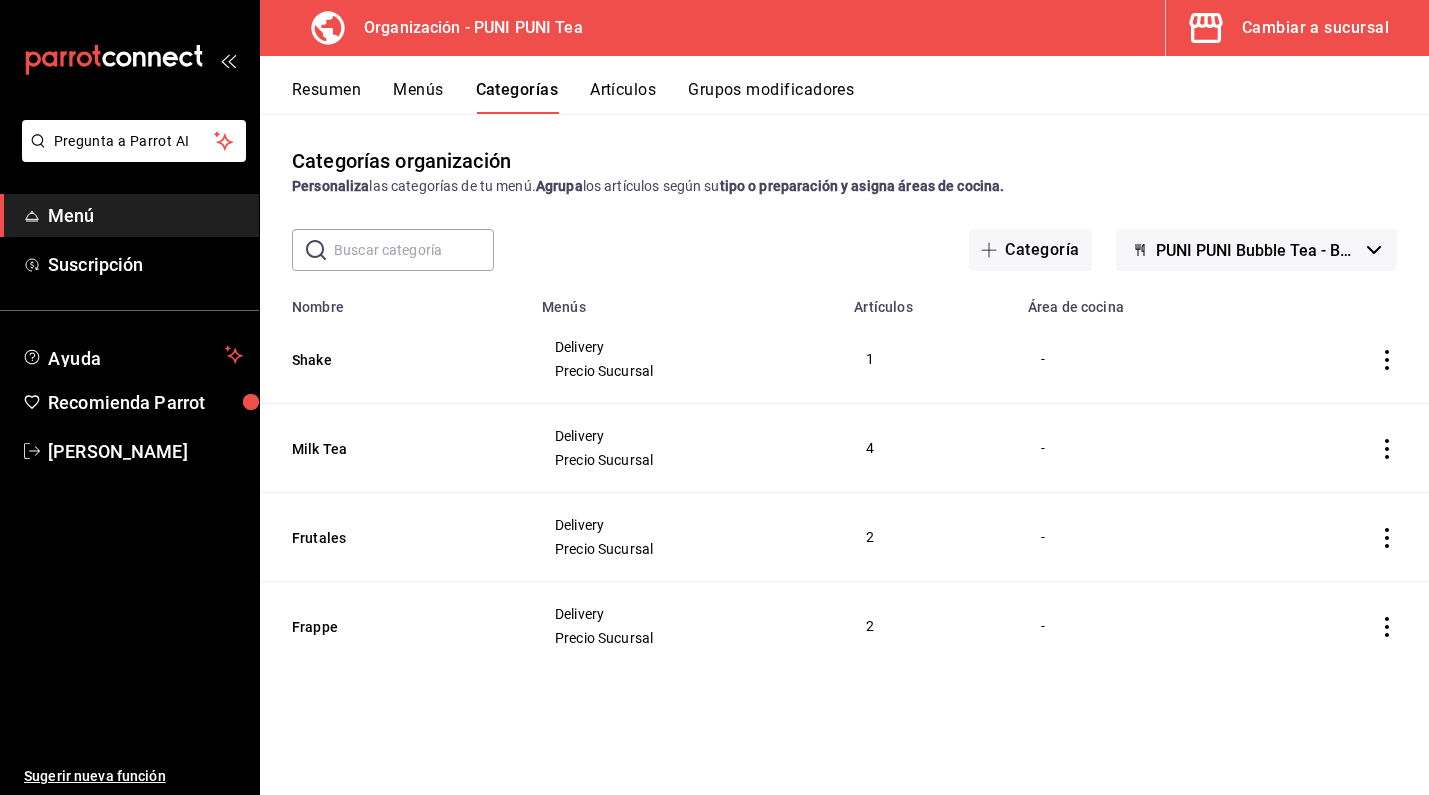 click on "Menús" at bounding box center [418, 97] 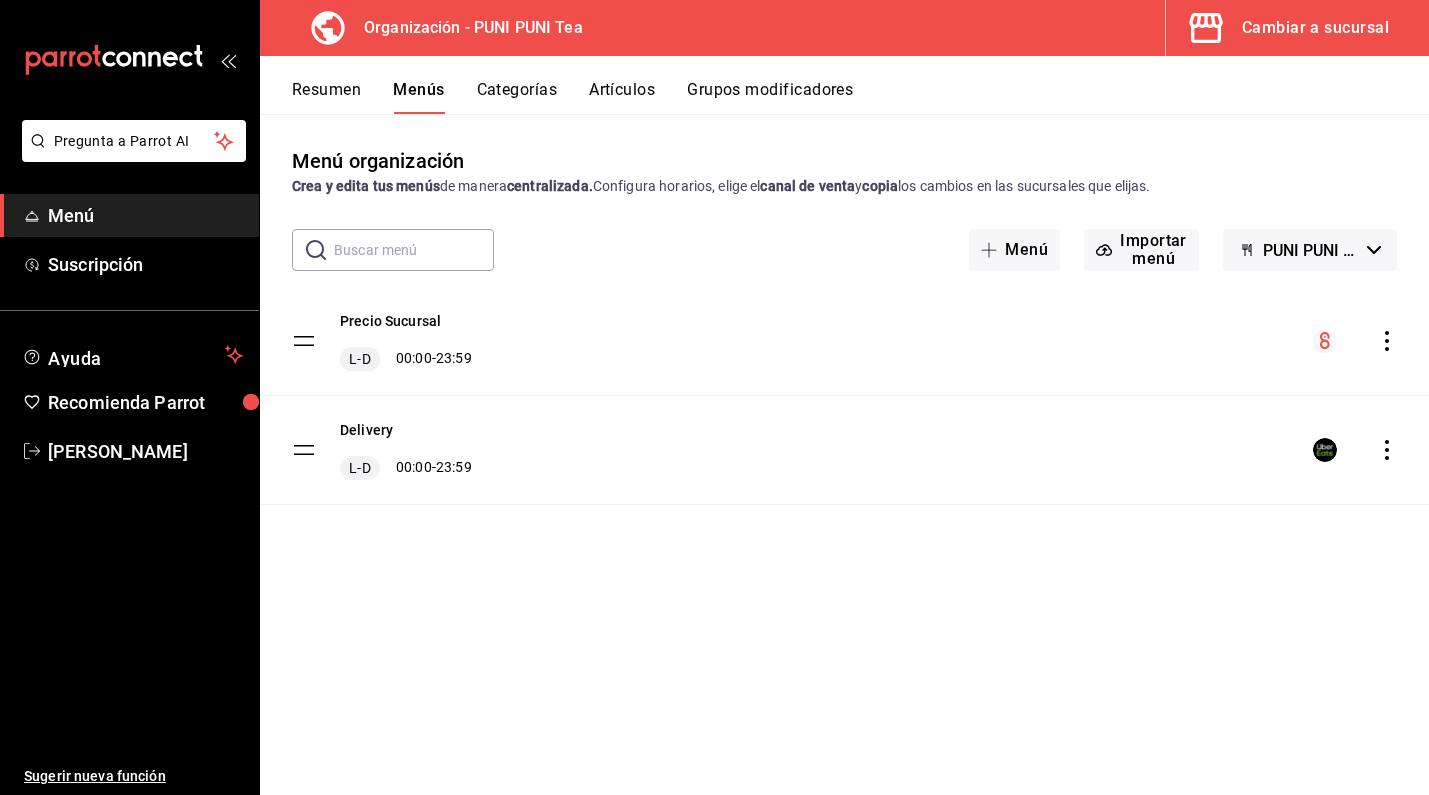 click on "Resumen" at bounding box center [326, 97] 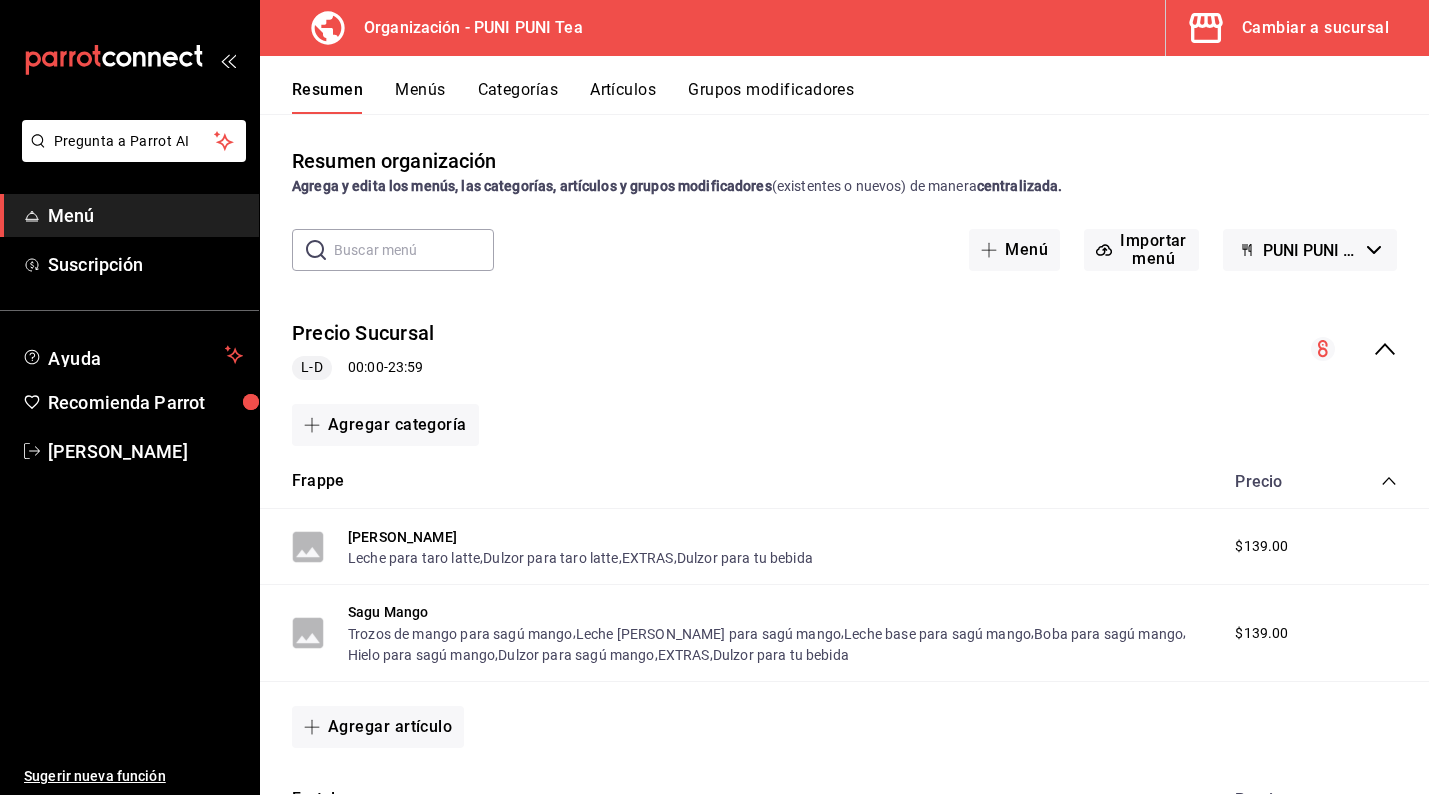 click on "Grupos modificadores" at bounding box center (771, 97) 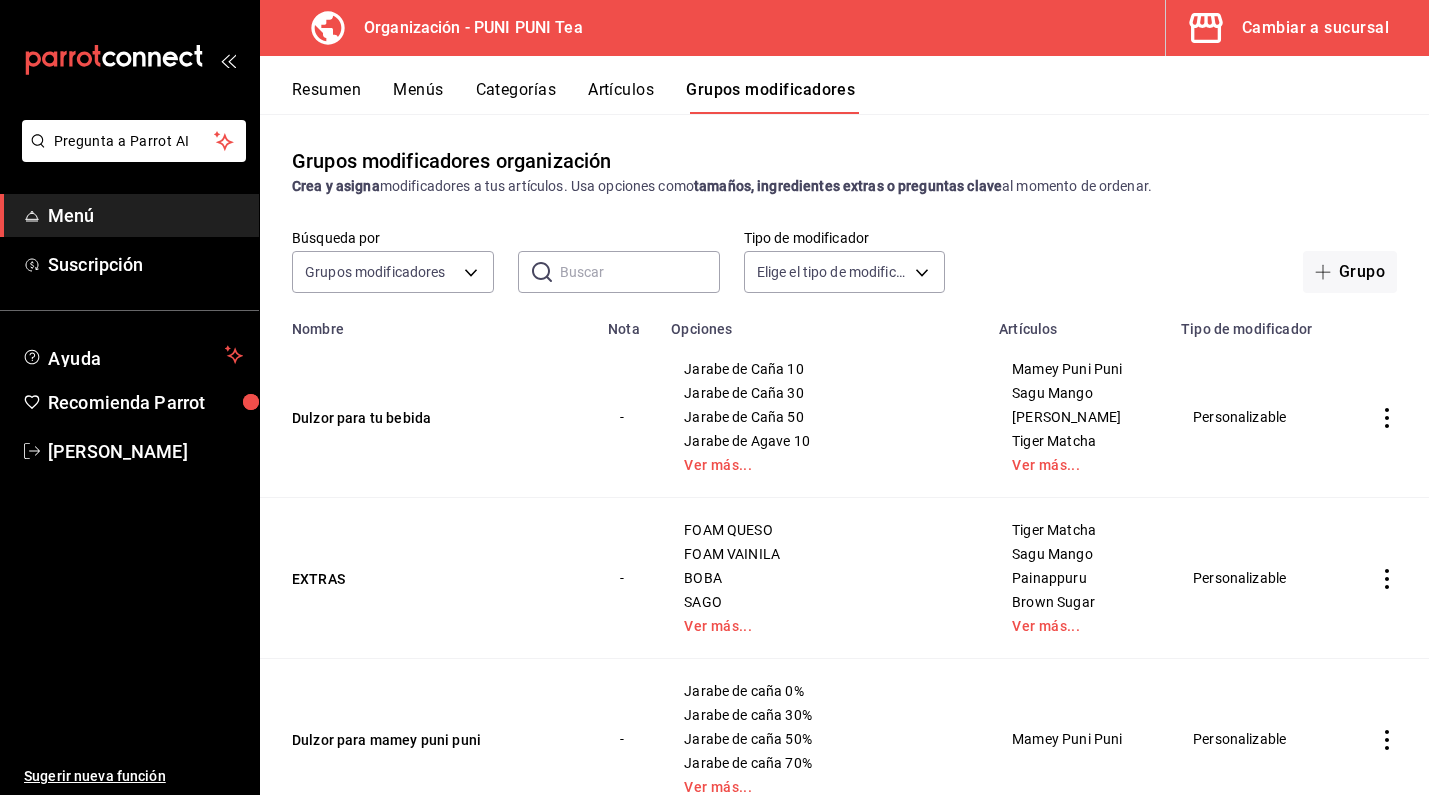 click on "Menús" at bounding box center [418, 97] 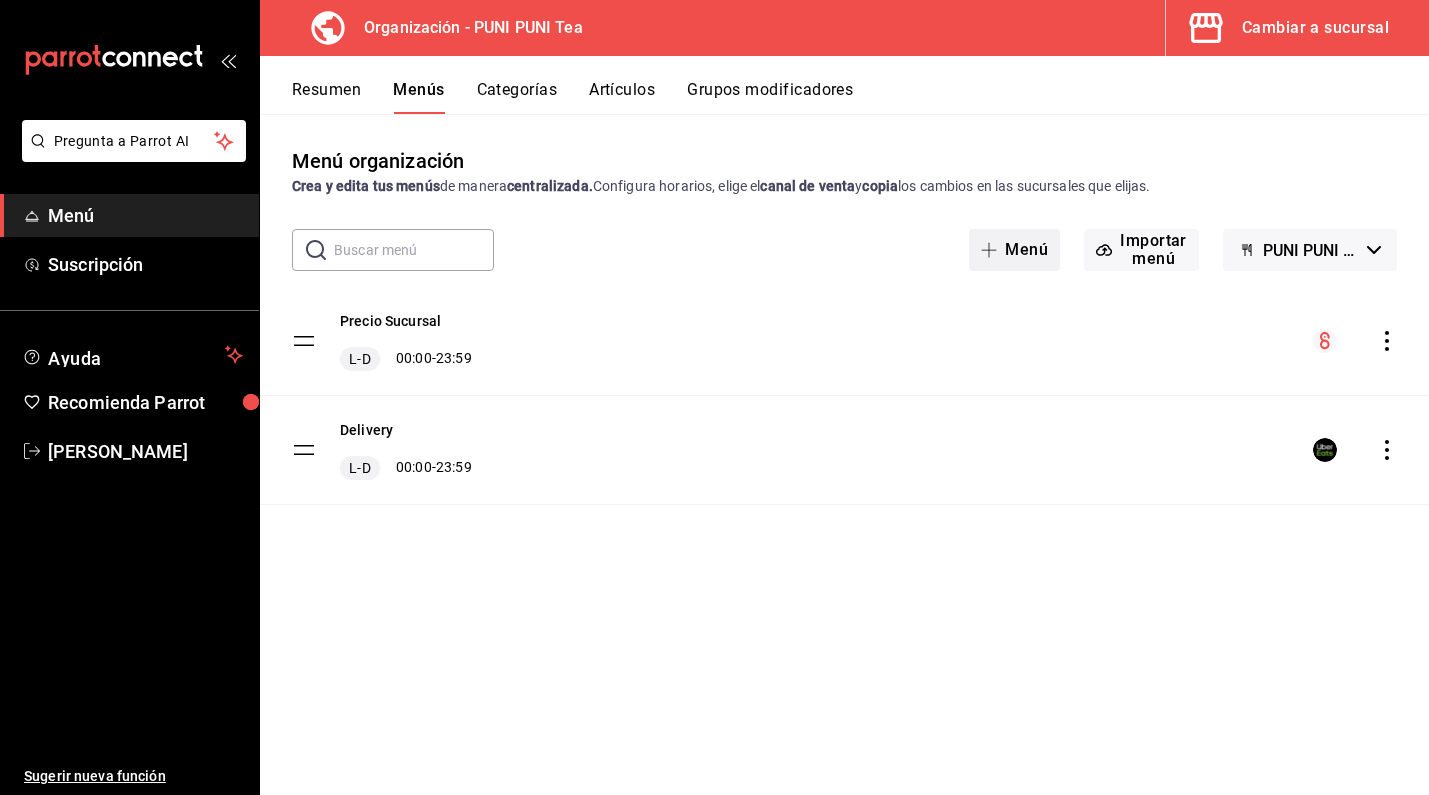 click on "Menú" at bounding box center (1014, 250) 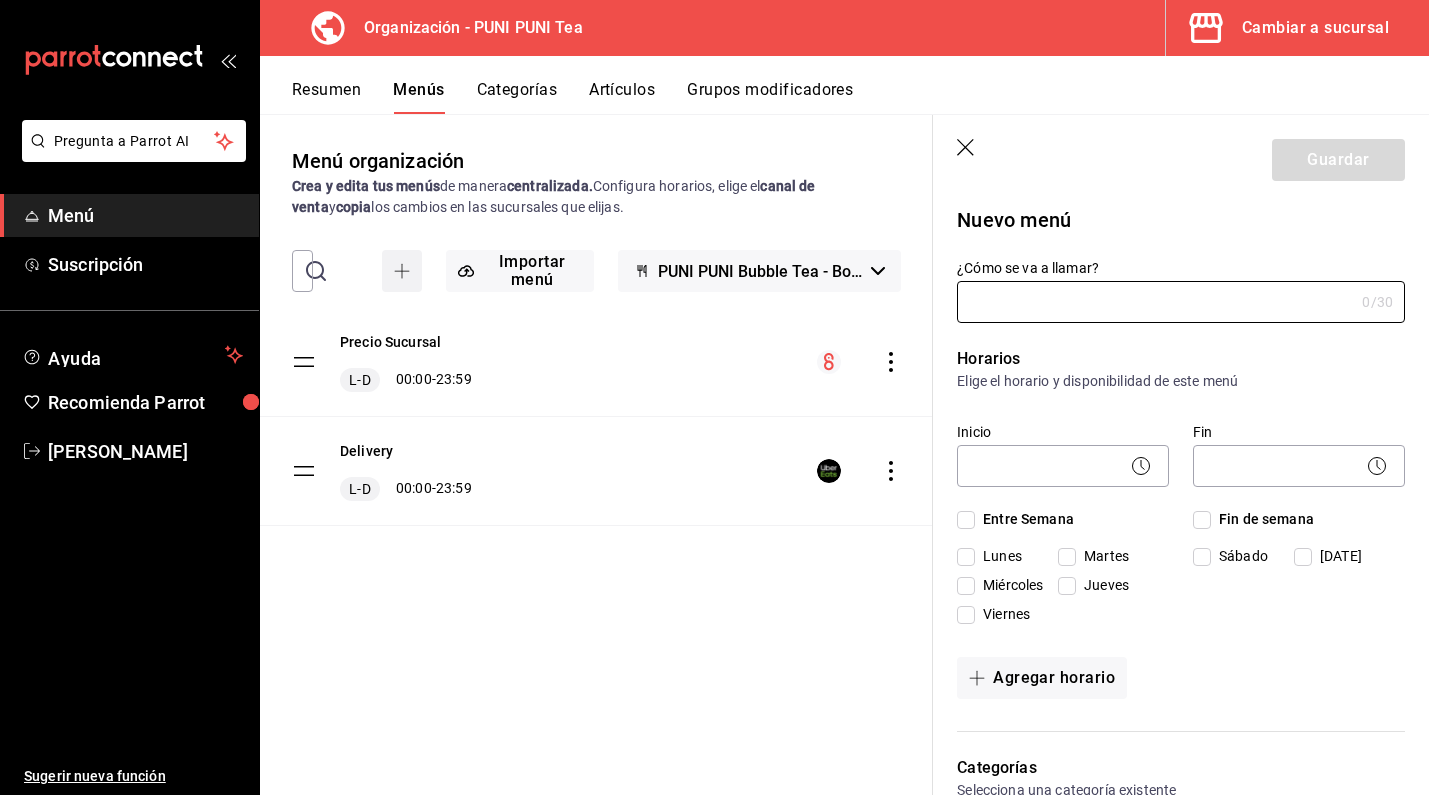type on "1752117905346" 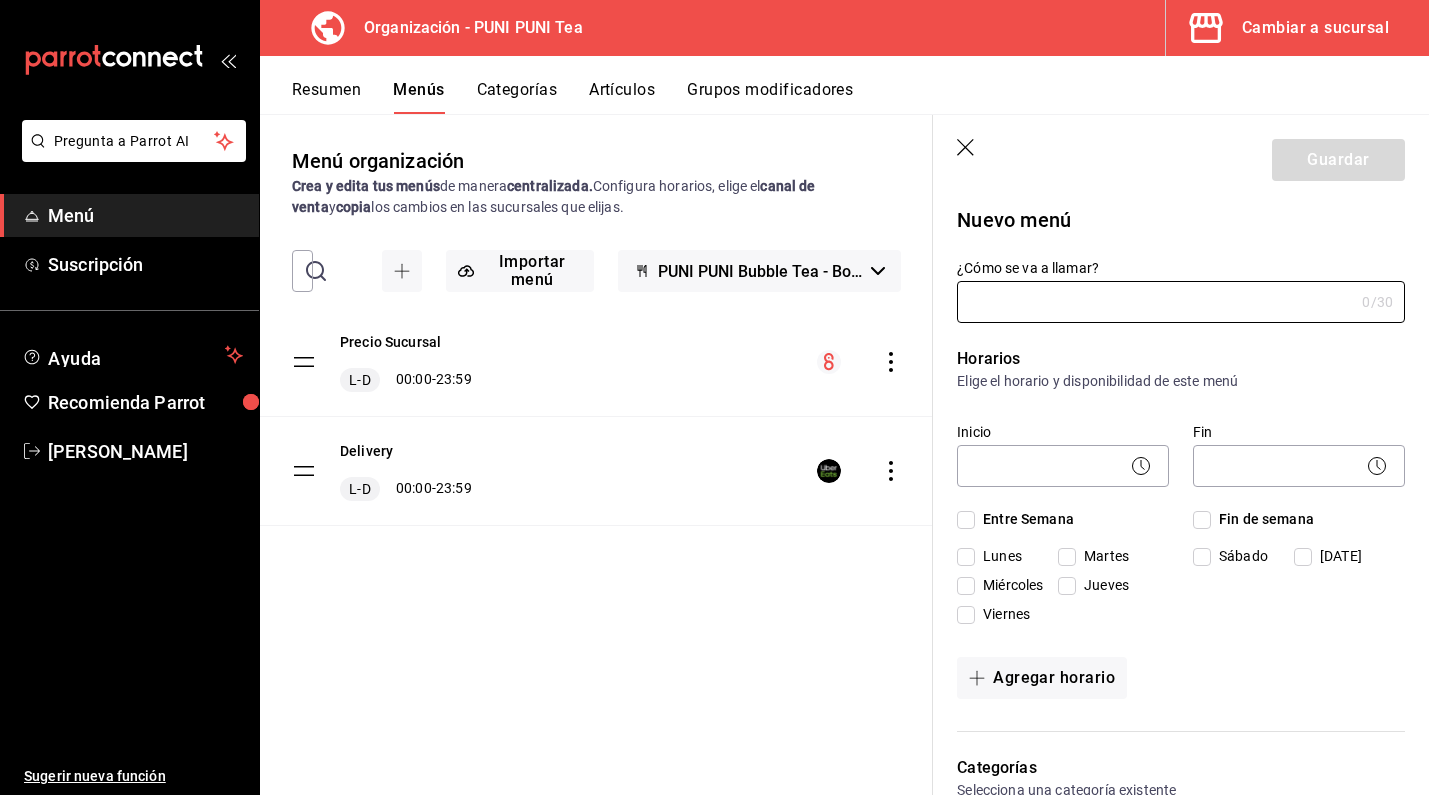 click 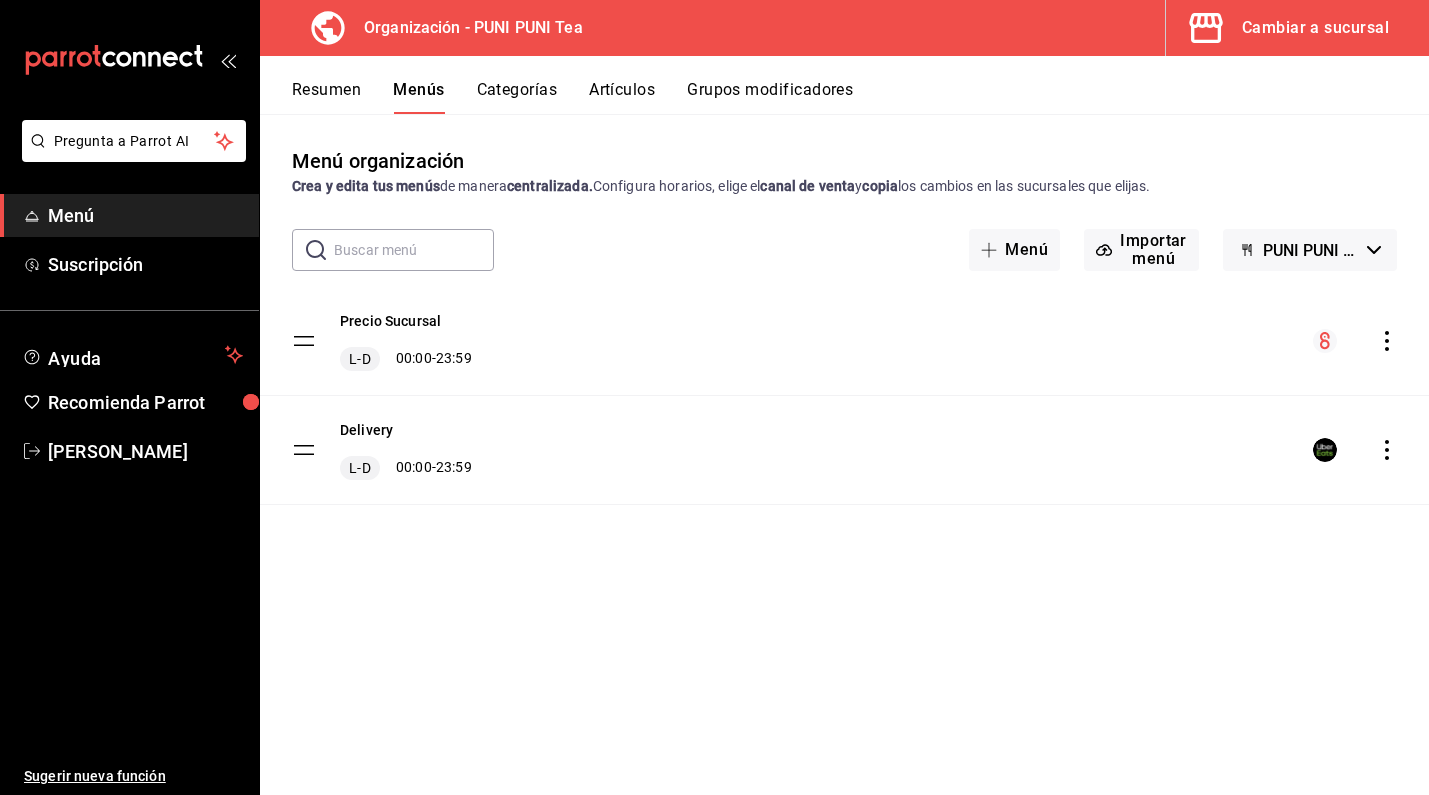 click on "Resumen" at bounding box center (326, 97) 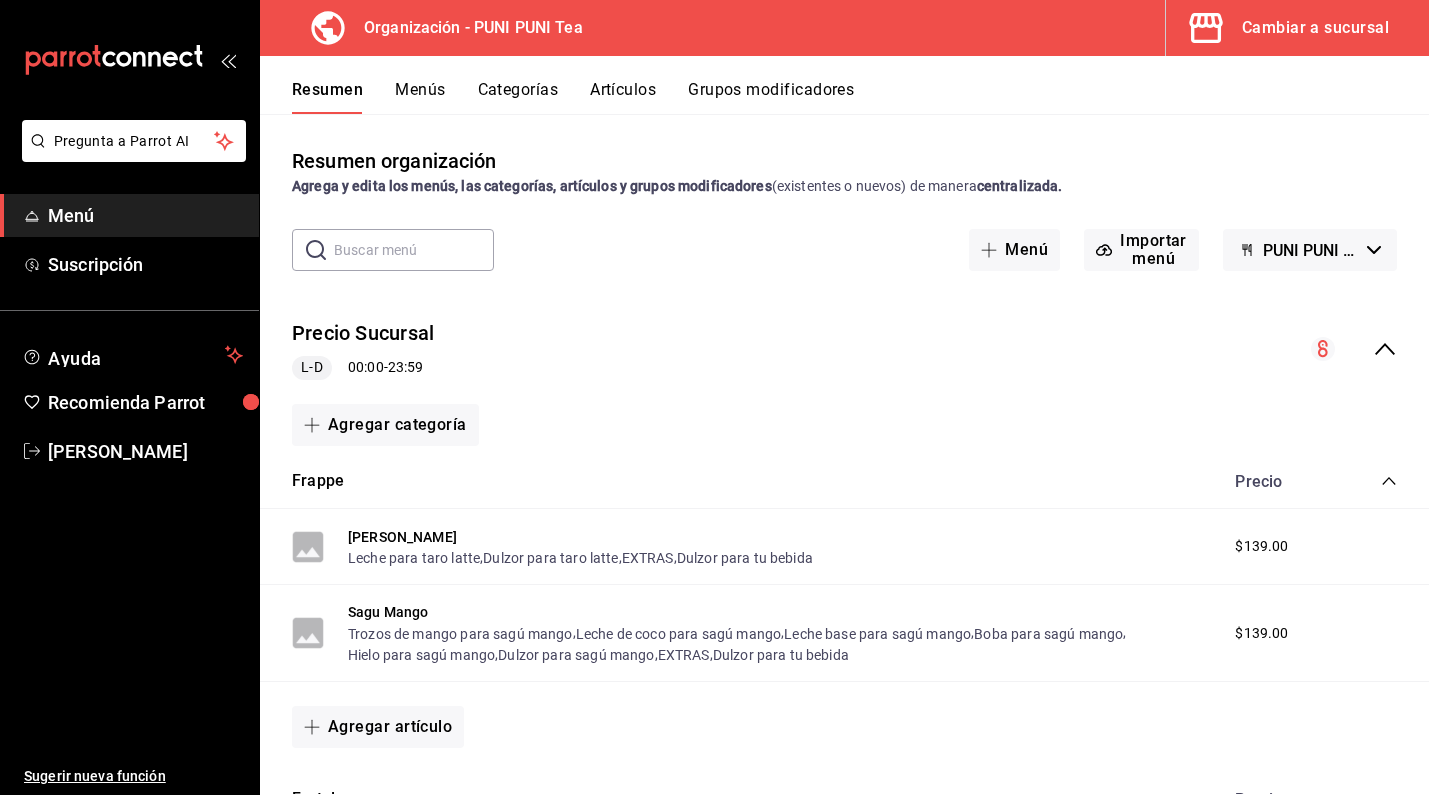 scroll, scrollTop: 0, scrollLeft: 0, axis: both 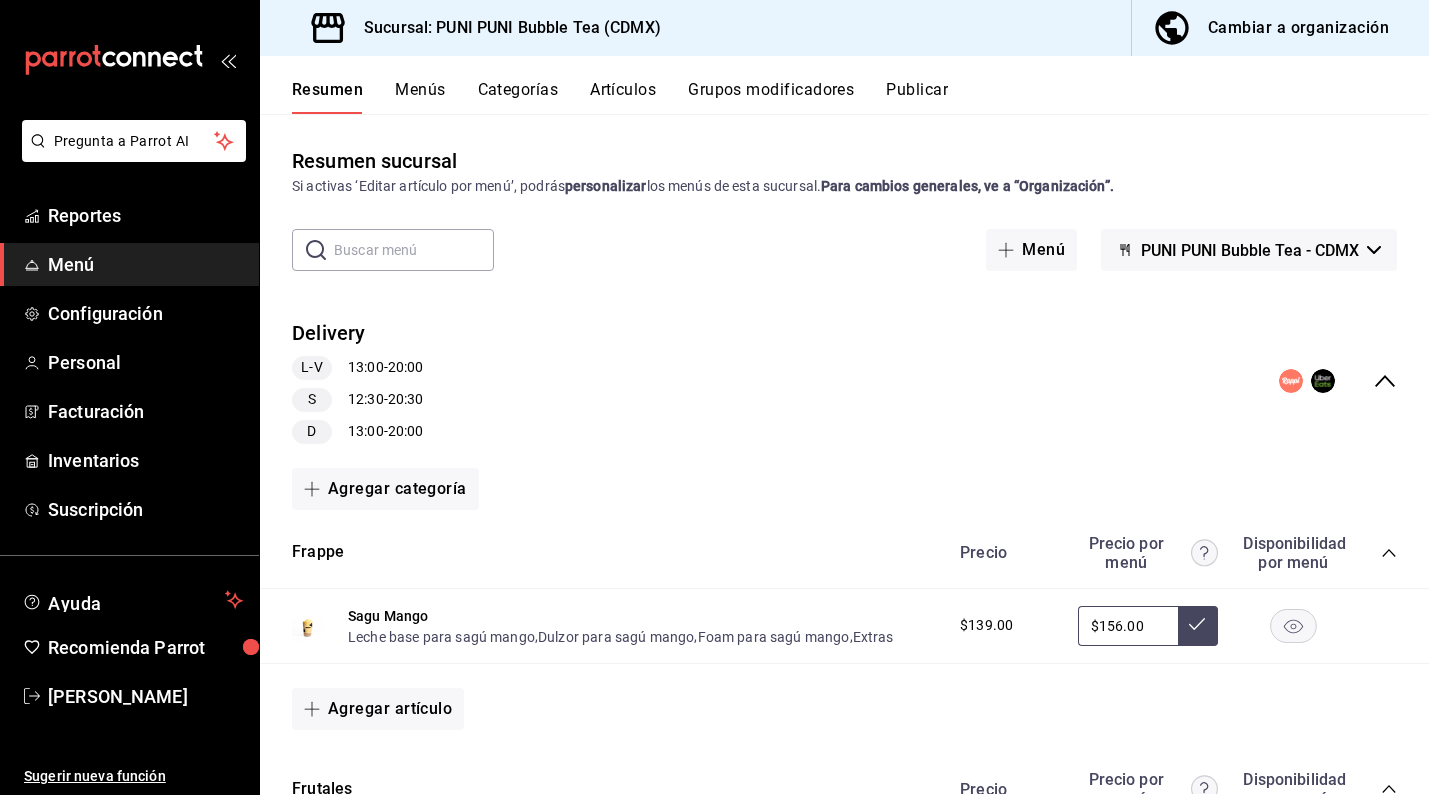 click on "Artículos" at bounding box center (623, 97) 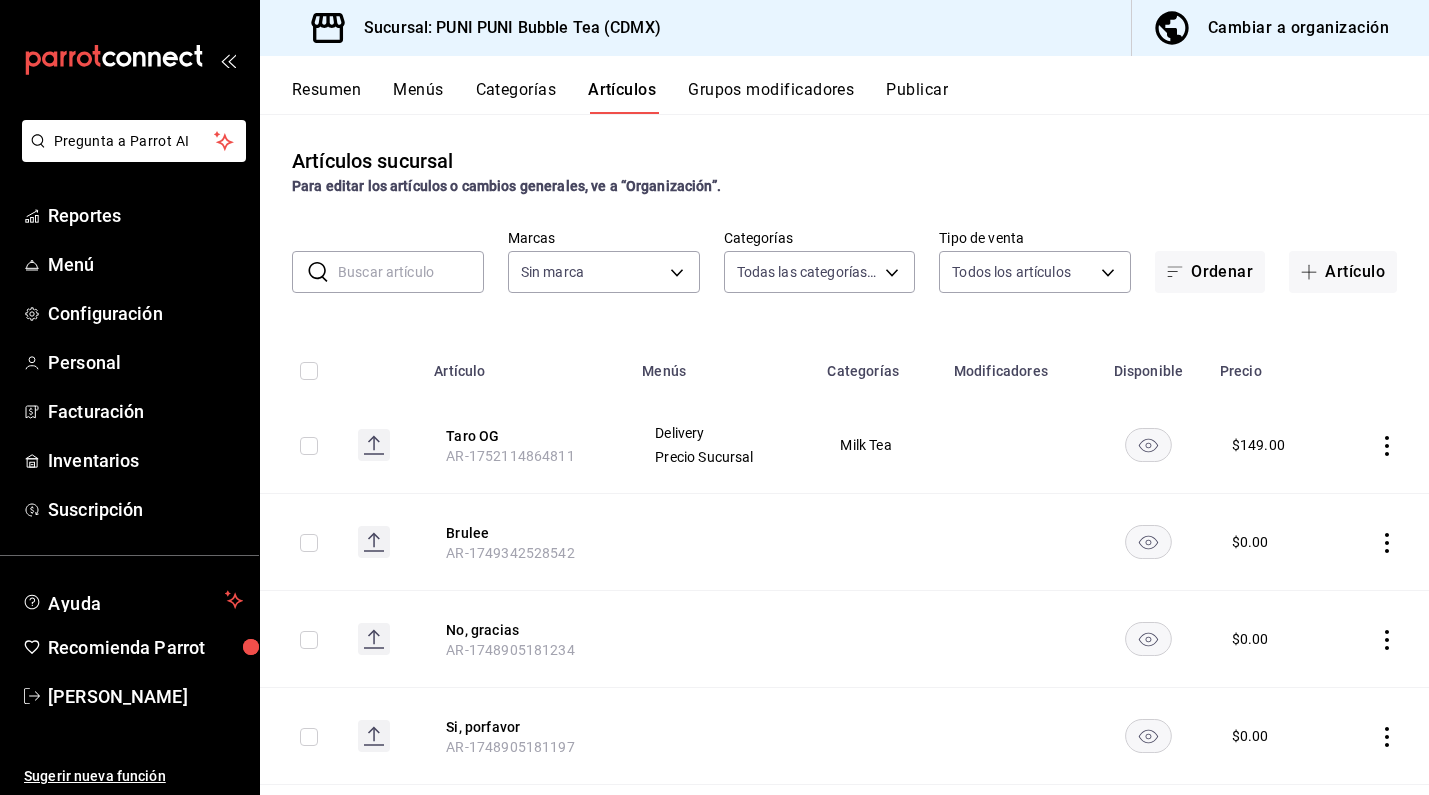 type on "0b359580-9c26-4667-b2ea-c0a0a21b5adf,742efaf6-9535-4bde-bfe2-e22b5eeb50f9,b794ae57-433e-4157-92aa-9e2050f5cb96,6886975e-3fad-47b1-b05e-622b3461df11,a60dda1d-bbcc-4699-8991-6a901ccf3b1a,06f50db3-9eed-46cb-88f6-3bb522d3eb29,24444c8a-550c-40ca-b16f-bc041a4e9516,6103b8fc-ab1c-4cc2-8ee4-29cda863e13f,3310146a-b8ba-4aad-9140-83bd45779eef" 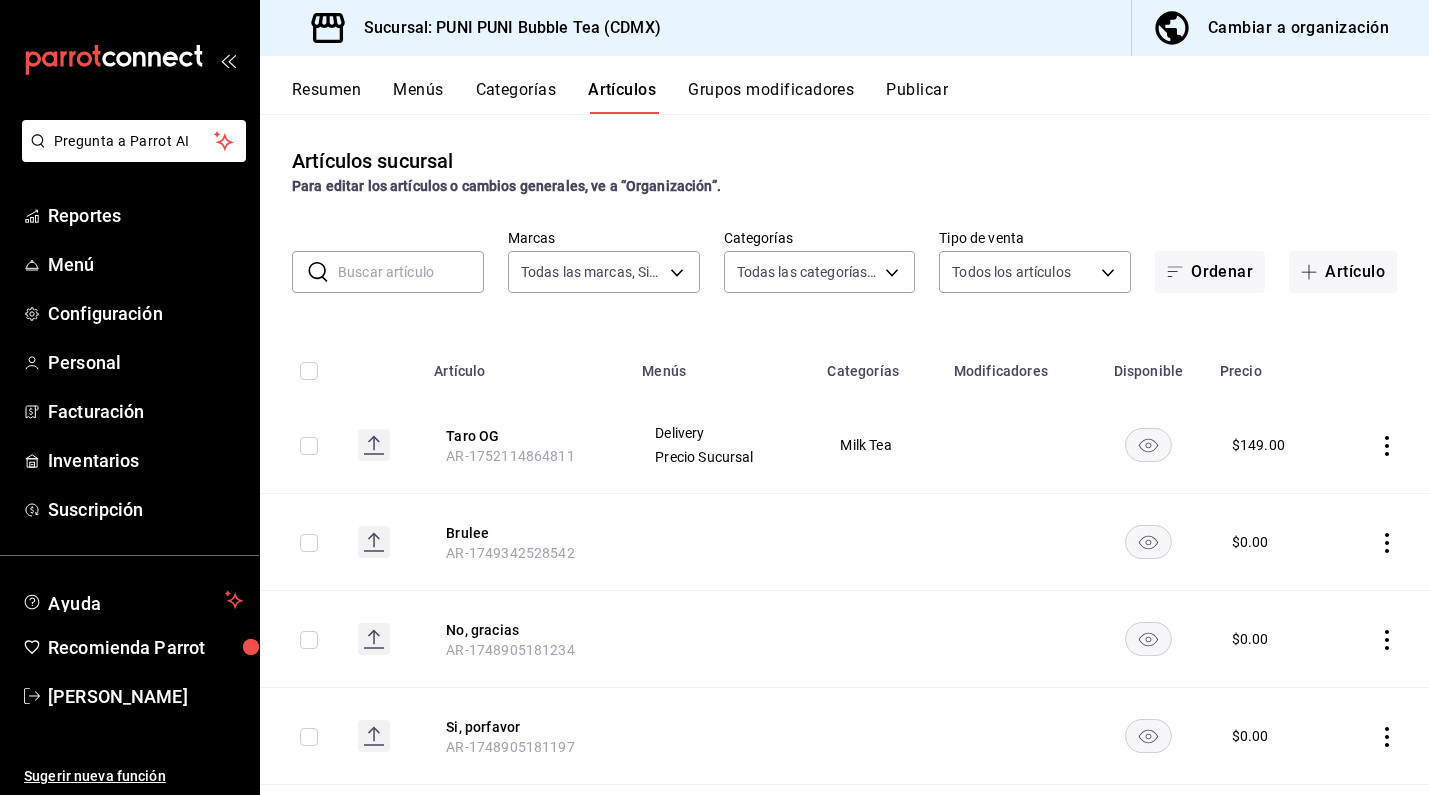 click 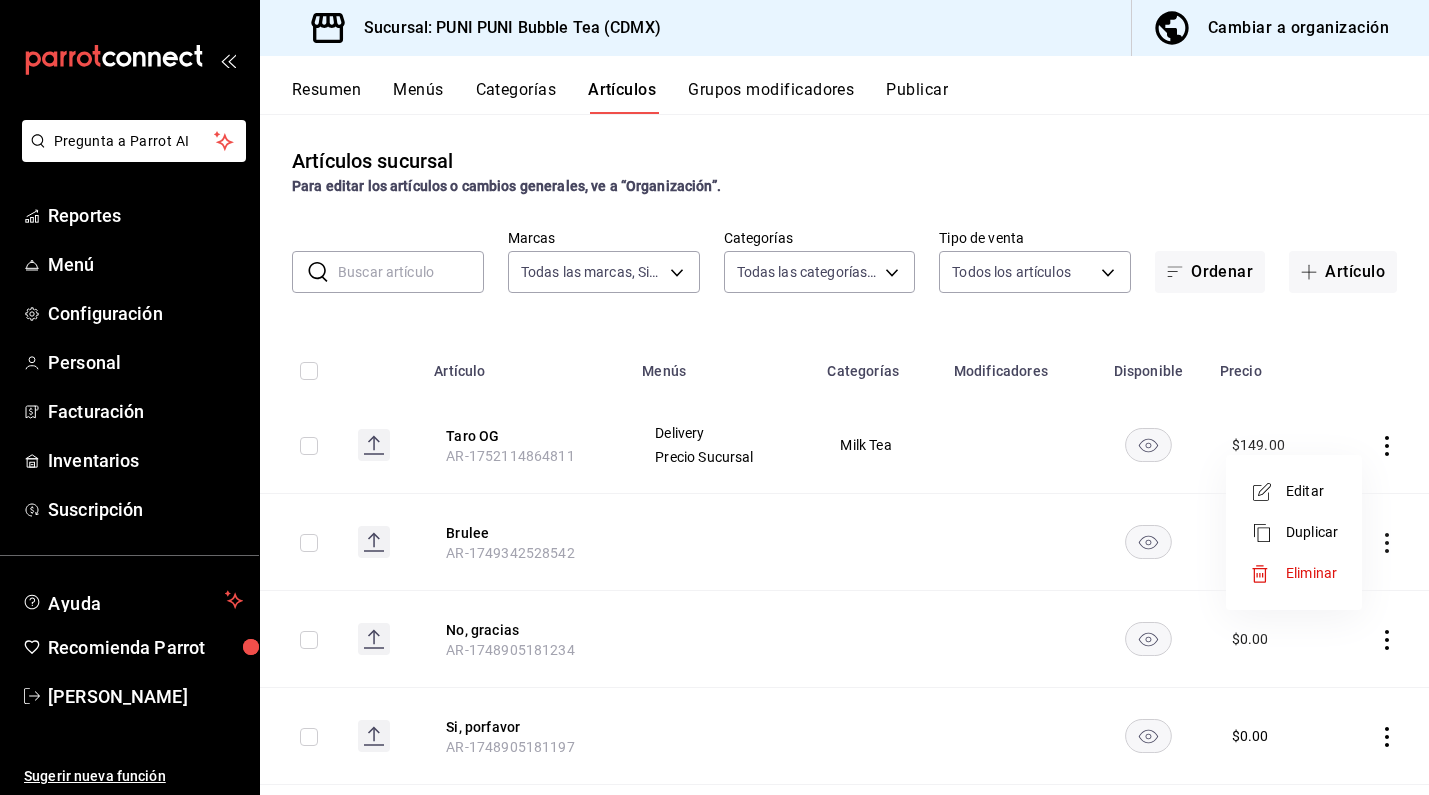 click on "Editar" at bounding box center [1312, 491] 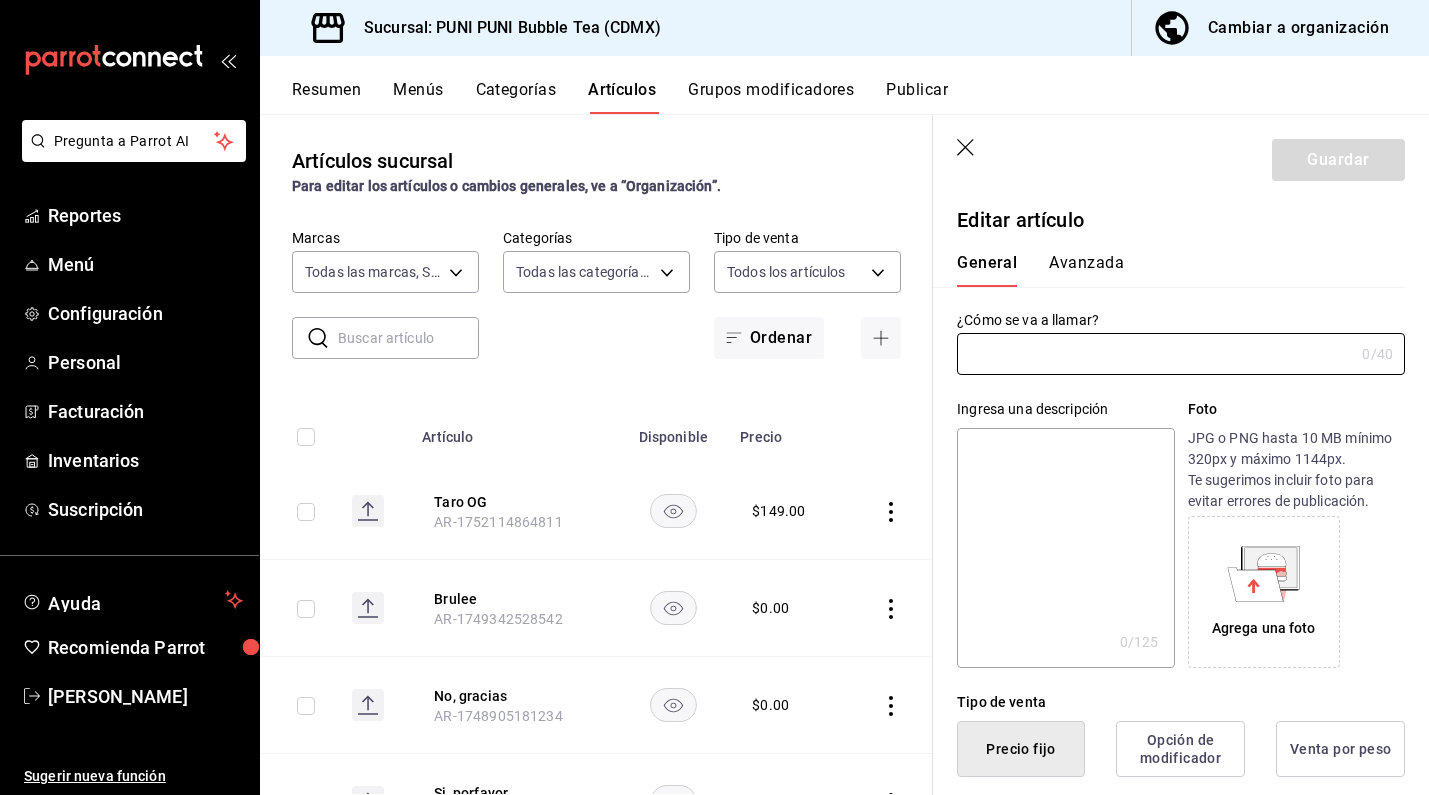 type on "Taro OG" 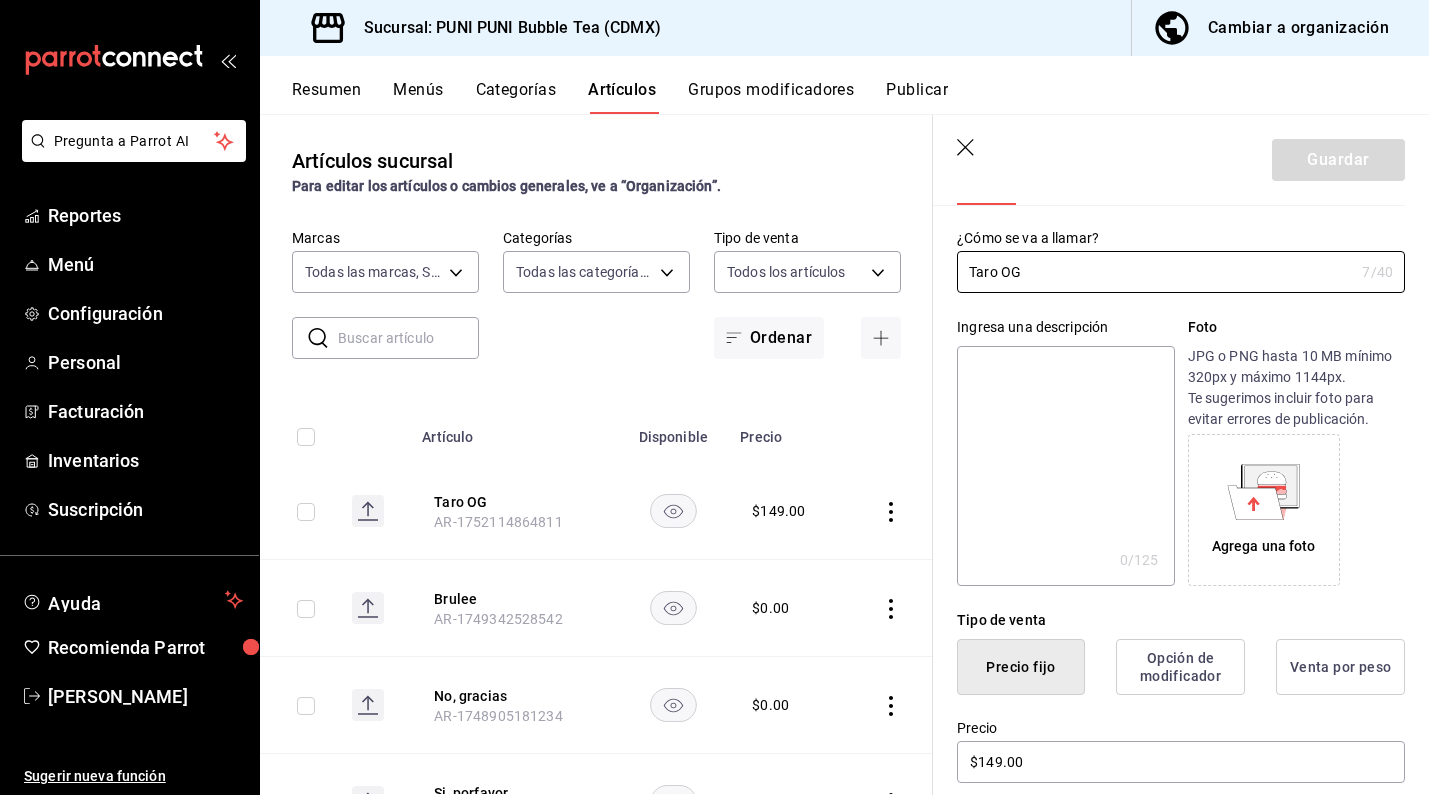 scroll, scrollTop: 0, scrollLeft: 0, axis: both 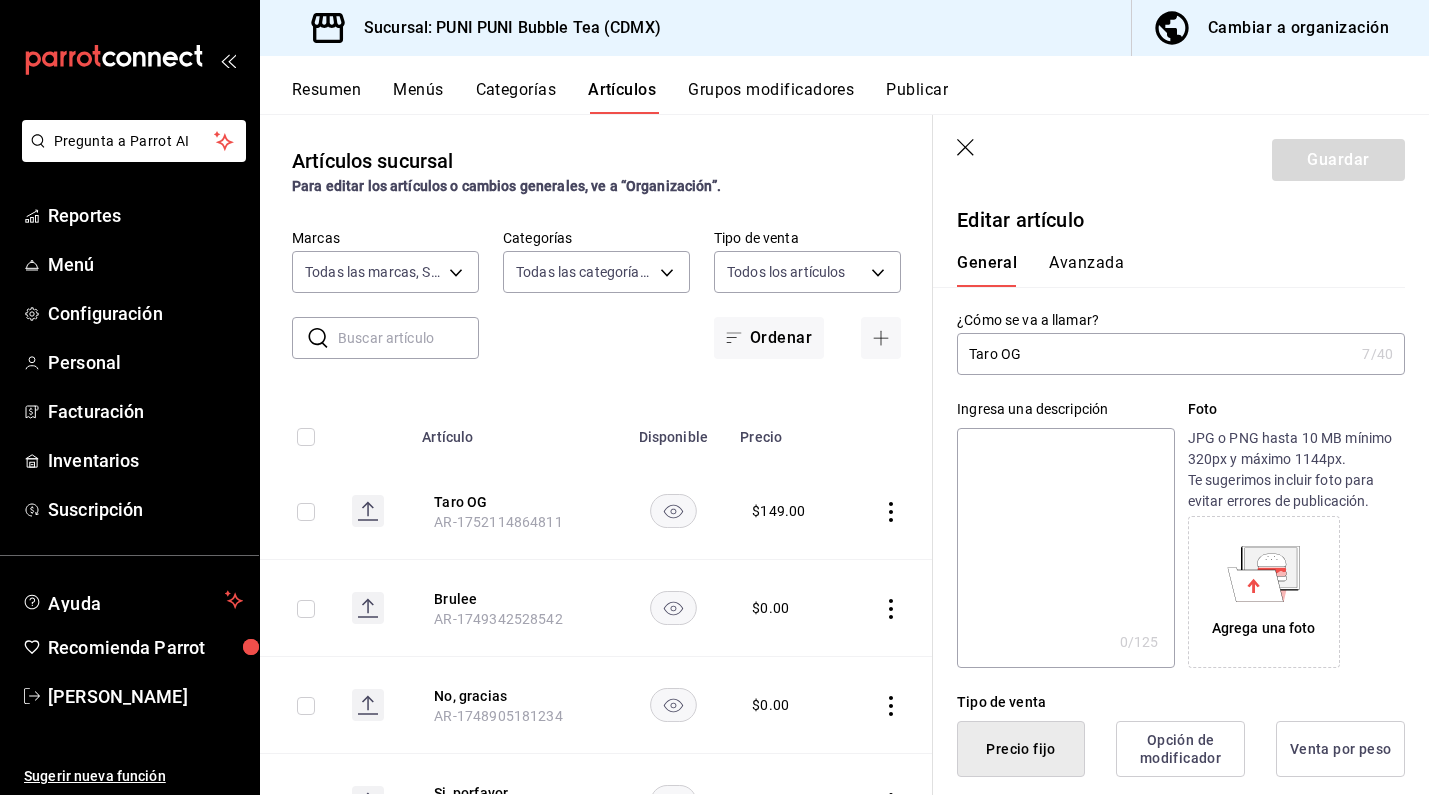 click on "Avanzada" at bounding box center (1086, 270) 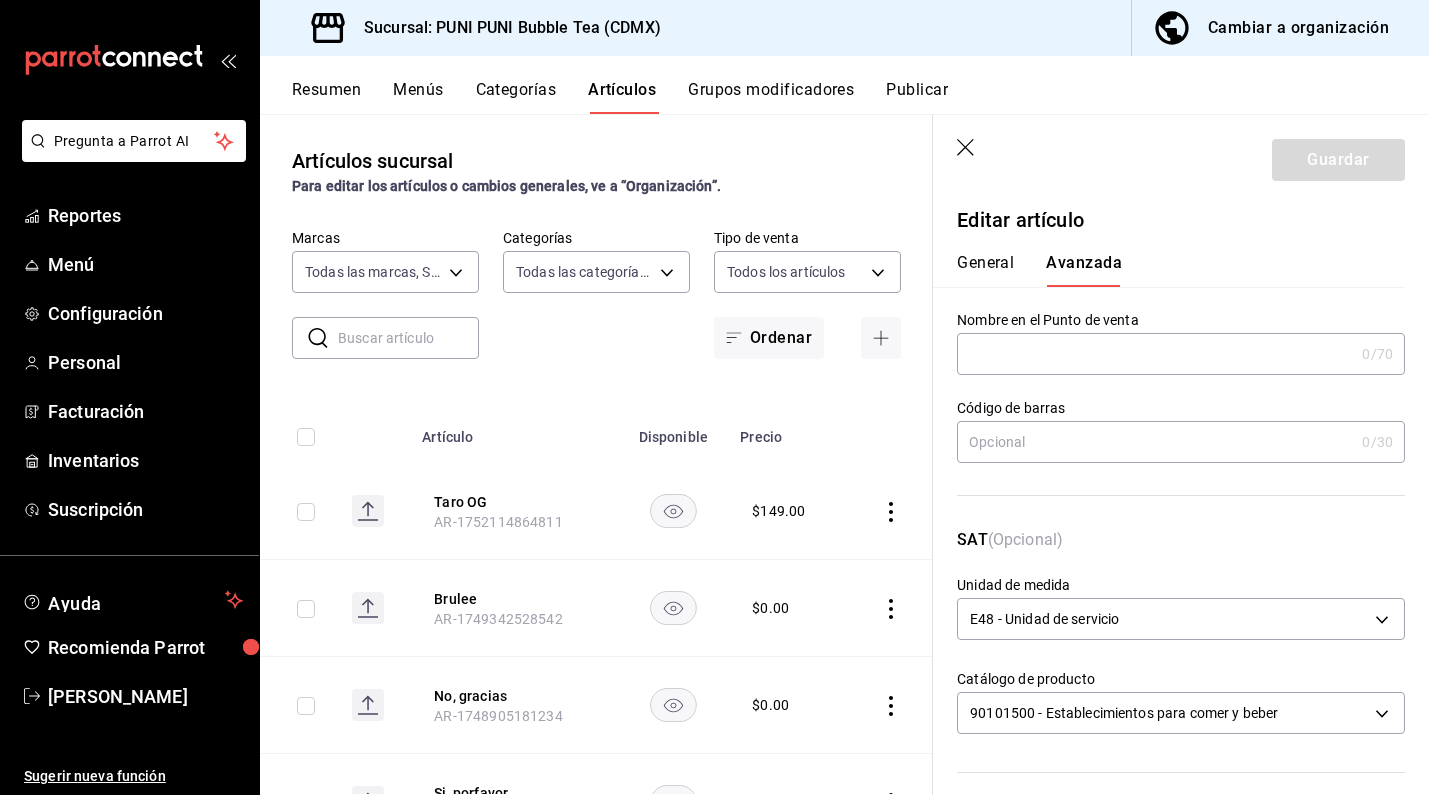 click 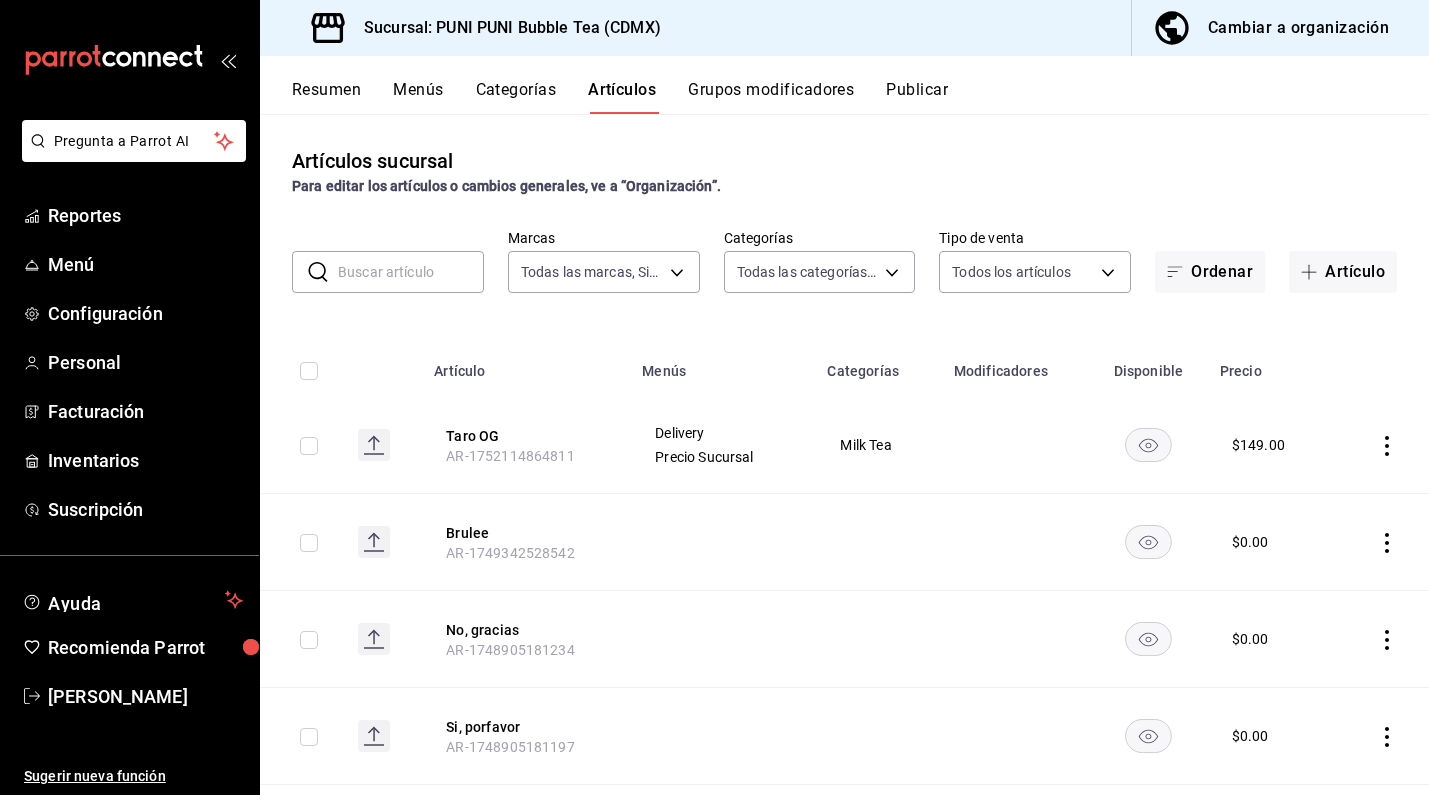 click on "Grupos modificadores" at bounding box center [771, 97] 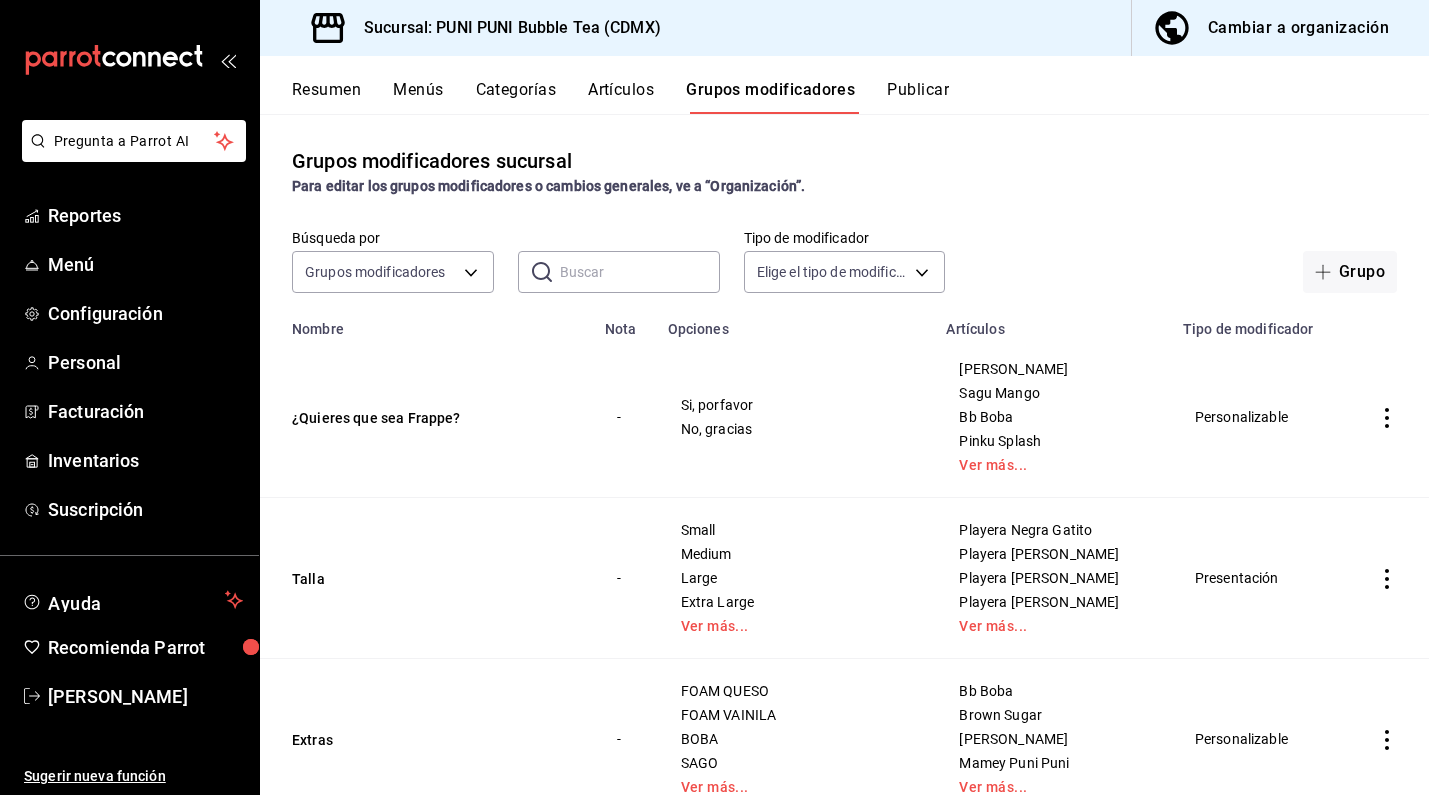 click on "Grupos modificadores GROUP" at bounding box center (393, 268) 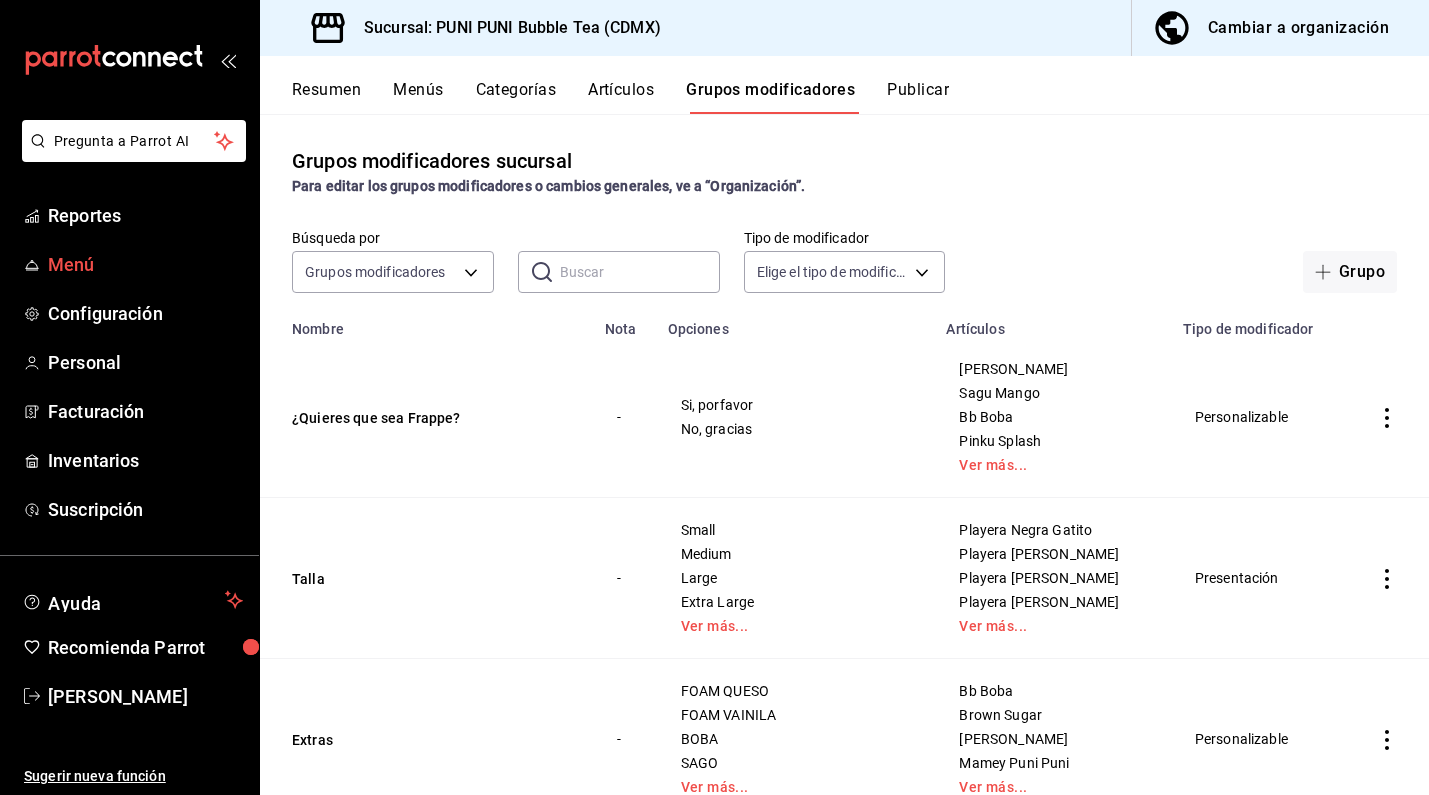 click on "Menú" at bounding box center [145, 264] 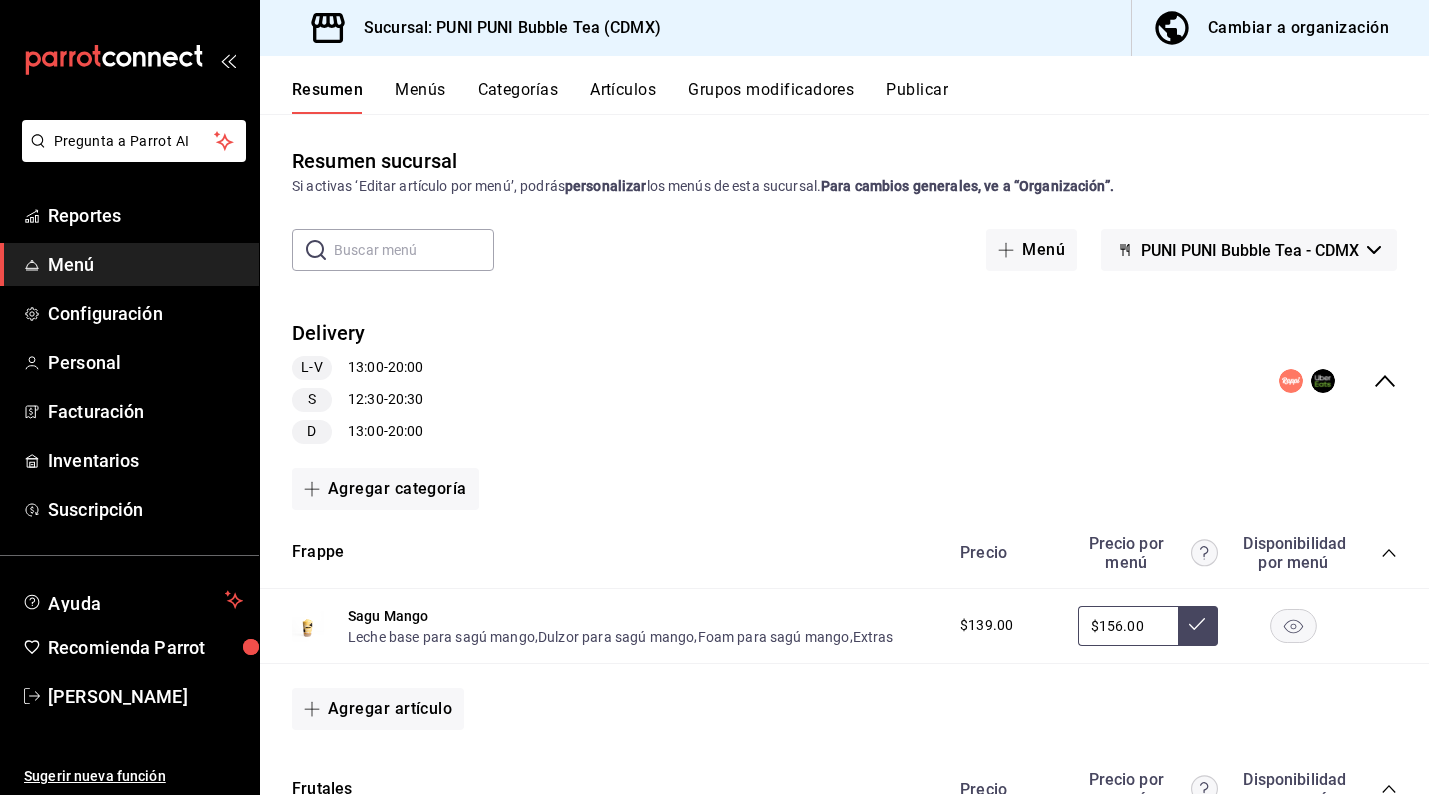 click on "Menú" at bounding box center (145, 264) 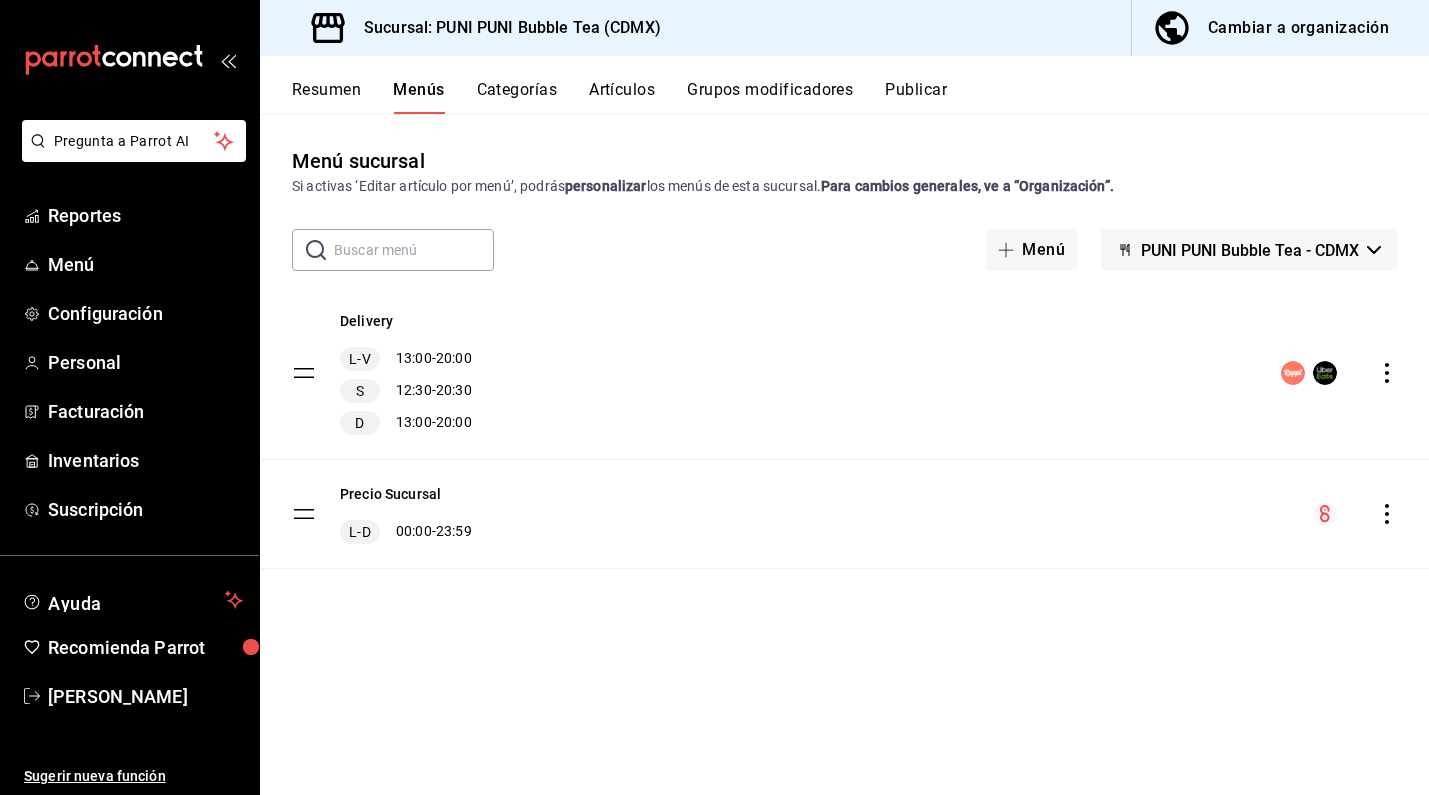 click on "Categorías" at bounding box center [517, 97] 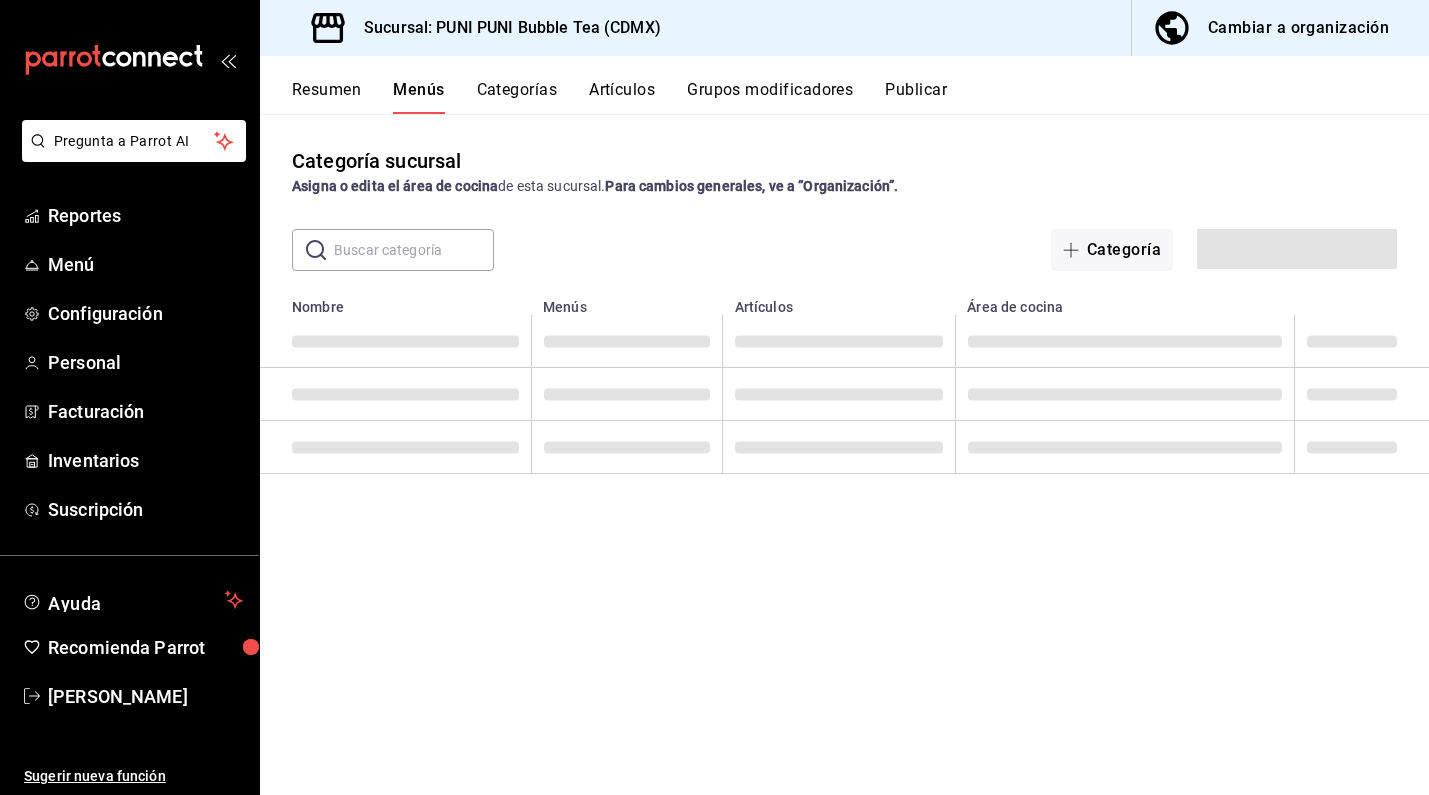 click on "Categorías" at bounding box center (517, 97) 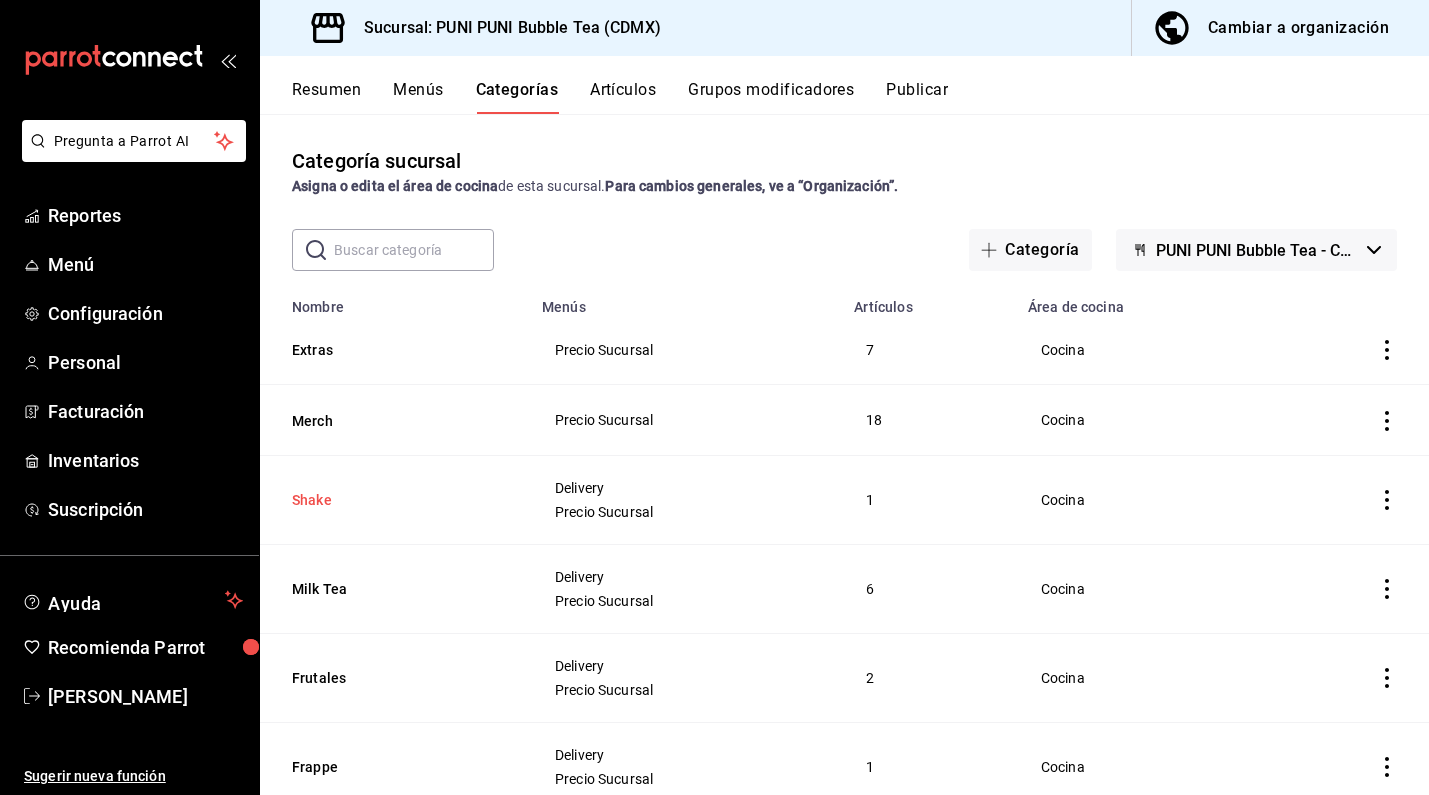 click on "Shake" at bounding box center [392, 500] 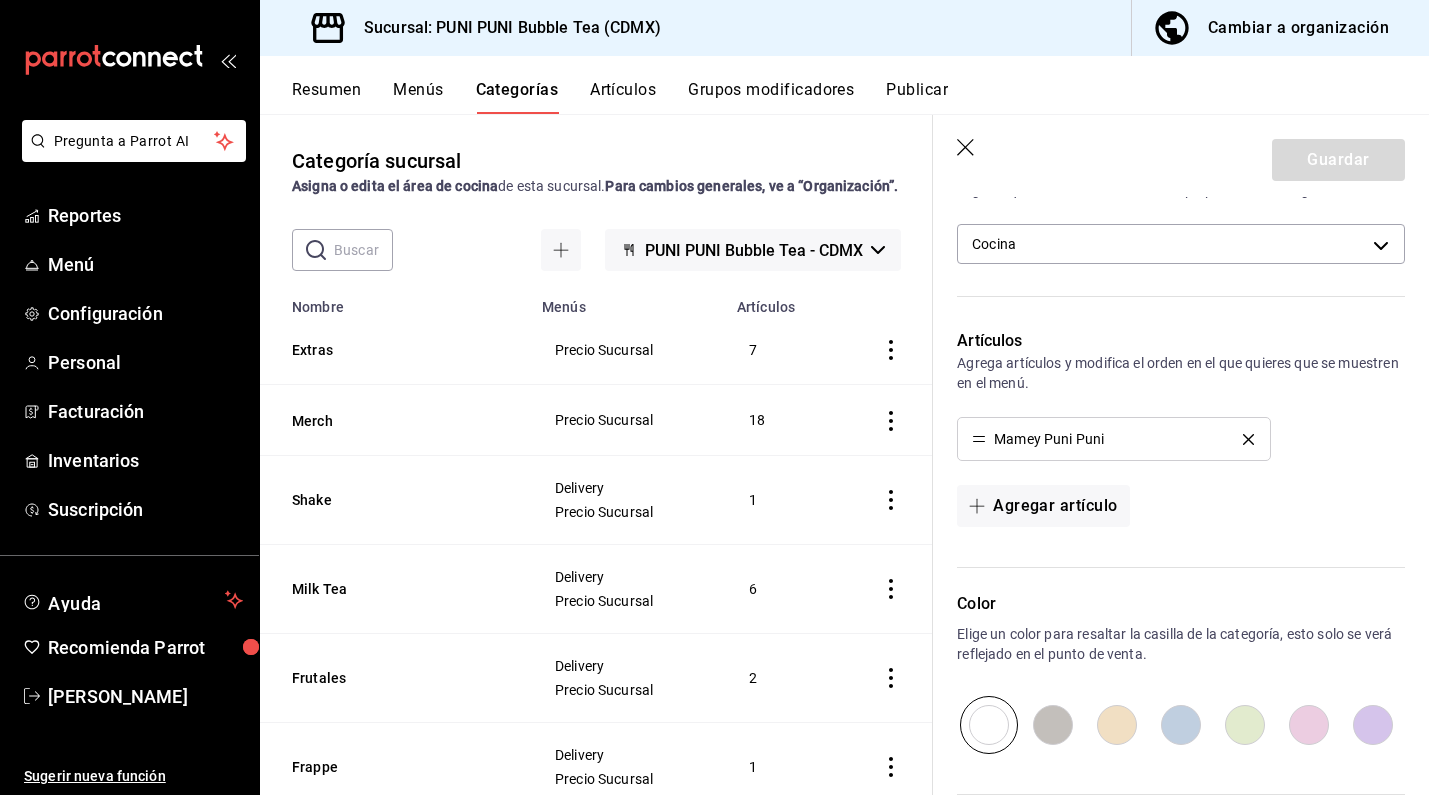 scroll, scrollTop: 443, scrollLeft: 0, axis: vertical 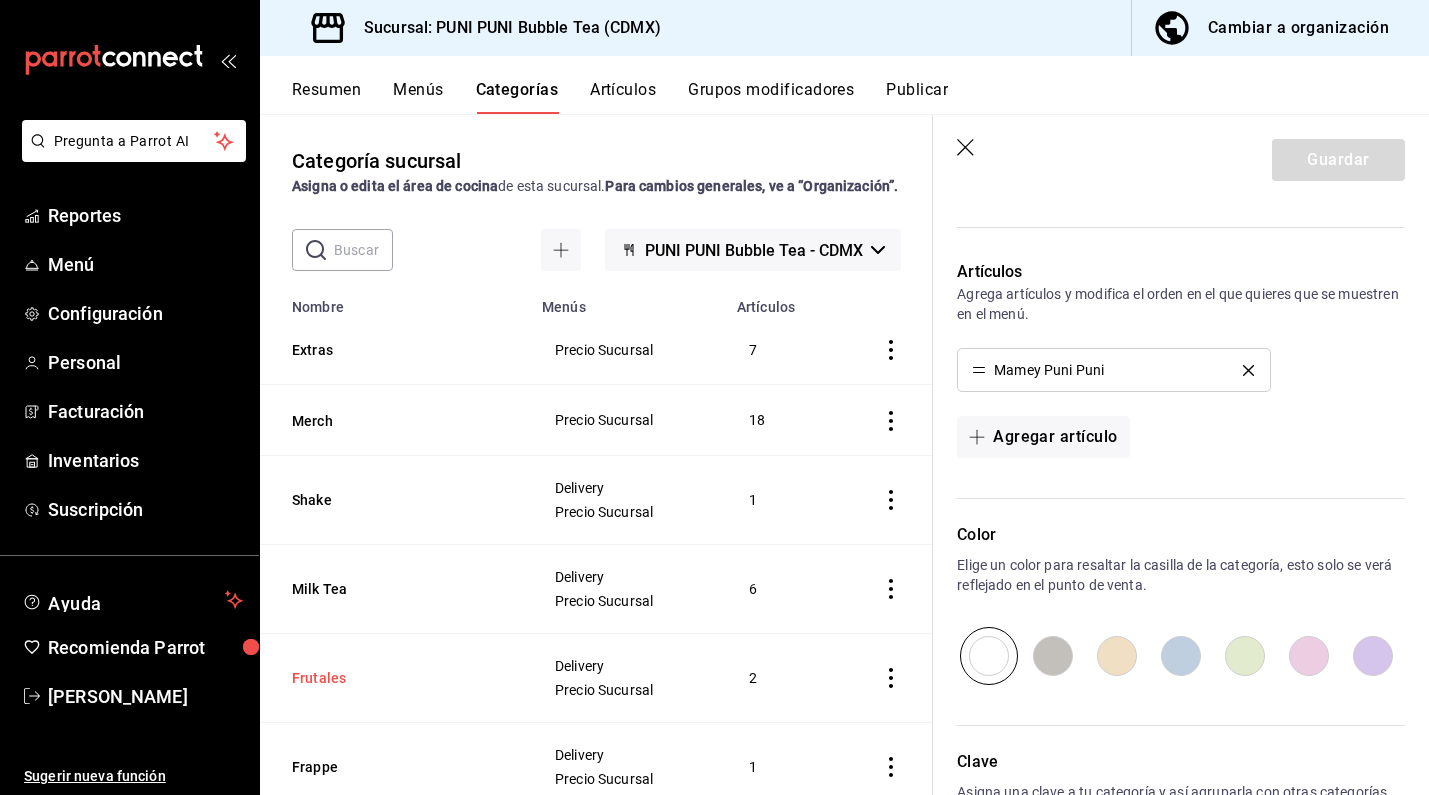 click on "Frutales" at bounding box center (392, 678) 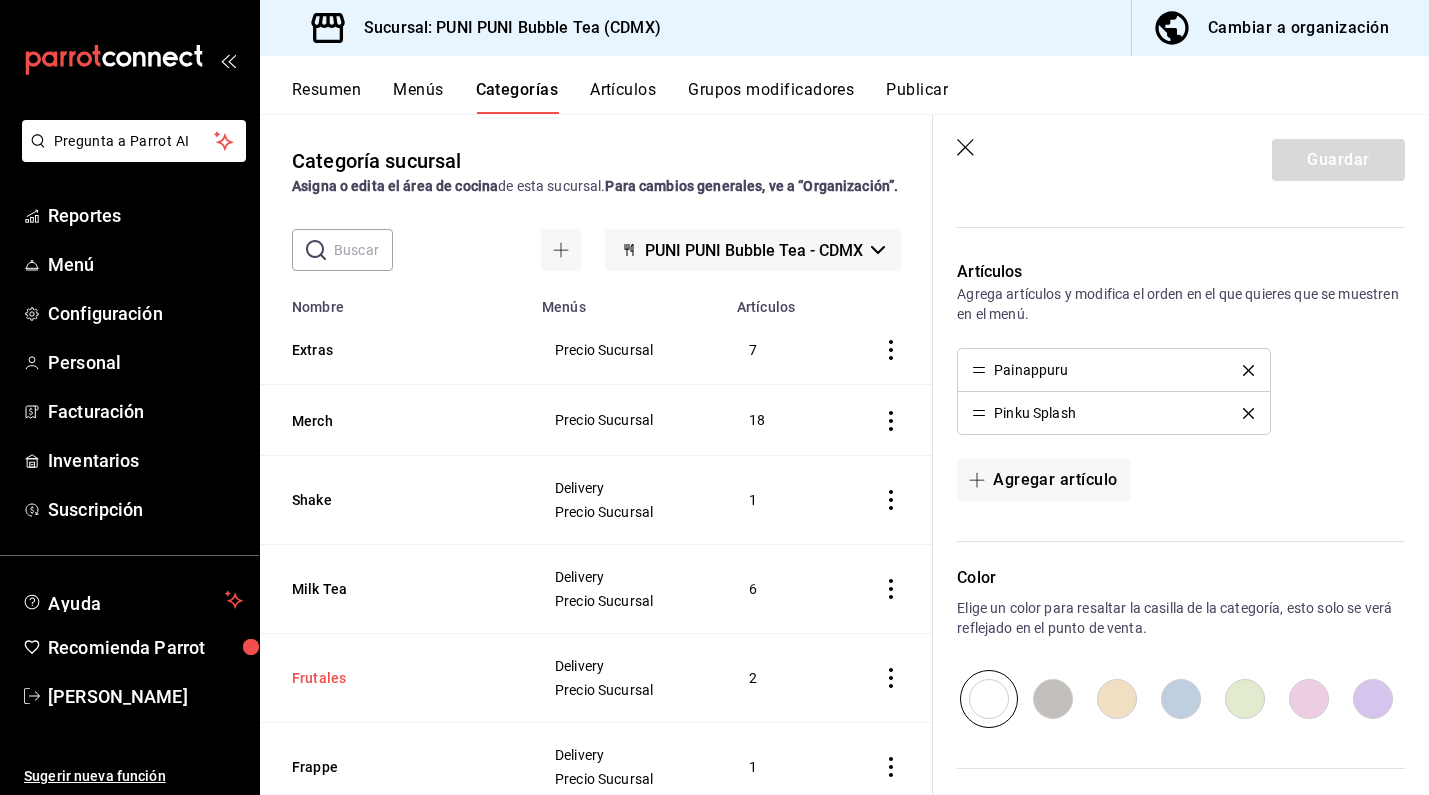 type on "9fa746b7-6284-4b0b-8add-c8e8d225cede" 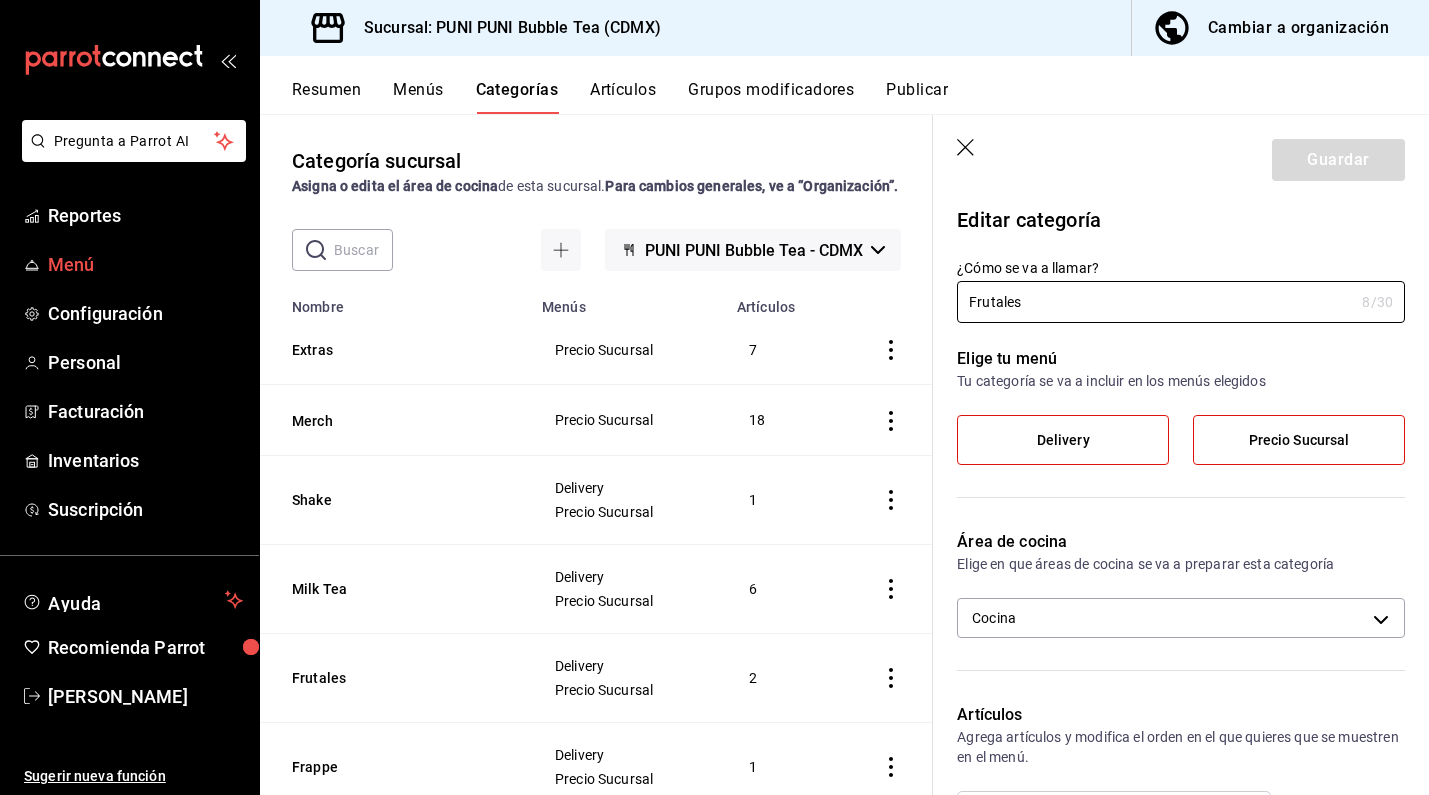 click on "Menú" at bounding box center (145, 264) 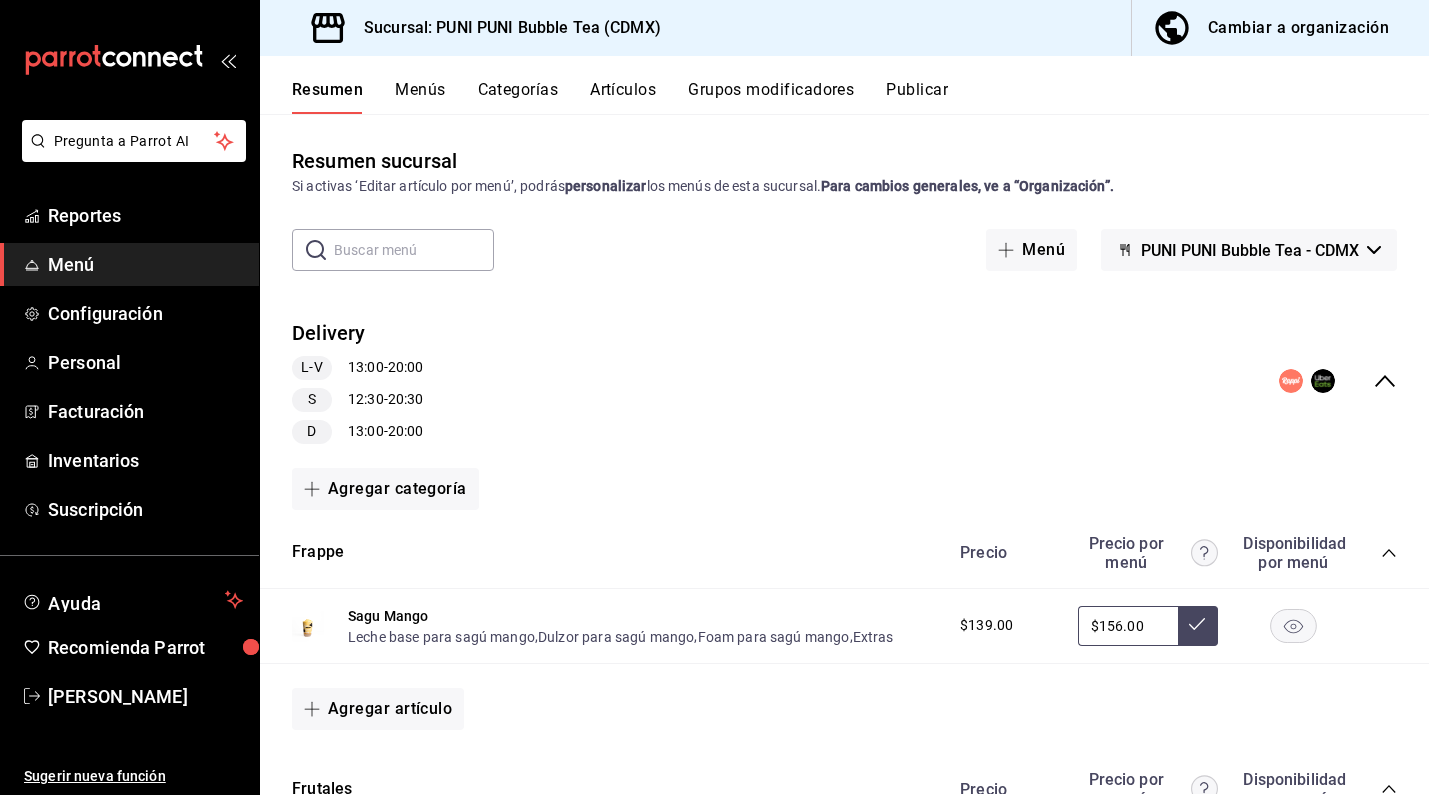 click on "Menú" at bounding box center [145, 264] 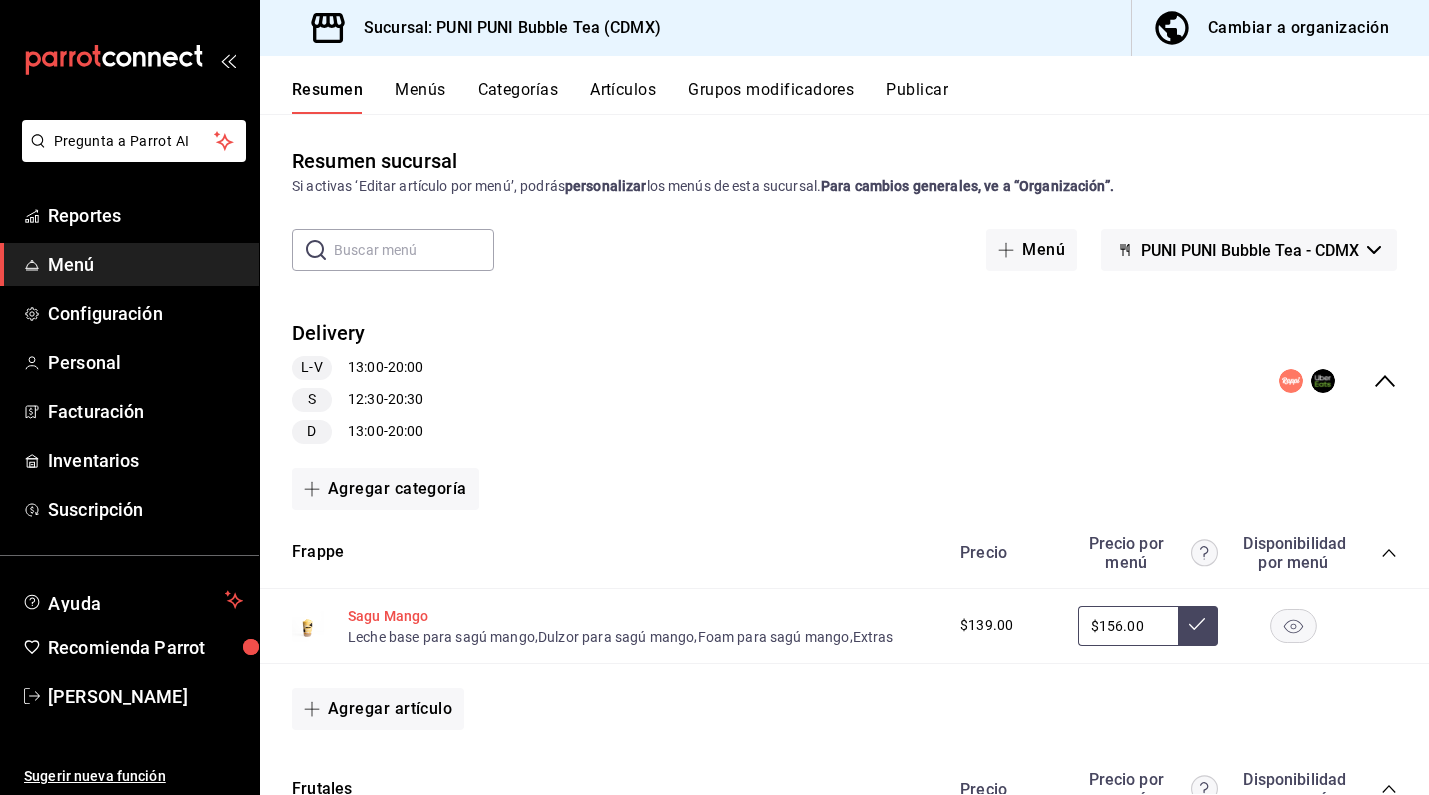 click on "Sagu Mango" at bounding box center [388, 616] 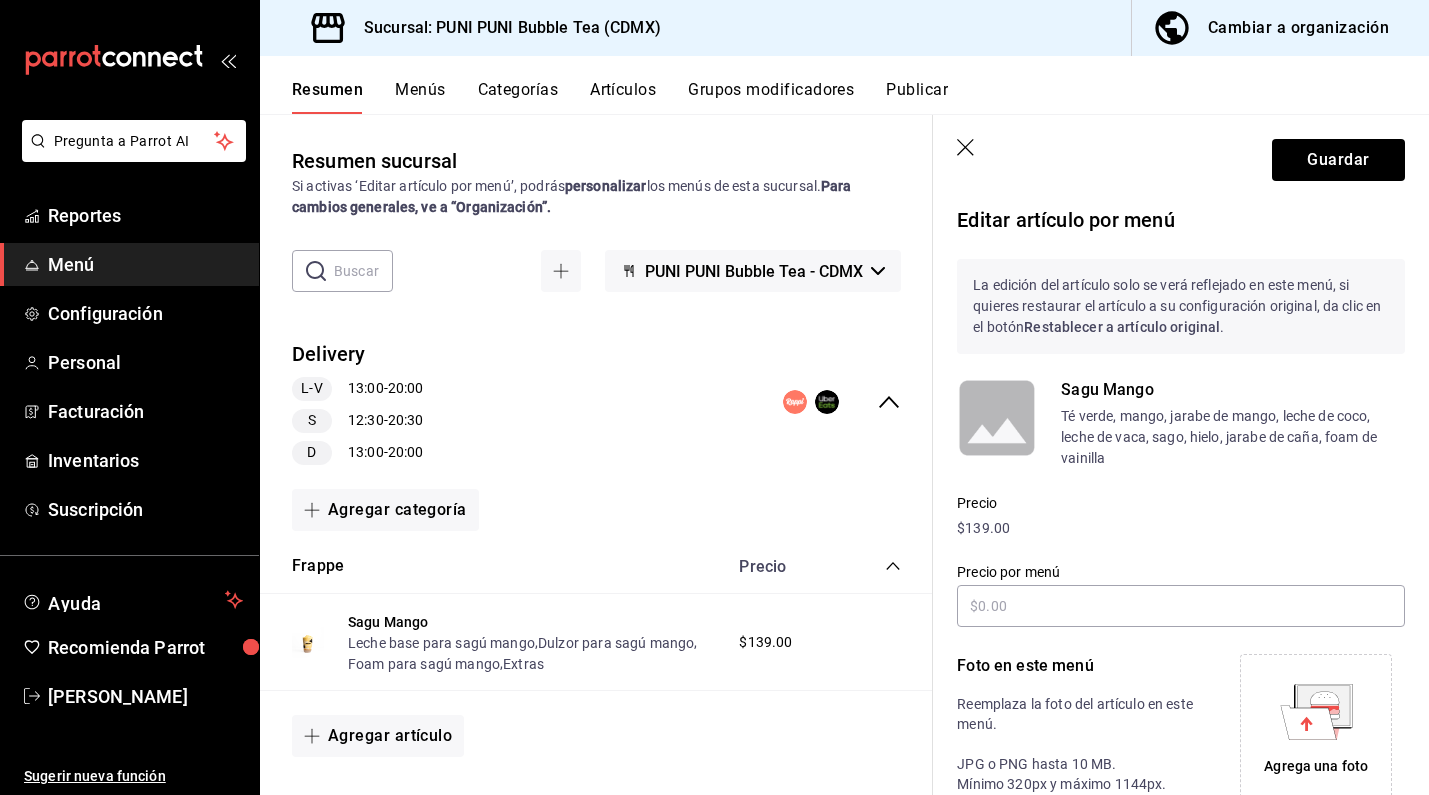 type on "$156.00" 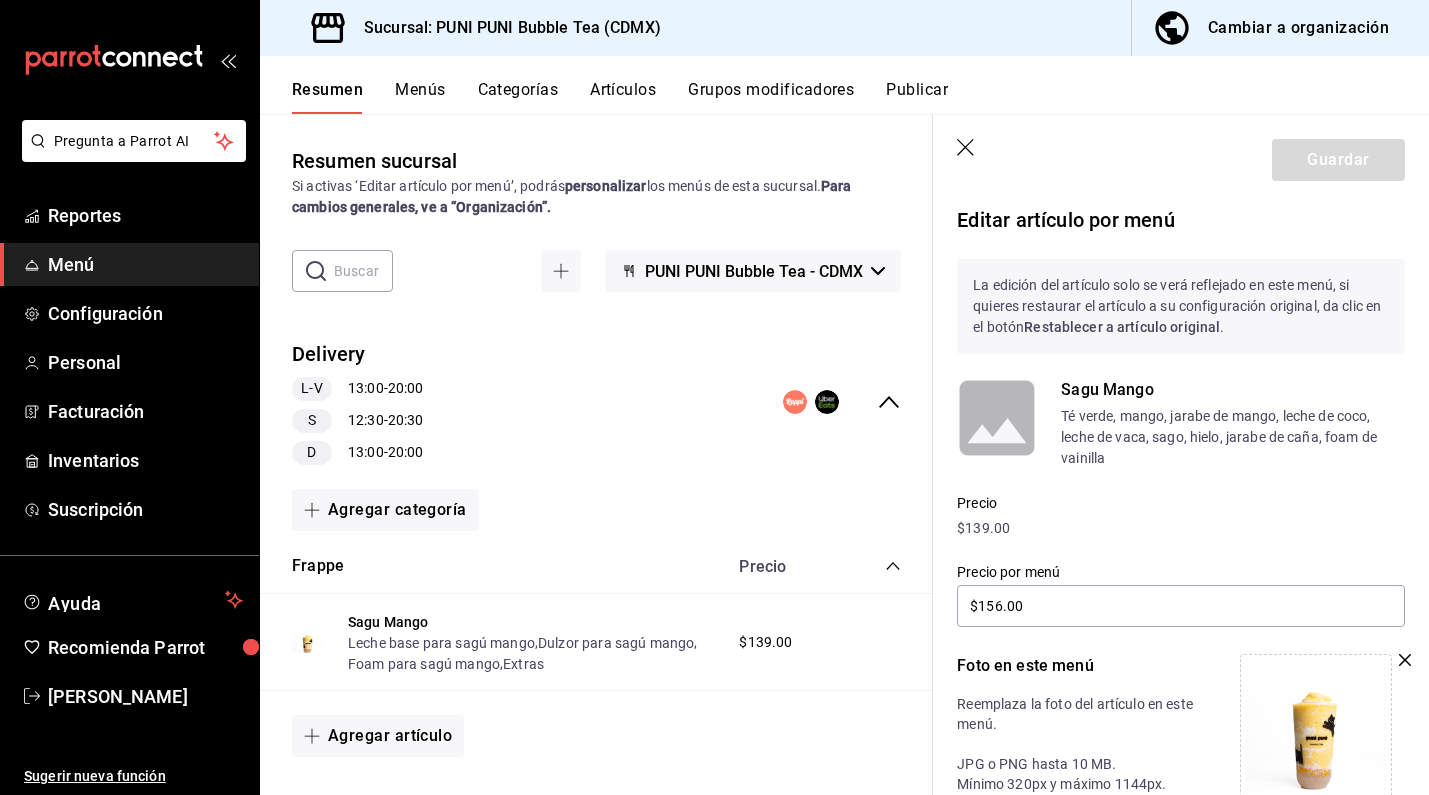 click on "Cambiar a organización" at bounding box center (1298, 28) 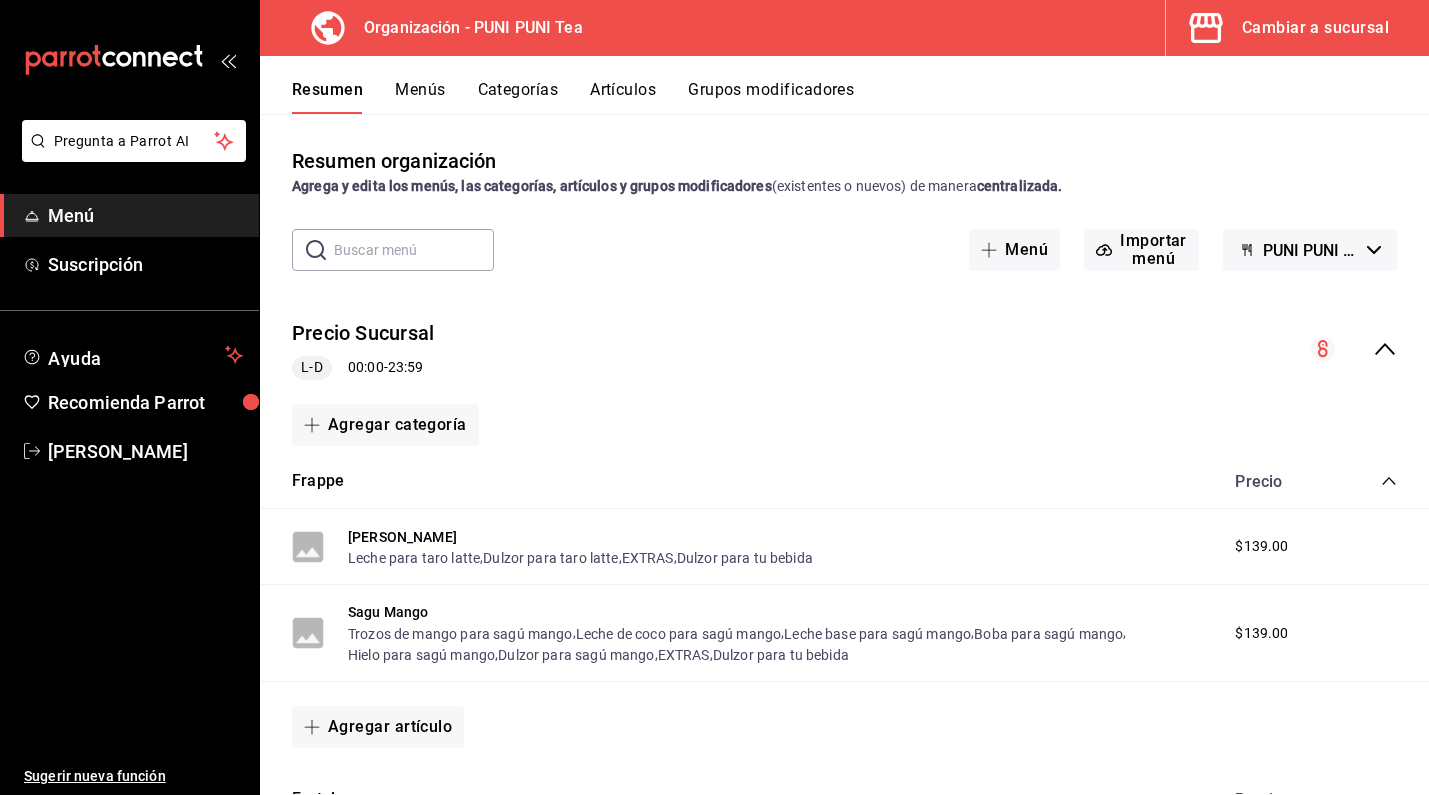 click on "Menús" at bounding box center (420, 97) 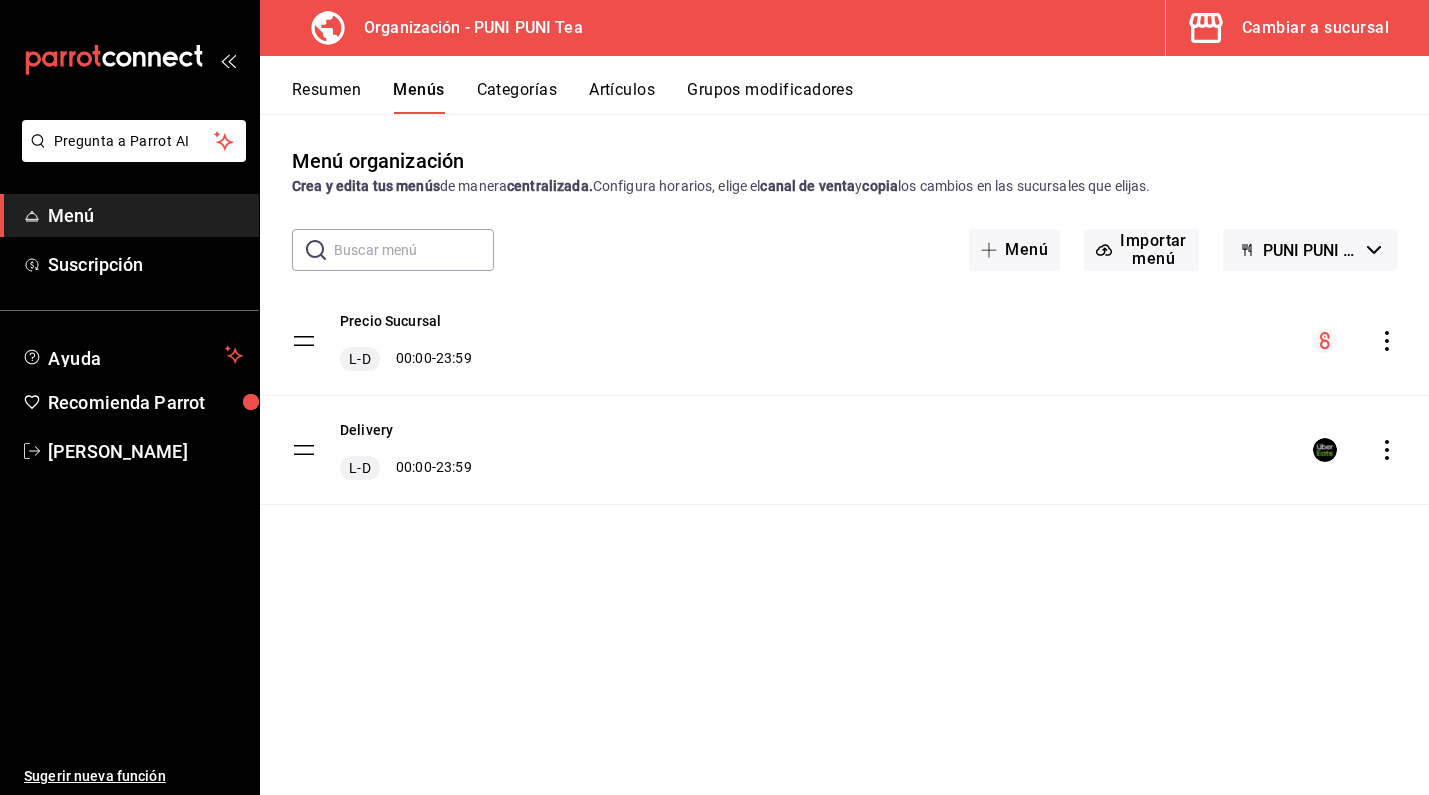 click on "Menú" at bounding box center (145, 215) 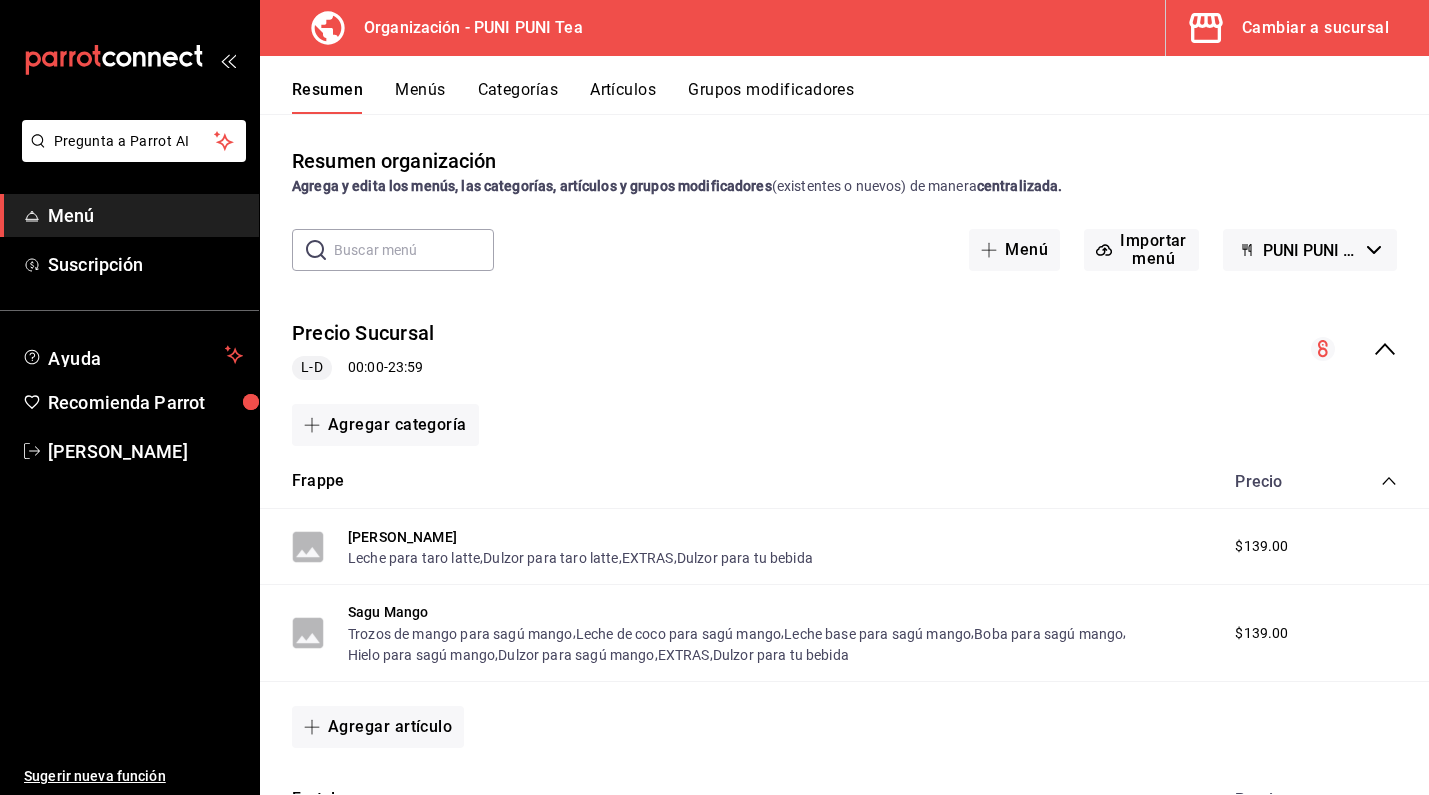 click on "Cambiar a sucursal" at bounding box center [1315, 28] 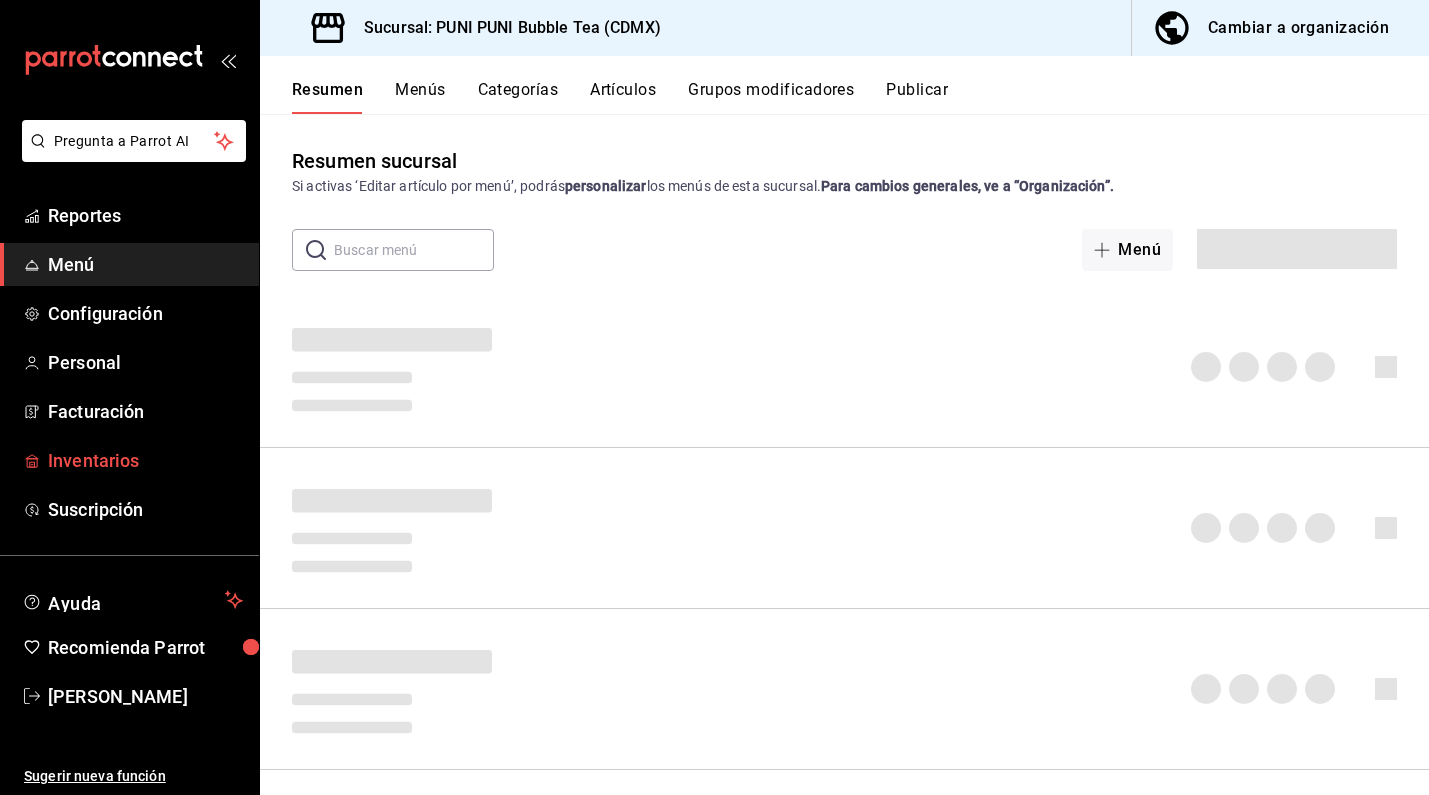 click on "Inventarios" at bounding box center (145, 460) 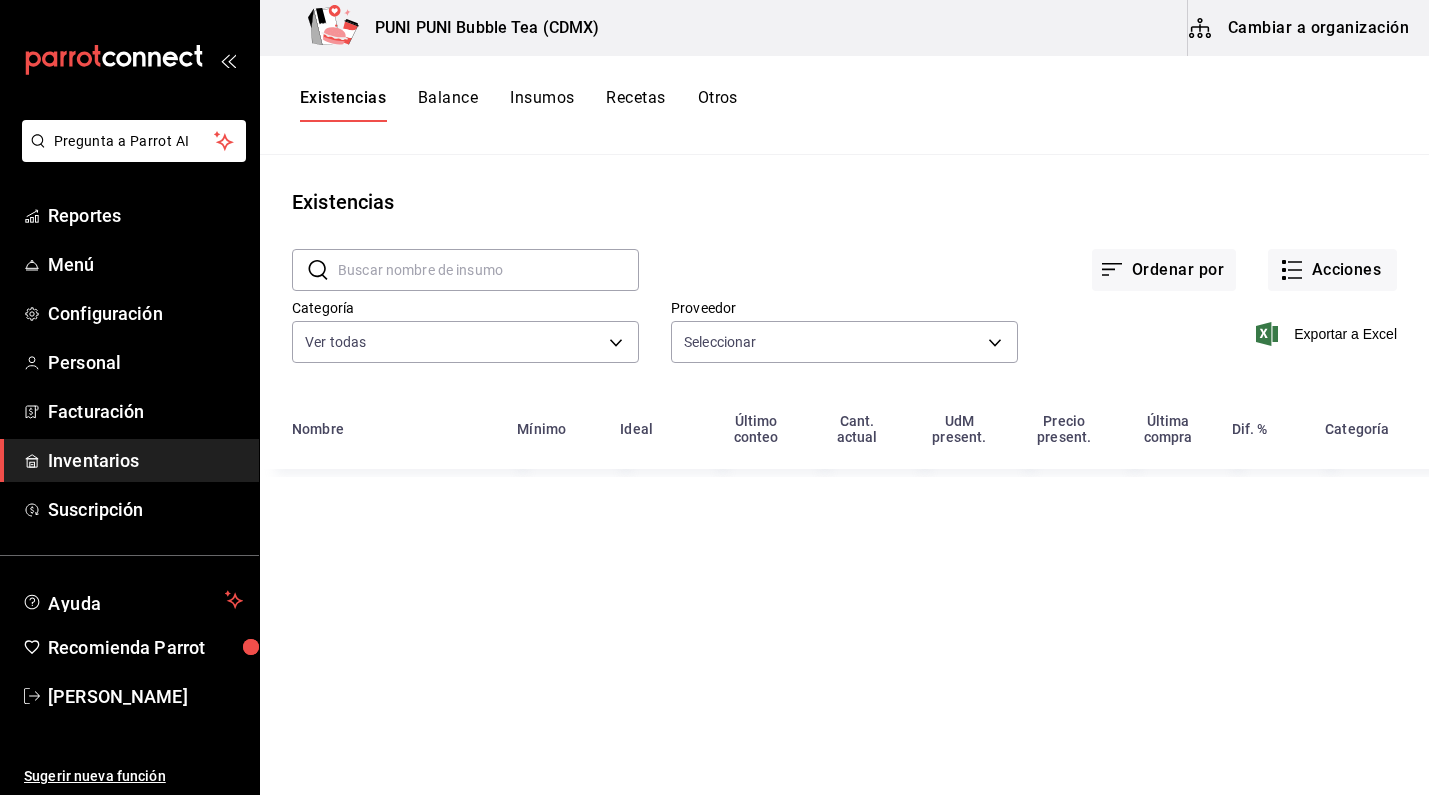 type on "e8a080a3-70ea-4af1-9bc6-9fa225eda4b3,51f45eb3-a585-4fac-82d4-fb7082af0caf,918c17e8-a4b0-4a67-be7c-4cd6accbcb79,6ae337e1-df2d-4e75-9943-d174d25ab6d5,8623efea-11a5-4c20-b626-5edea796d4fd,e1d7a7ad-de7c-42b1-9e05-6cb56173a308,03176bd5-f87b-4d1e-af11-f01aa8ffcb8a,056443f7-31ff-4135-ade3-120f9bd88fca,357cc744-a342-4e60-8d38-68a8524642bb" 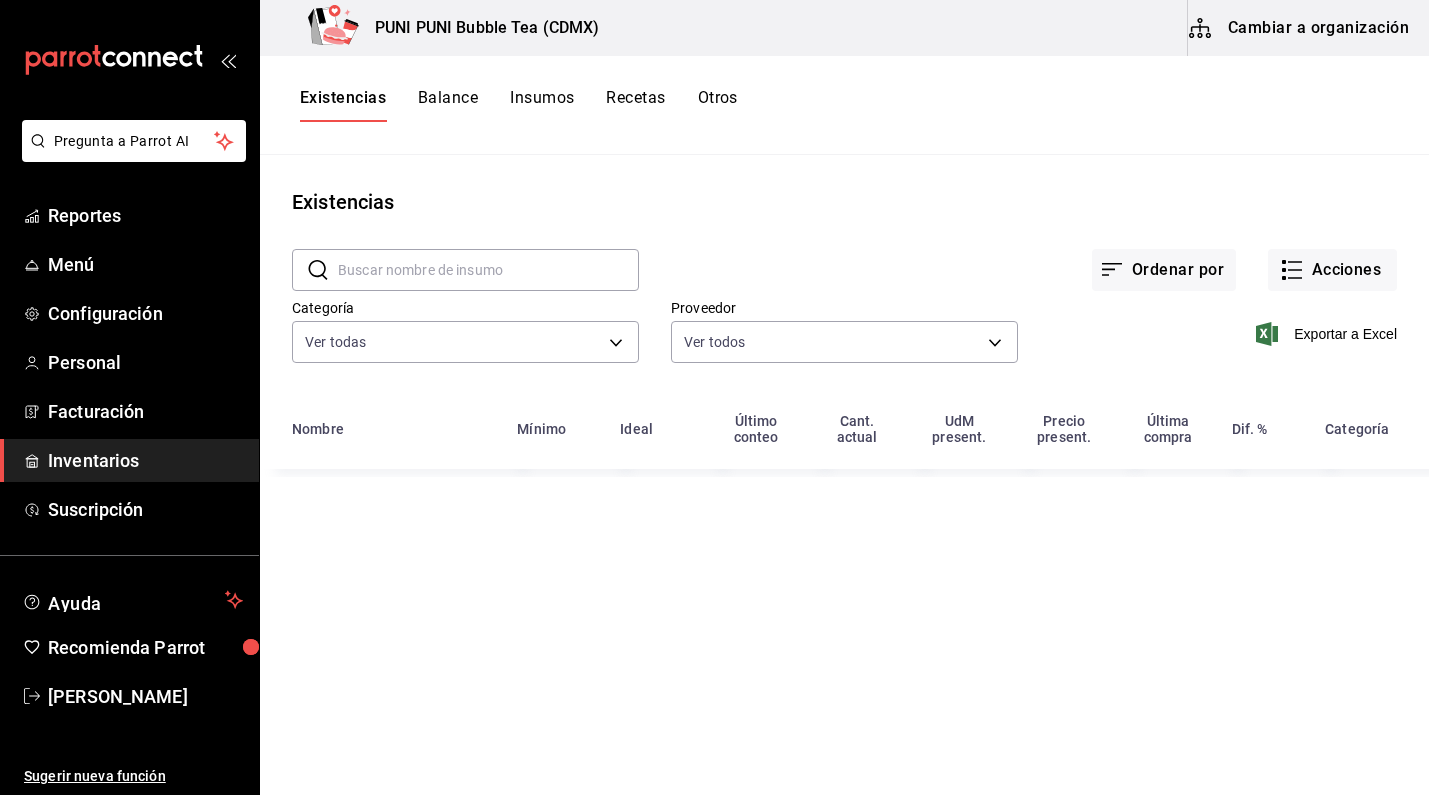 type on "2a683c2b-20b2-4ba9-be2a-097bf783d6e8,0e9408c2-e6c9-45b6-8424-689b66b36fcf,1a48d1f4-5dc4-44f4-b889-7f033c7569b9,3459382c-5730-49cb-9231-ef715a0d8ce5,8f93fd9e-bb94-445f-9254-591b79829fed,ffa8b0cf-99a9-46c8-a8b1-d1df1fc1f6bb,59cb7e49-bc87-48e1-b40f-ccff416a0263,f6817ebb-0d68-414f-b49e-4e18497bd526,2fc6ef1c-3858-4990-aede-4e184dff4af7,2e22700a-b2f2-46a8-8a35-0dab4b3ccc5d,6dbbdcdd-93ab-4848-ad78-cc2bb28055bb,d2b4aea0-abac-409f-97e1-93782458a891,047e0142-089e-44dd-a83d-234644774a03,f817839e-930d-41a1-afb6-d66de52a4002" 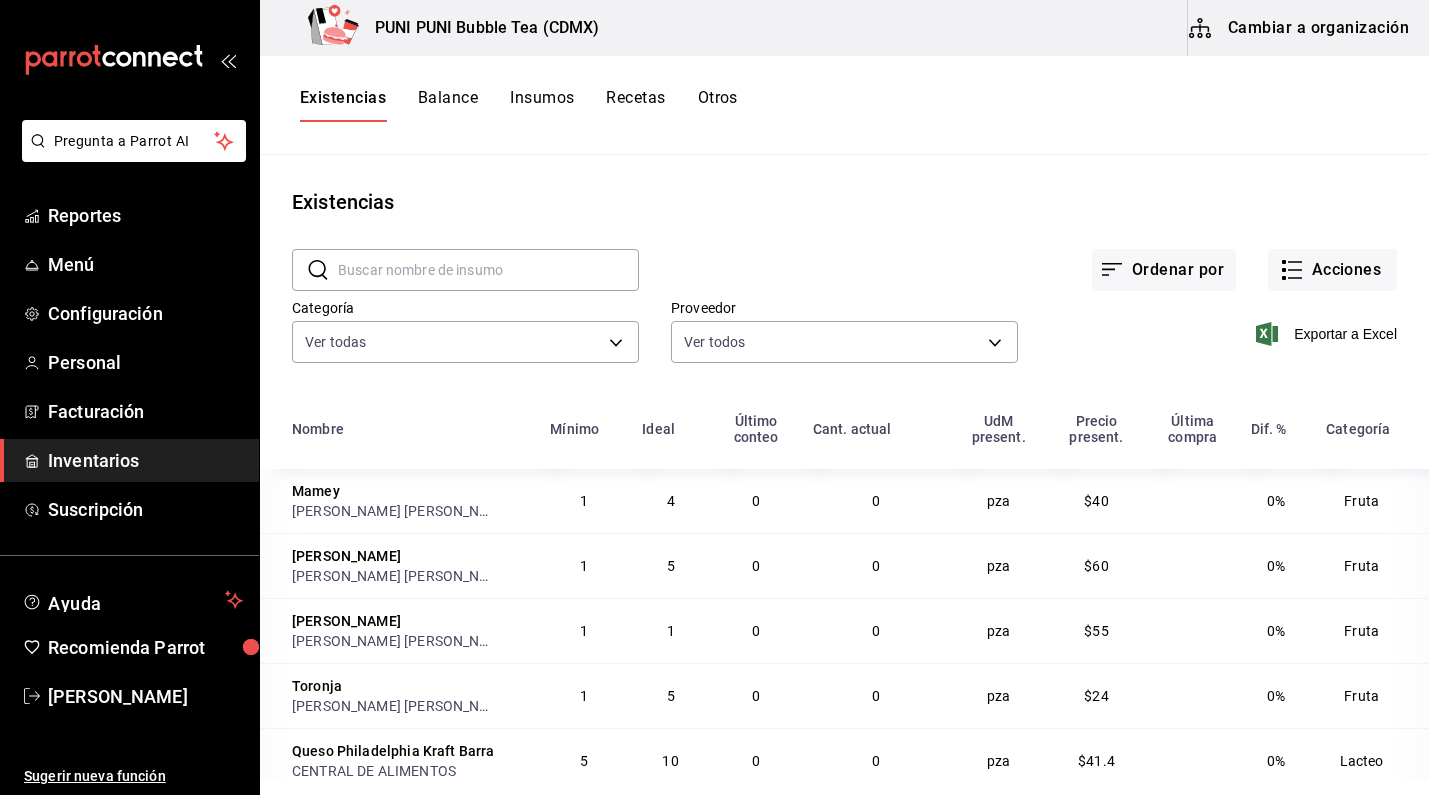 click on "Recetas" at bounding box center [635, 105] 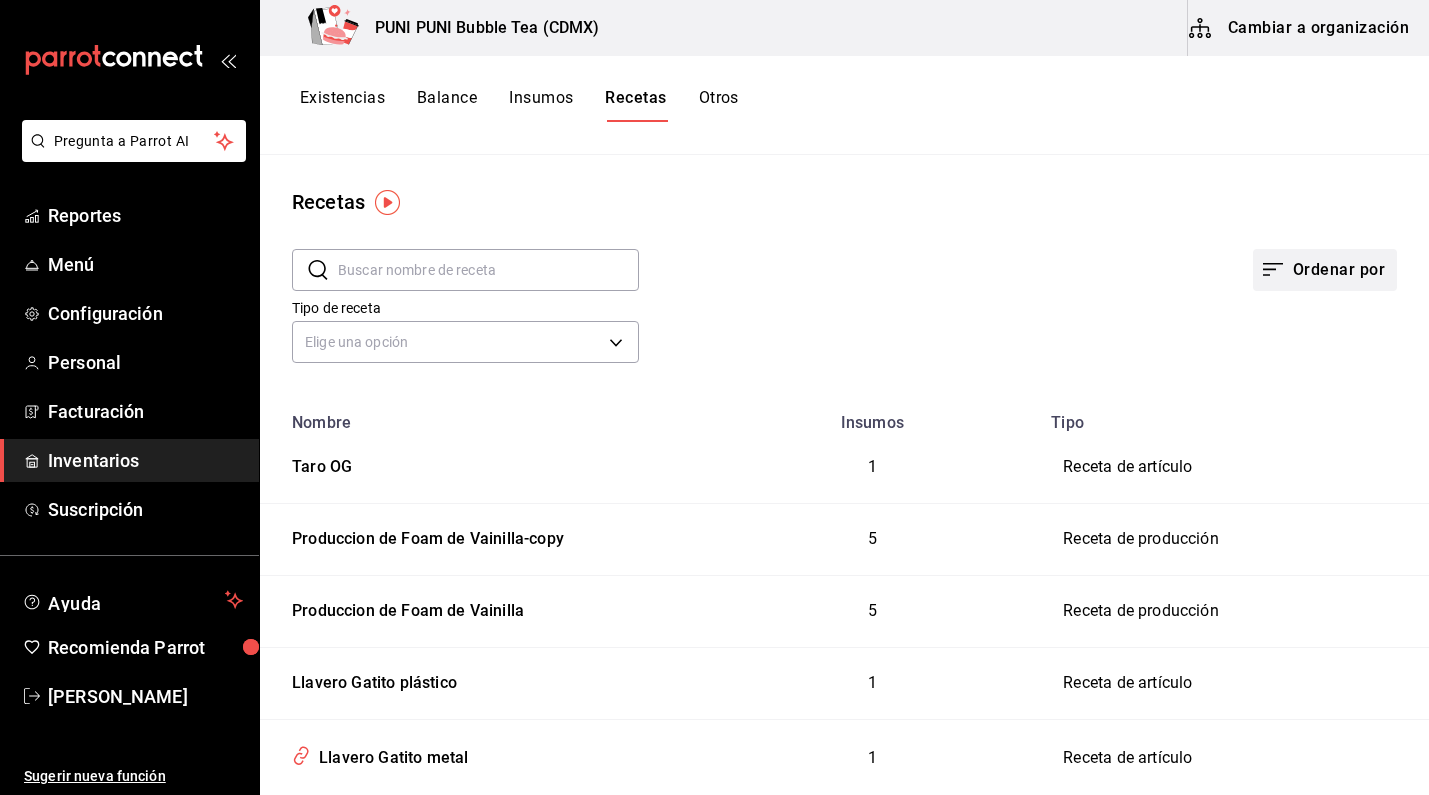 click on "Ordenar por" at bounding box center [1325, 270] 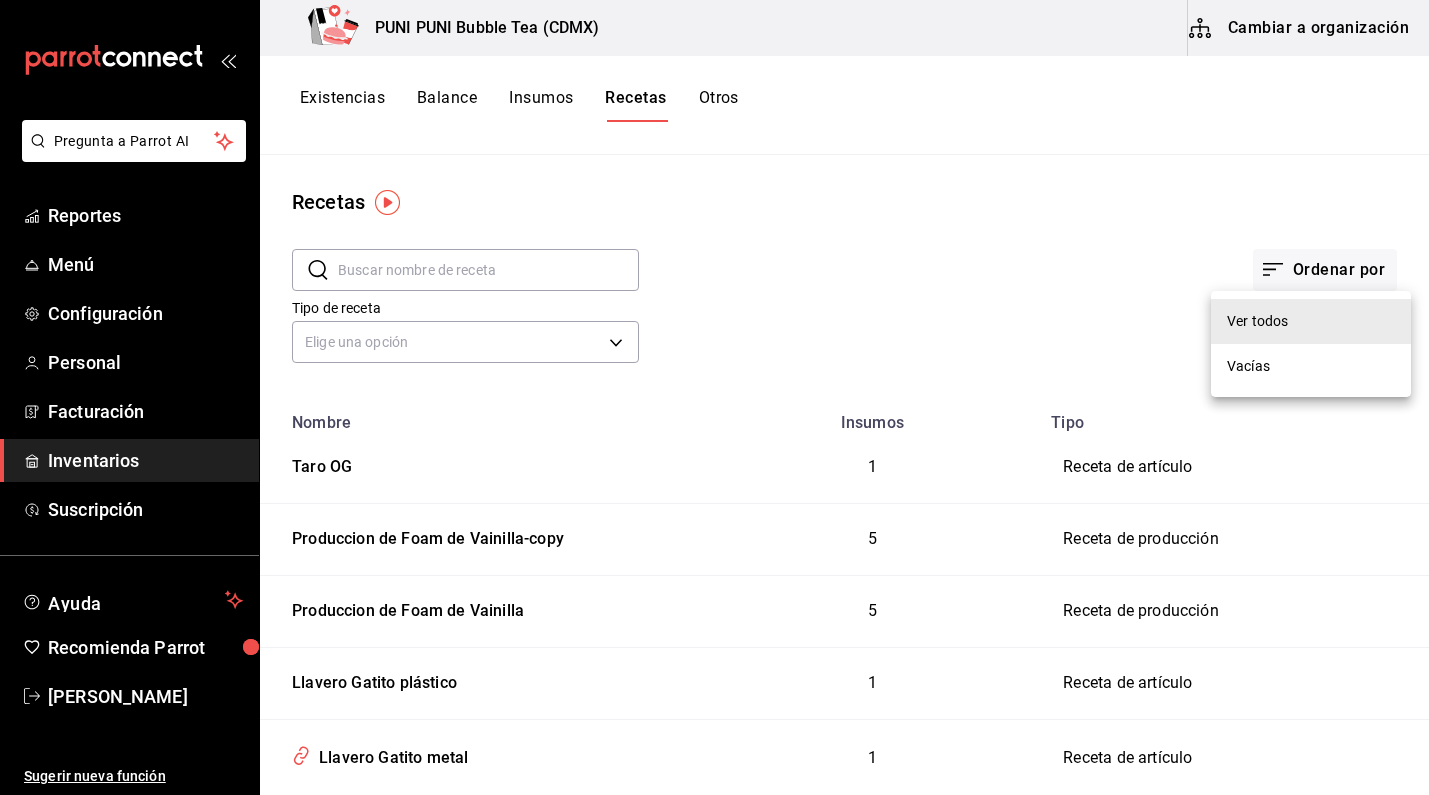 click on "Vacías" at bounding box center [1248, 366] 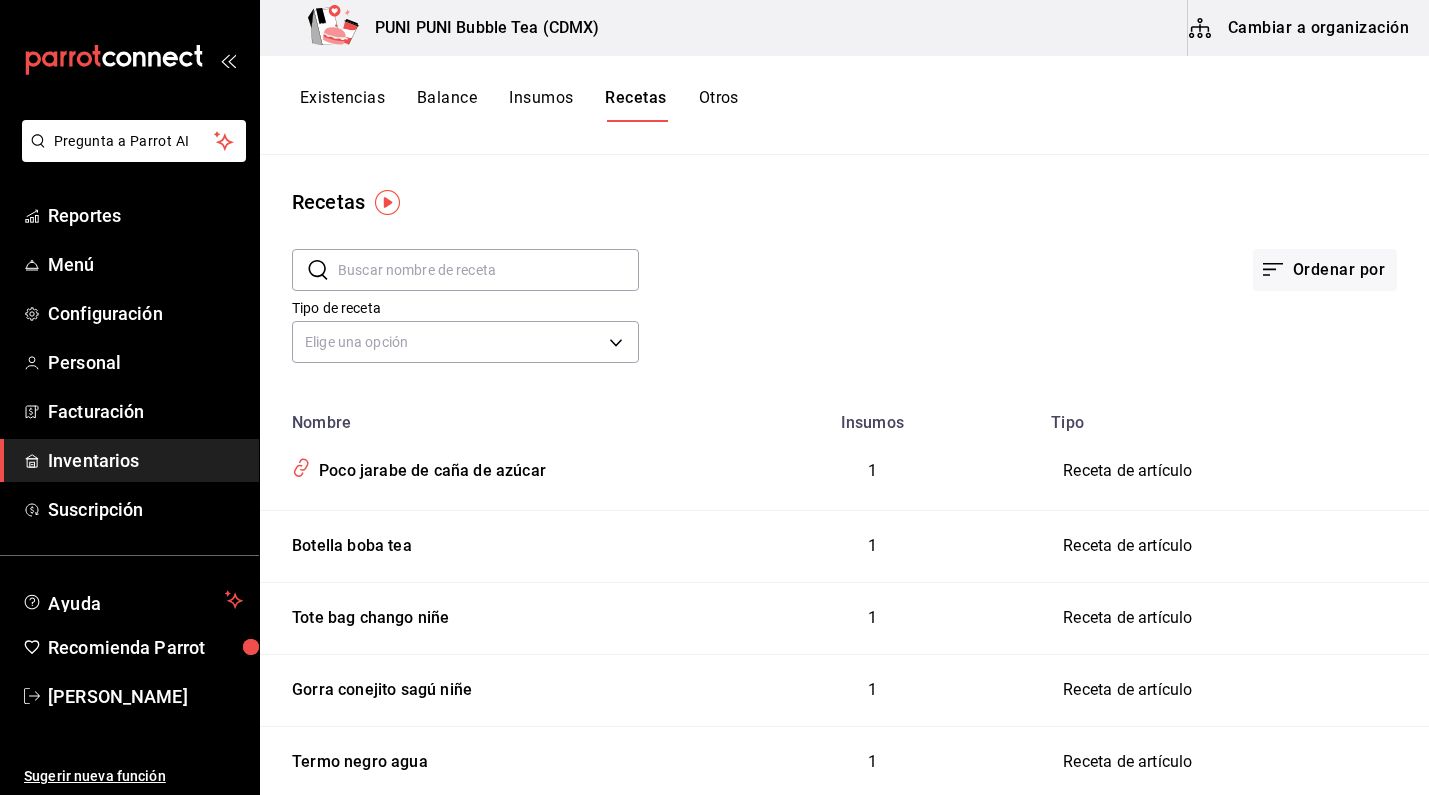 click at bounding box center (387, 202) 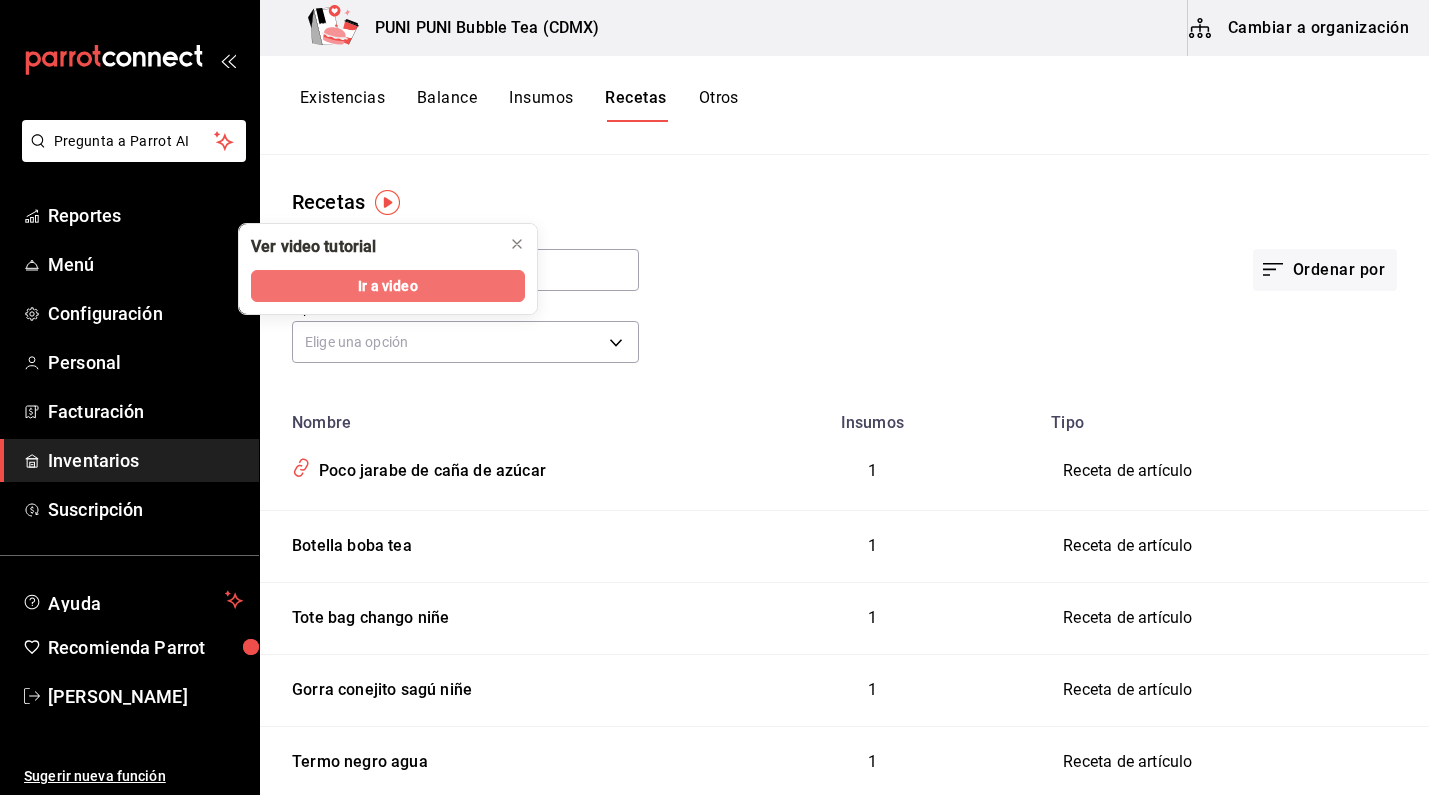 click on "Ir a video" at bounding box center (387, 286) 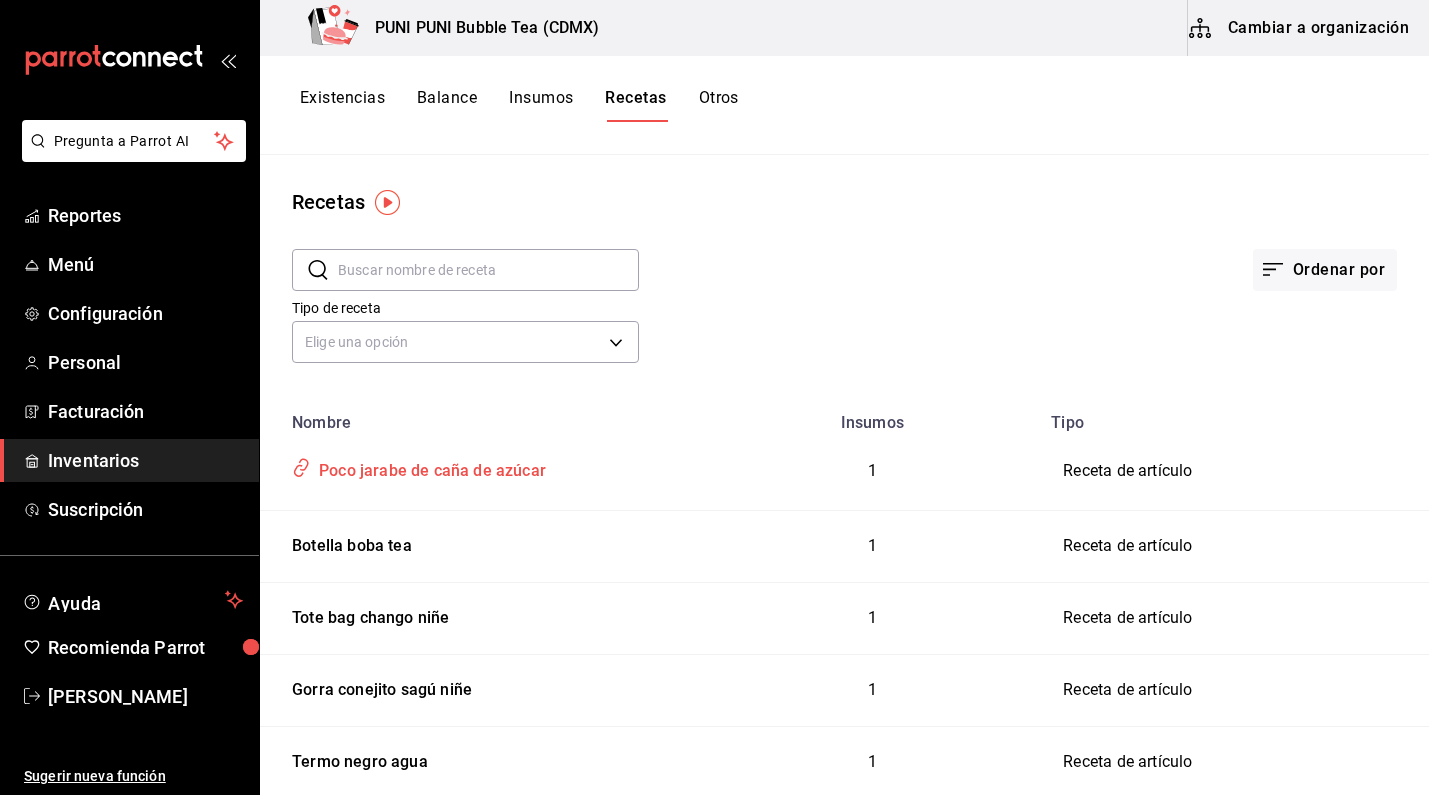 click on "Poco jarabe de caña de azúcar" at bounding box center [428, 467] 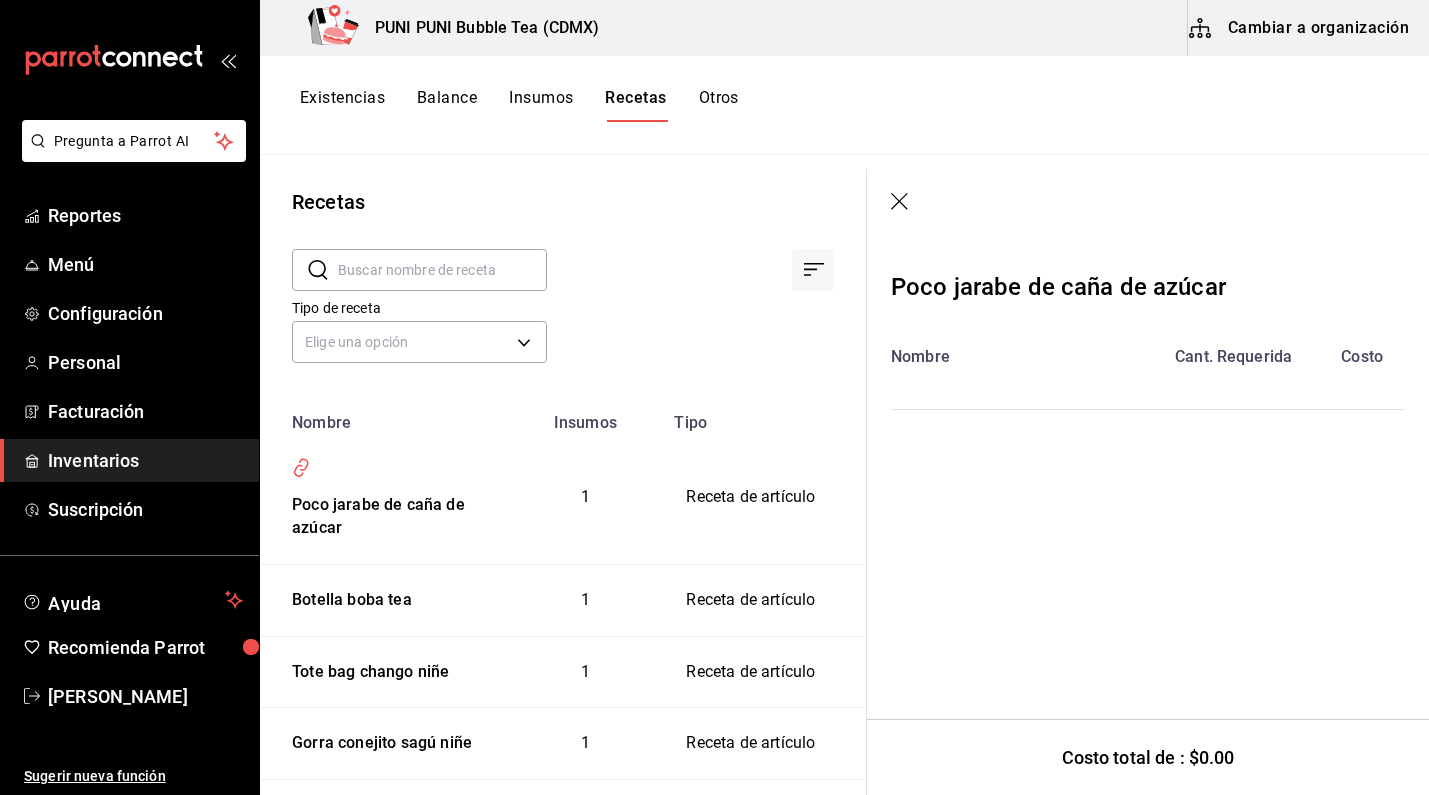 click at bounding box center (1148, 203) 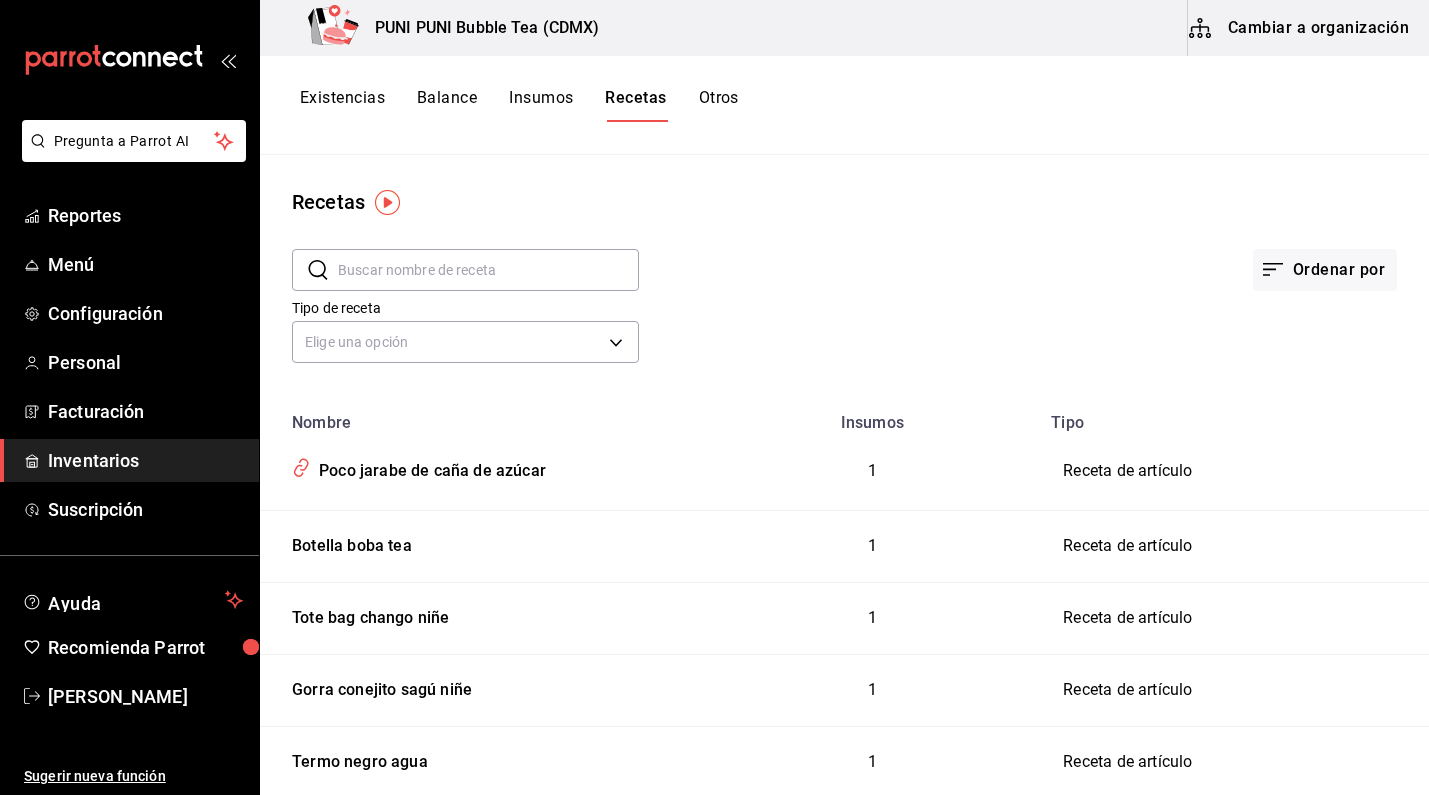 click on "Recetas" at bounding box center [844, 202] 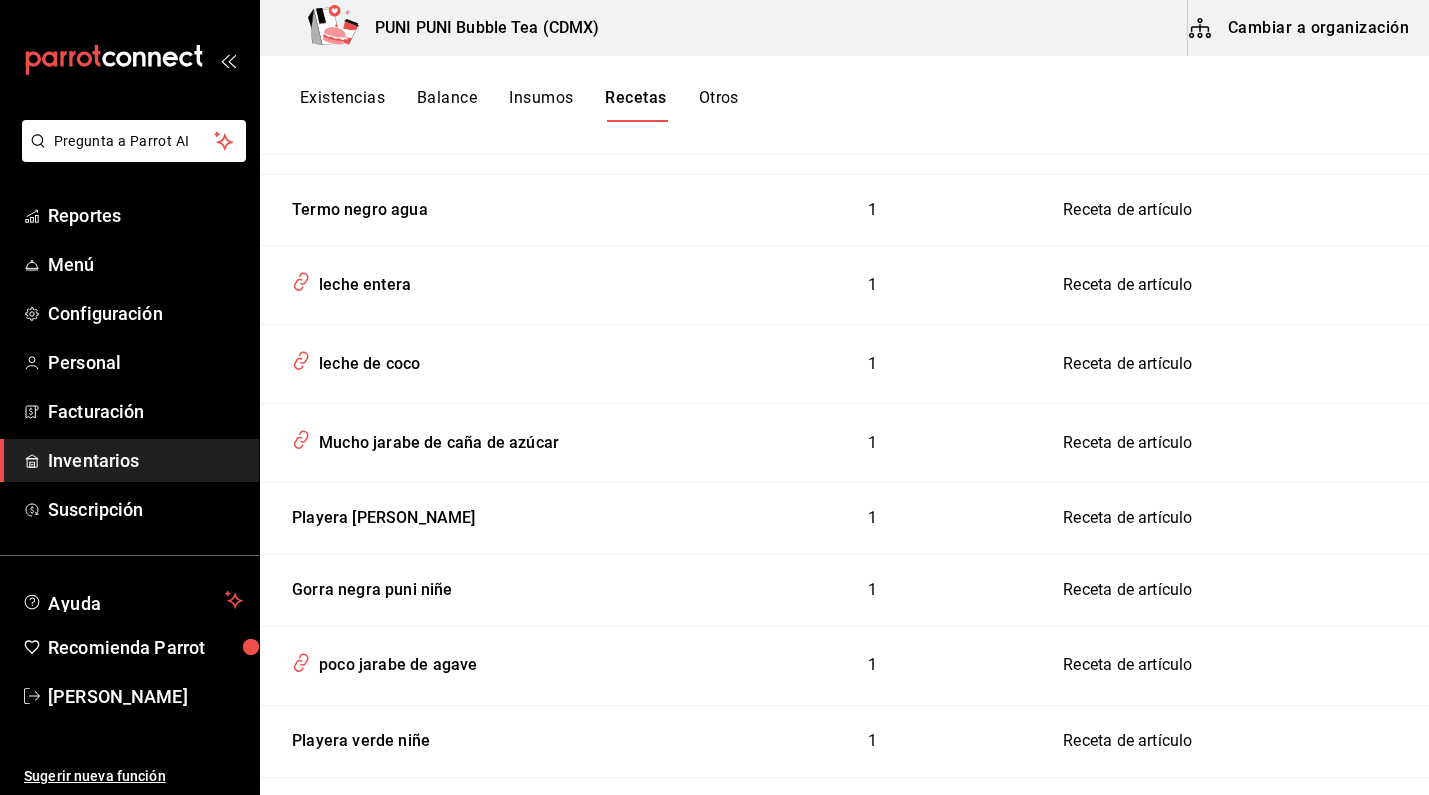 scroll, scrollTop: 562, scrollLeft: 0, axis: vertical 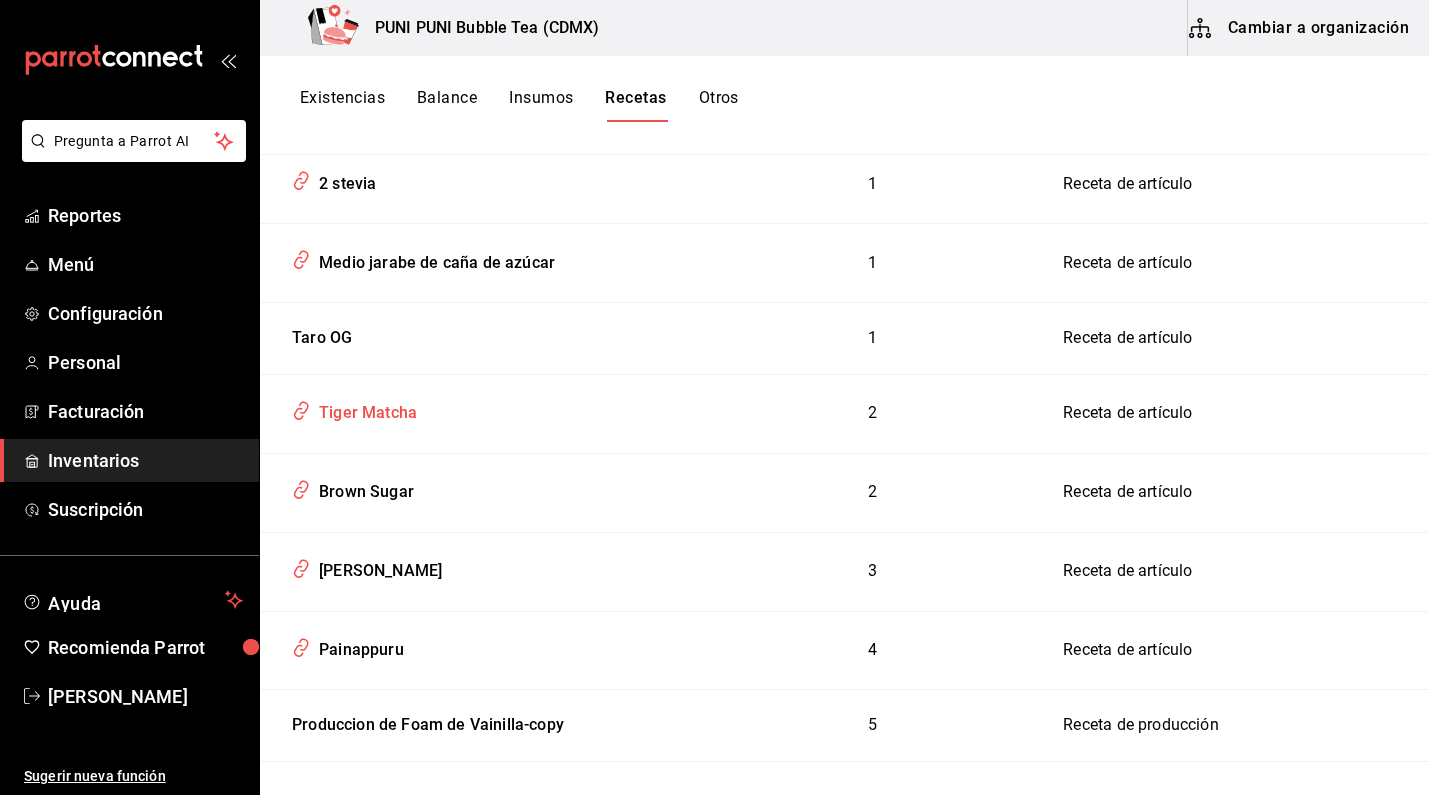click on "Tiger Matcha" at bounding box center [364, 409] 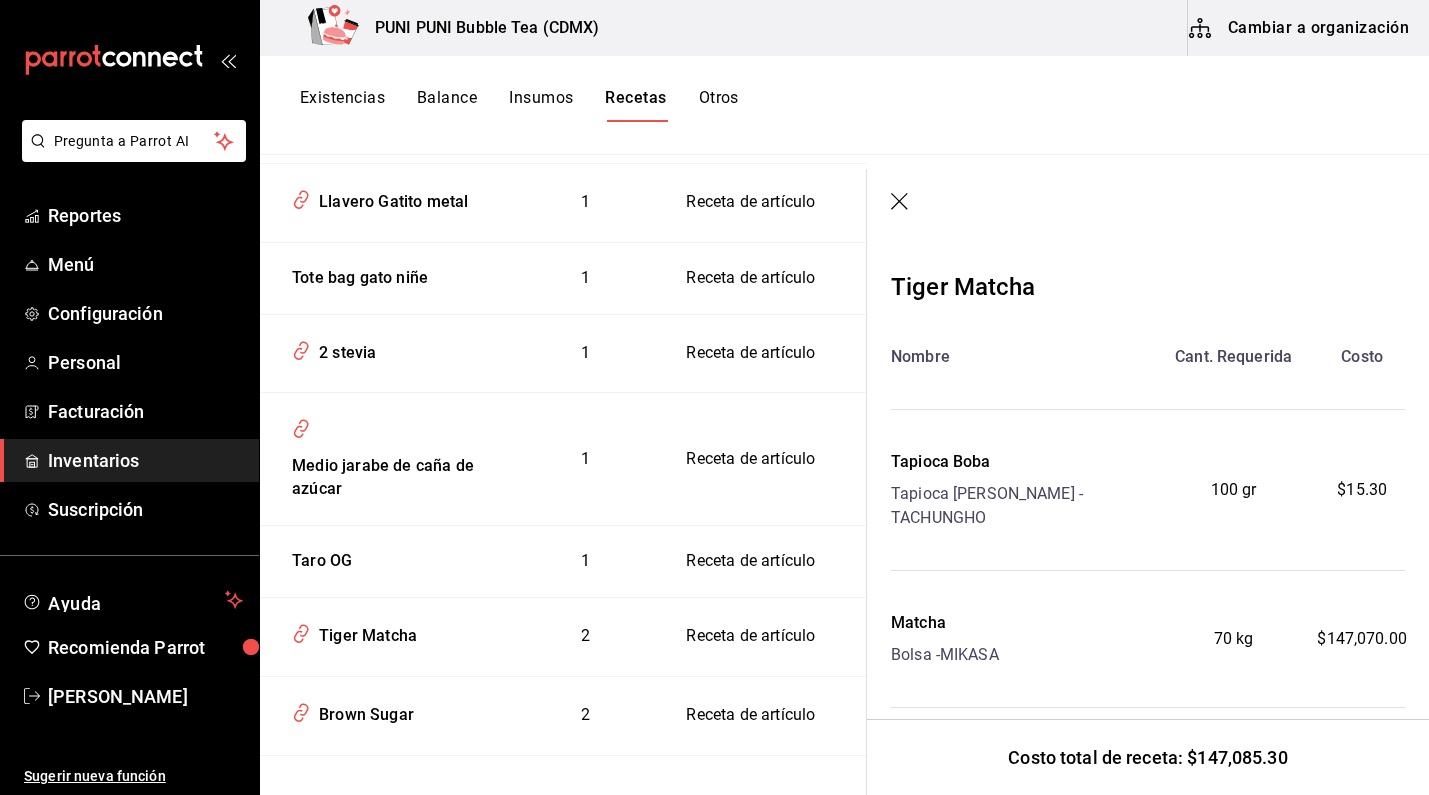 scroll, scrollTop: 33, scrollLeft: 0, axis: vertical 